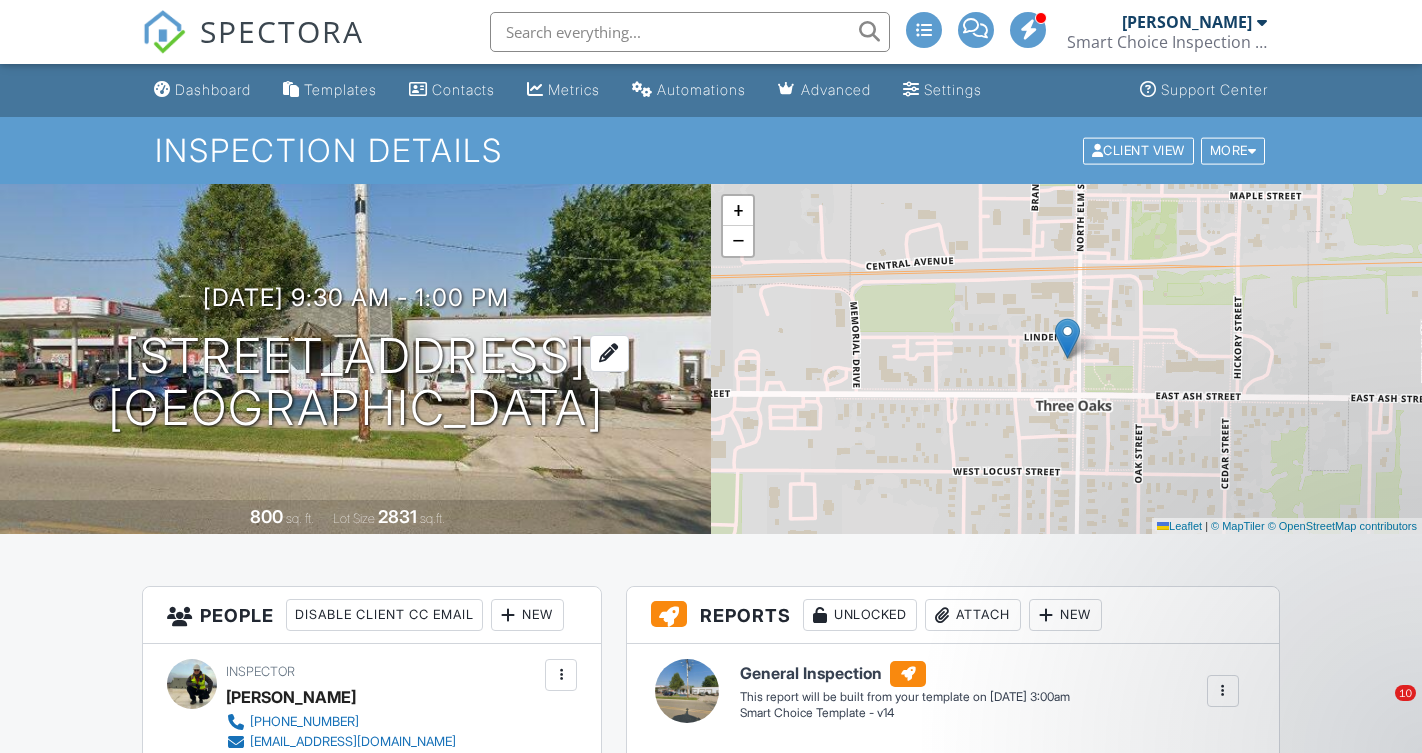 scroll, scrollTop: 0, scrollLeft: 0, axis: both 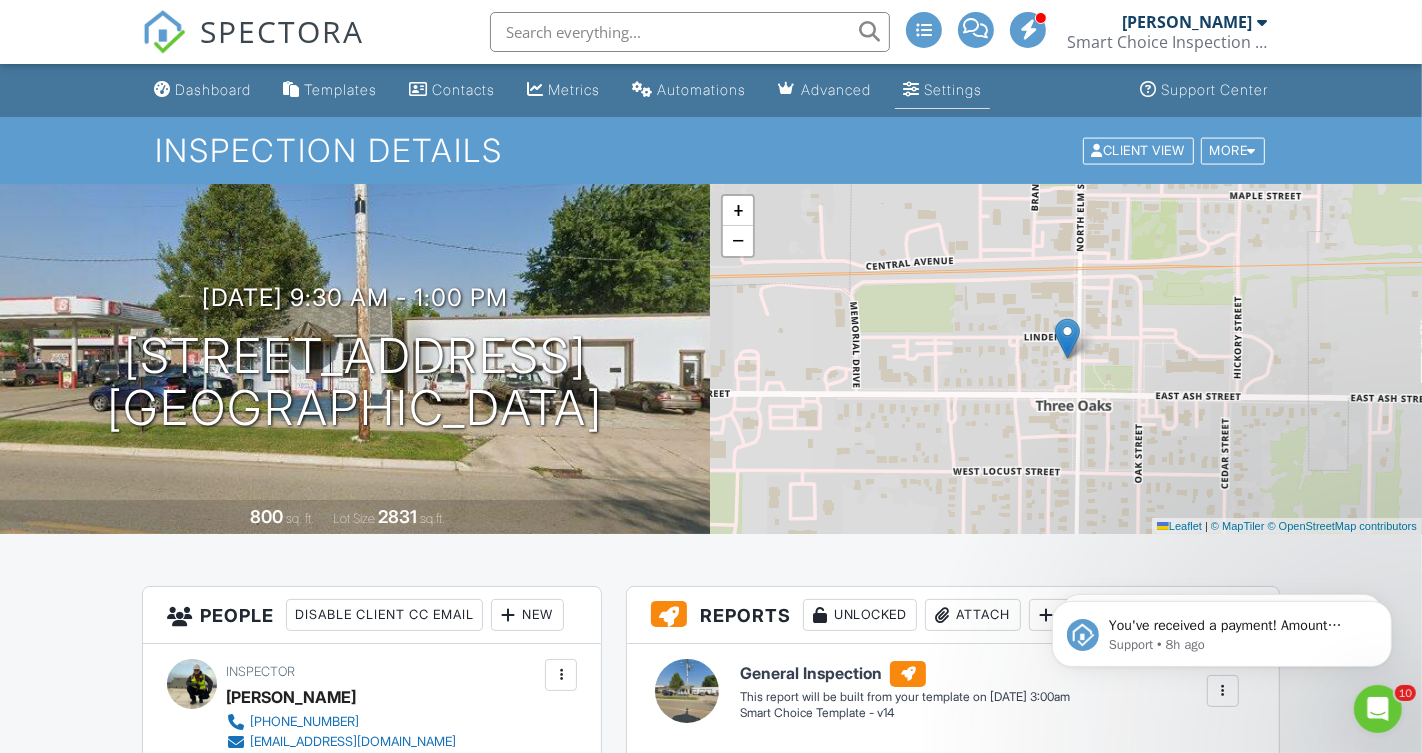 click on "Settings" at bounding box center (953, 89) 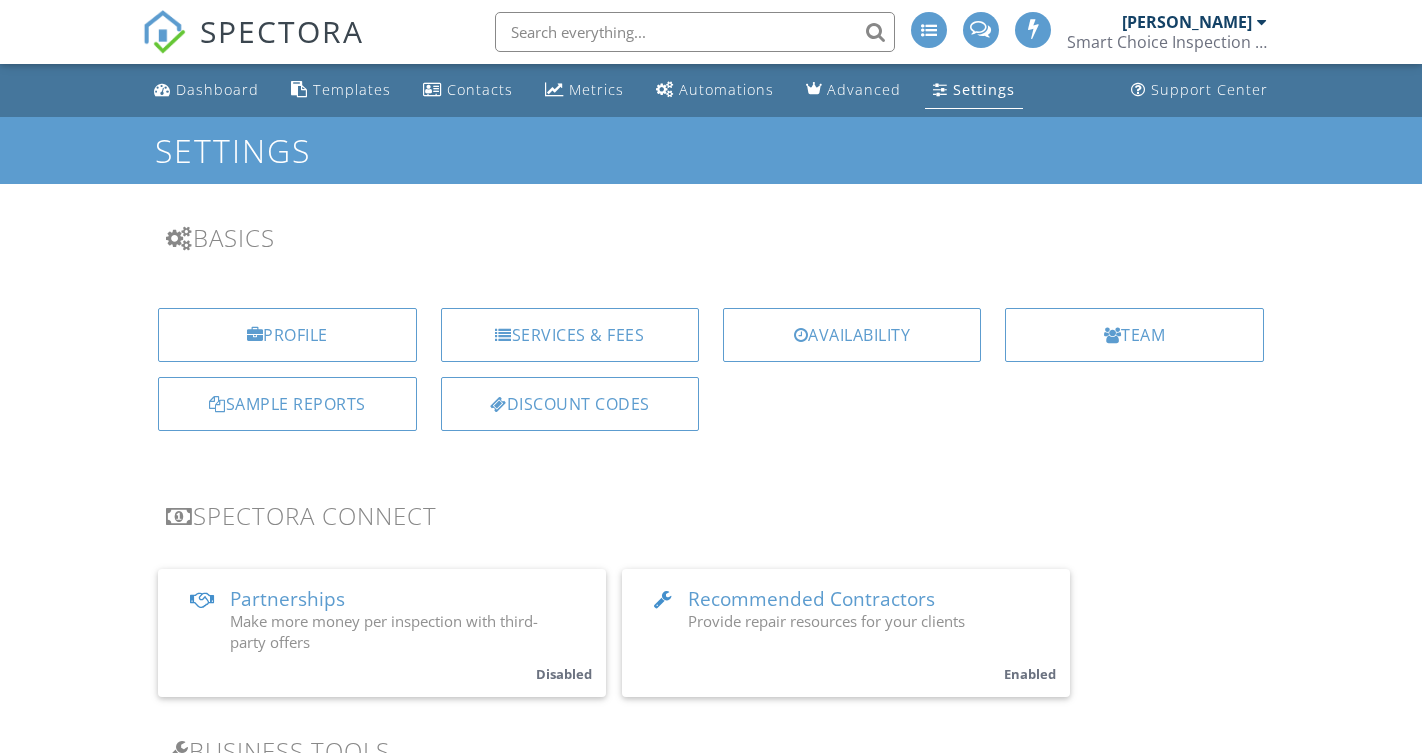 scroll, scrollTop: 0, scrollLeft: 0, axis: both 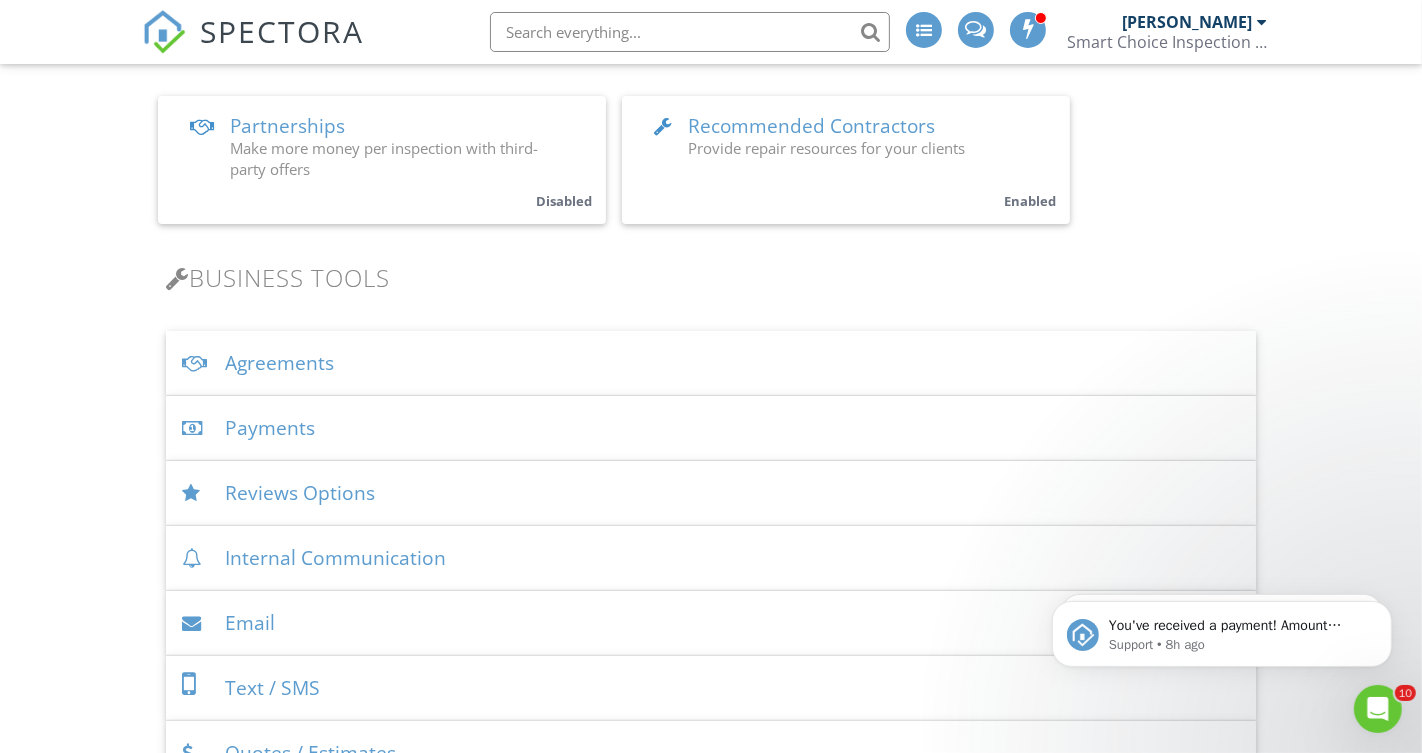 click on "Agreements" at bounding box center (711, 363) 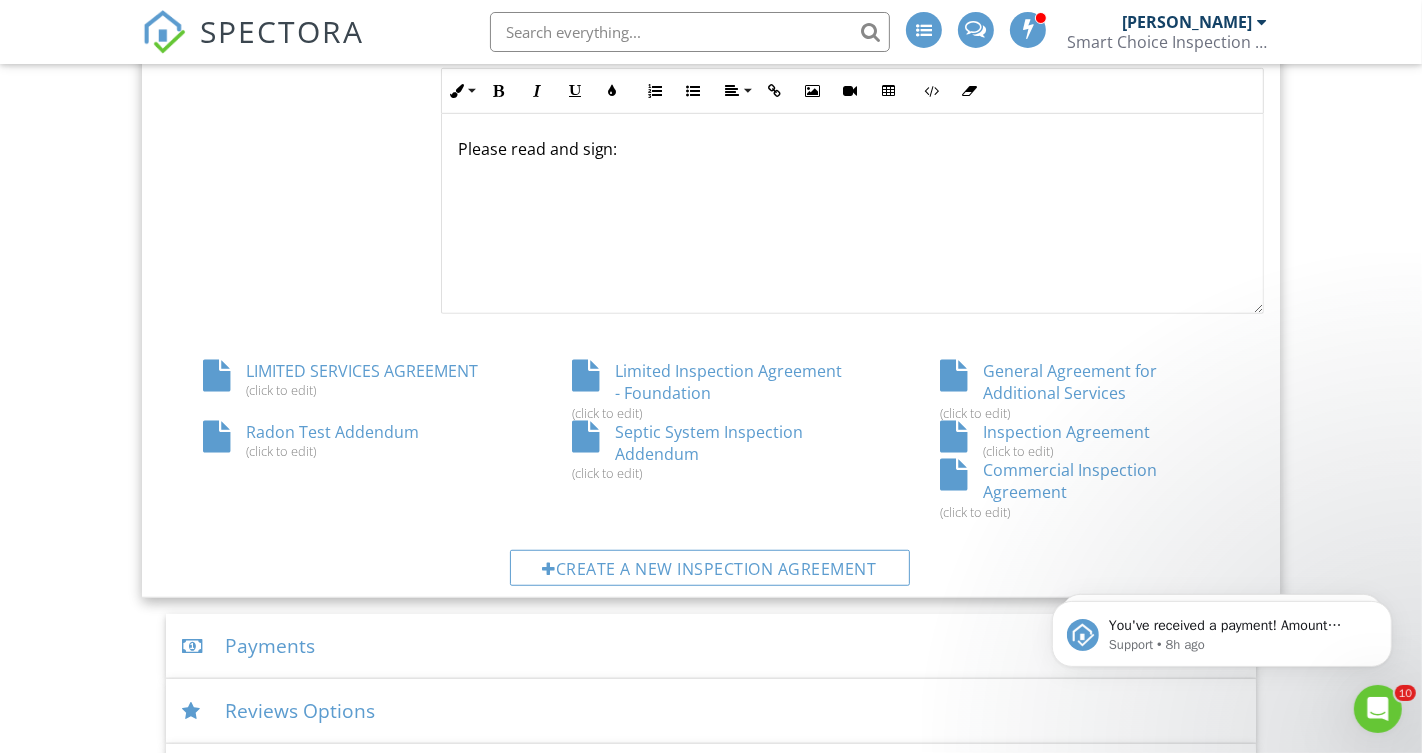 scroll, scrollTop: 977, scrollLeft: 0, axis: vertical 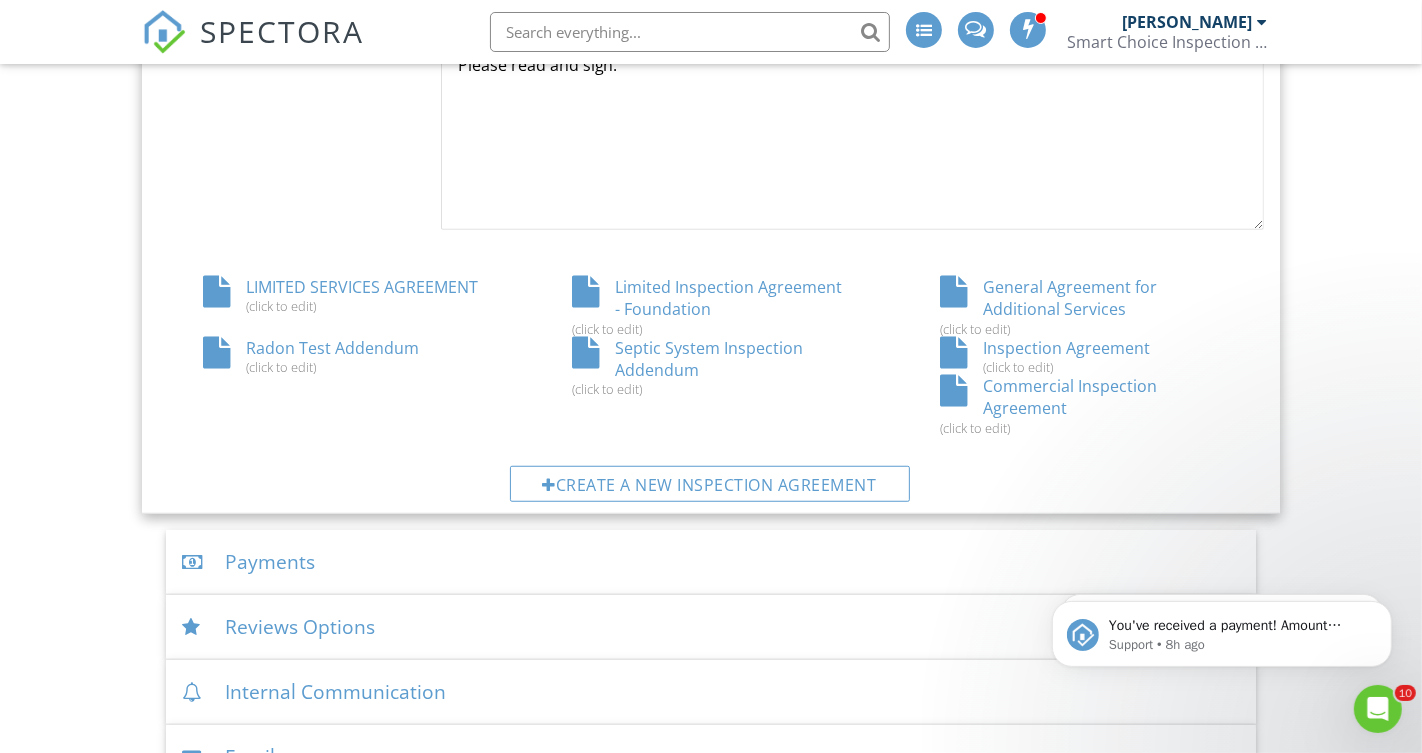 click on "Inspection Agreement
(click to edit)" at bounding box center [1079, 356] 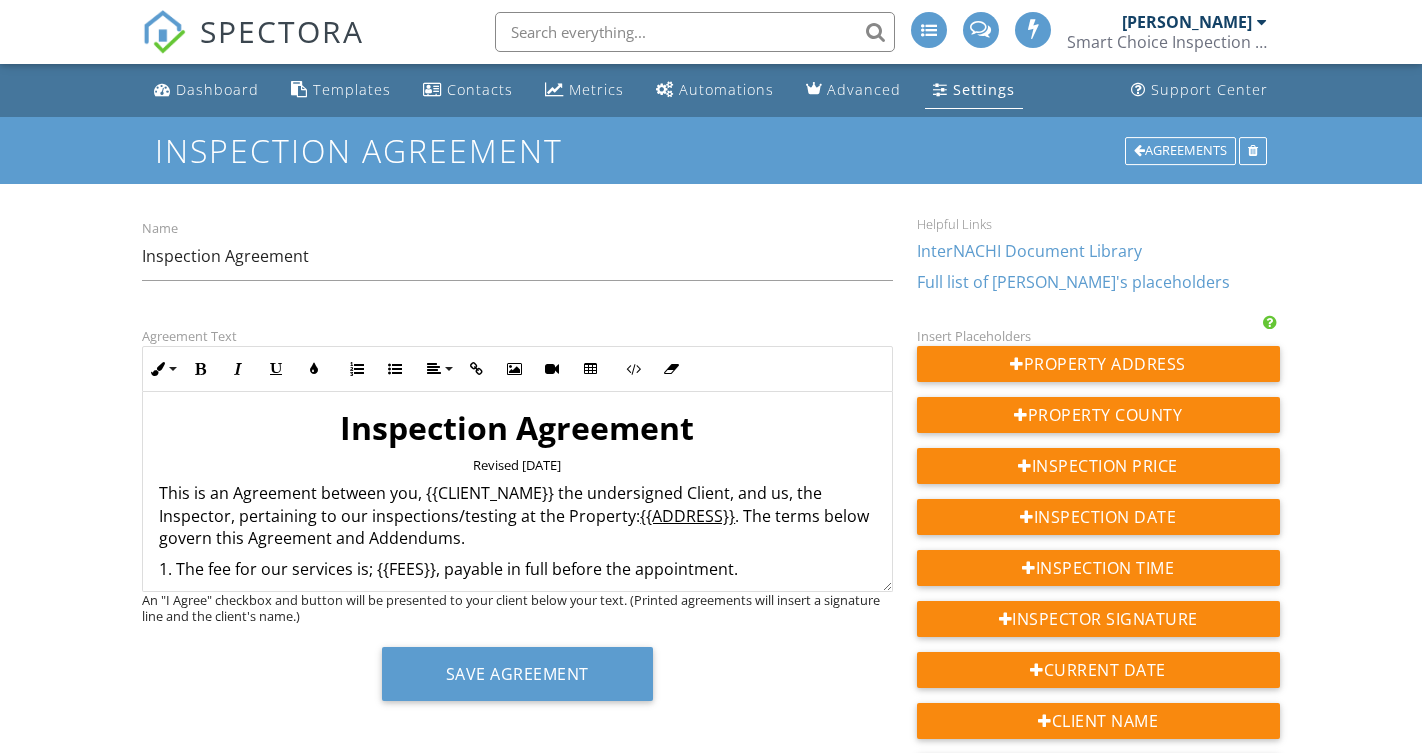 scroll, scrollTop: 0, scrollLeft: 0, axis: both 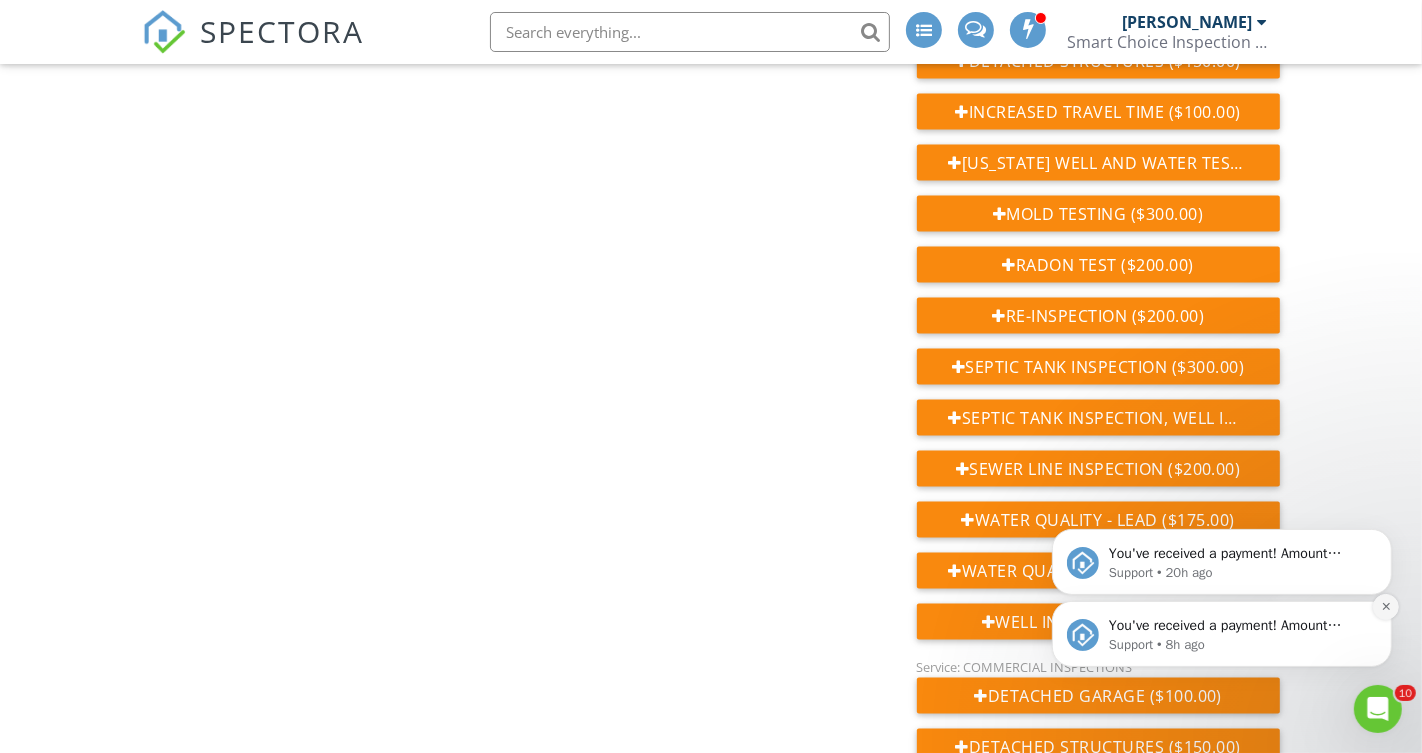 click 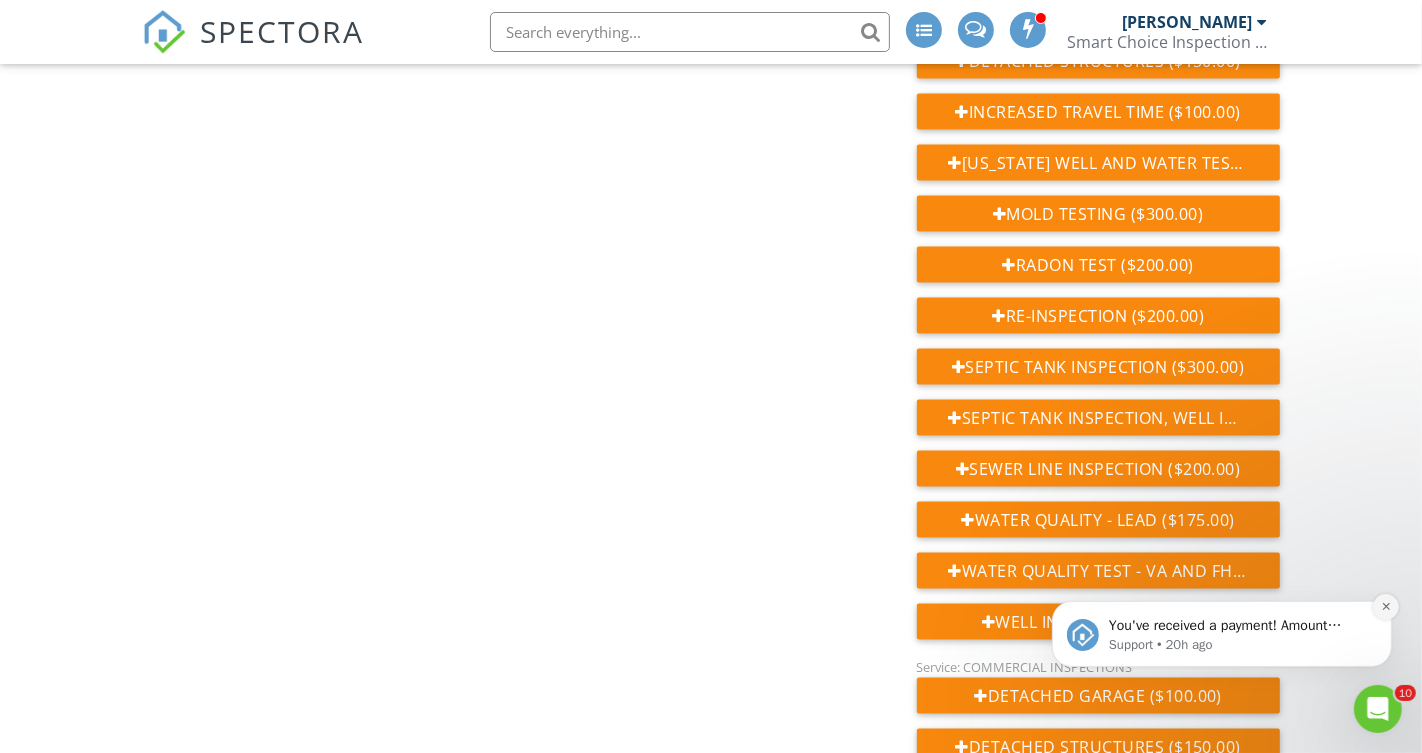click 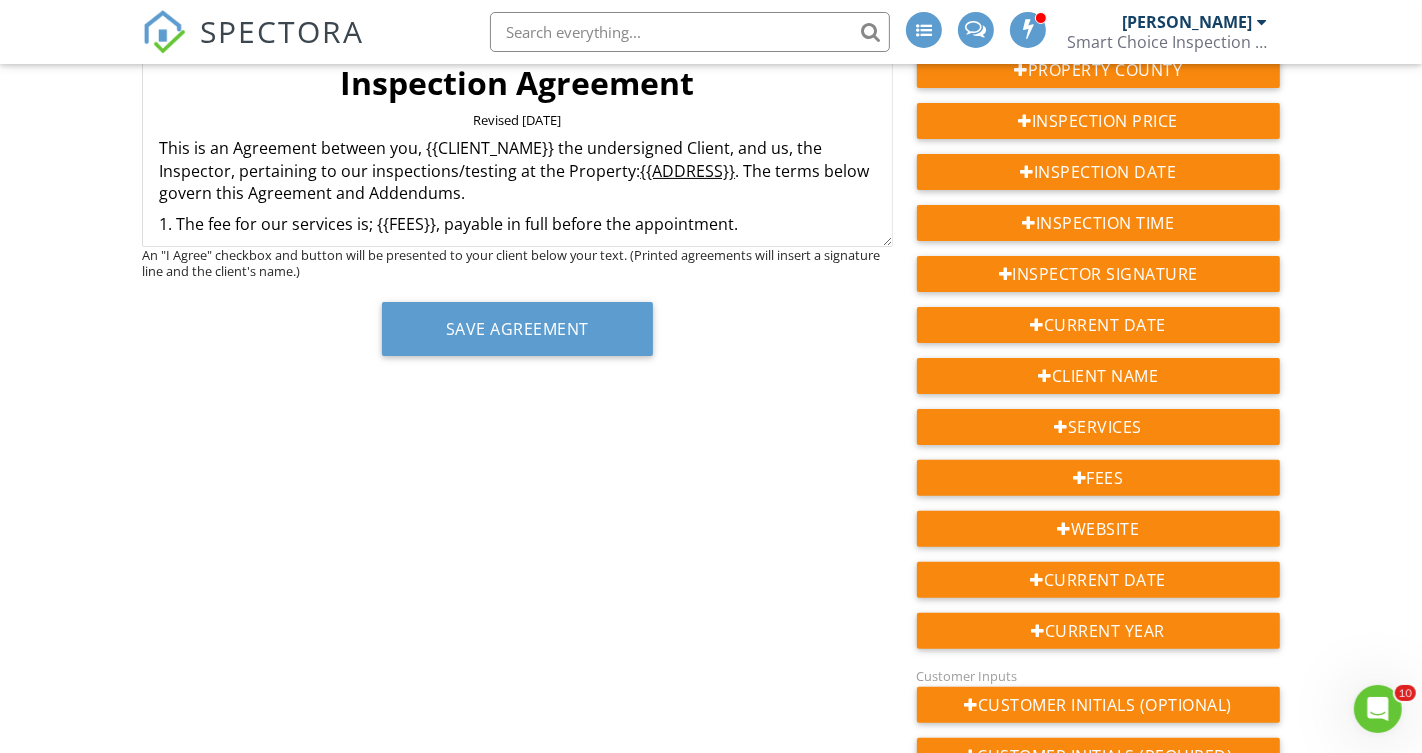 scroll, scrollTop: 0, scrollLeft: 0, axis: both 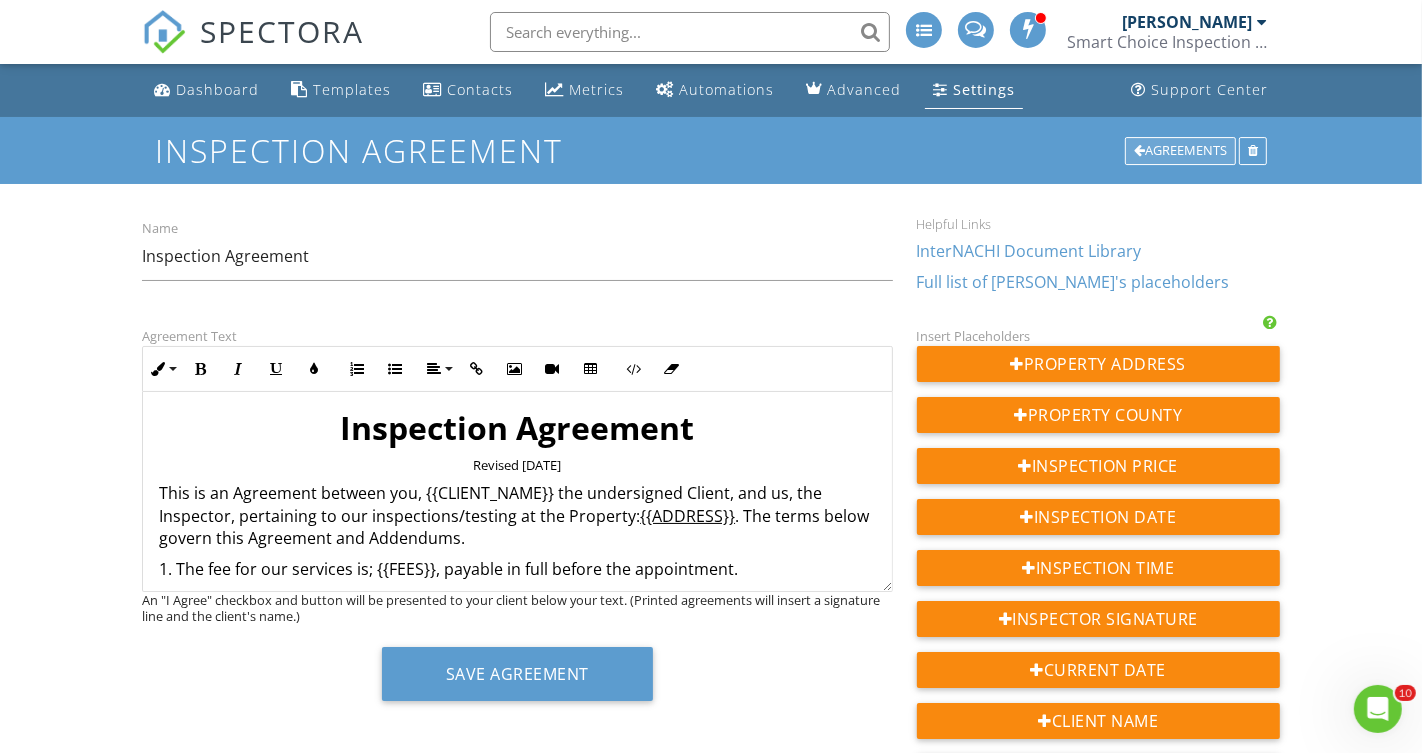 click at bounding box center [1139, 151] 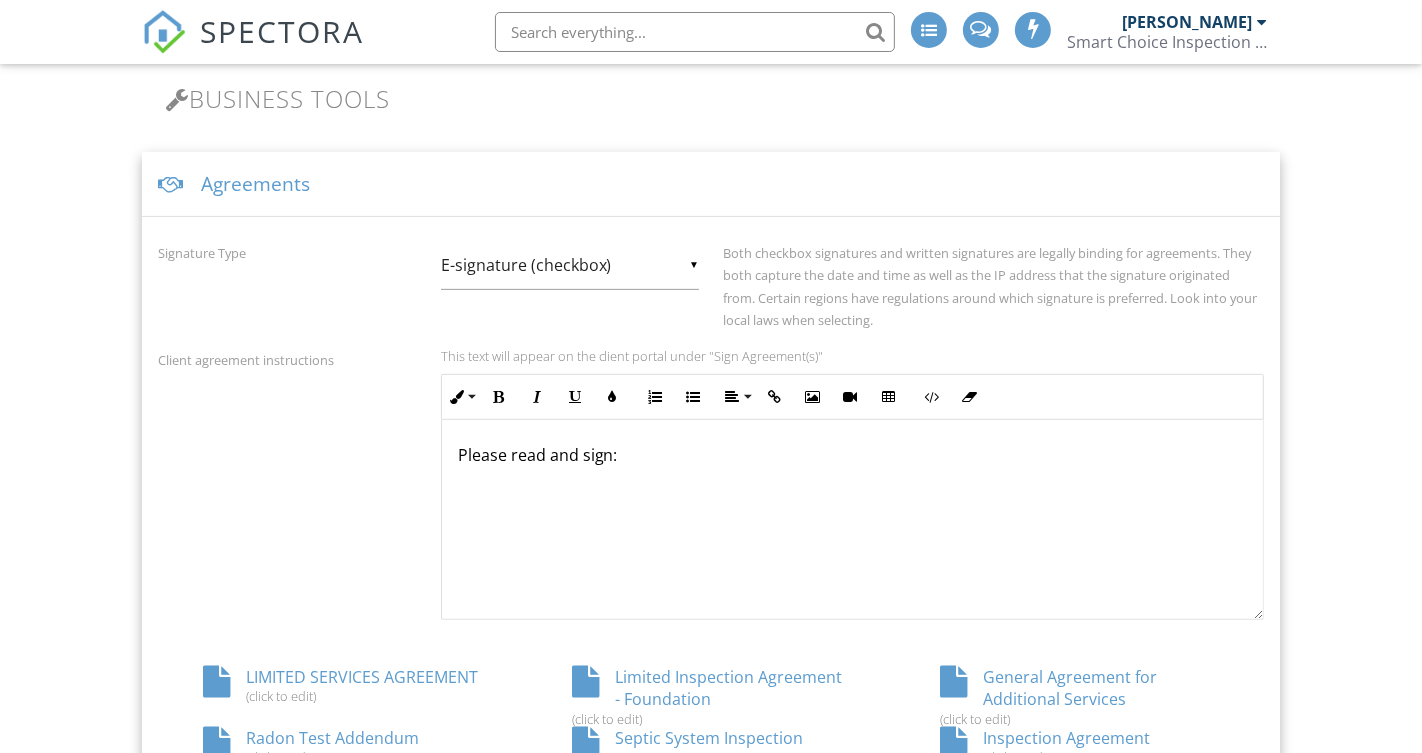 scroll, scrollTop: 0, scrollLeft: 0, axis: both 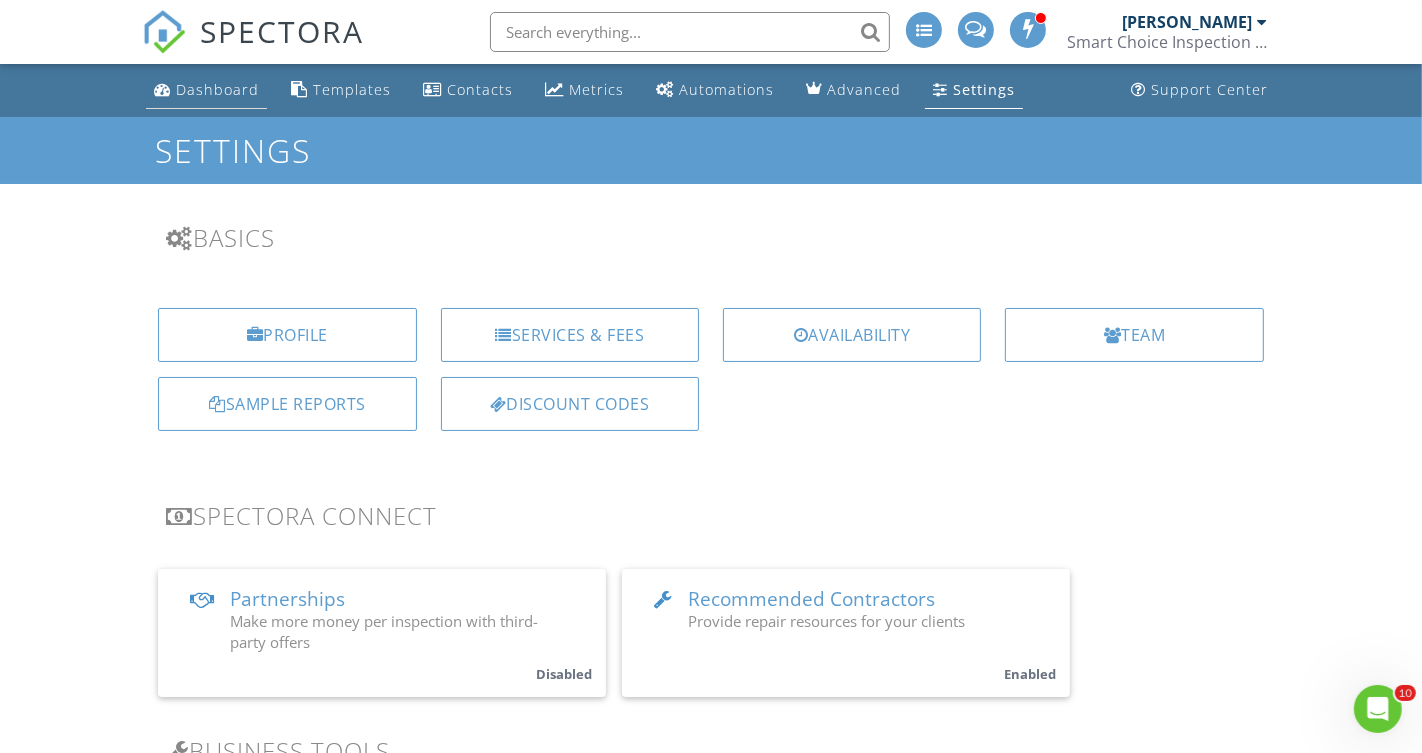 click on "Dashboard" at bounding box center (217, 89) 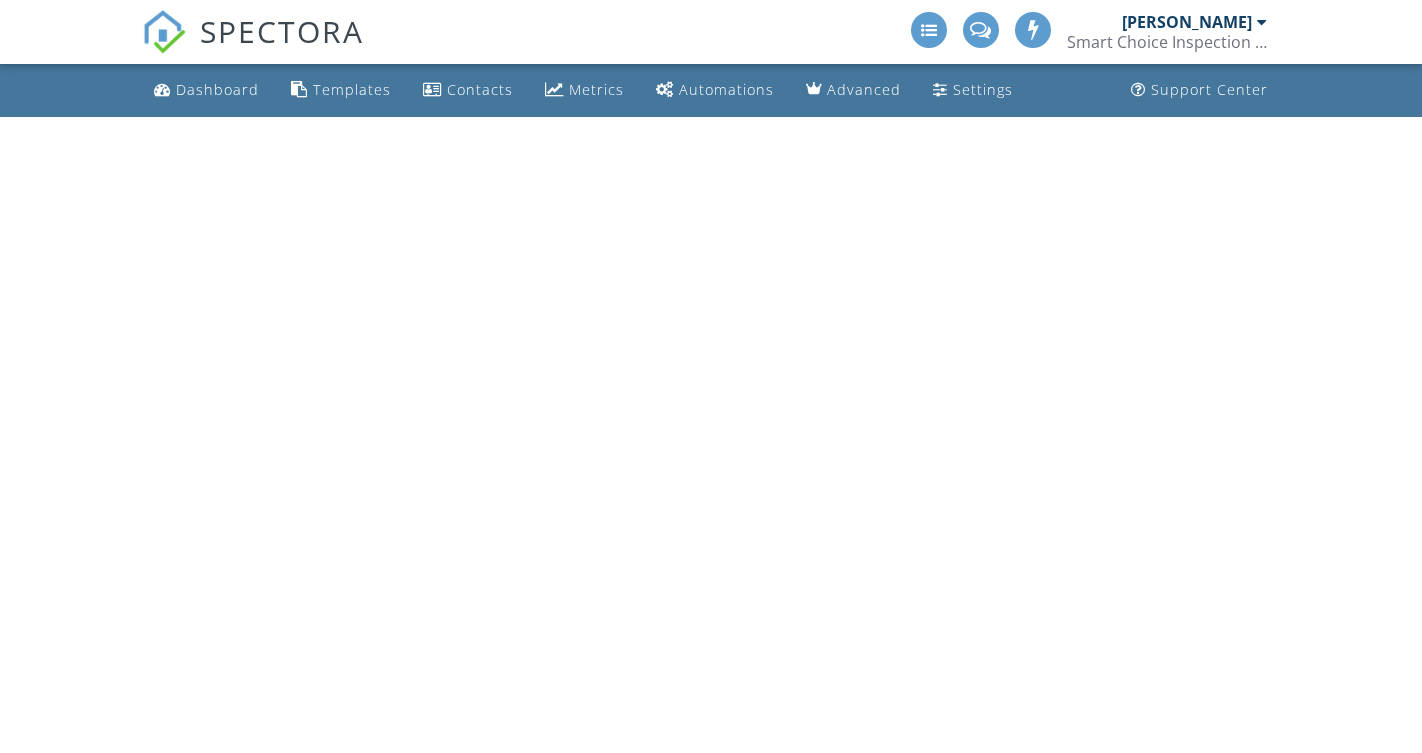 scroll, scrollTop: 0, scrollLeft: 0, axis: both 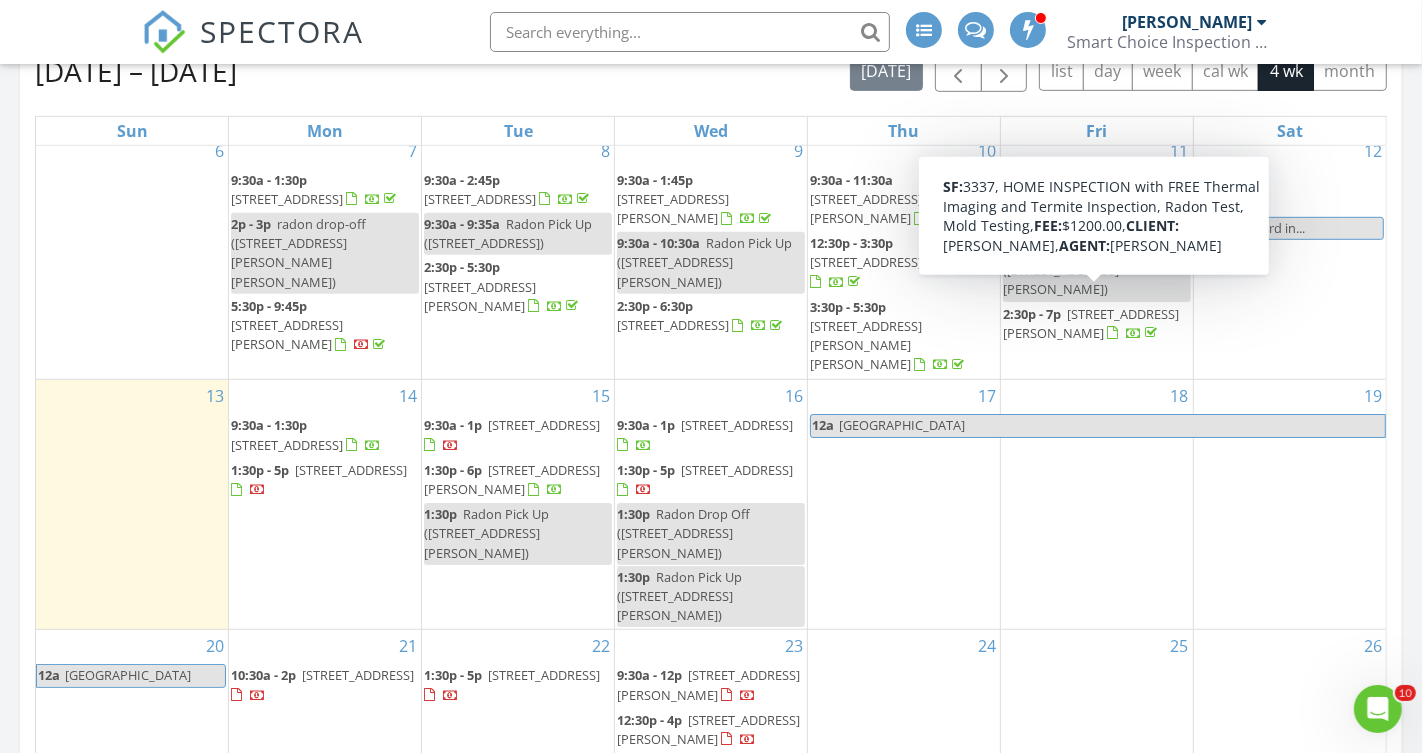 click on "3744 Fox Crossing , St. Joseph 49085" at bounding box center [1091, 323] 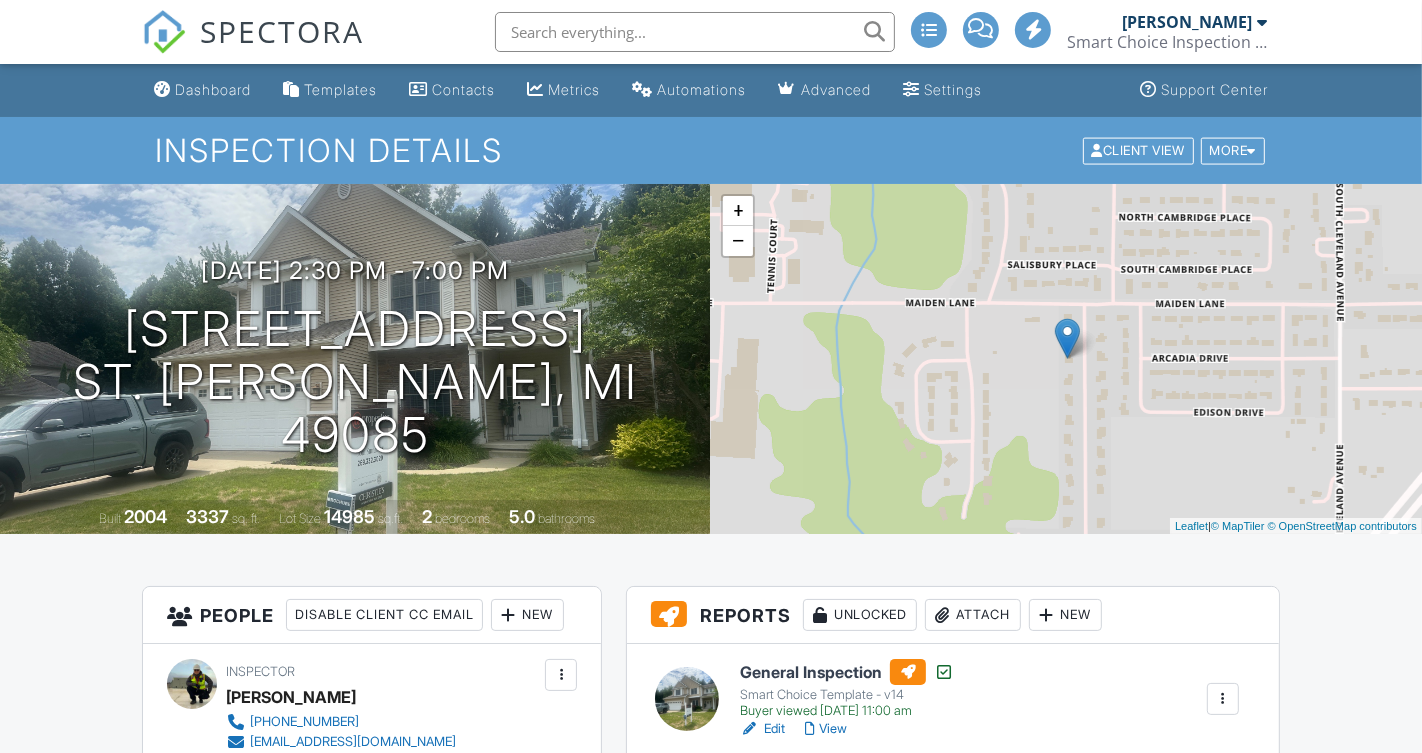scroll, scrollTop: 135, scrollLeft: 0, axis: vertical 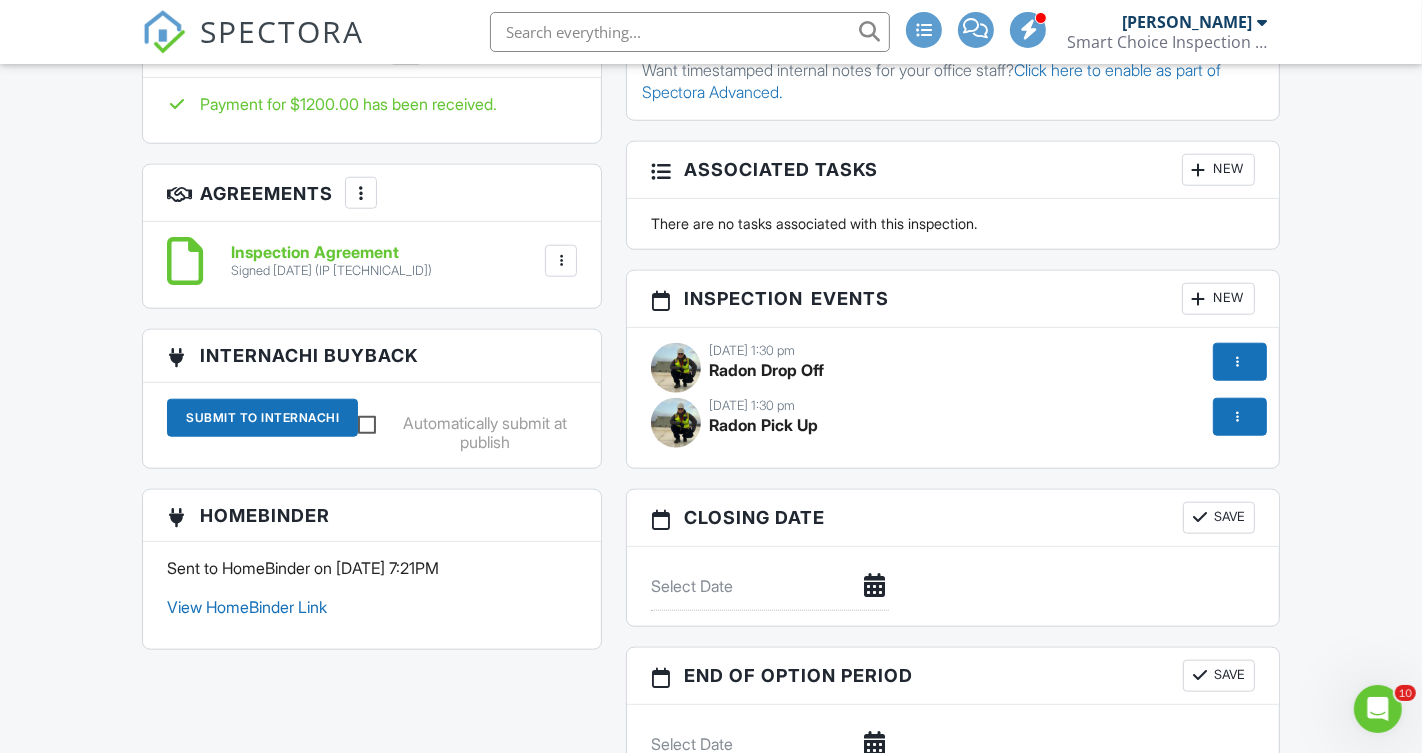click at bounding box center (561, 261) 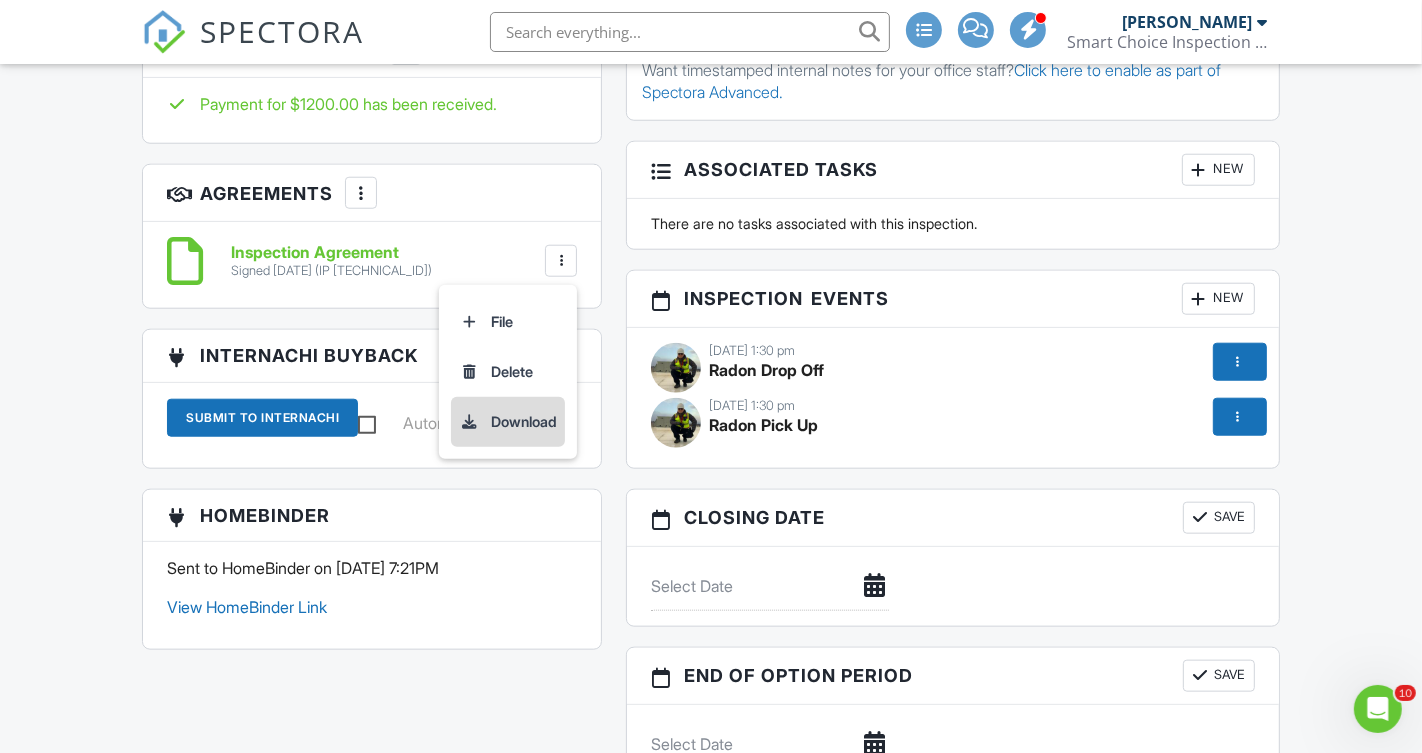click on "Download" at bounding box center [508, 422] 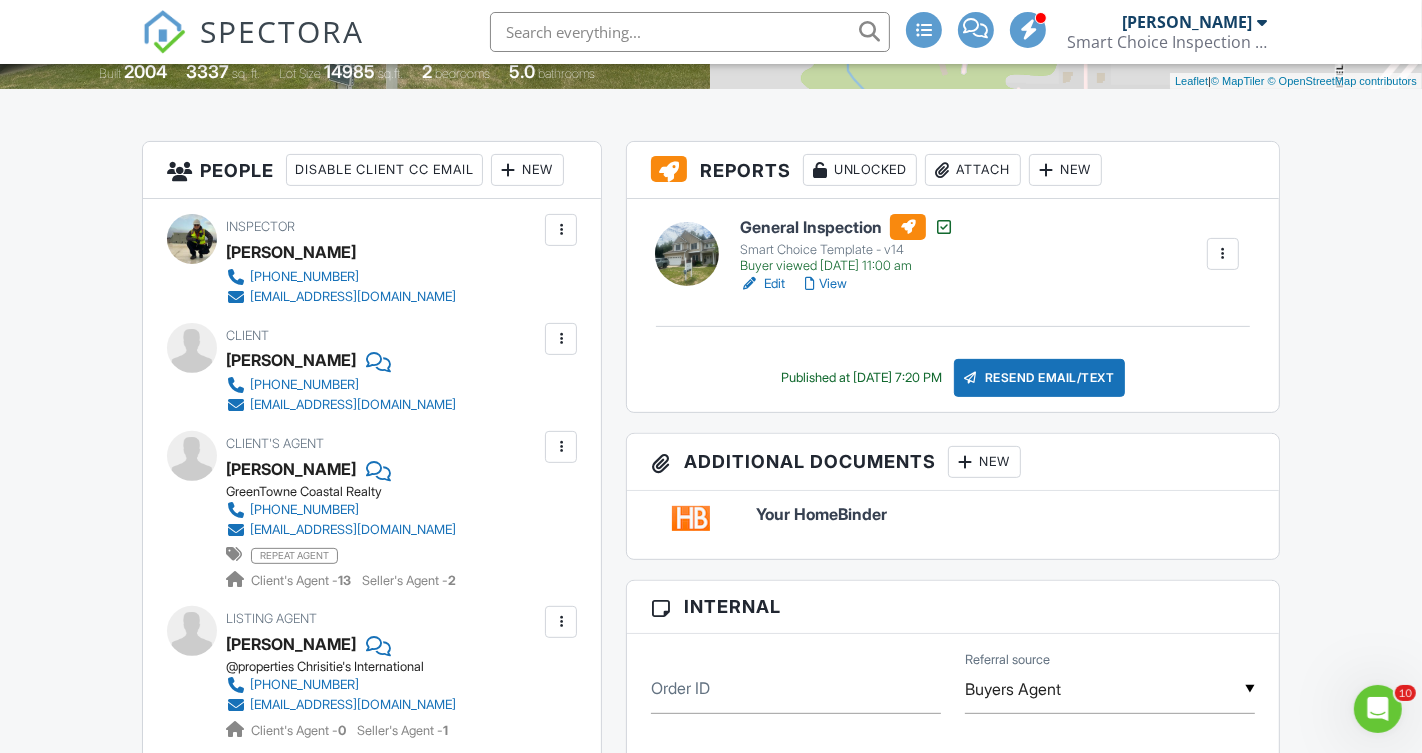 scroll, scrollTop: 438, scrollLeft: 0, axis: vertical 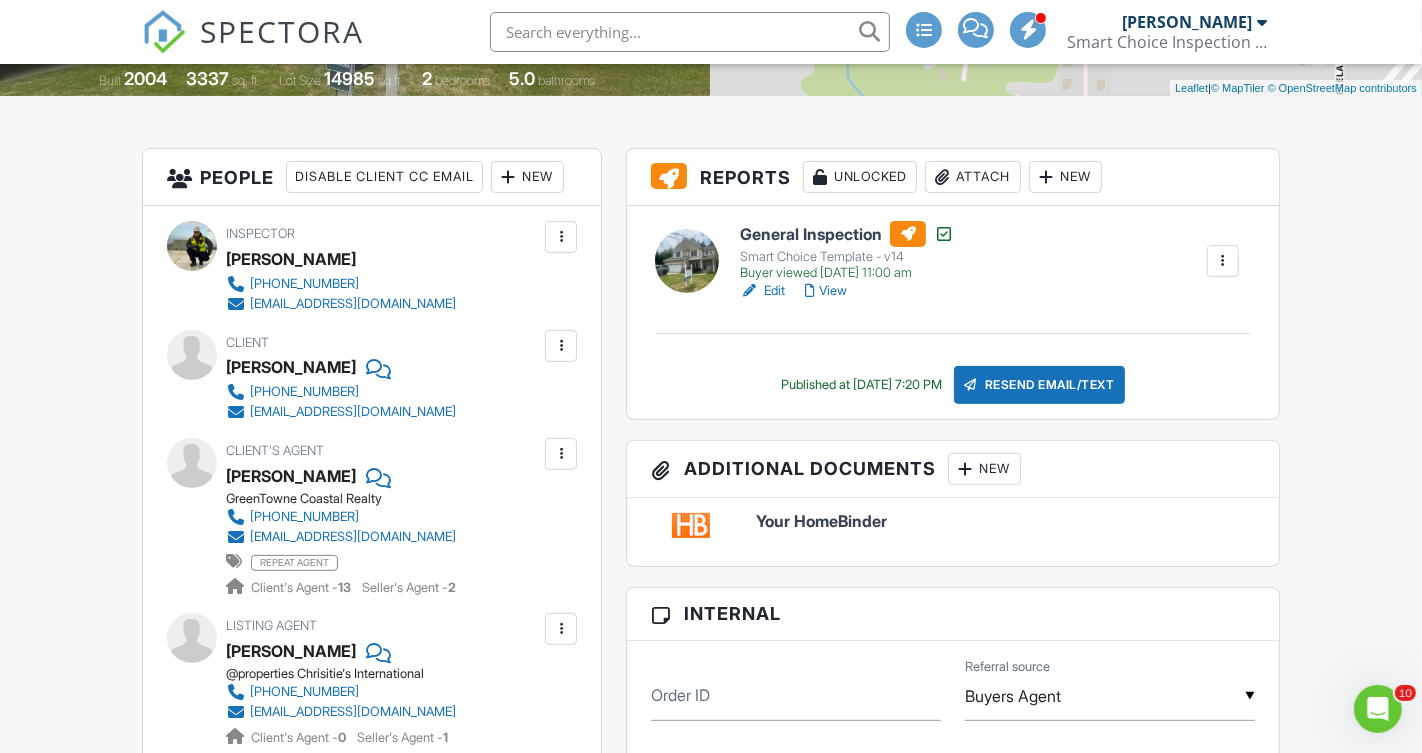 click on "View" at bounding box center [826, 291] 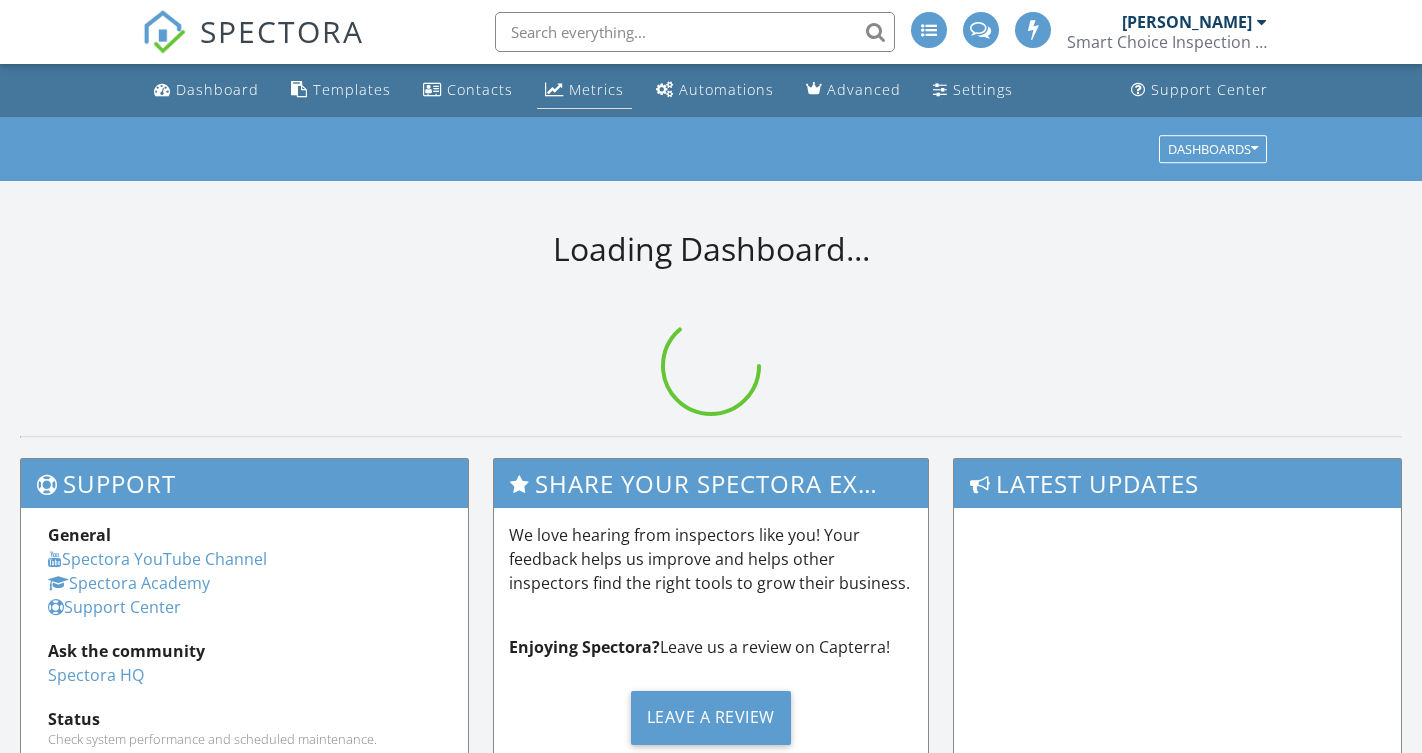 scroll, scrollTop: 0, scrollLeft: 0, axis: both 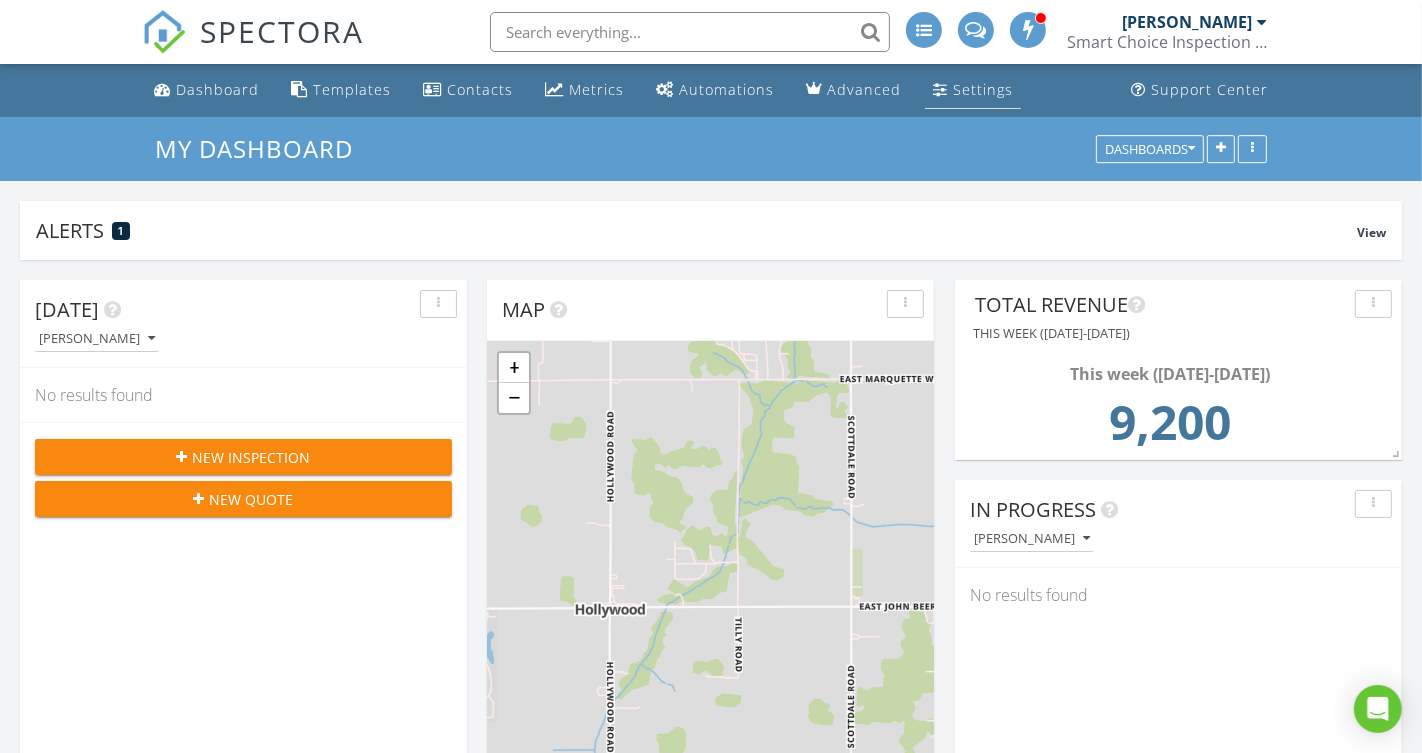 click on "Settings" at bounding box center (983, 89) 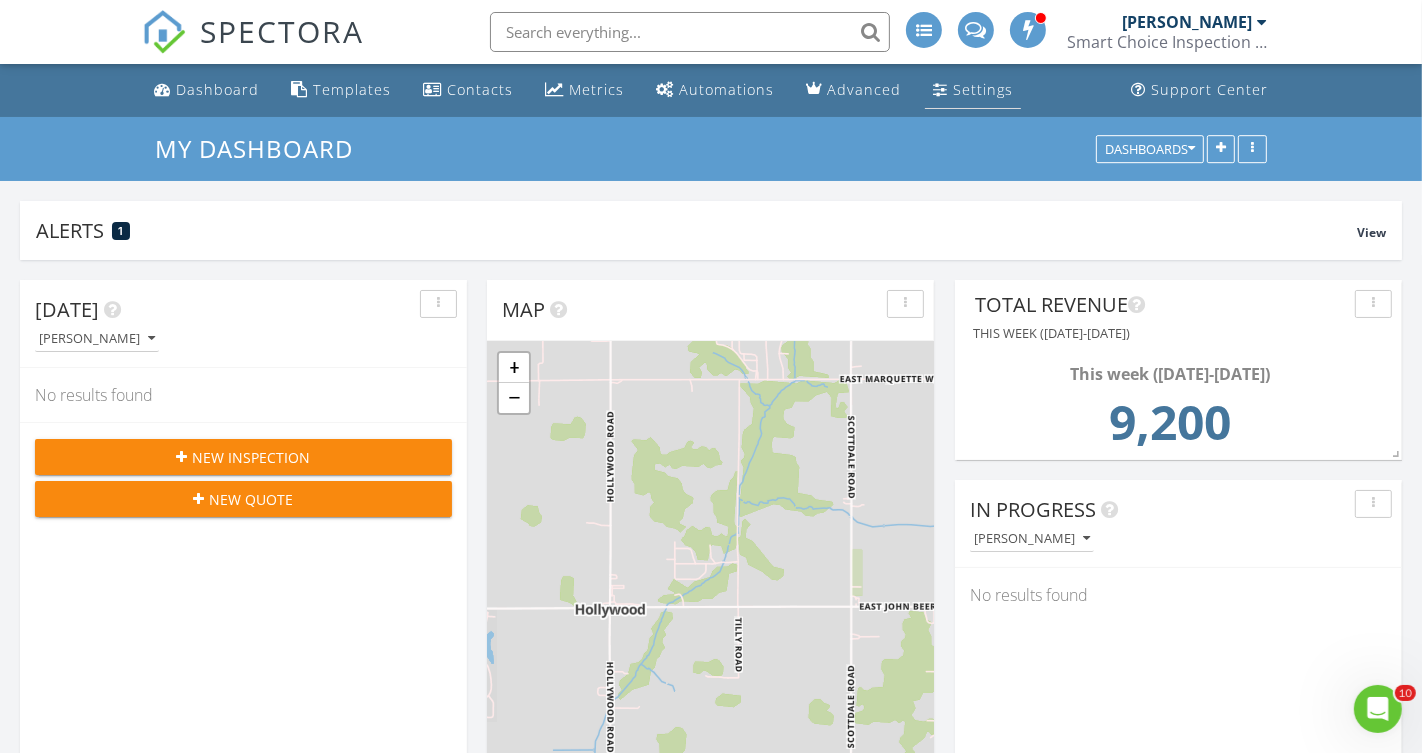 scroll, scrollTop: 0, scrollLeft: 0, axis: both 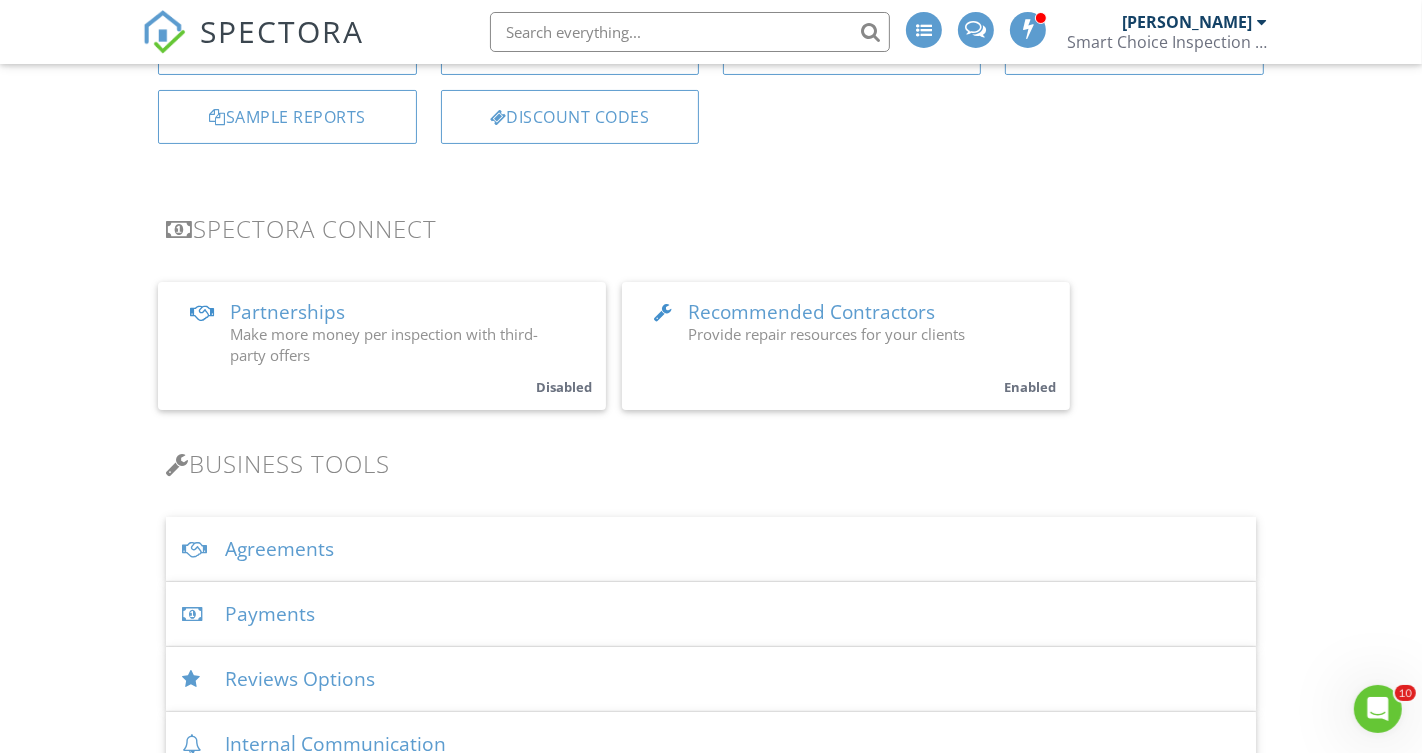 click on "Recommended Contractors" at bounding box center [811, 312] 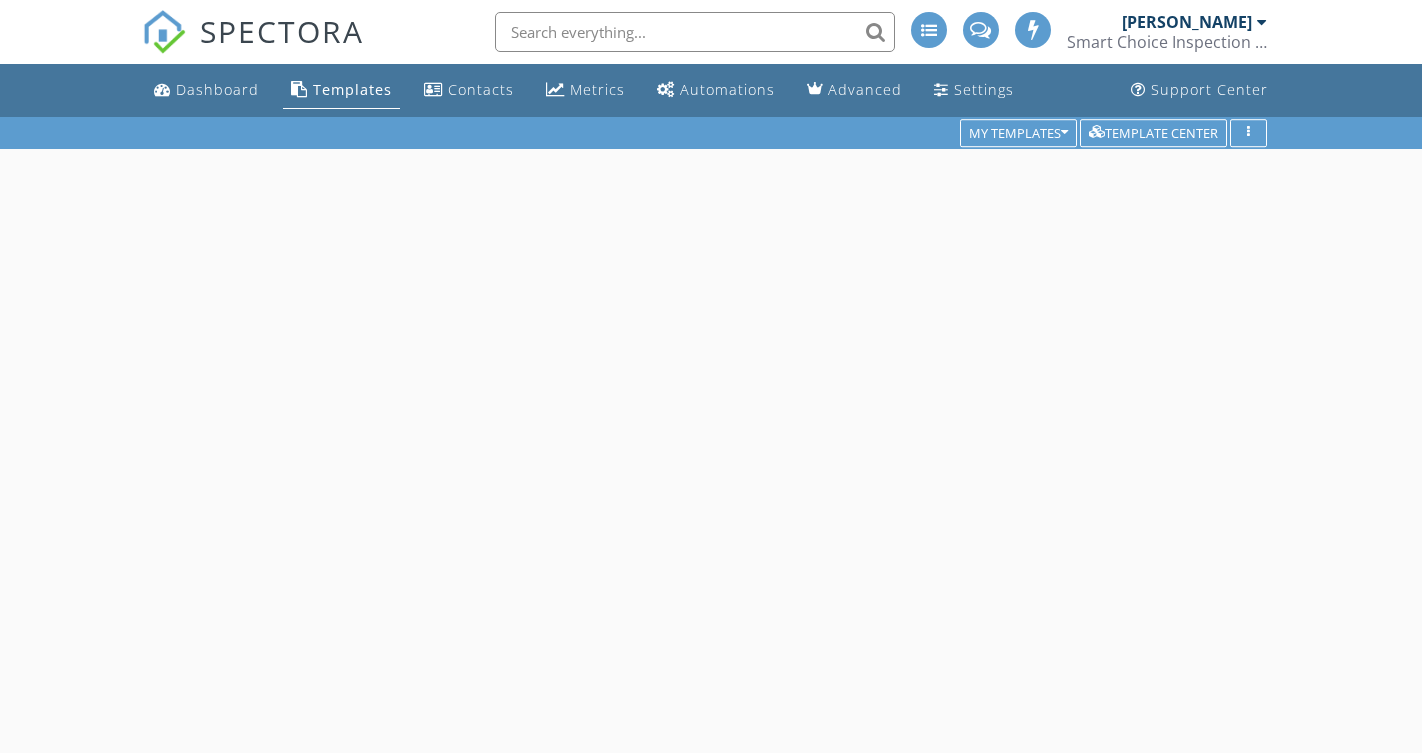 scroll, scrollTop: 0, scrollLeft: 0, axis: both 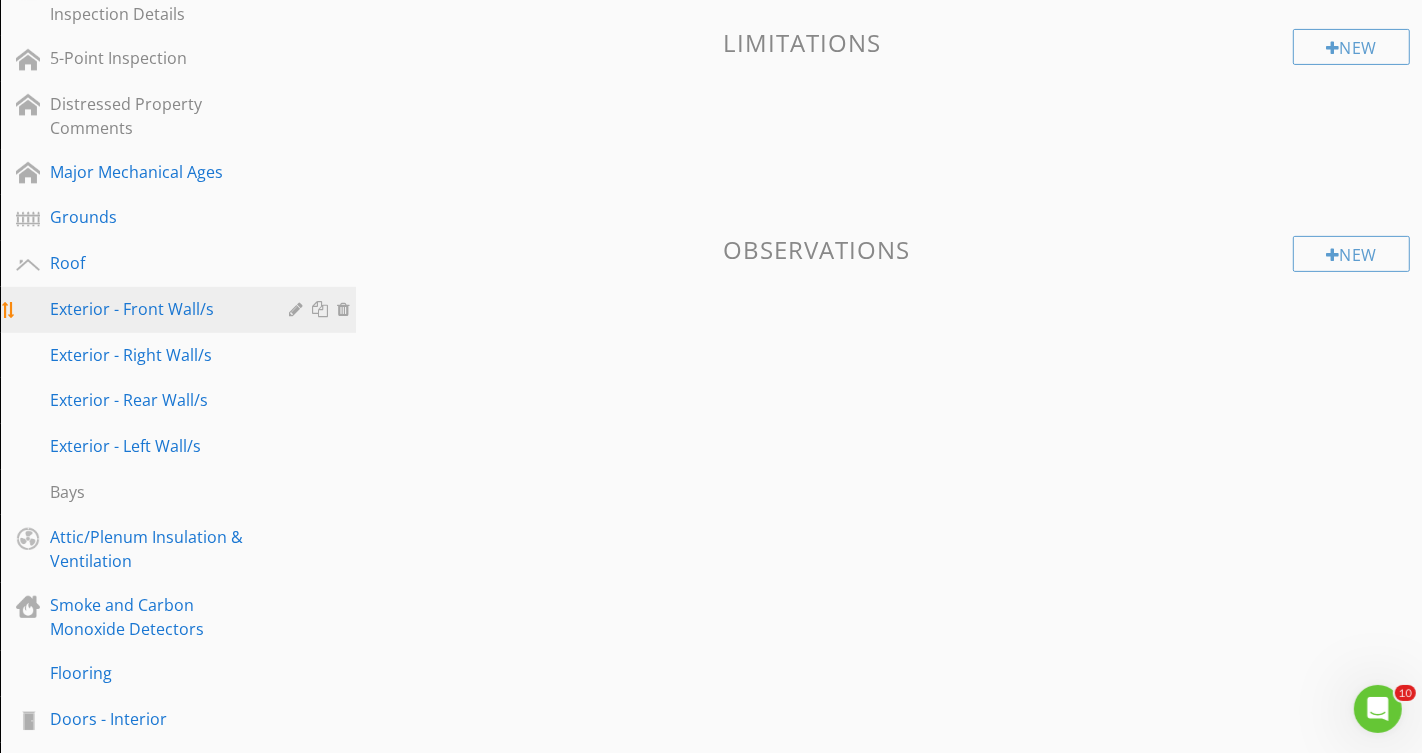 click on "Exterior - Front Wall/s" at bounding box center [155, 309] 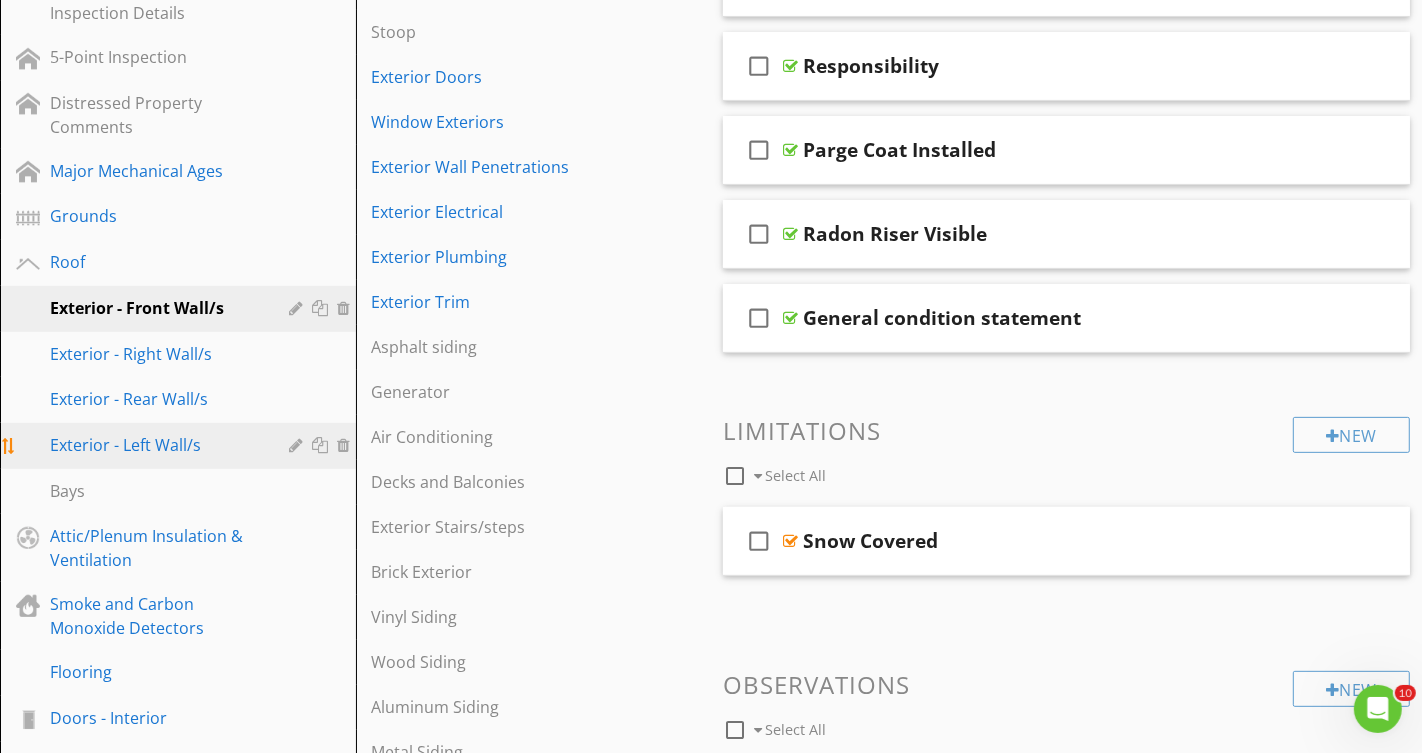 click on "Exterior - Left Wall/s" at bounding box center (155, 445) 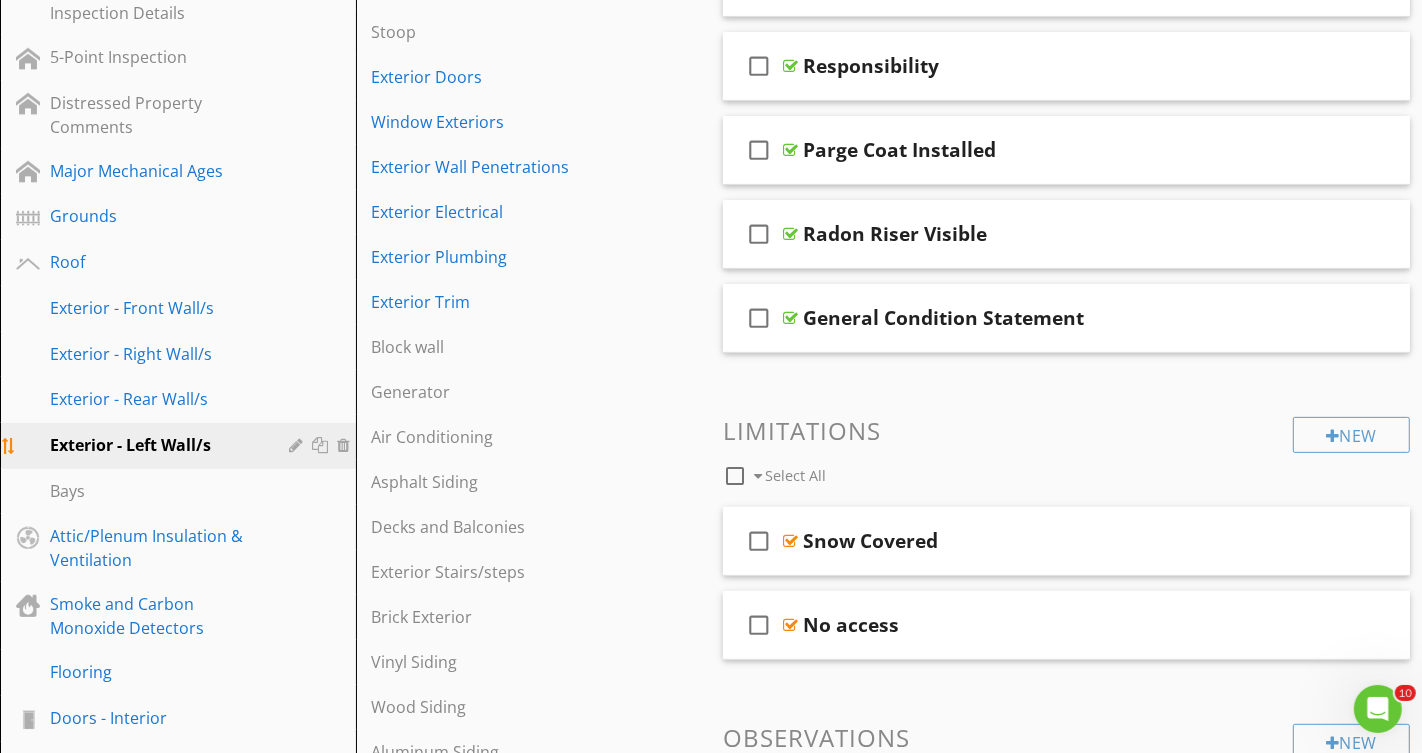 click at bounding box center [323, 445] 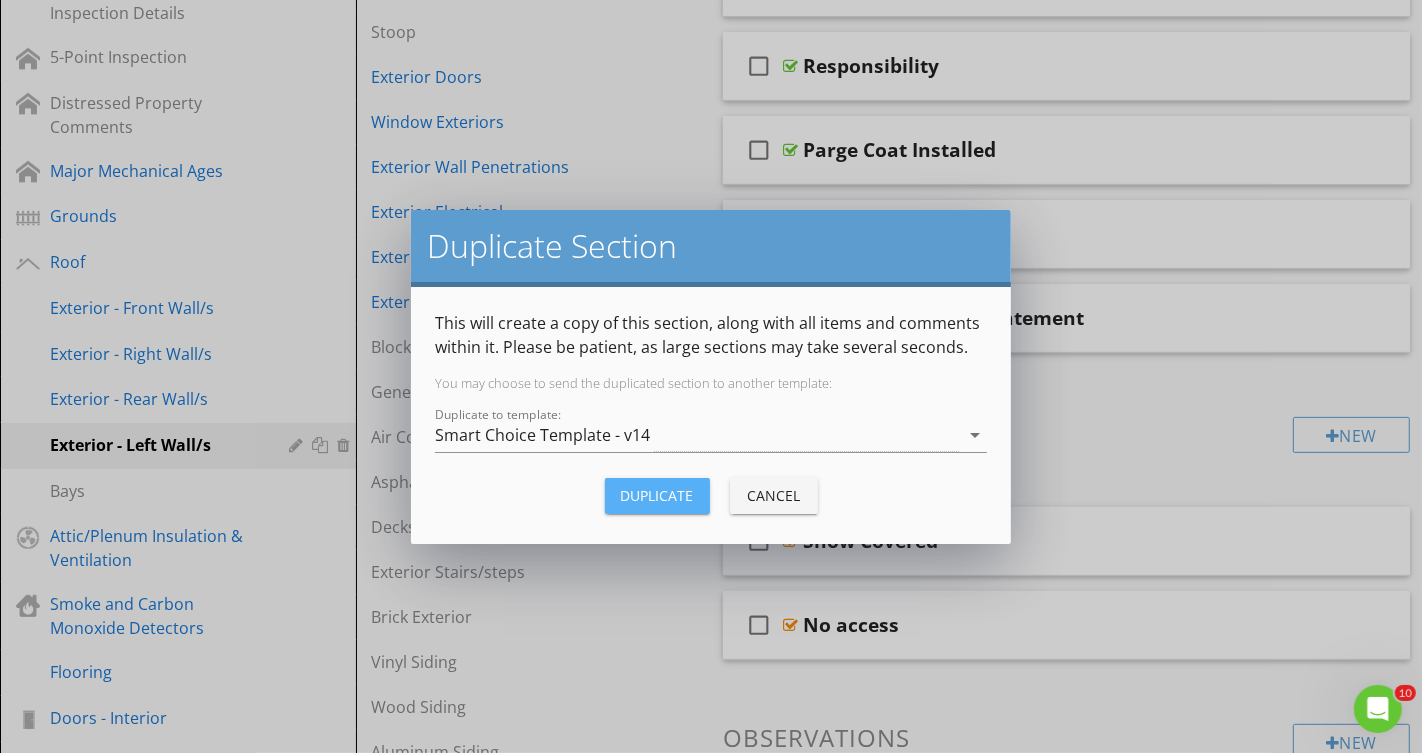 click on "Duplicate" at bounding box center (657, 495) 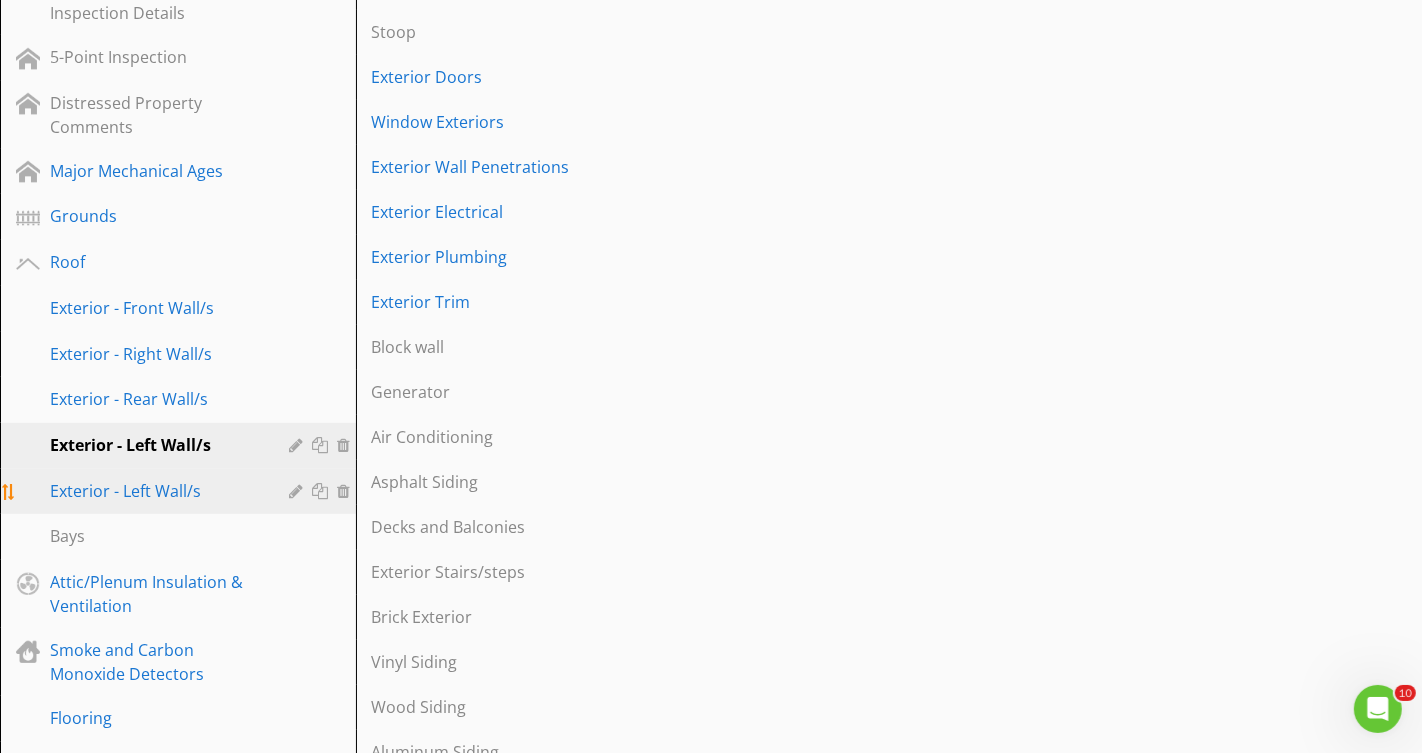 click on "Exterior - Left Wall/s" at bounding box center [155, 491] 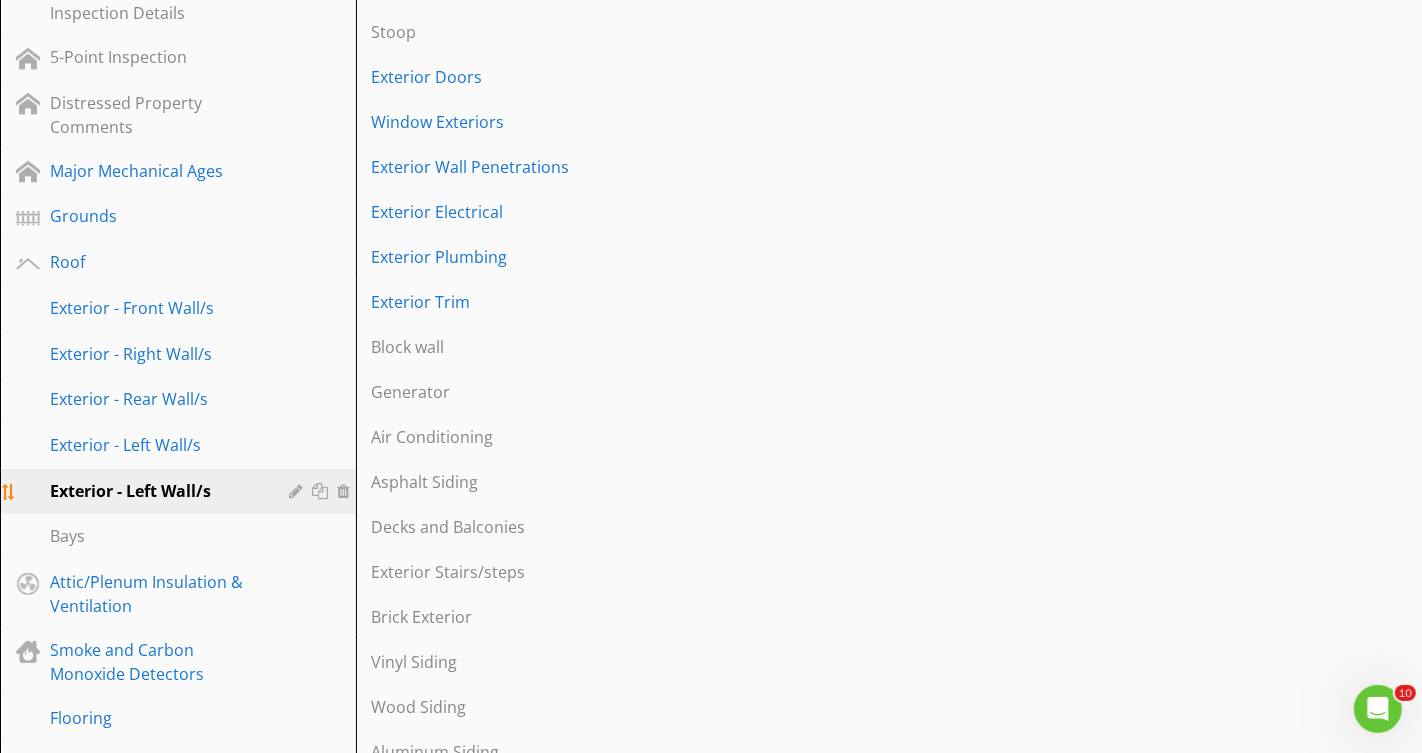 click at bounding box center (299, 491) 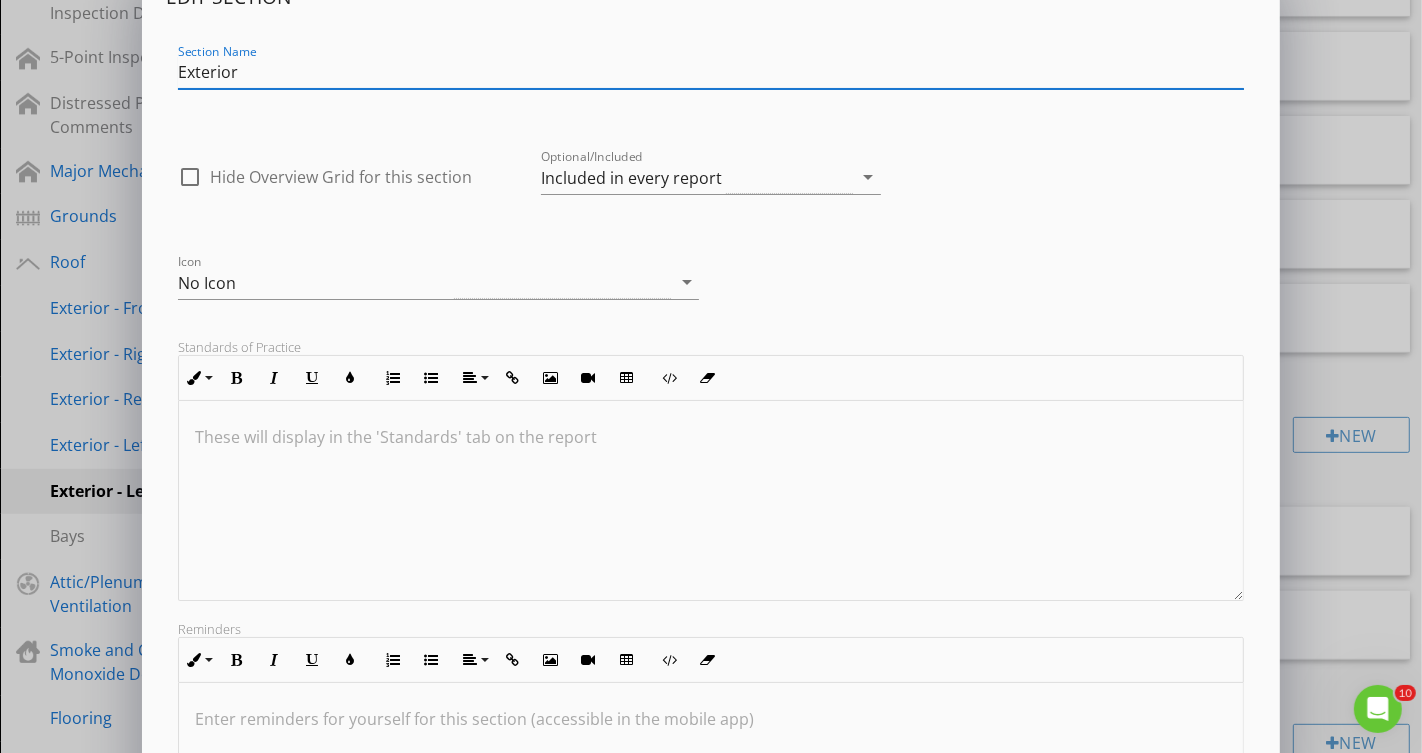 scroll, scrollTop: 0, scrollLeft: 0, axis: both 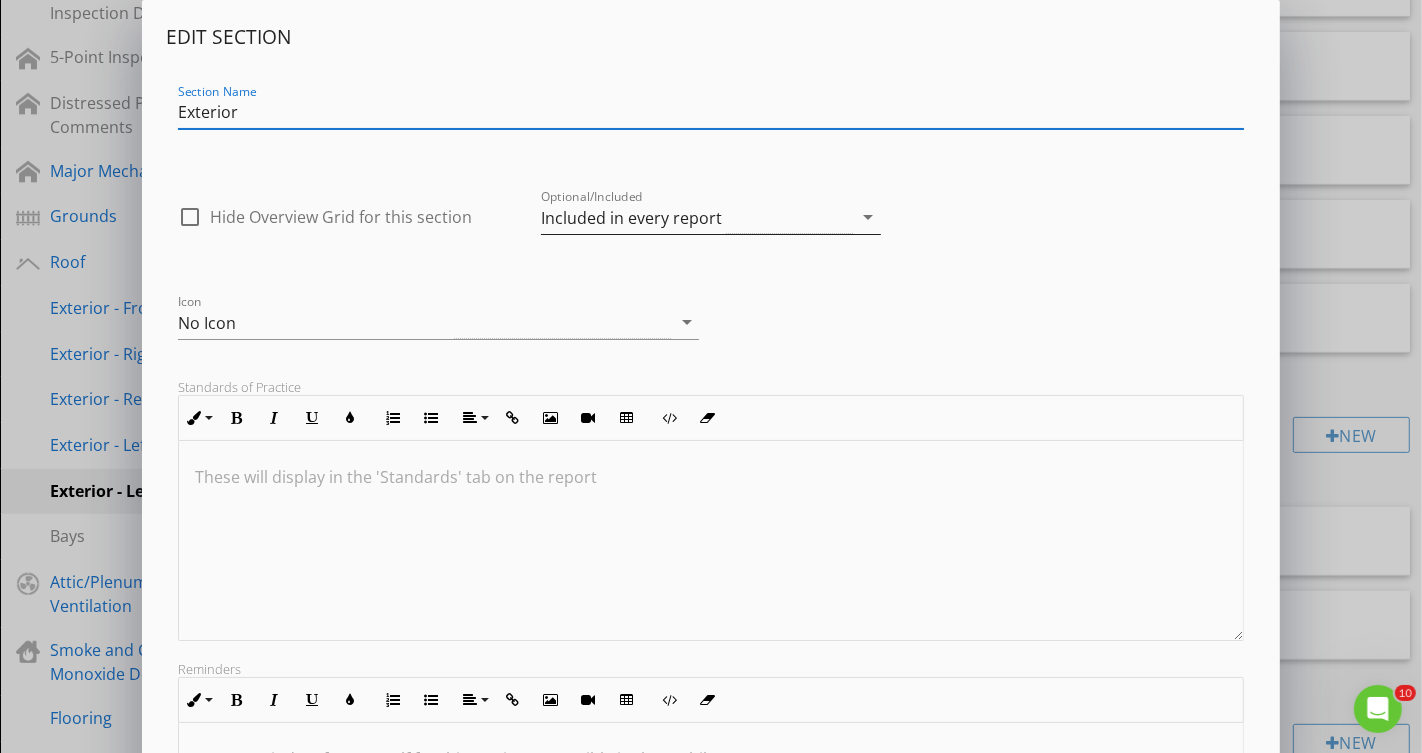type on "Exterior" 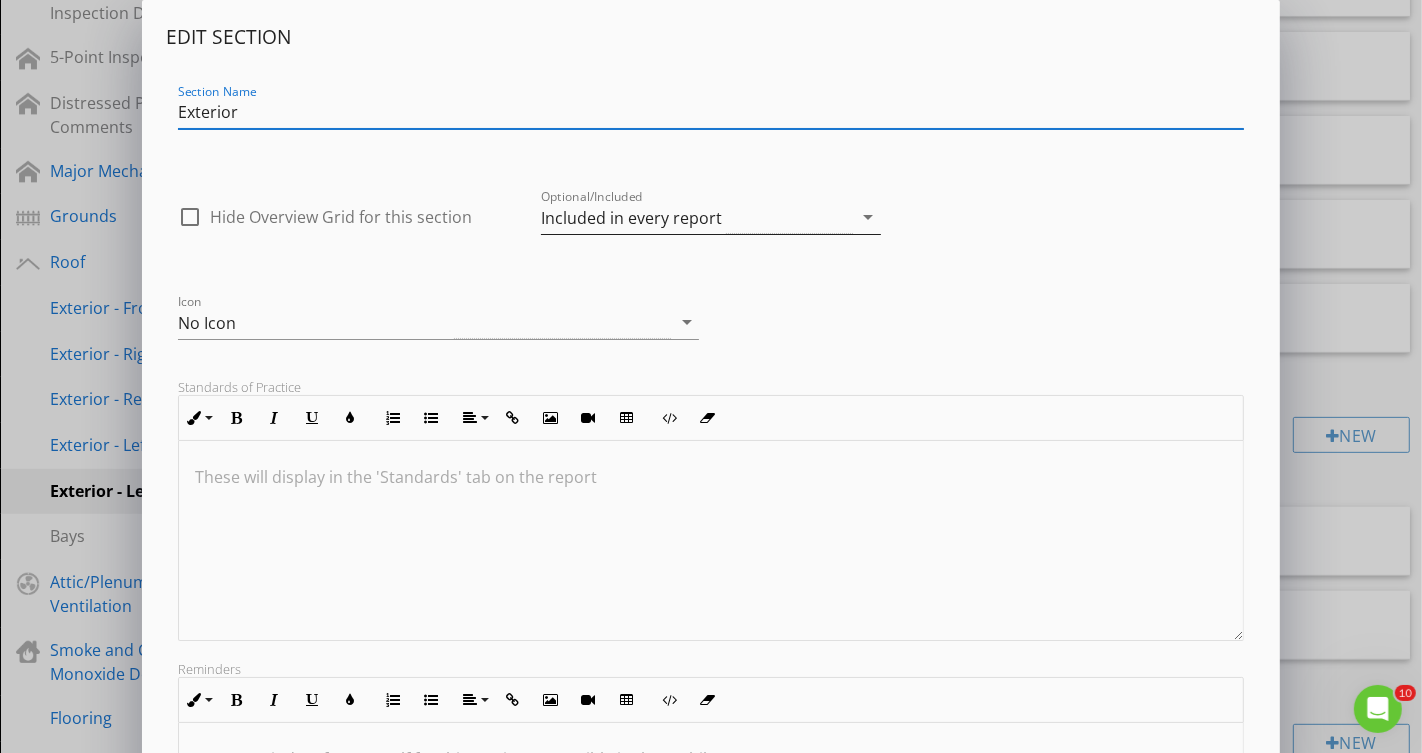 click on "Included in every report" at bounding box center [631, 218] 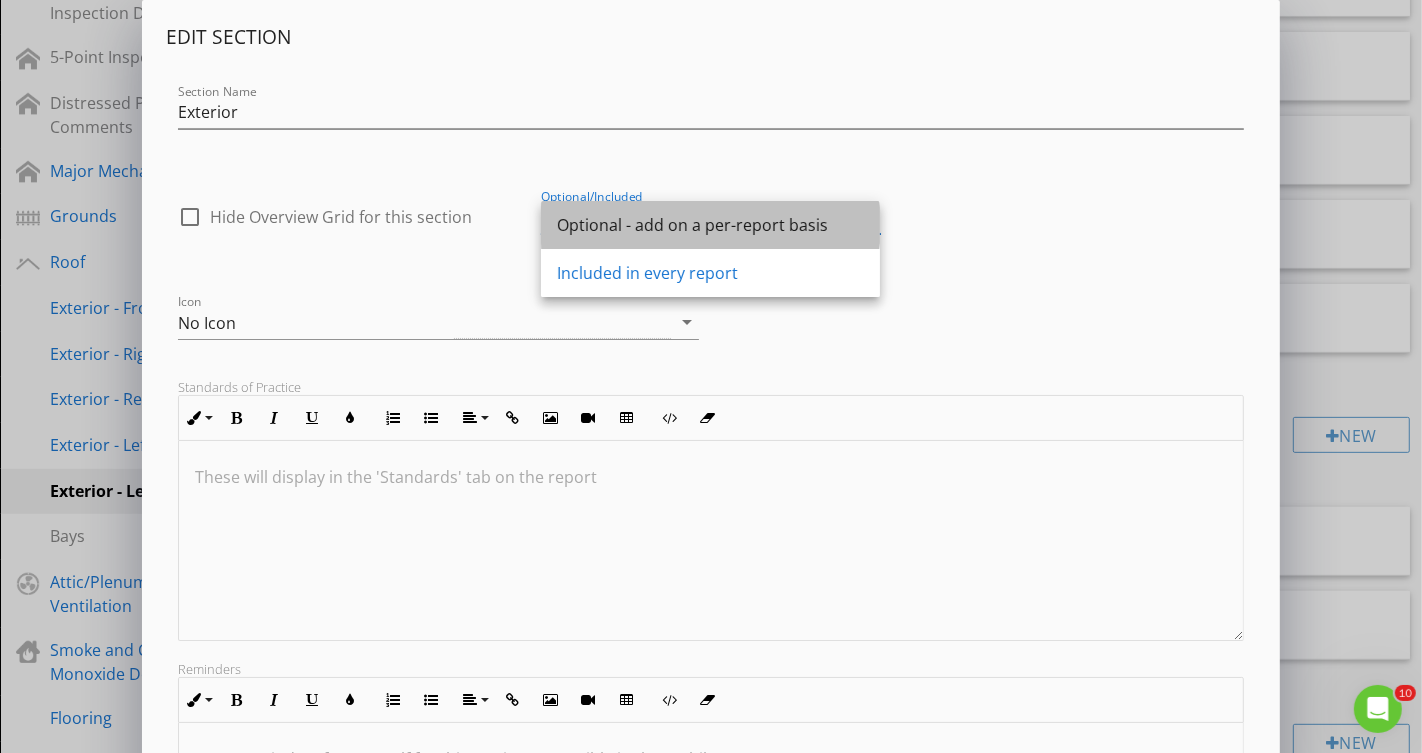 click on "Optional - add on a per-report basis" at bounding box center (710, 225) 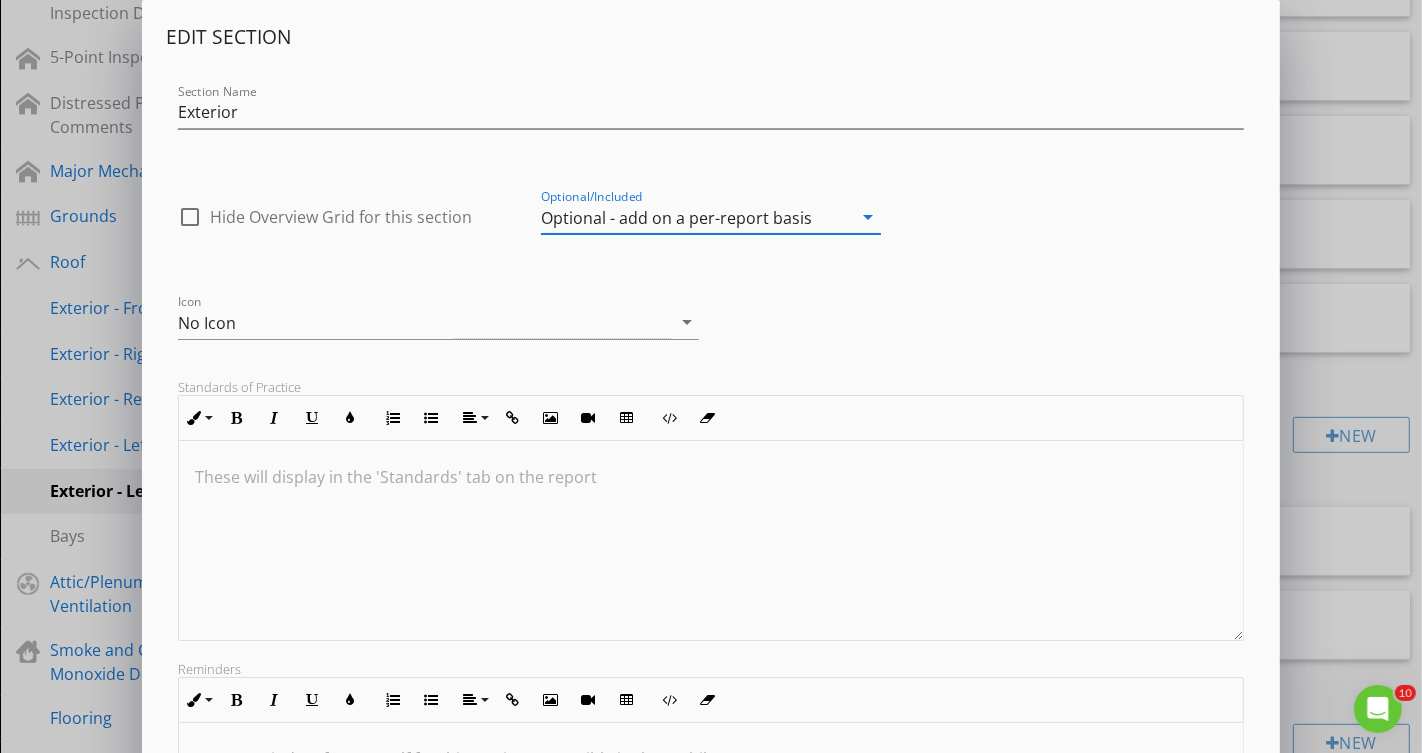 scroll, scrollTop: 302, scrollLeft: 0, axis: vertical 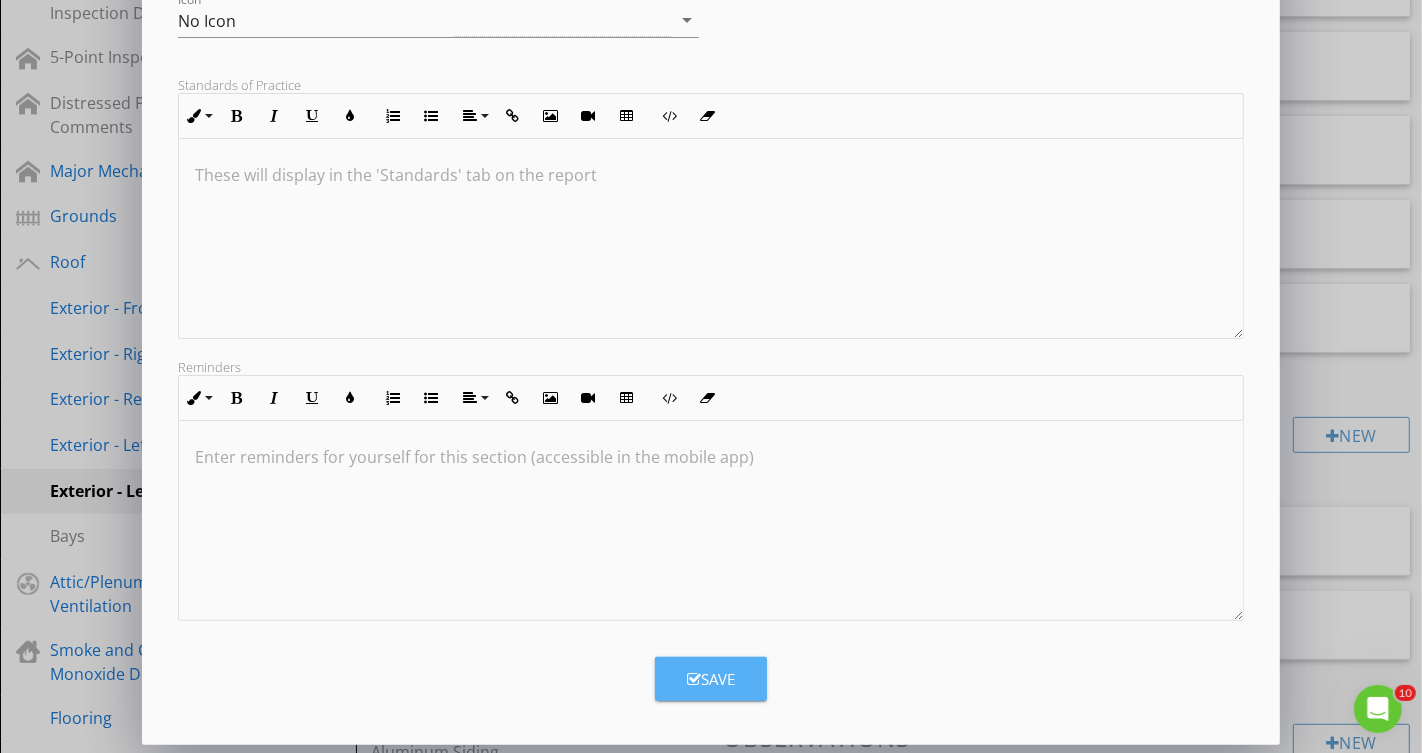 click at bounding box center [694, 679] 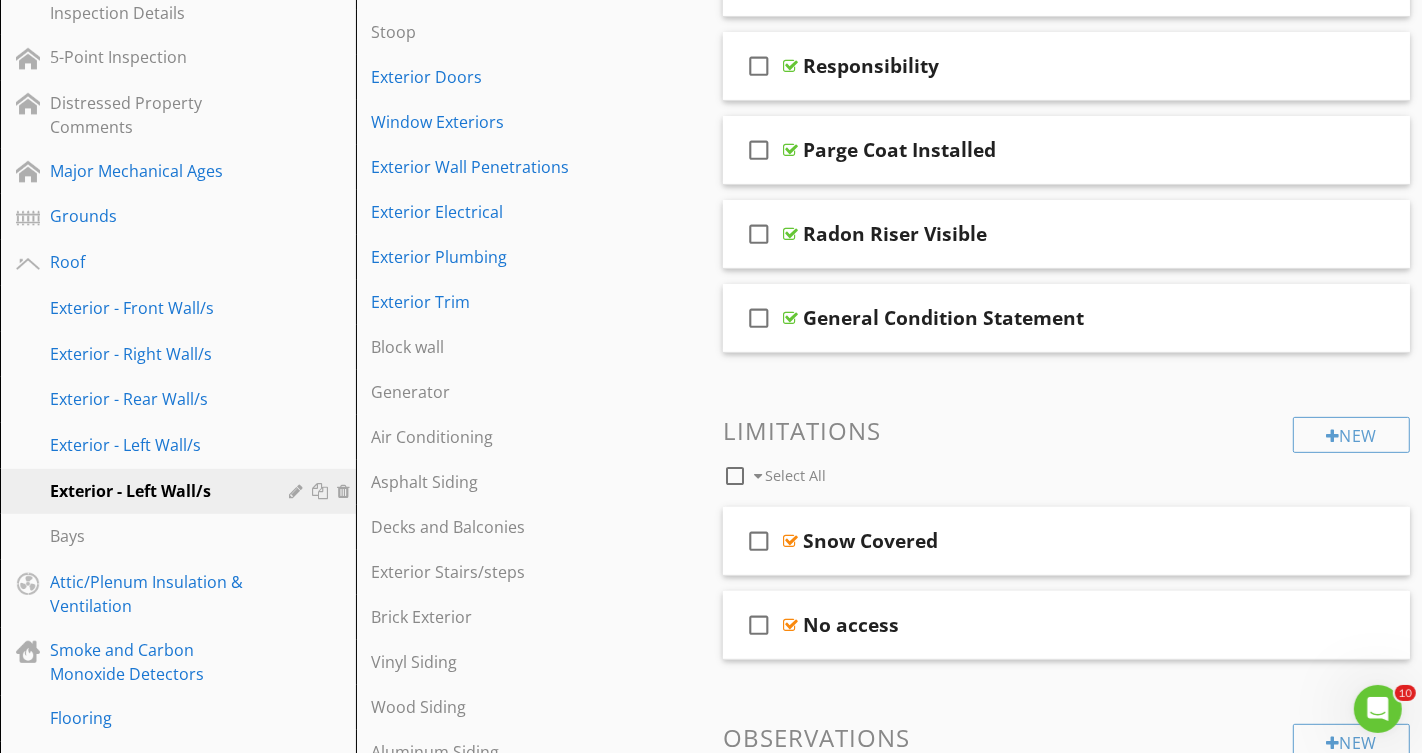 scroll, scrollTop: 86, scrollLeft: 0, axis: vertical 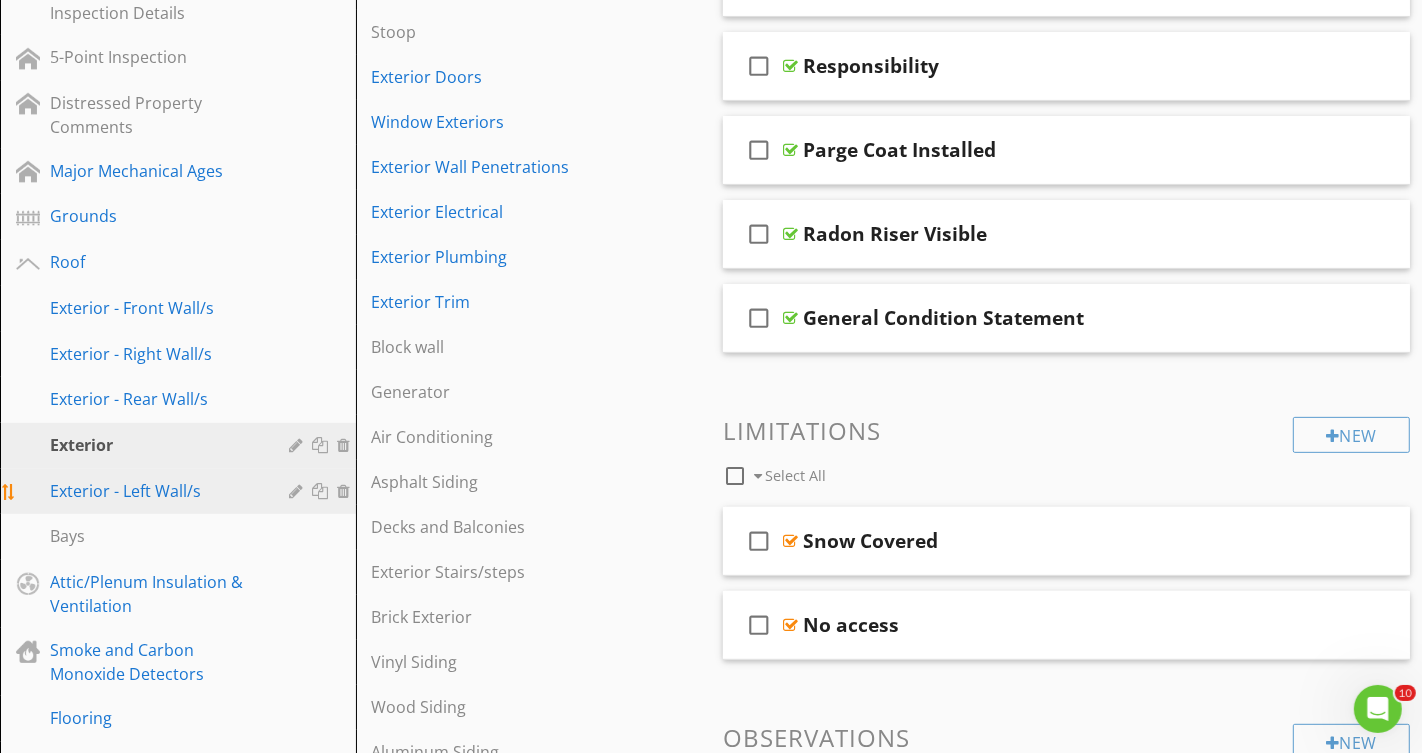 type 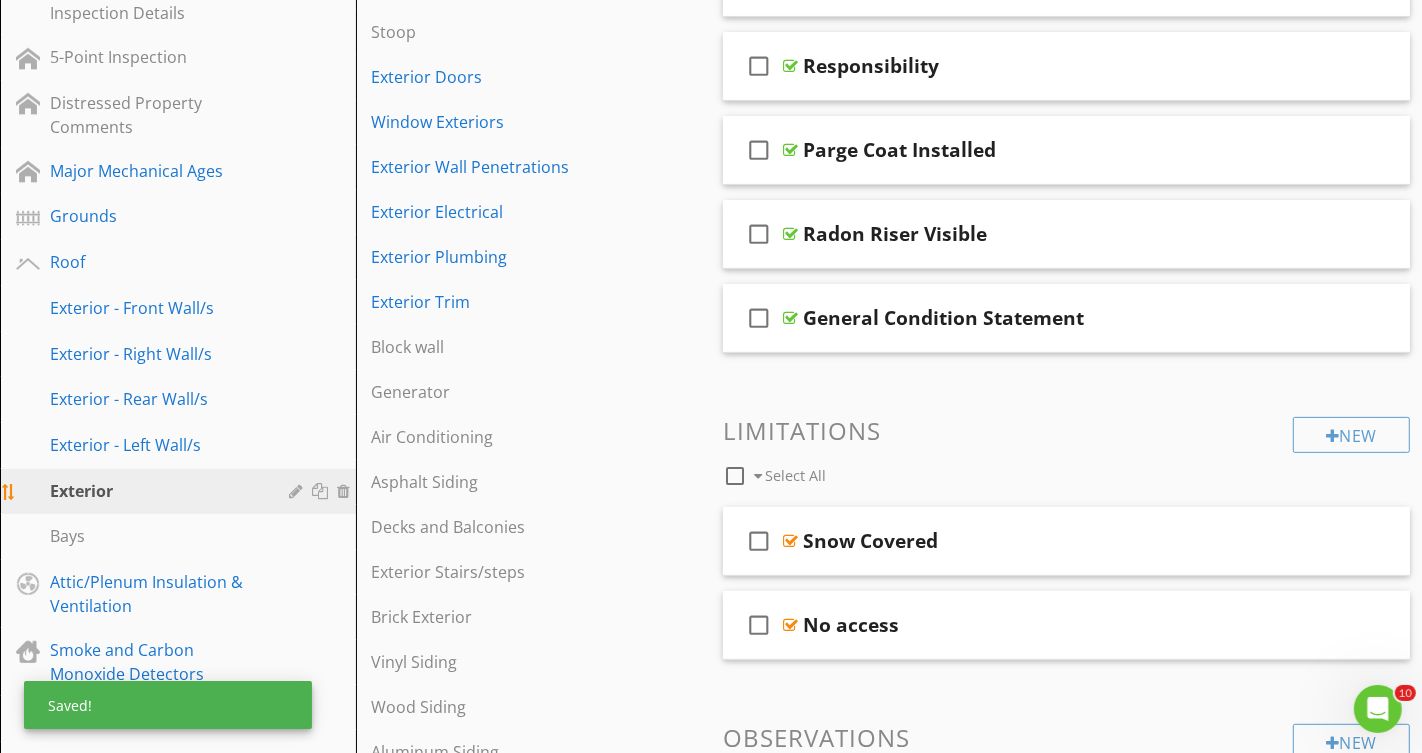 click on "Exterior" at bounding box center (155, 491) 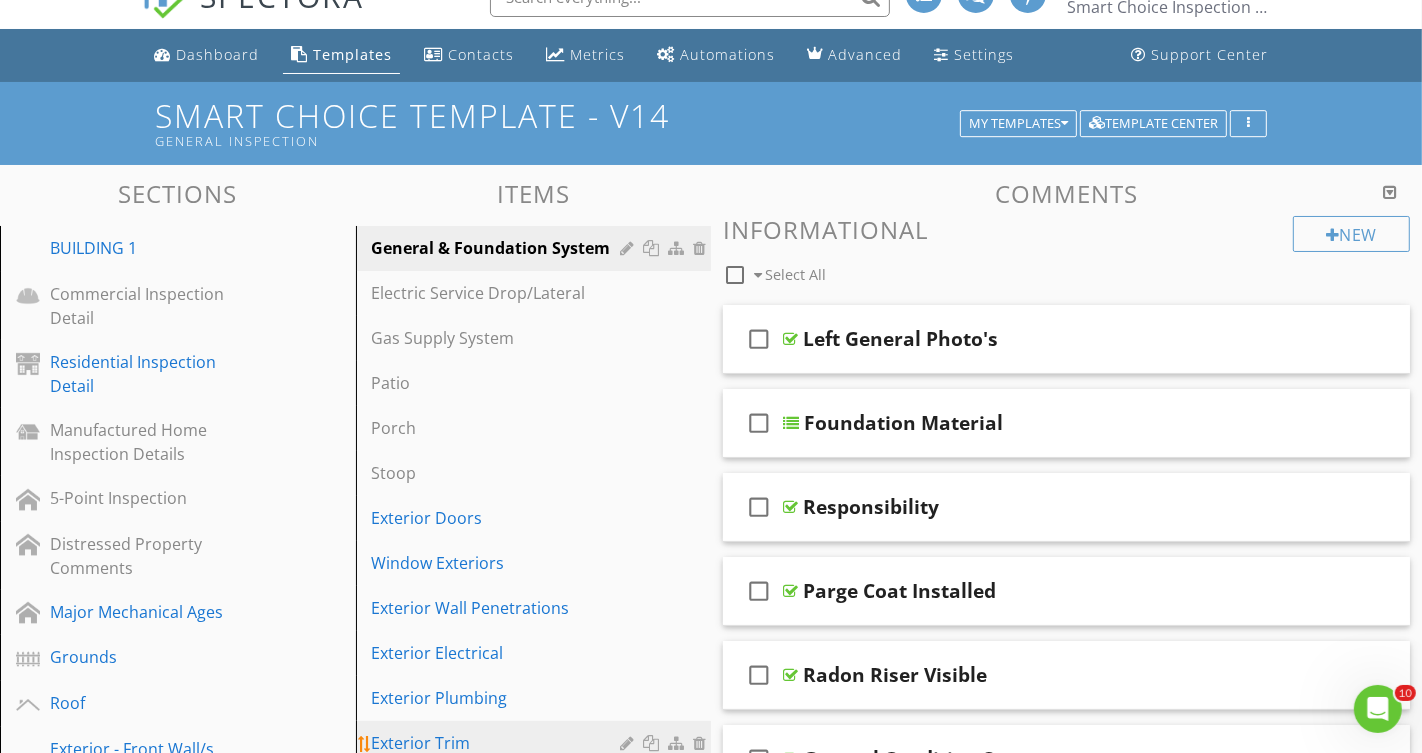 scroll, scrollTop: 42, scrollLeft: 0, axis: vertical 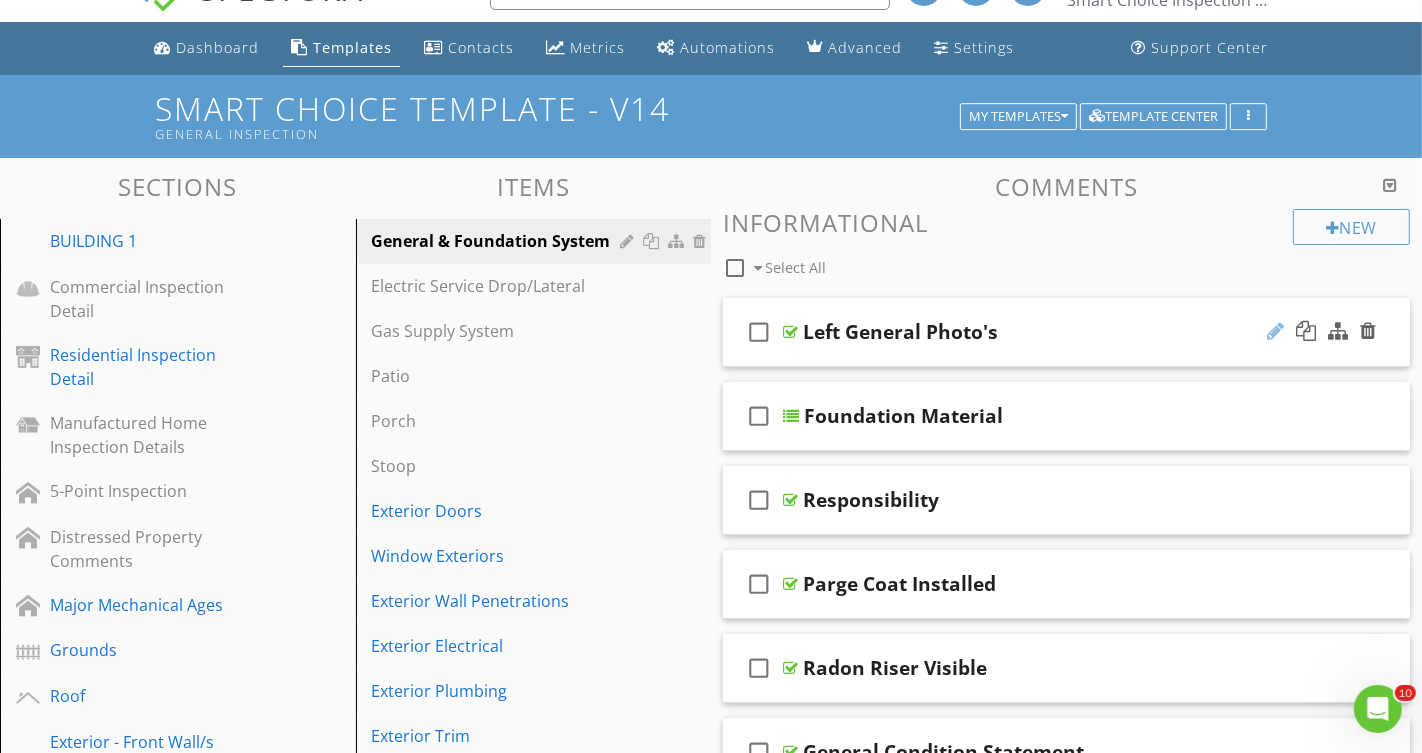 click at bounding box center [1275, 331] 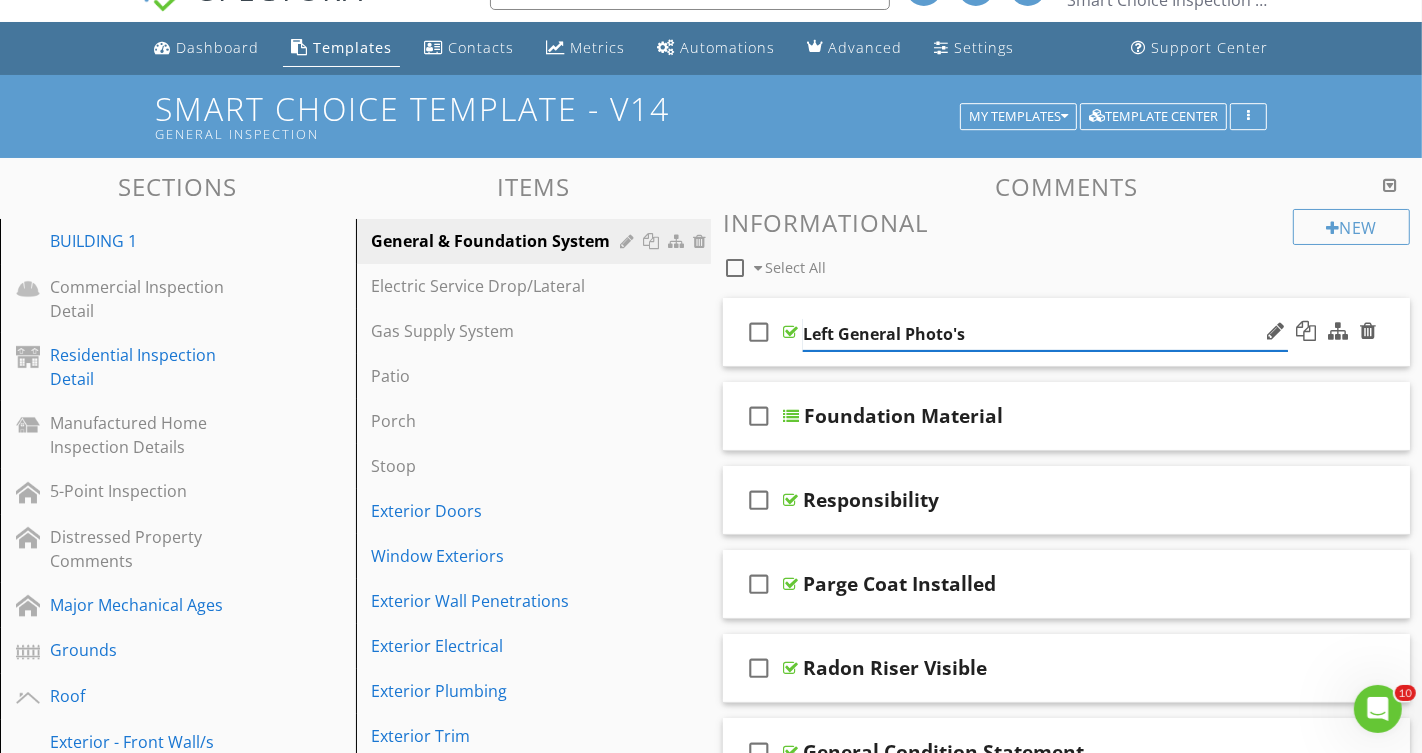 click on "Left General Photo's" at bounding box center (1045, 334) 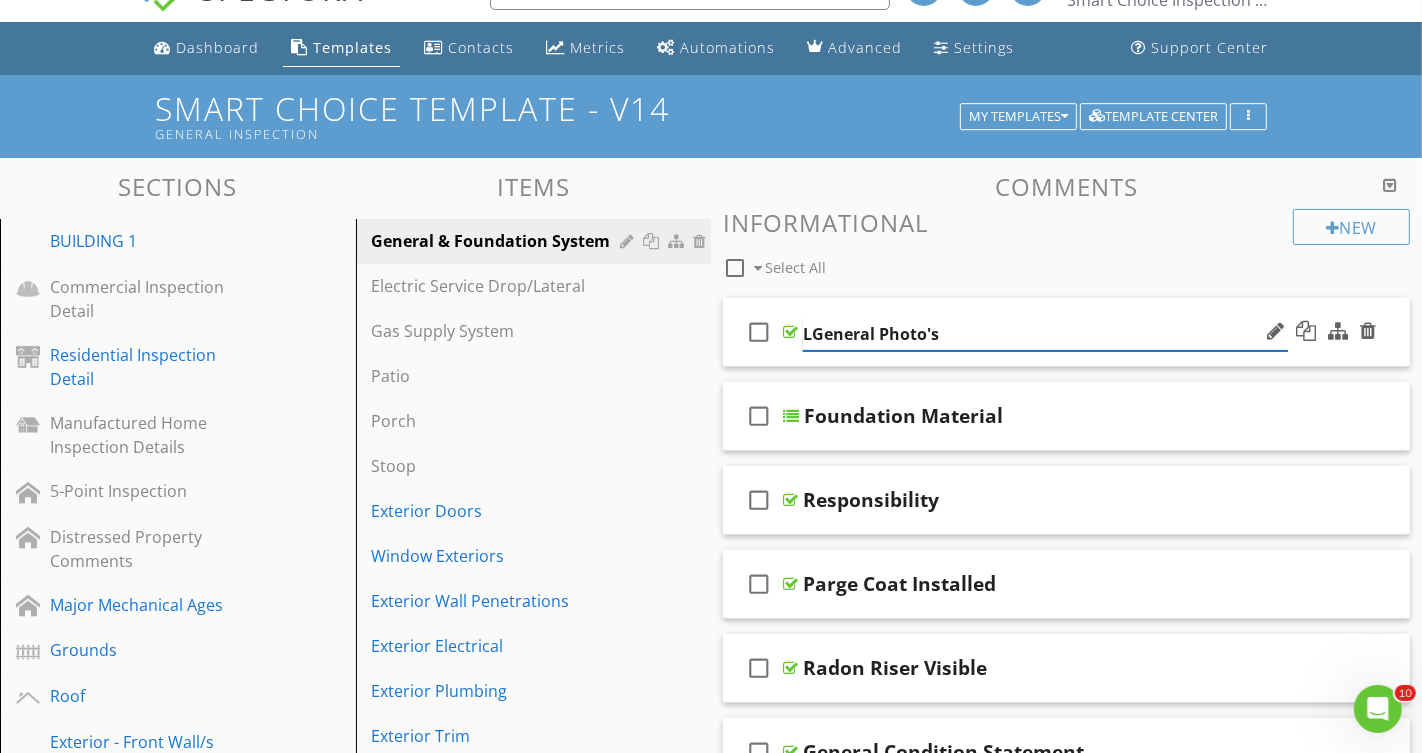 type on "General Photo's" 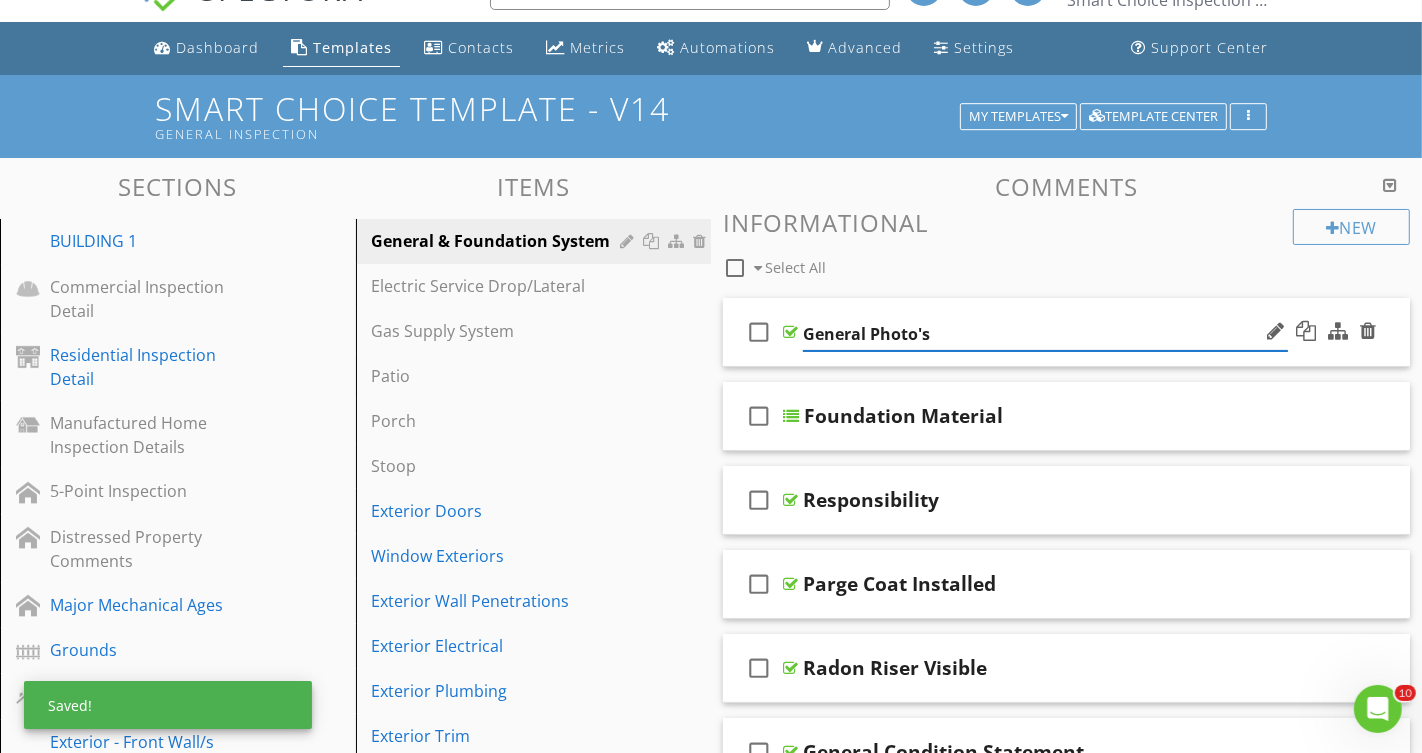 click at bounding box center (1321, 332) 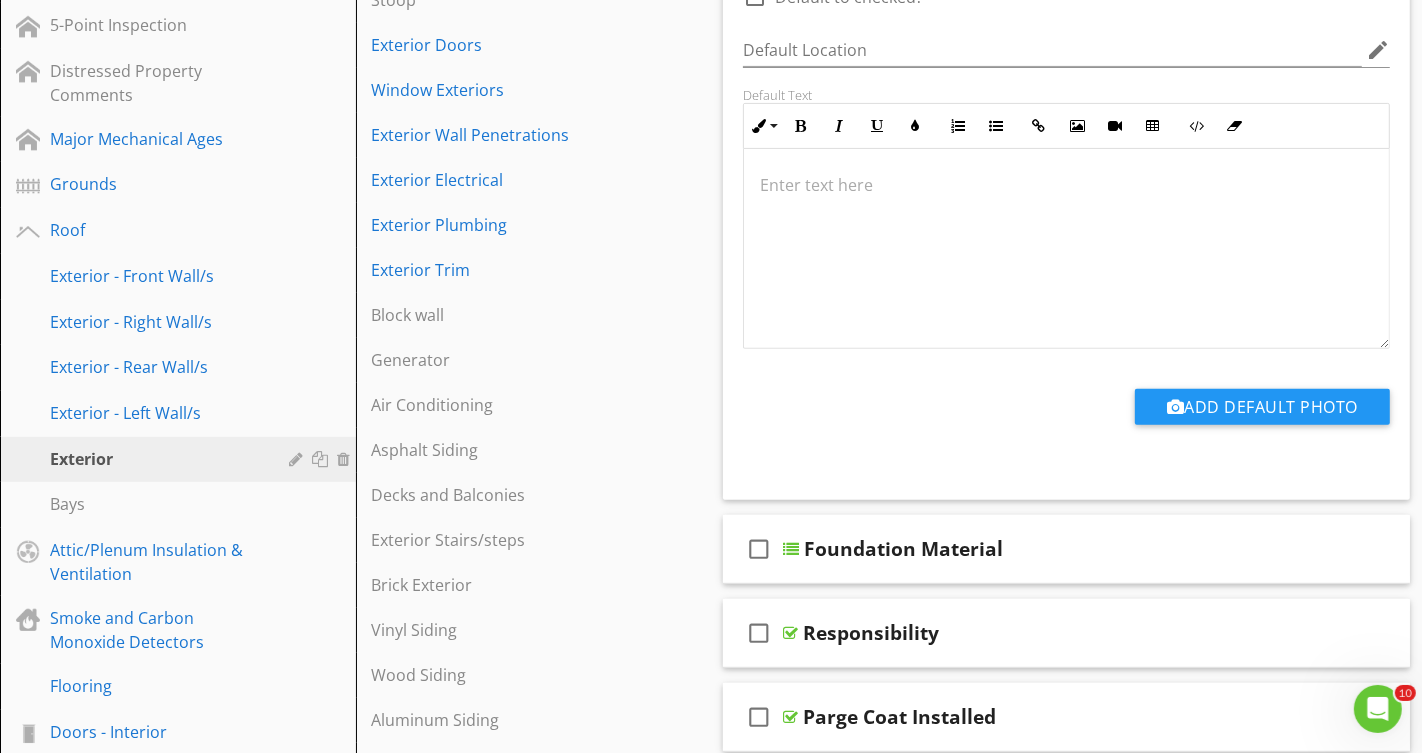 scroll, scrollTop: 518, scrollLeft: 0, axis: vertical 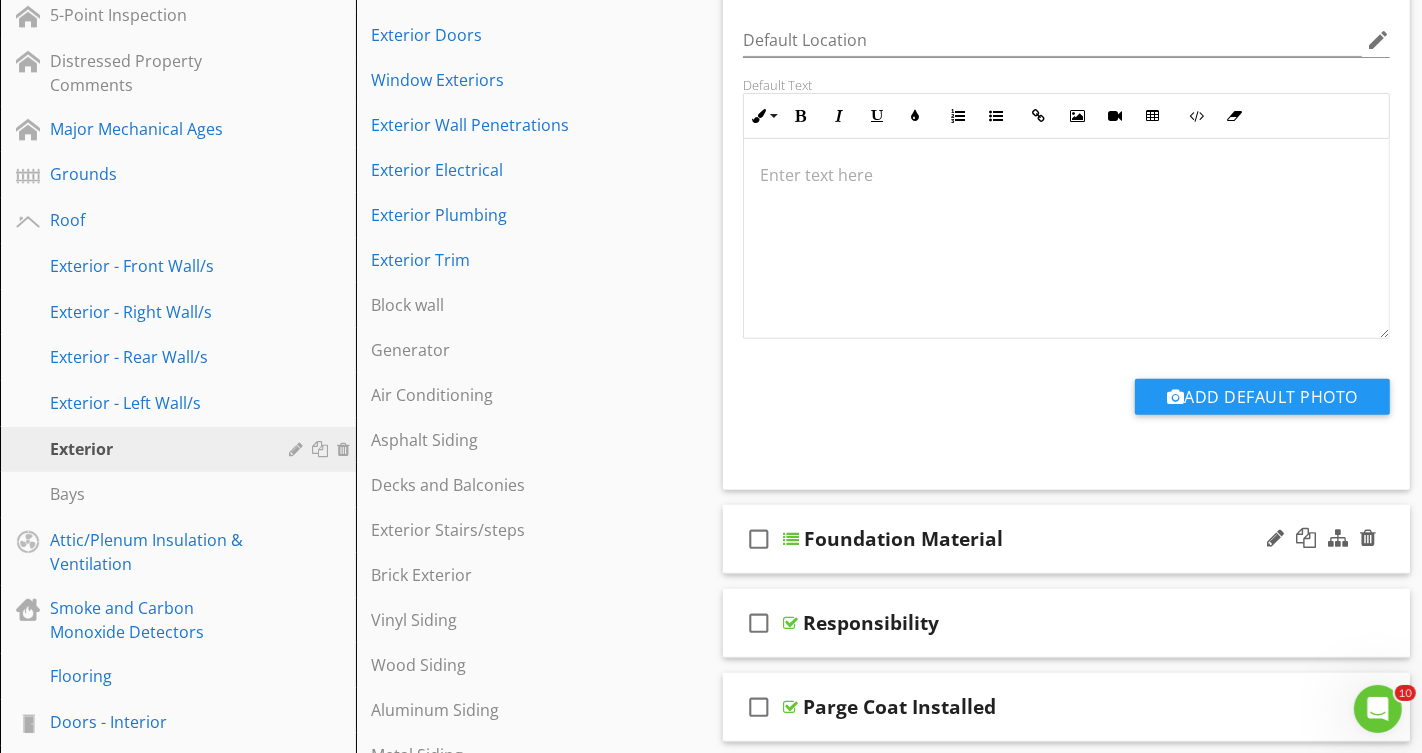 click on "check_box_outline_blank
Foundation Material" at bounding box center (1066, 539) 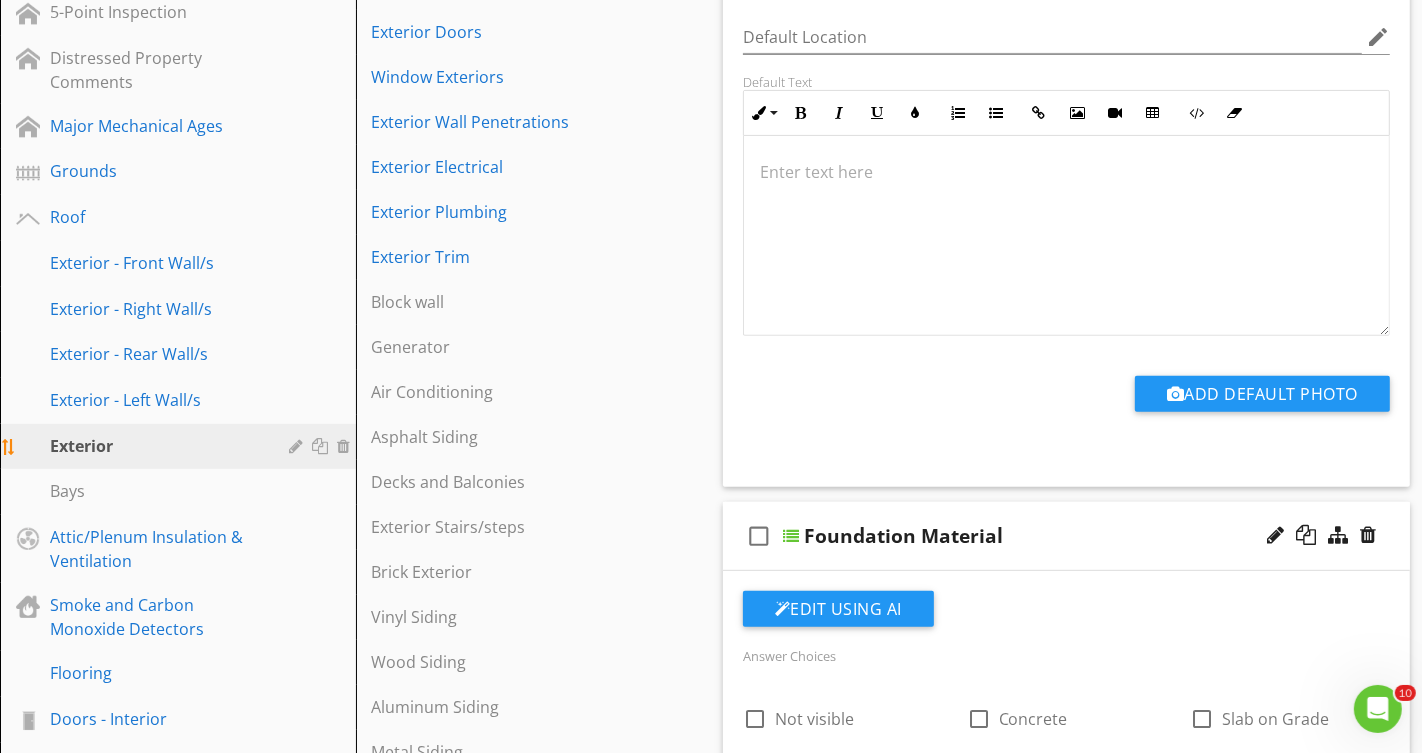 scroll, scrollTop: 520, scrollLeft: 0, axis: vertical 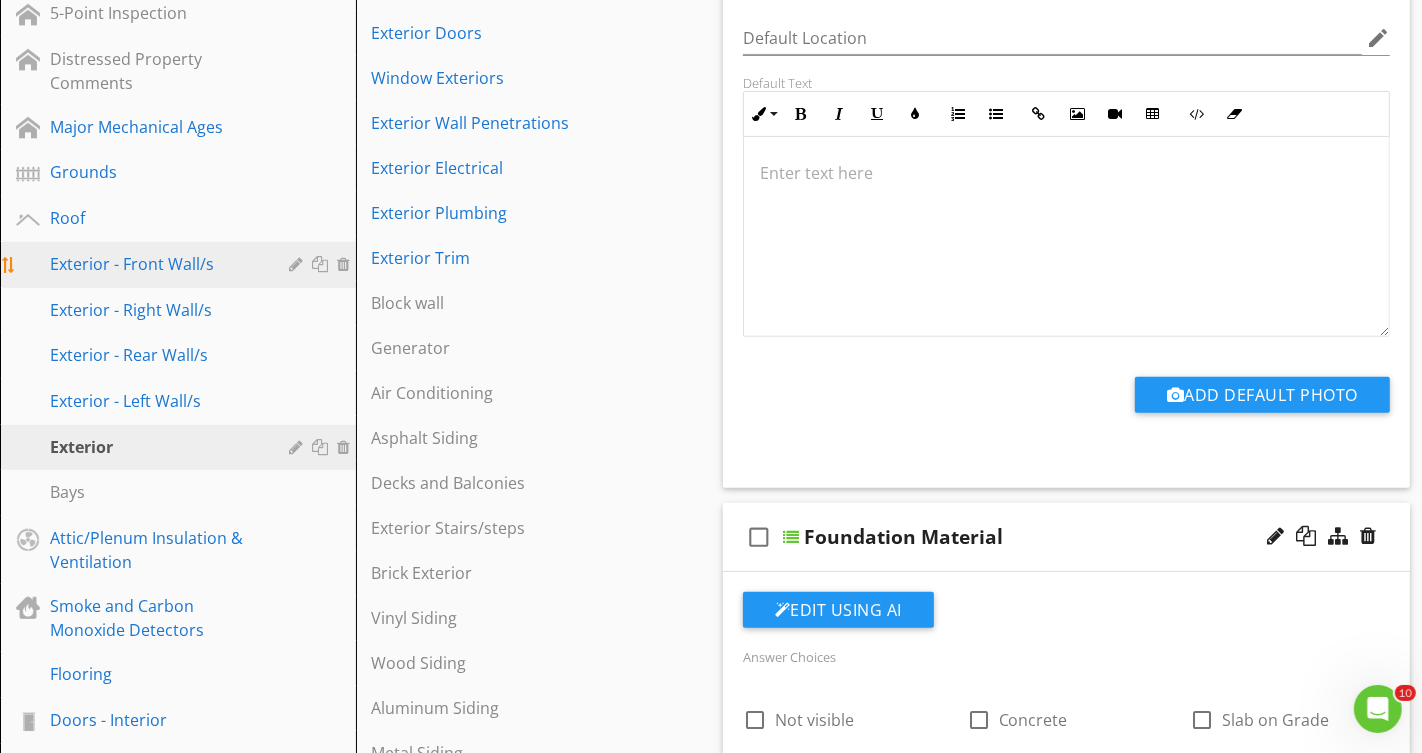 click on "Exterior - Front Wall/s" at bounding box center [155, 264] 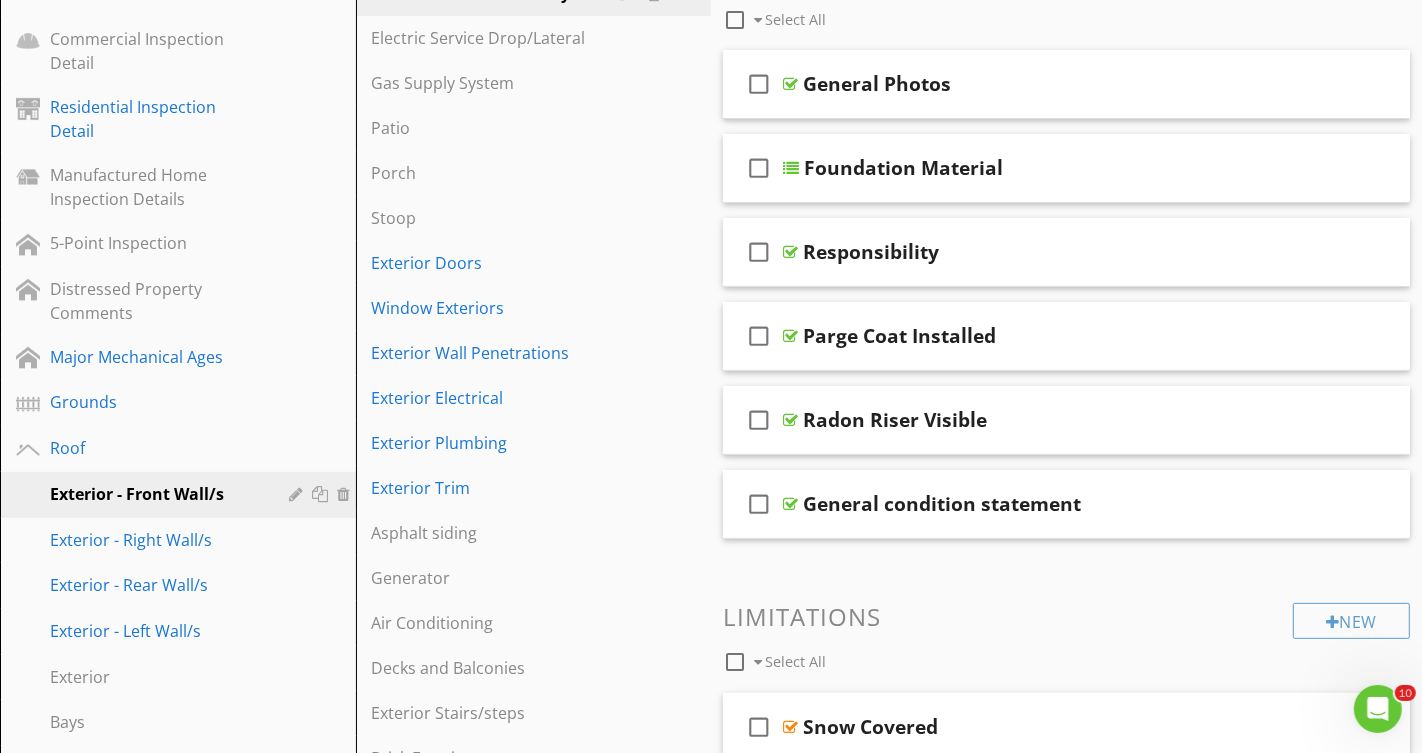 scroll, scrollTop: 0, scrollLeft: 0, axis: both 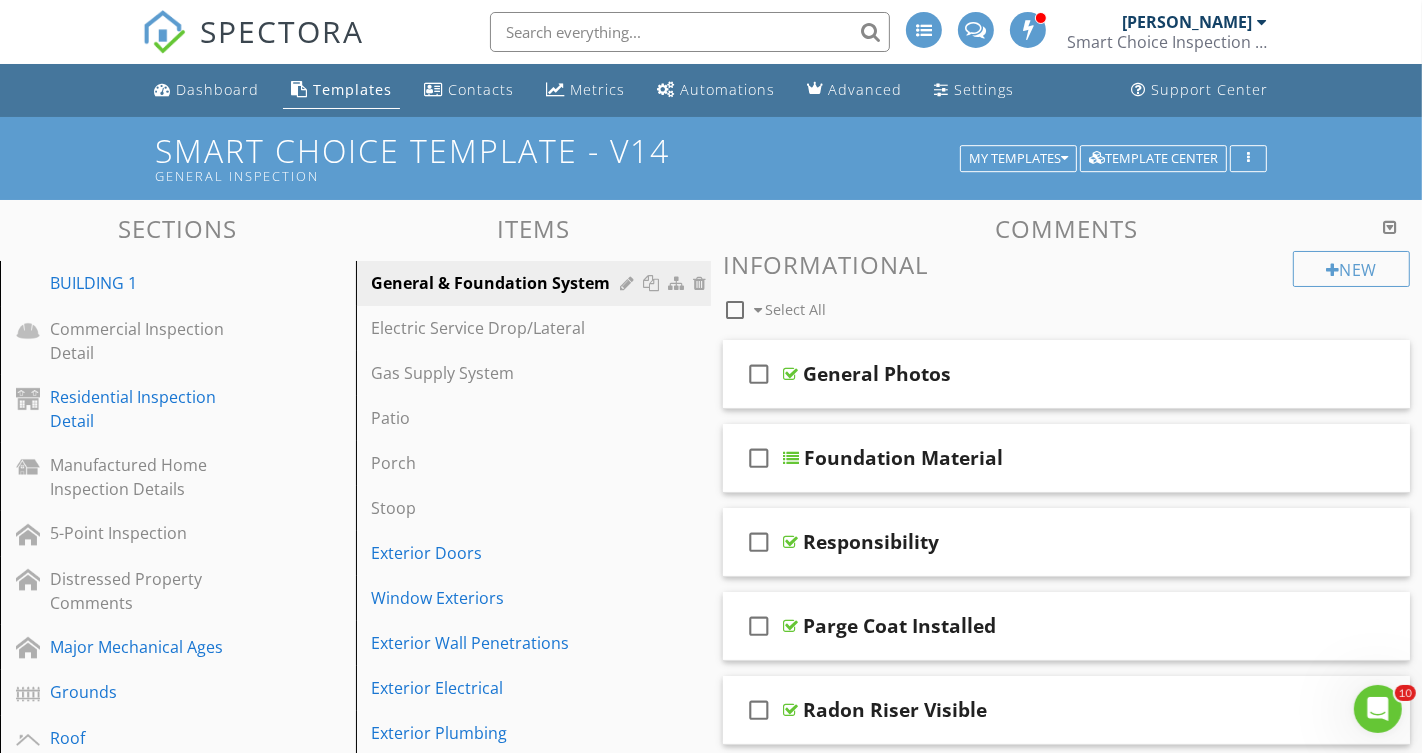 click at bounding box center (1390, 227) 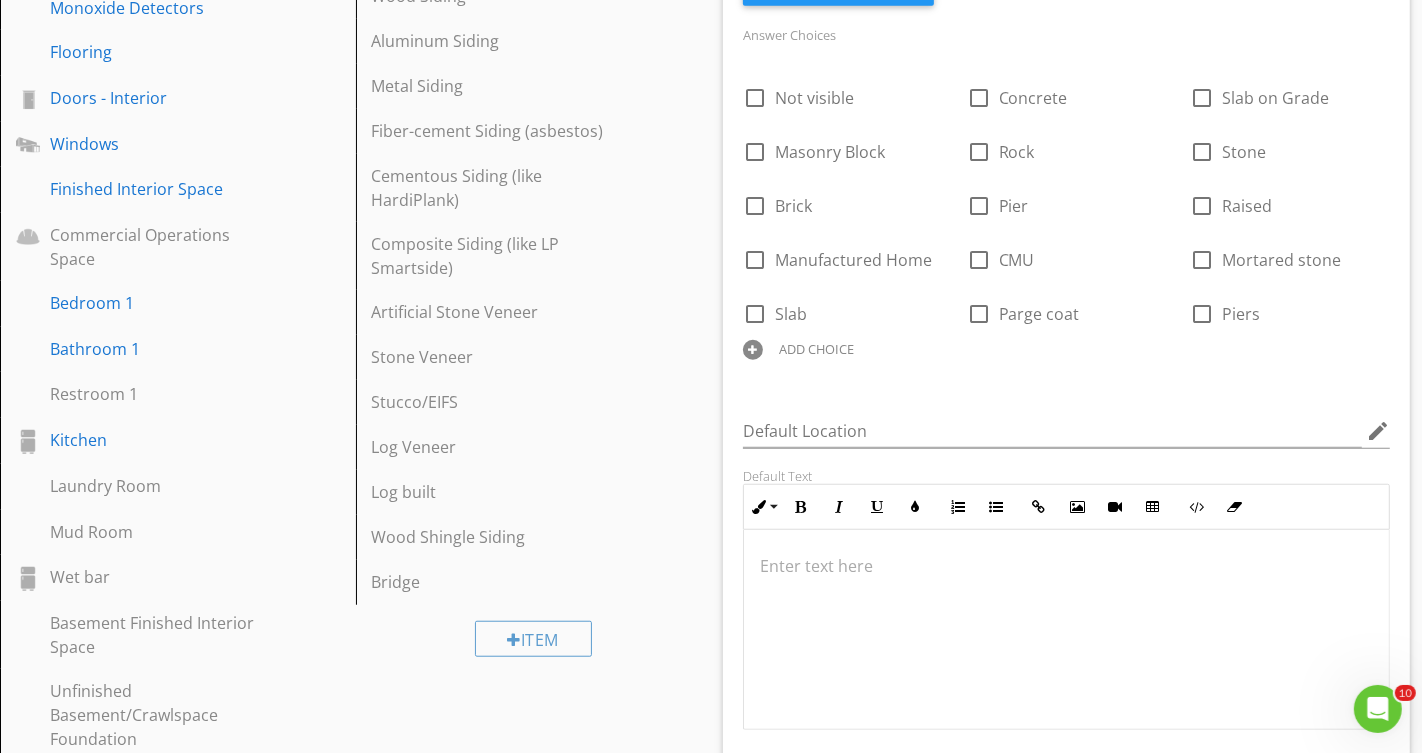 scroll, scrollTop: 1213, scrollLeft: 0, axis: vertical 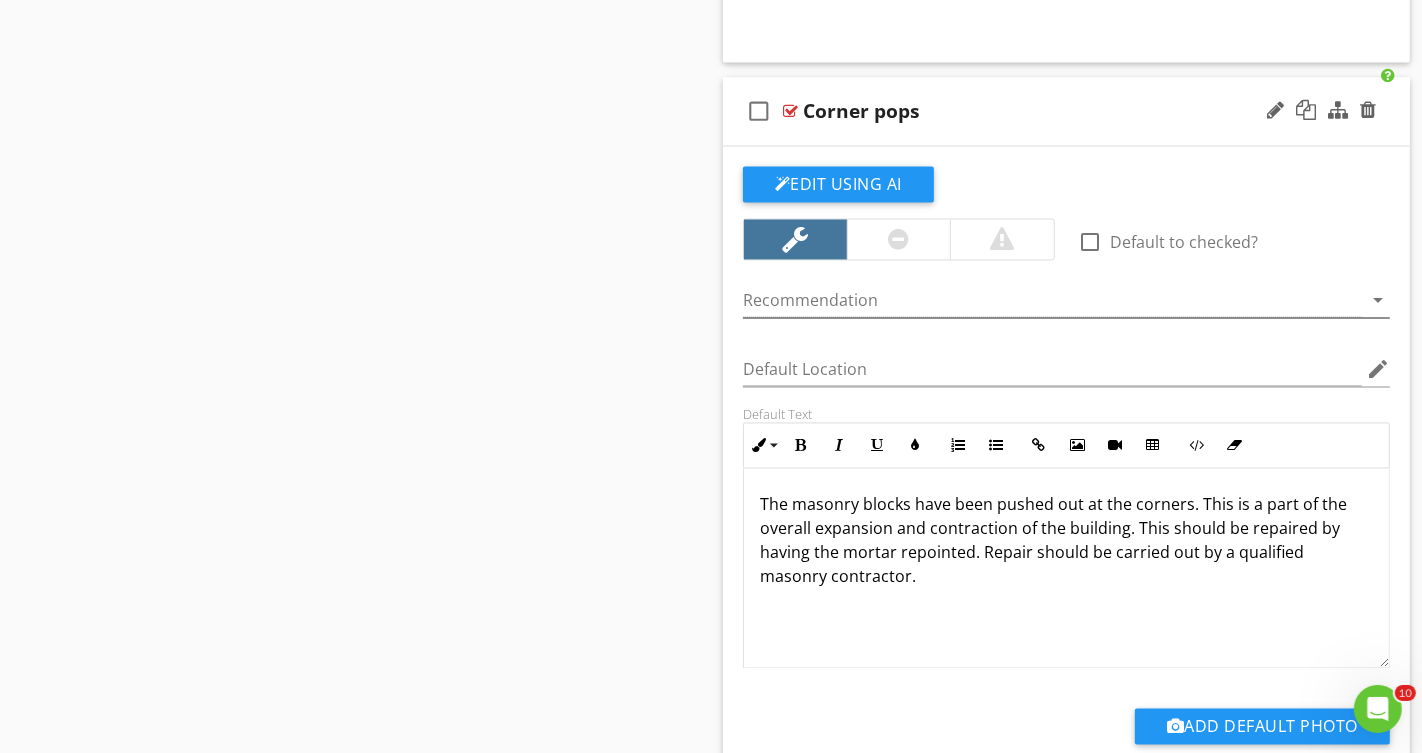 click at bounding box center [1052, 301] 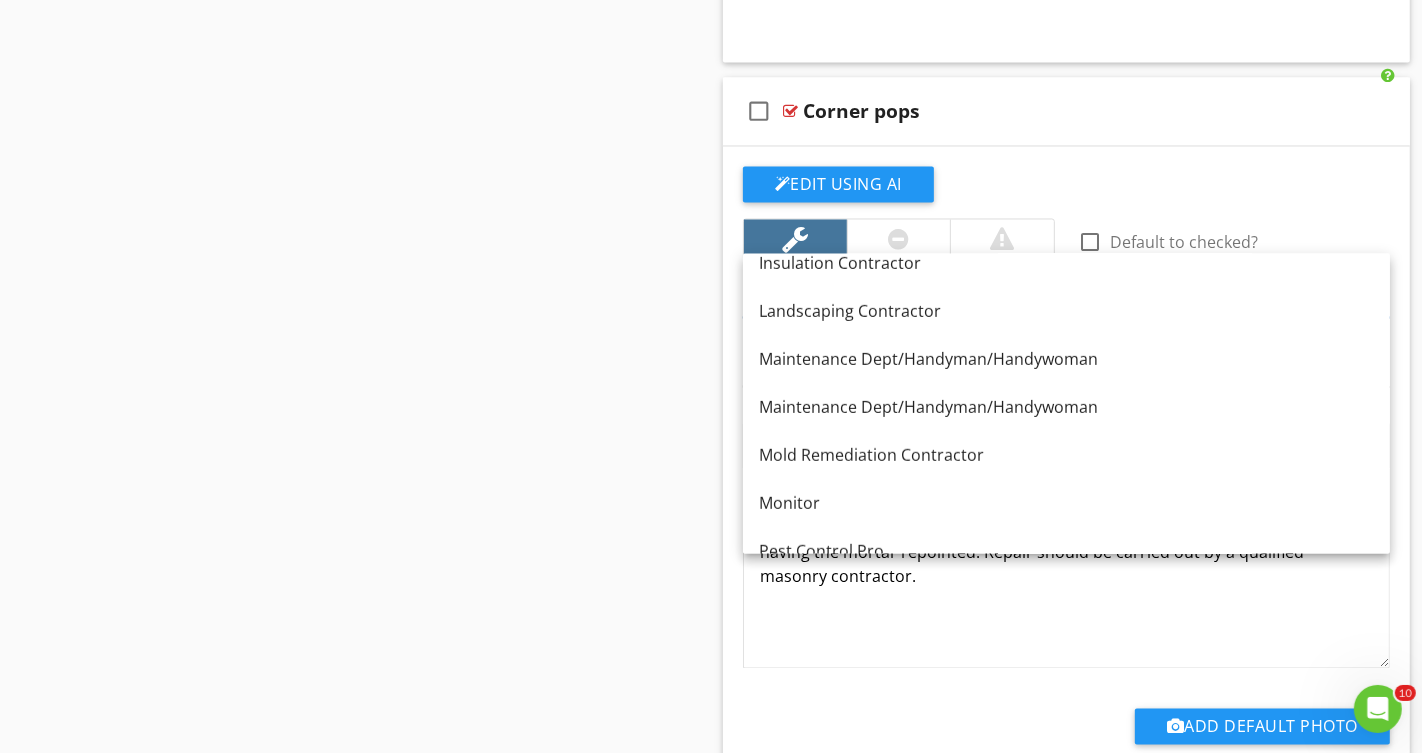 scroll, scrollTop: 1024, scrollLeft: 0, axis: vertical 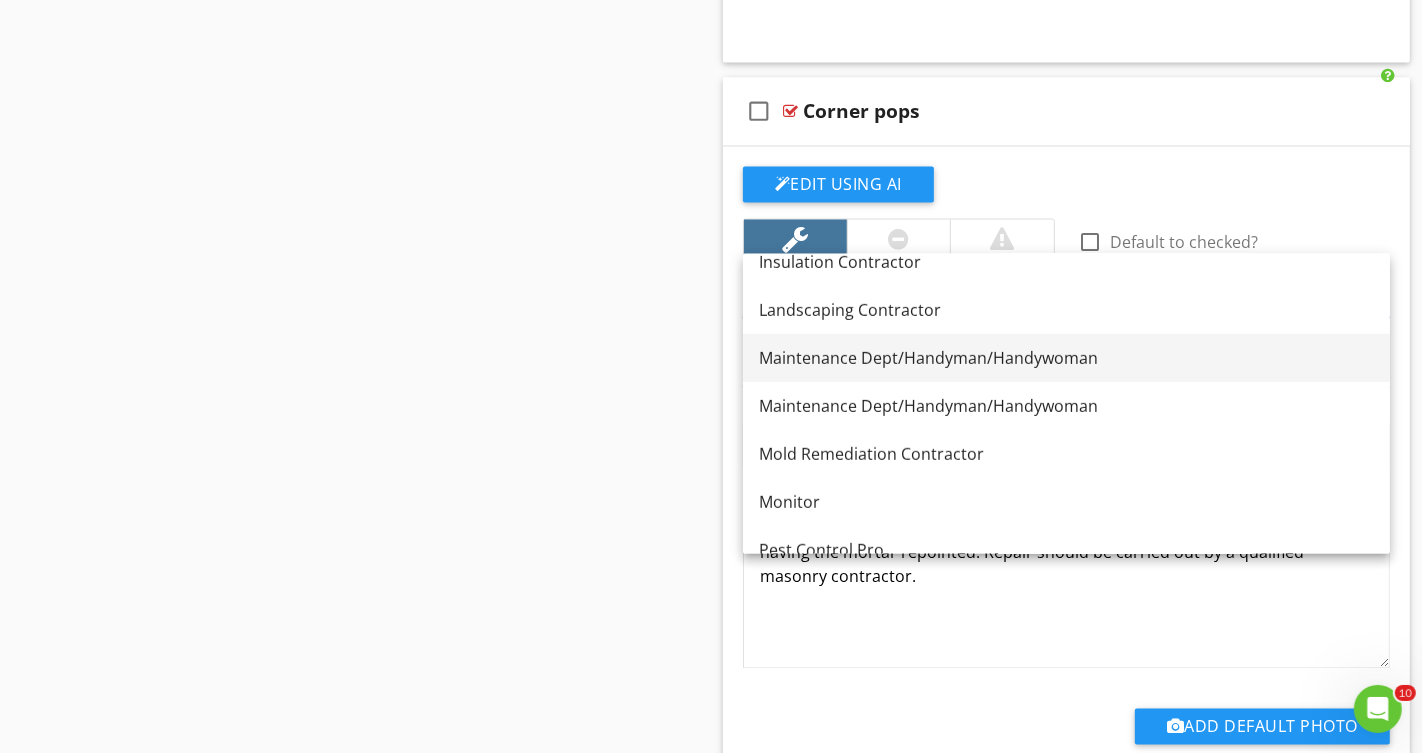 click on "Maintenance Dept/Handyman/Handywoman" at bounding box center (1066, 358) 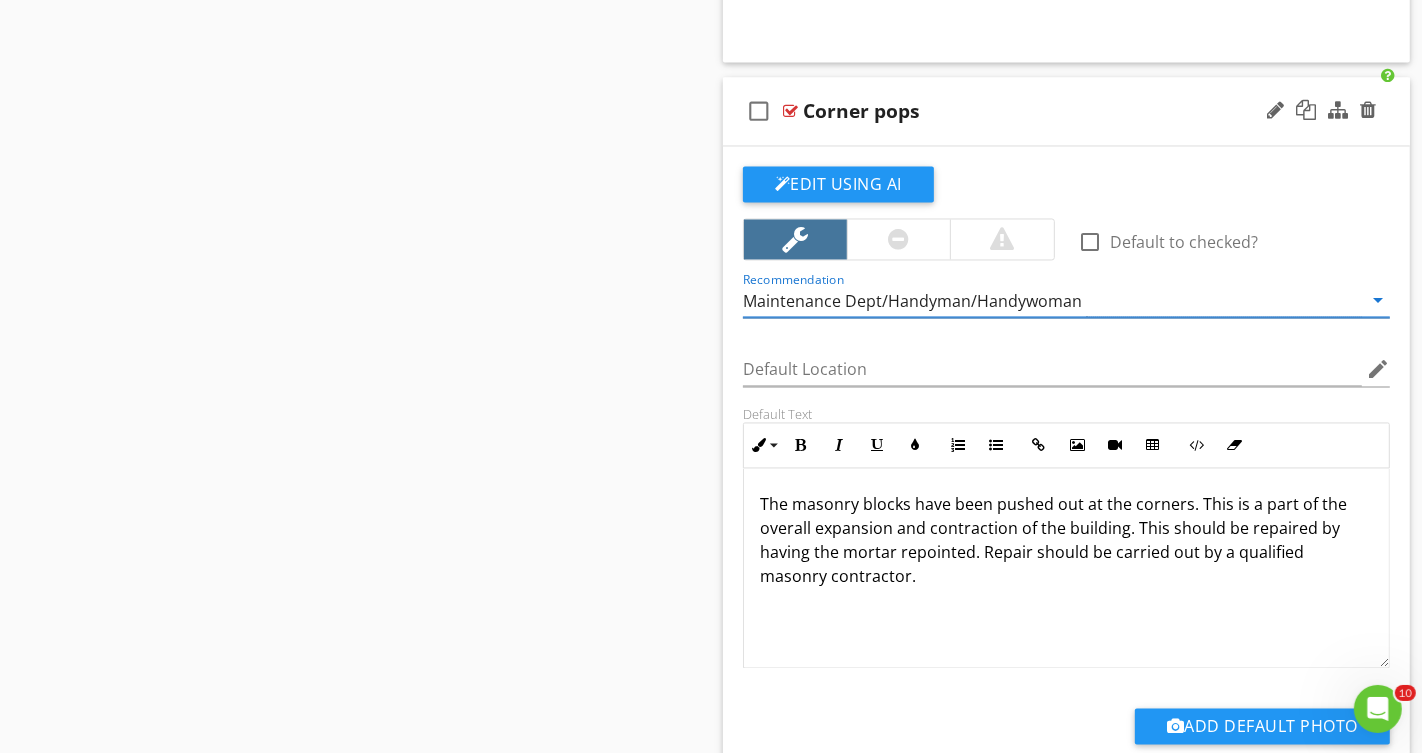 scroll, scrollTop: 0, scrollLeft: 0, axis: both 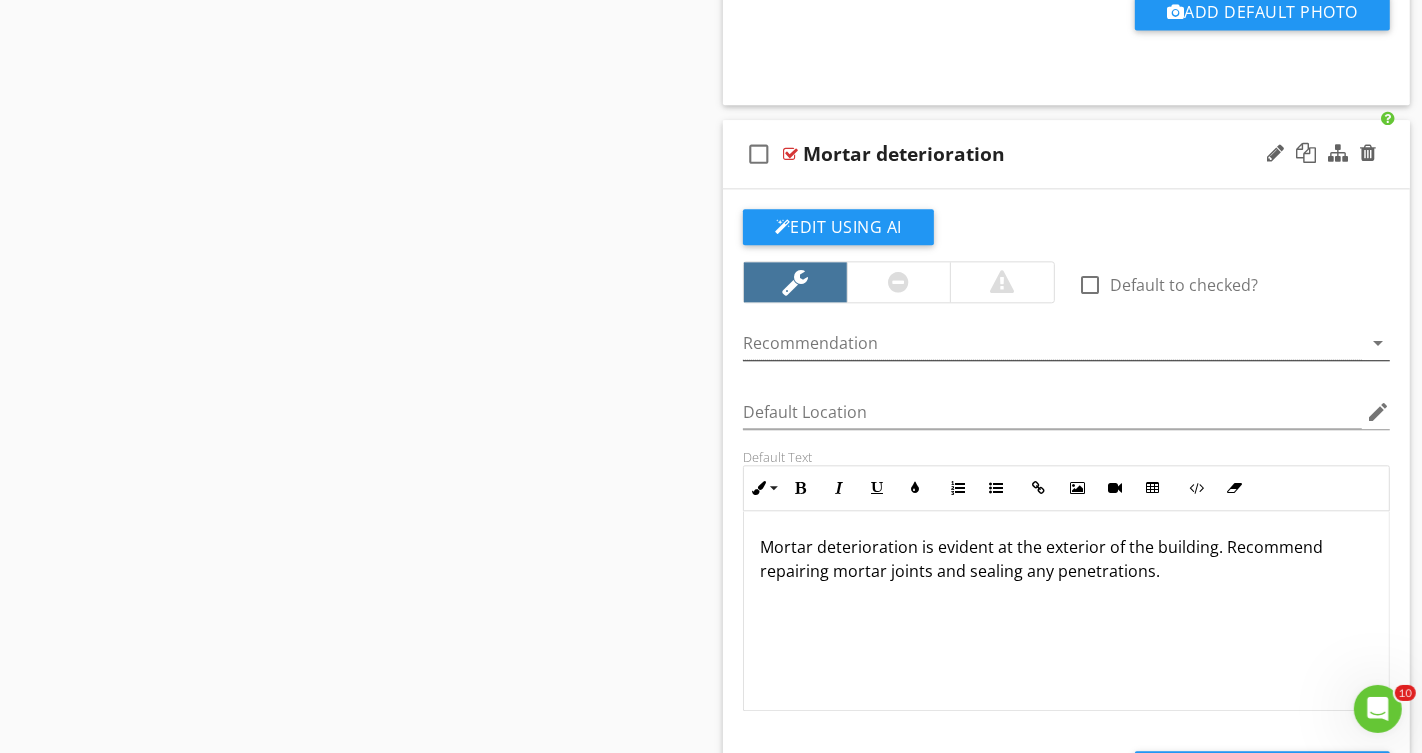 click at bounding box center [1052, 343] 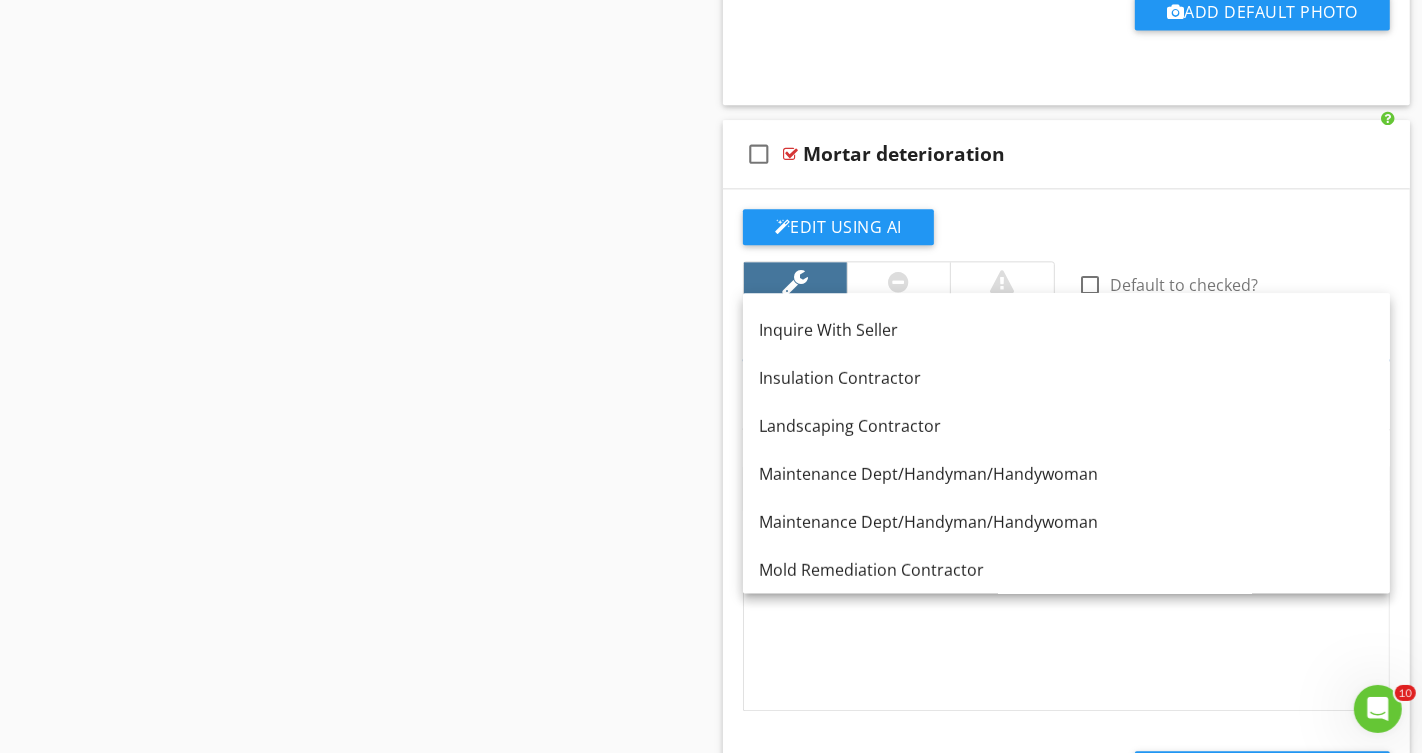 scroll, scrollTop: 1022, scrollLeft: 0, axis: vertical 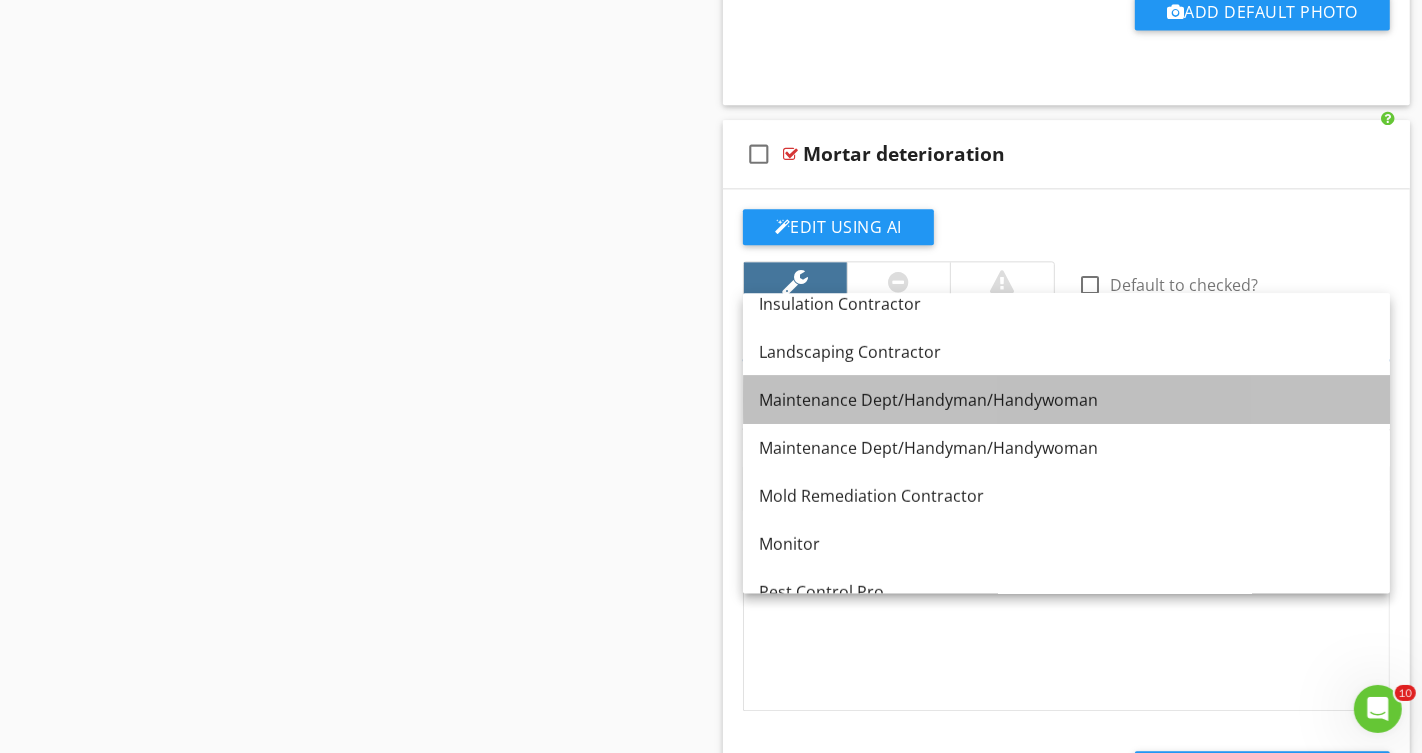 click on "Maintenance Dept/Handyman/Handywoman" at bounding box center [1066, 399] 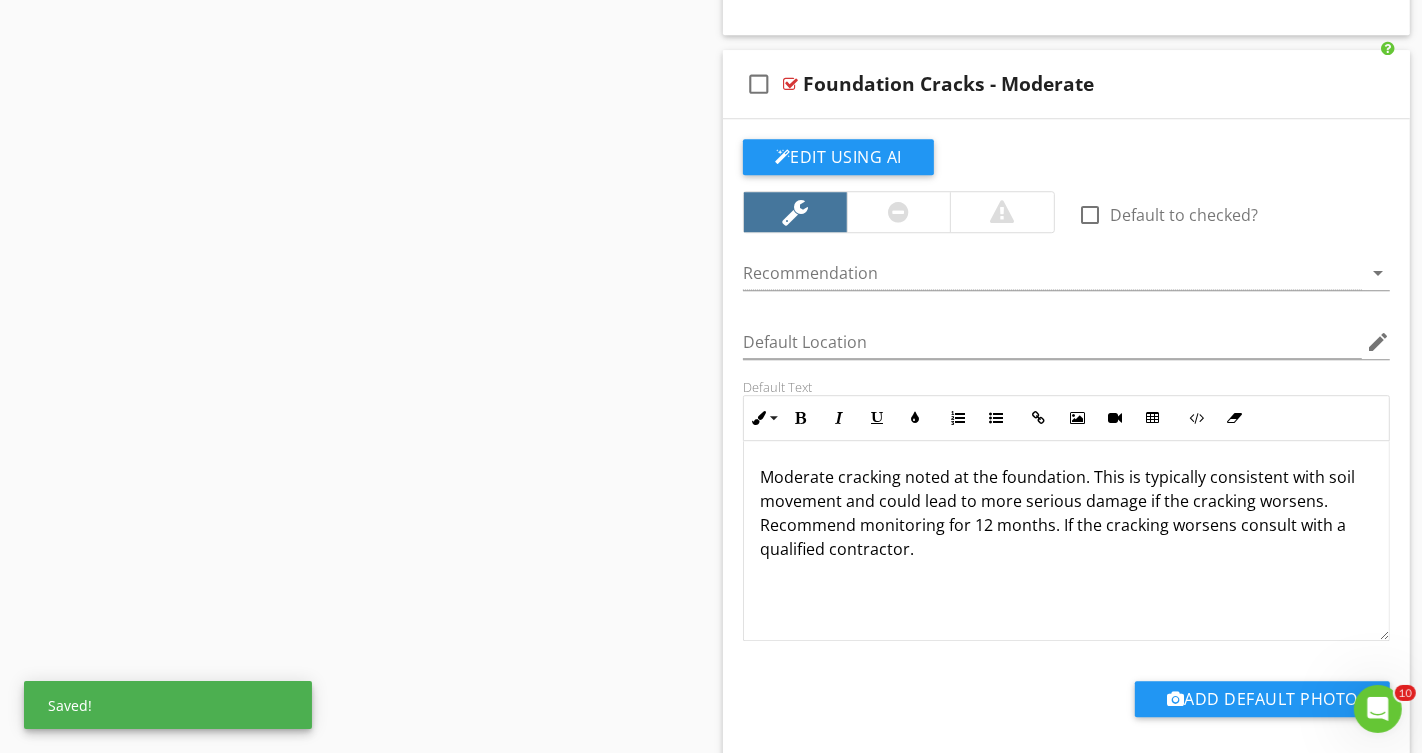 scroll, scrollTop: 11128, scrollLeft: 0, axis: vertical 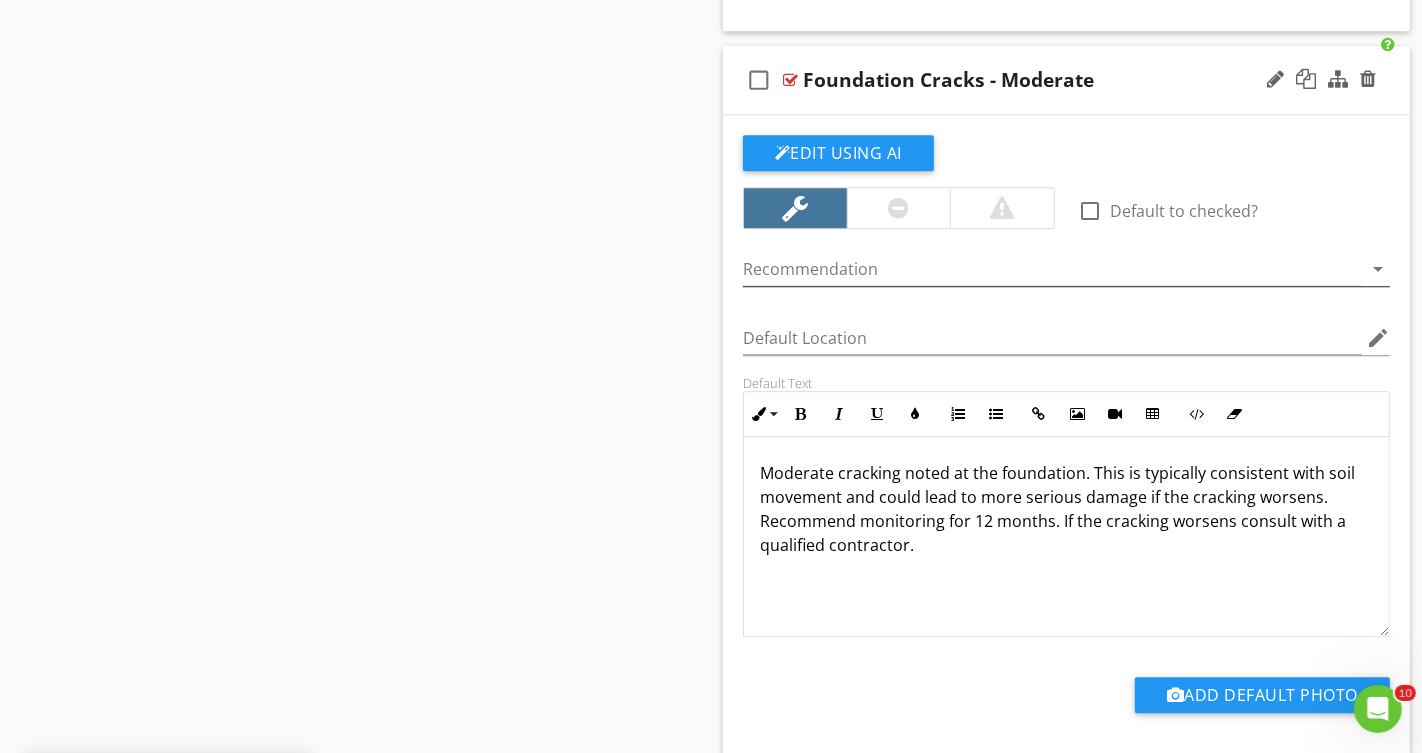 click at bounding box center (1052, 269) 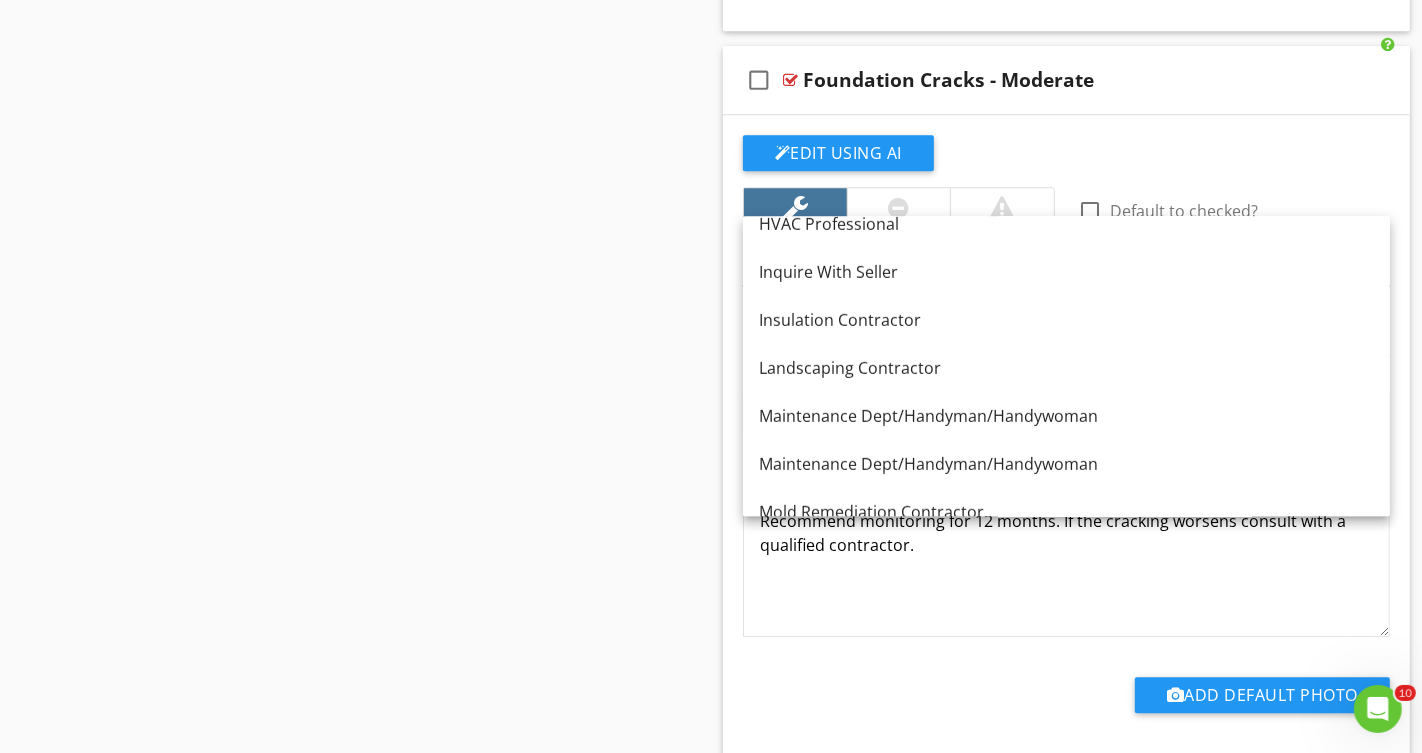 scroll, scrollTop: 931, scrollLeft: 0, axis: vertical 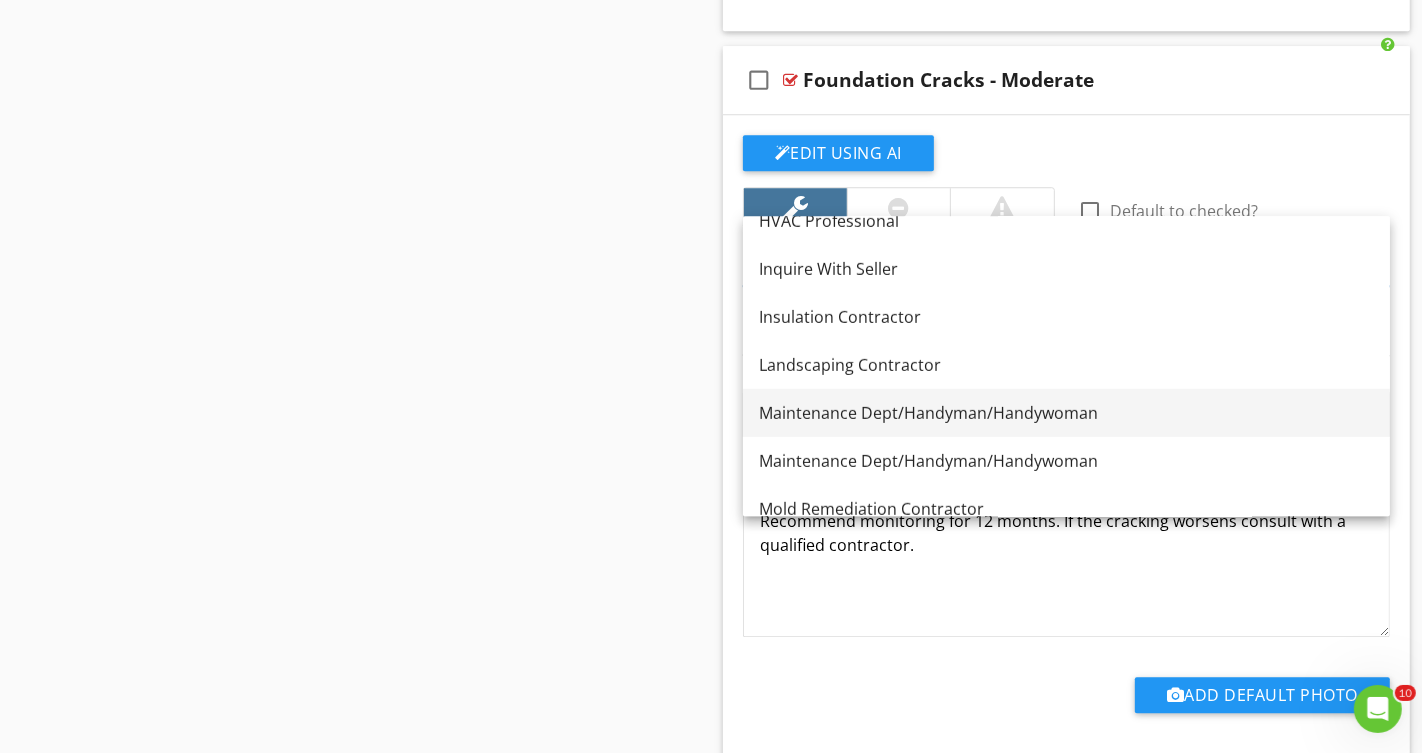 click on "Maintenance Dept/Handyman/Handywoman" at bounding box center (1066, 413) 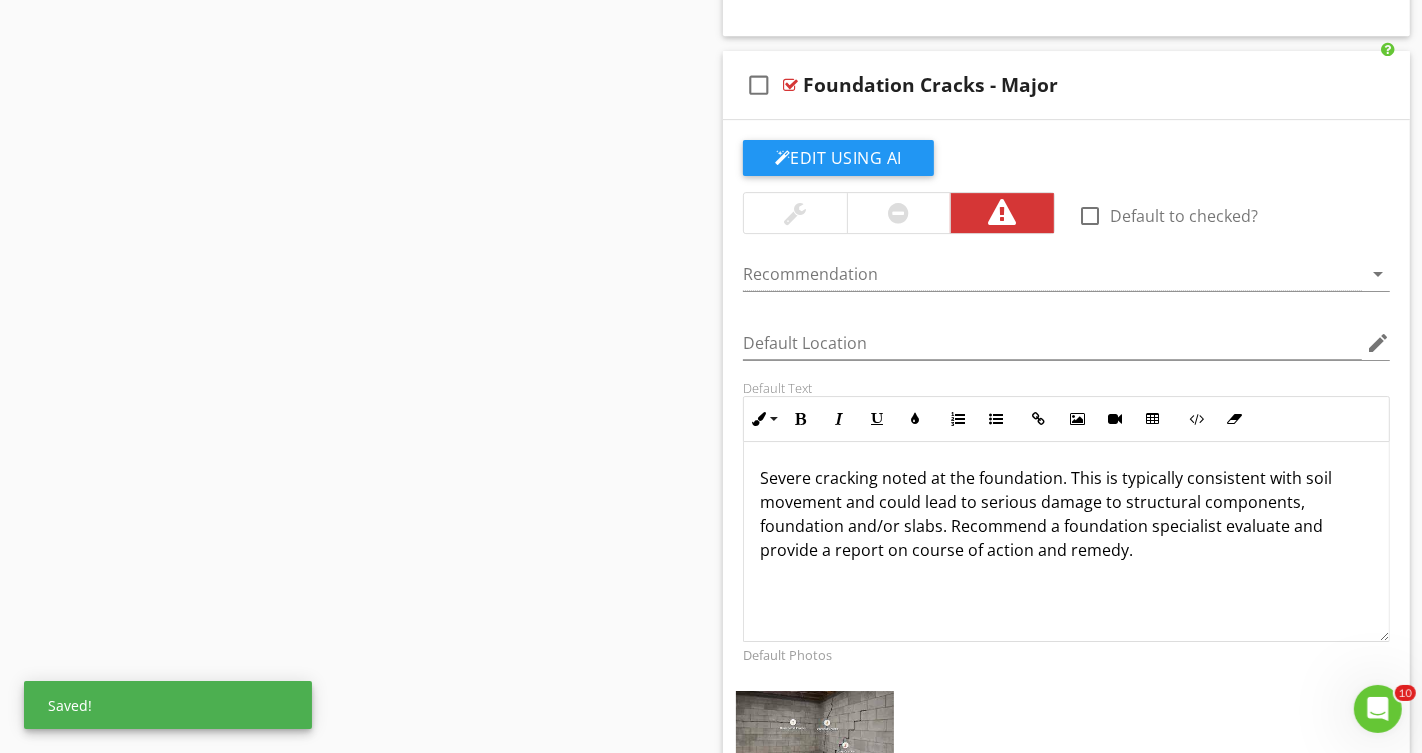 scroll, scrollTop: 11915, scrollLeft: 0, axis: vertical 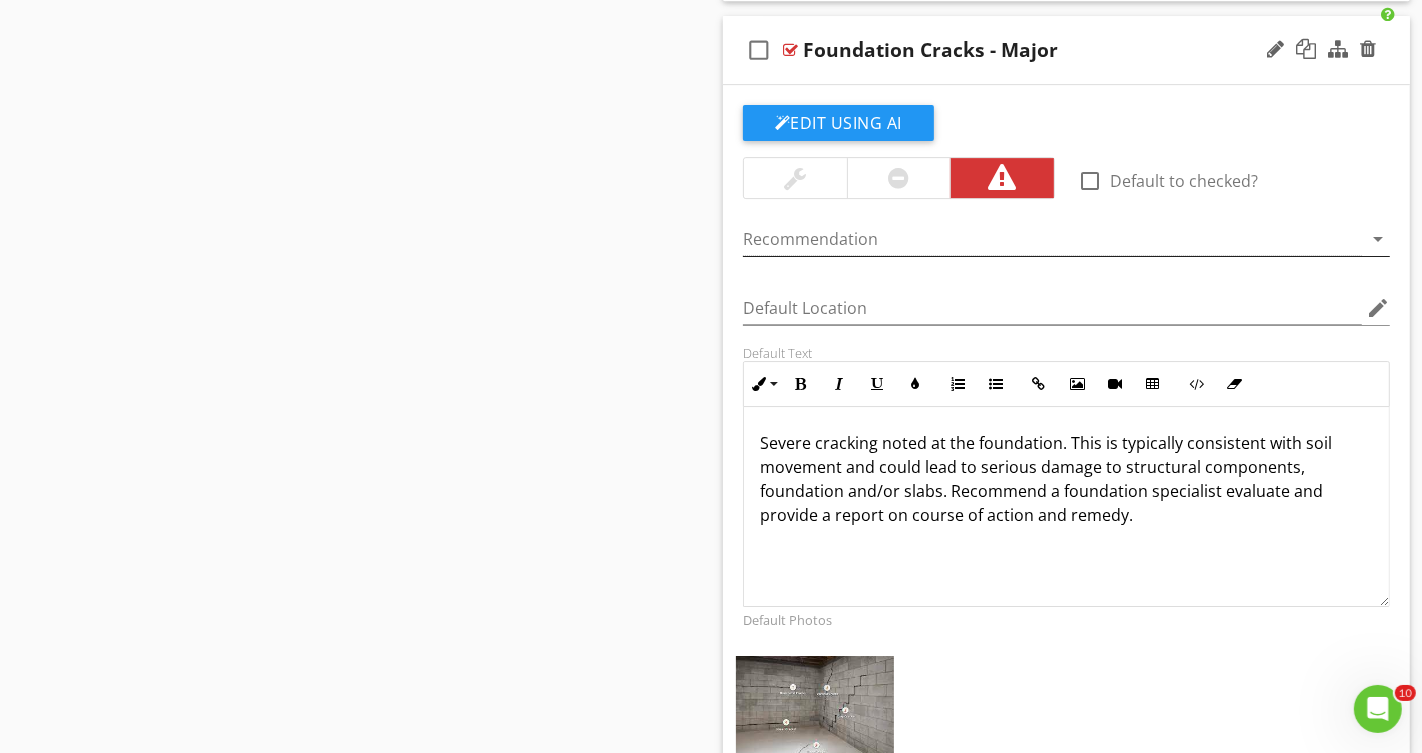click at bounding box center [1052, 239] 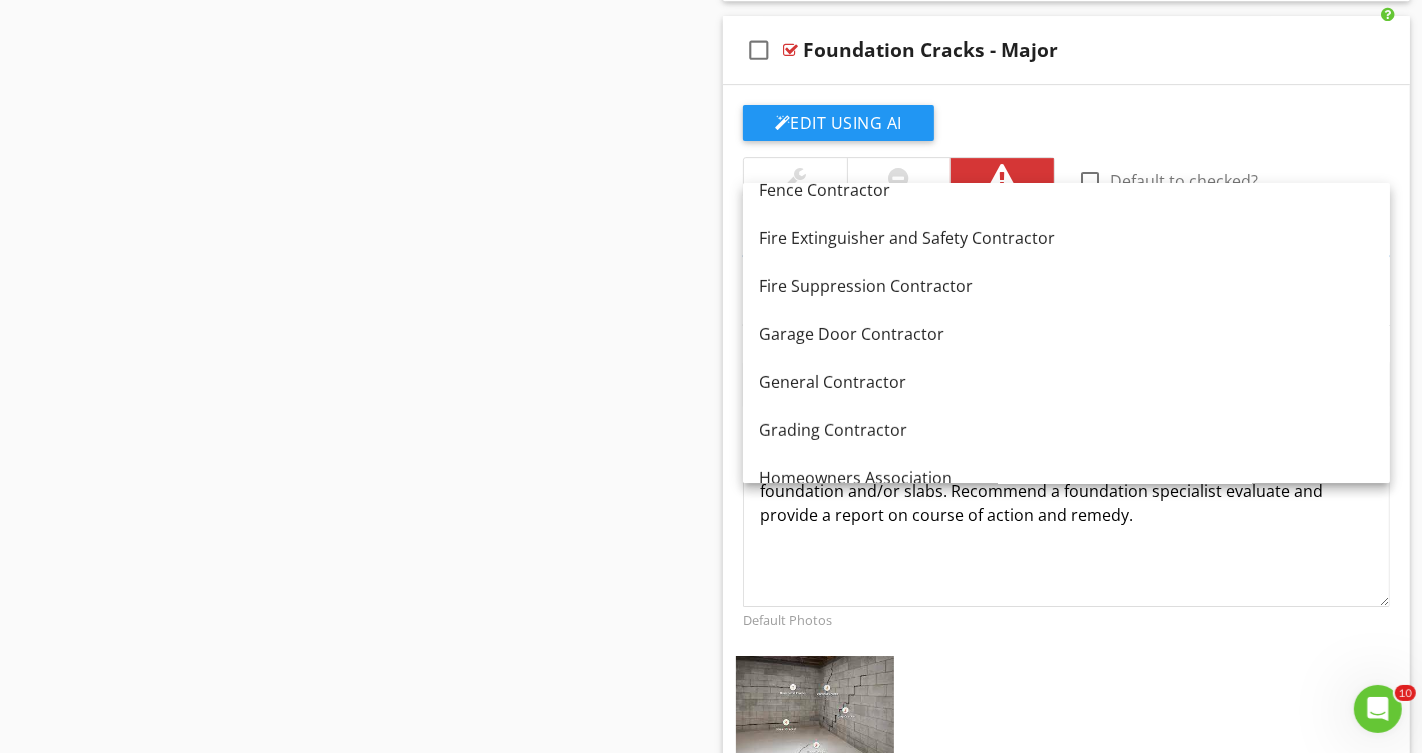 scroll, scrollTop: 597, scrollLeft: 0, axis: vertical 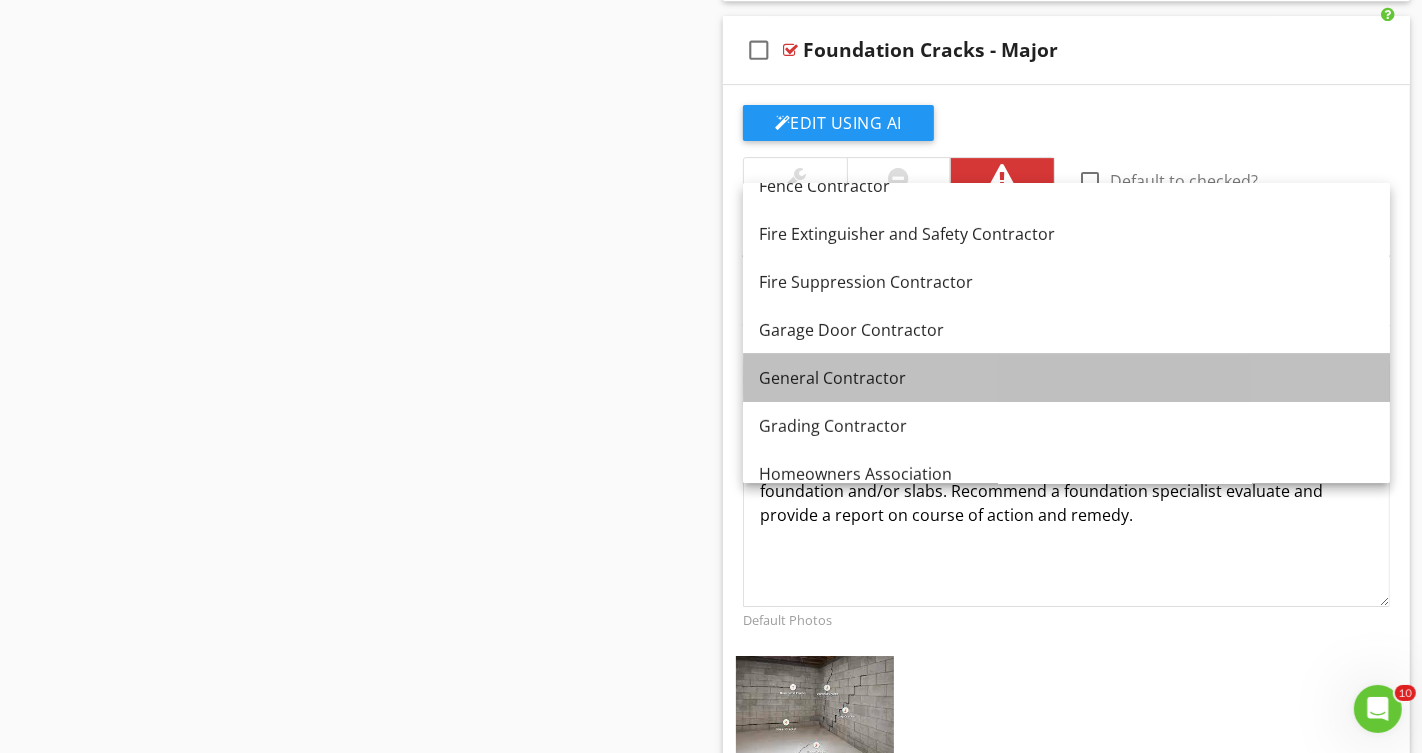 click on "General Contractor" at bounding box center (1066, 378) 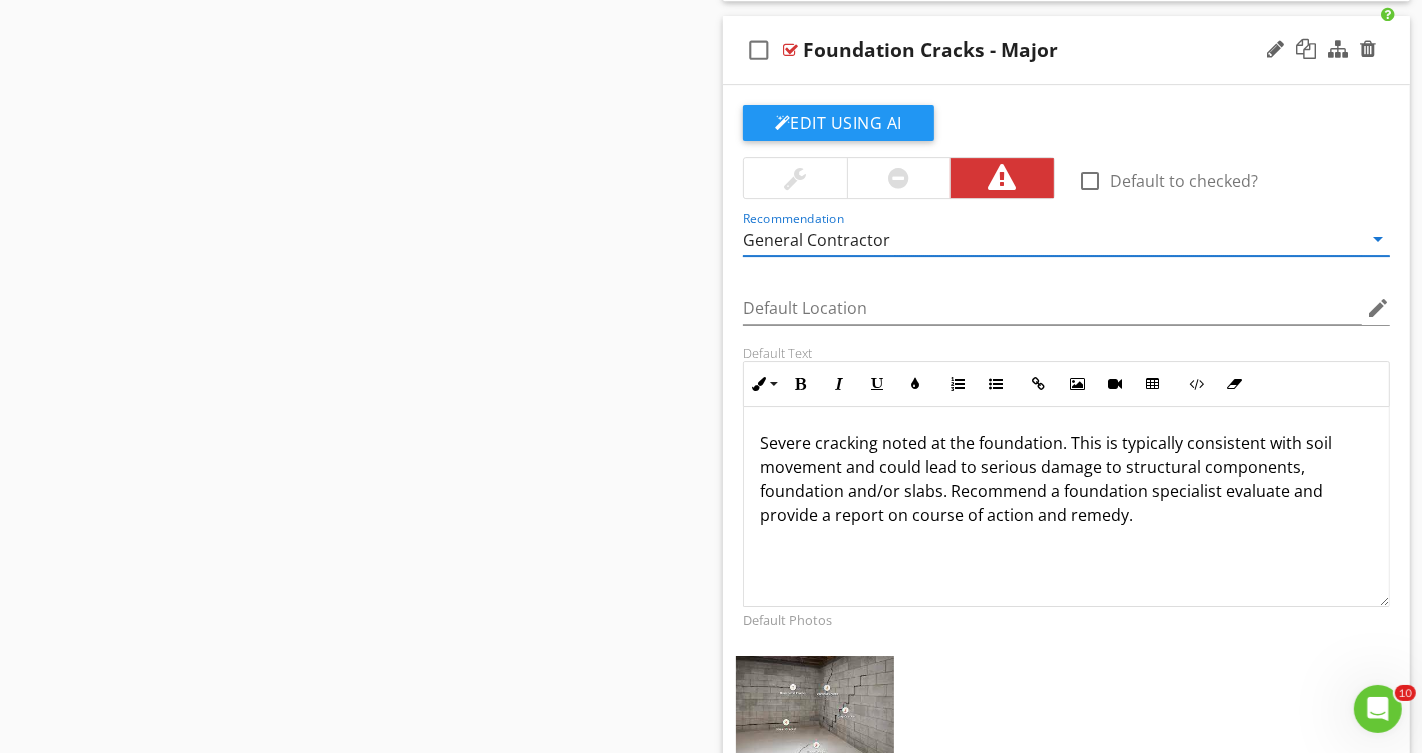 scroll, scrollTop: 0, scrollLeft: 0, axis: both 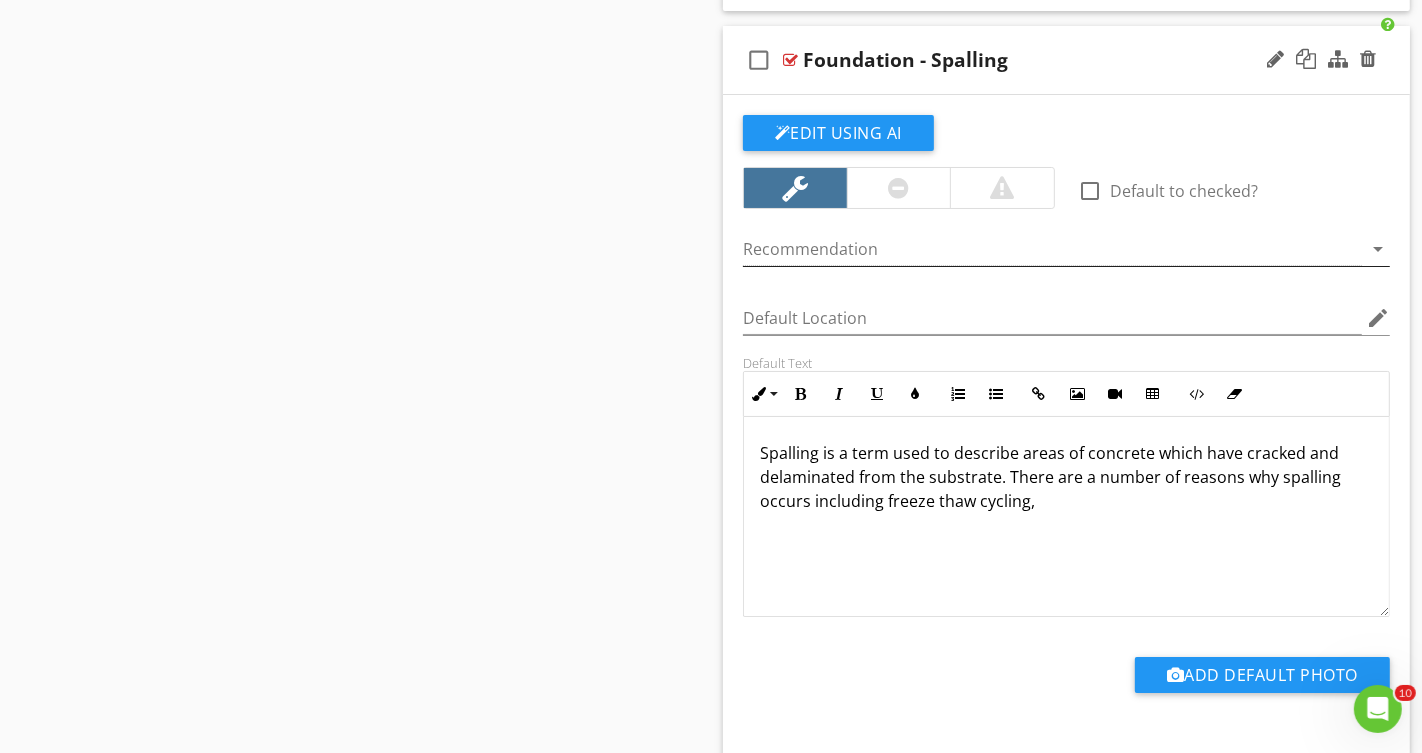 click at bounding box center (1052, 249) 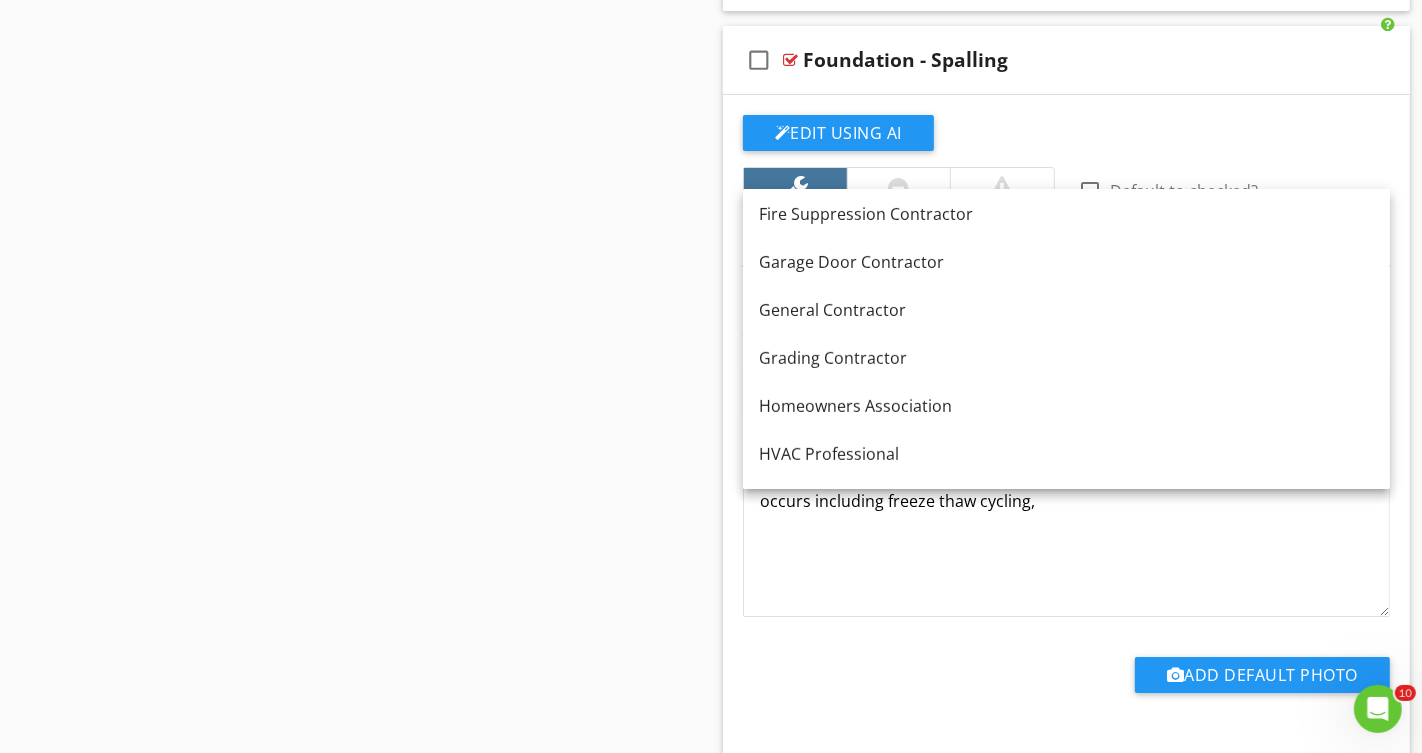 scroll, scrollTop: 690, scrollLeft: 0, axis: vertical 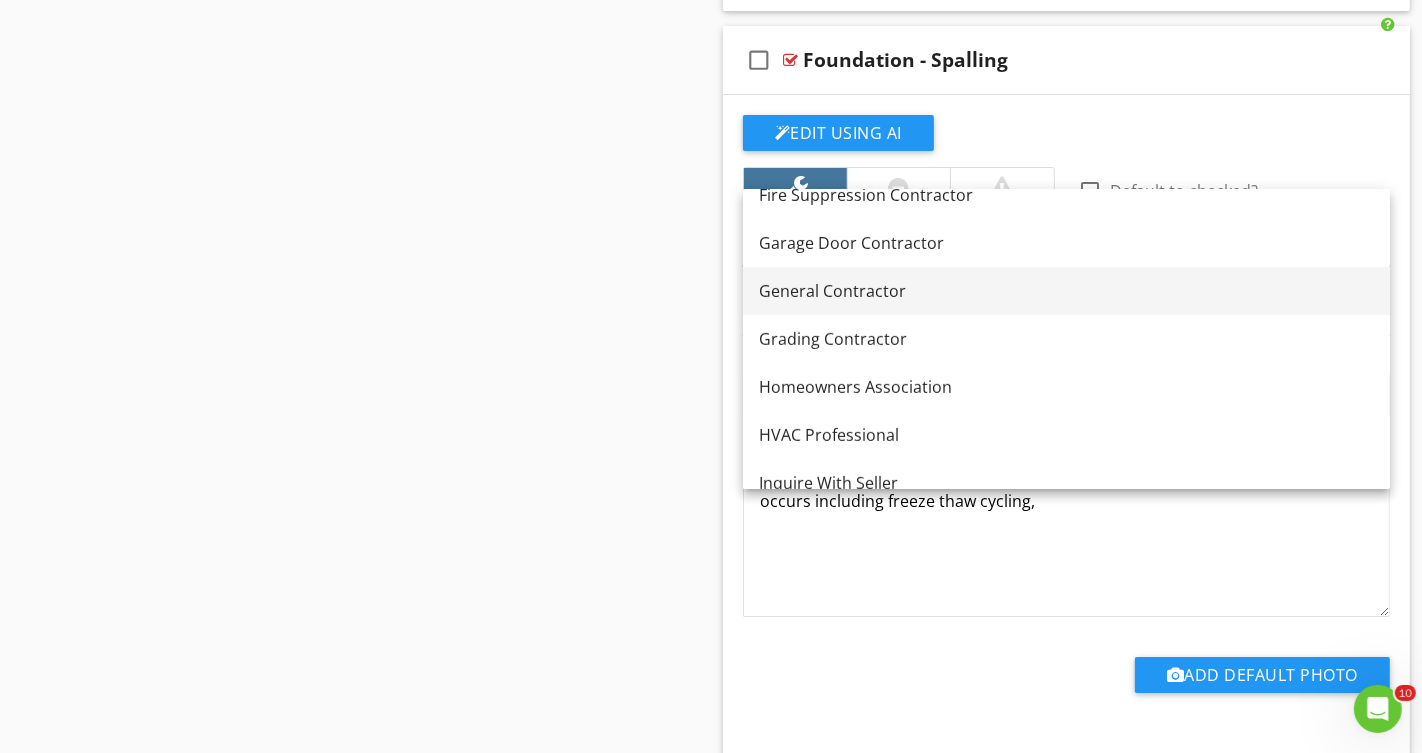 click on "General Contractor" at bounding box center [1066, 291] 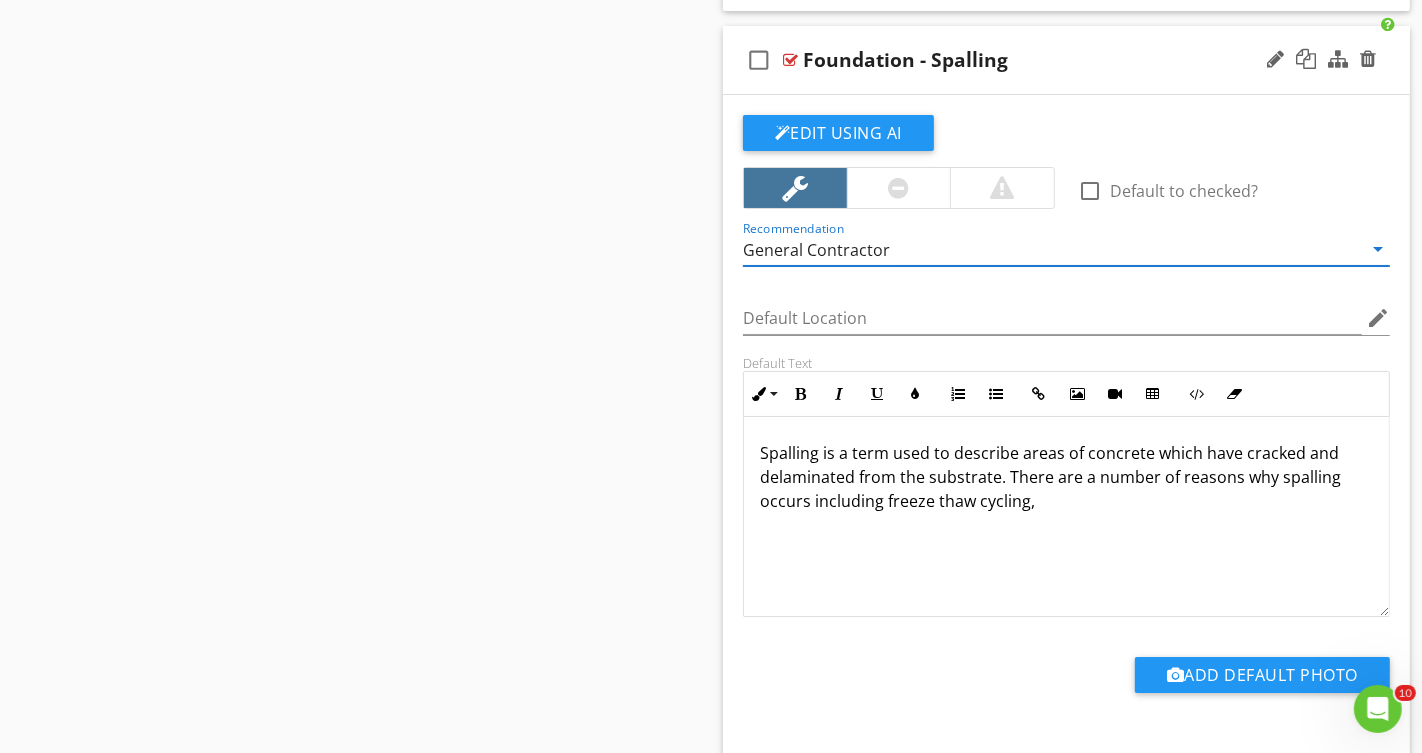 scroll, scrollTop: 0, scrollLeft: 0, axis: both 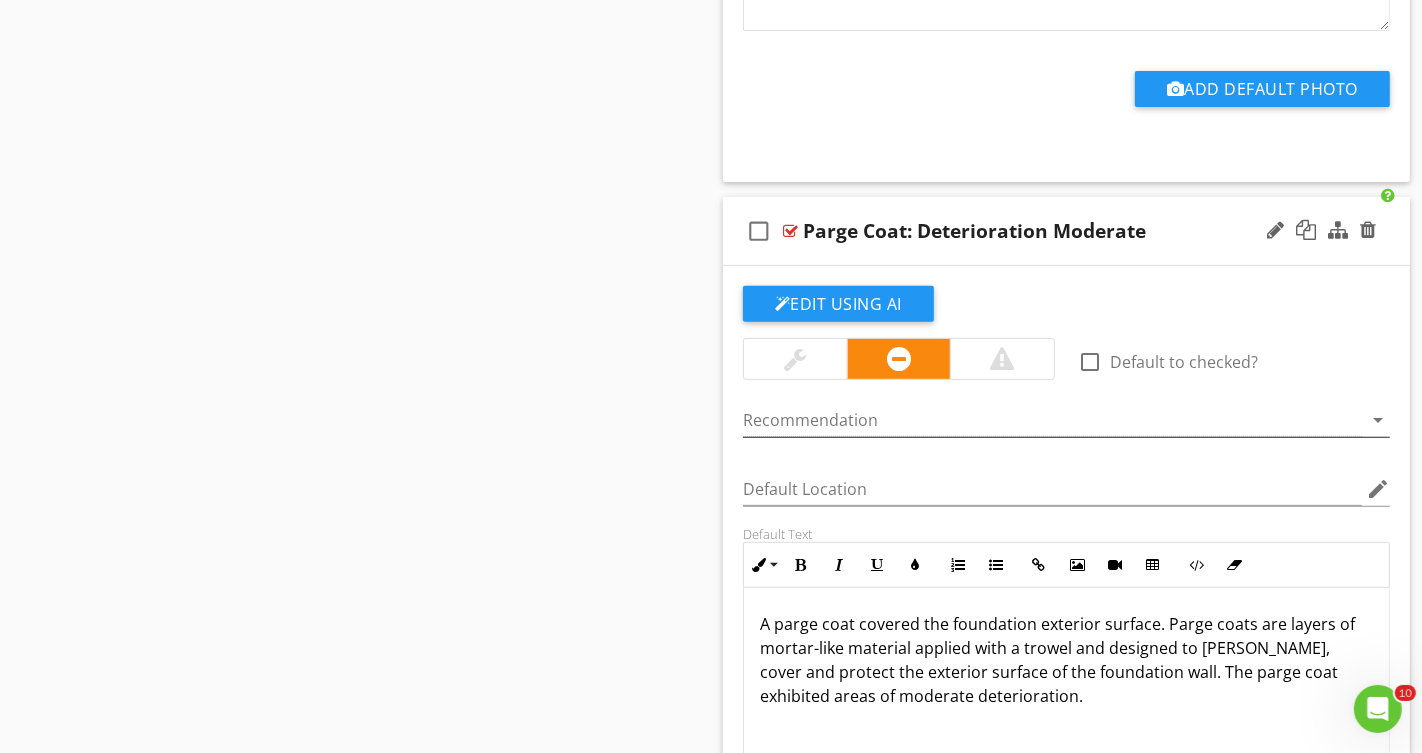 click at bounding box center [1052, 420] 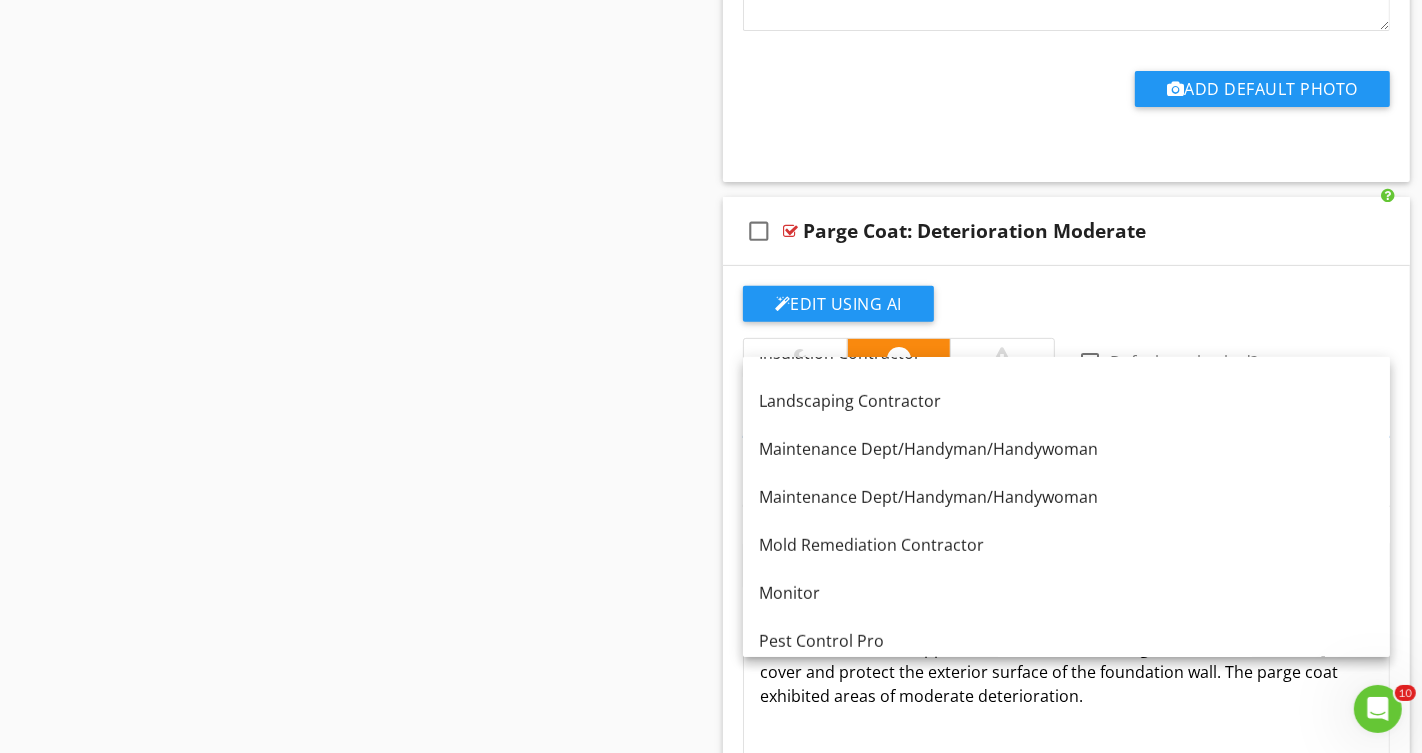 scroll, scrollTop: 1035, scrollLeft: 0, axis: vertical 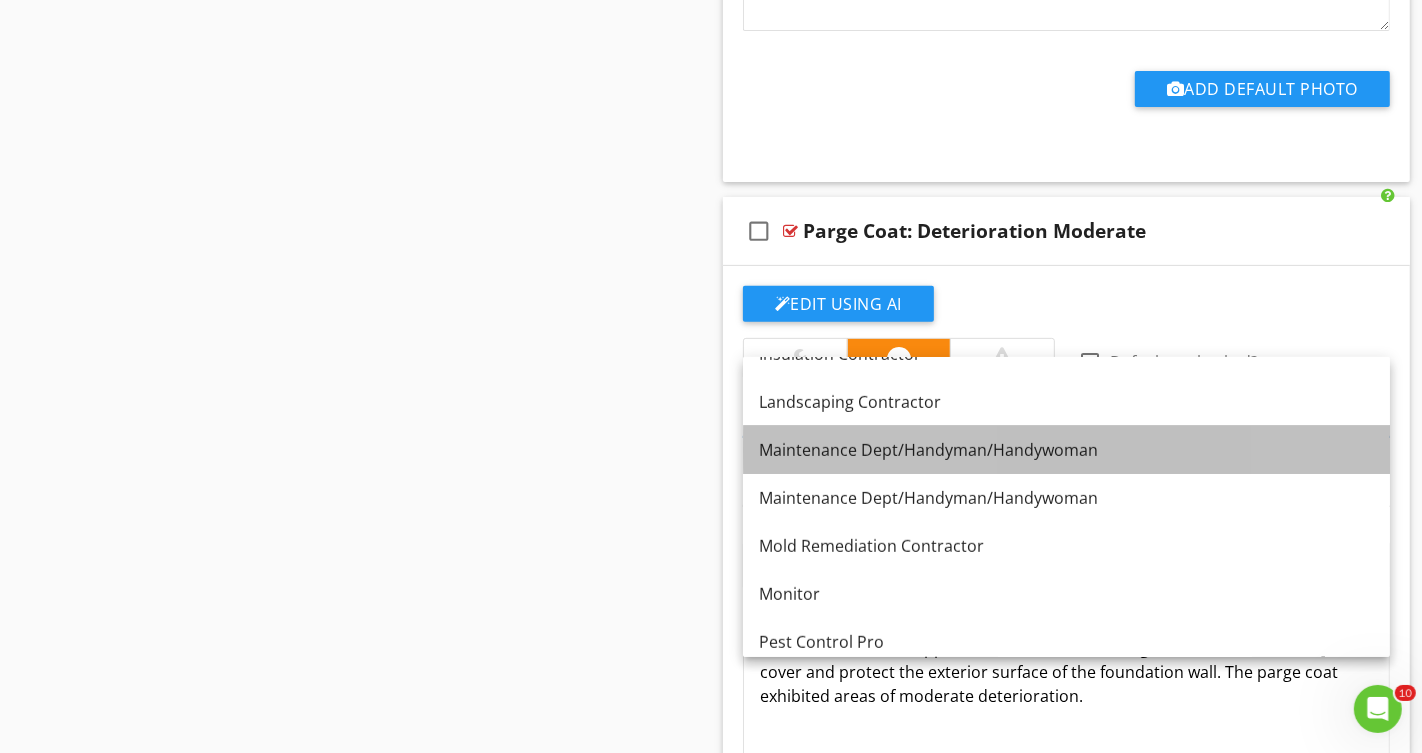 click on "Maintenance Dept/Handyman/Handywoman" at bounding box center [1066, 450] 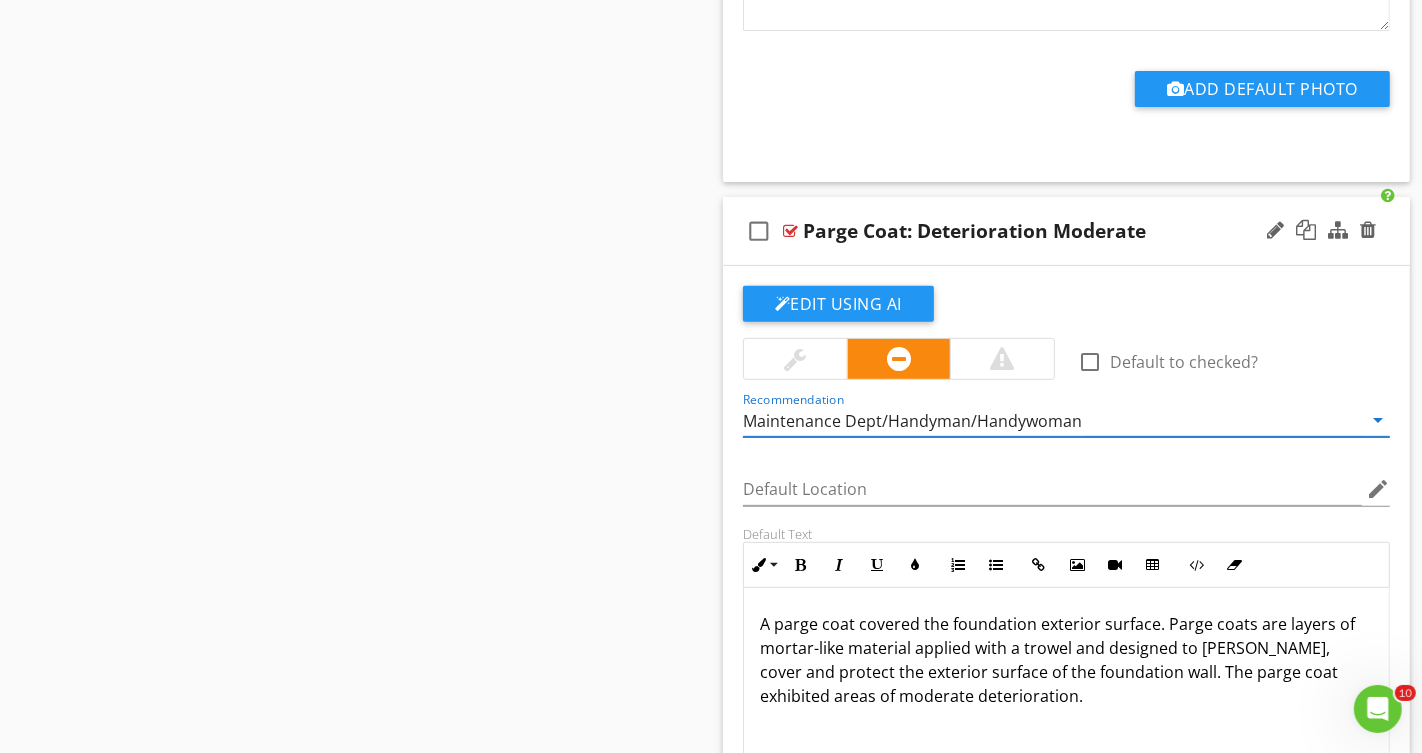 scroll, scrollTop: 0, scrollLeft: 0, axis: both 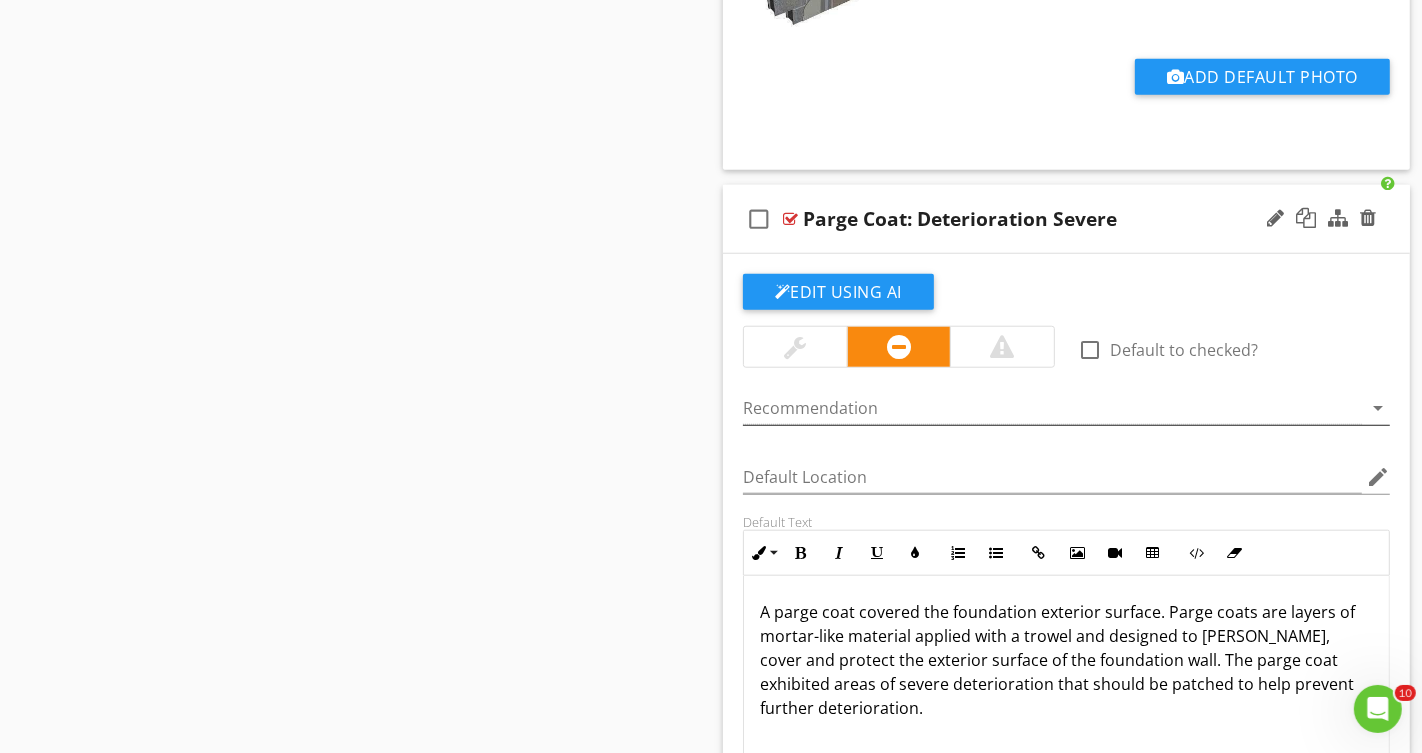 click at bounding box center [1052, 408] 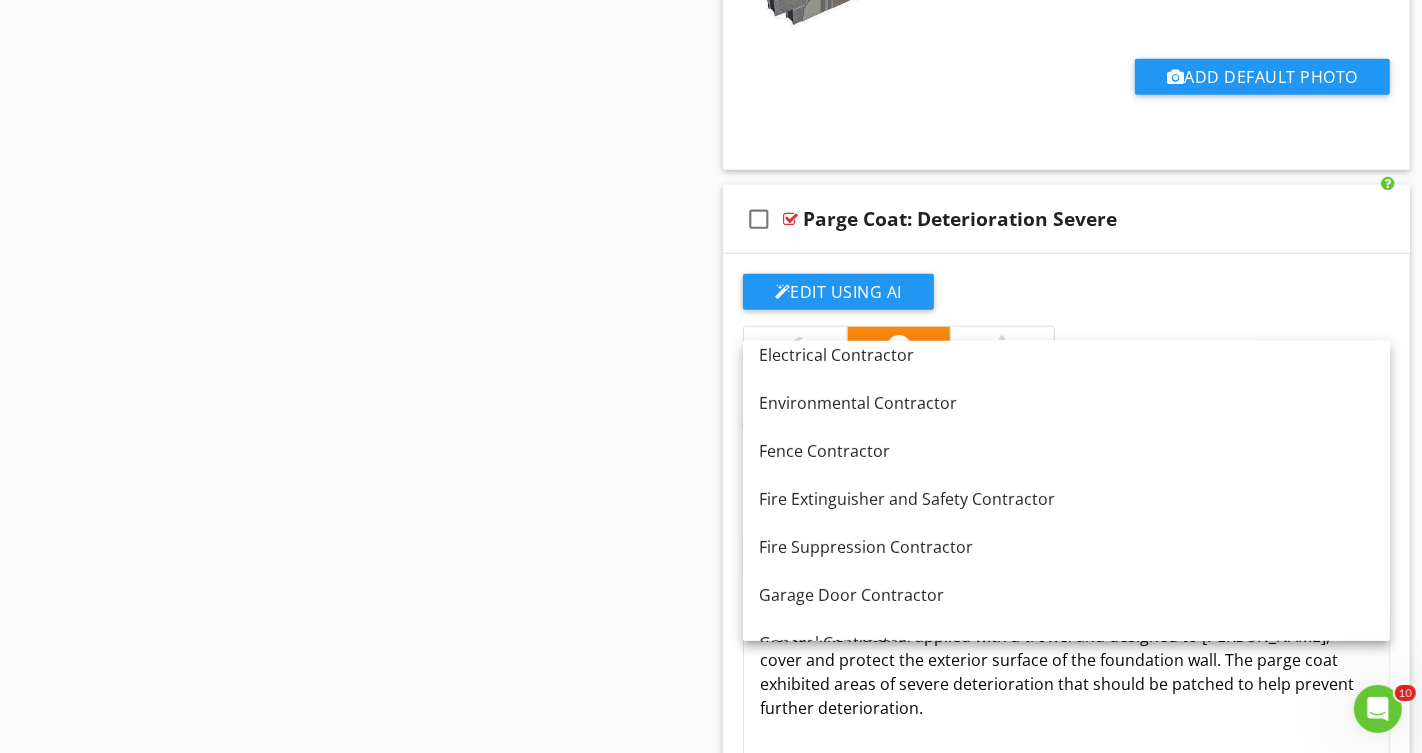 scroll, scrollTop: 564, scrollLeft: 0, axis: vertical 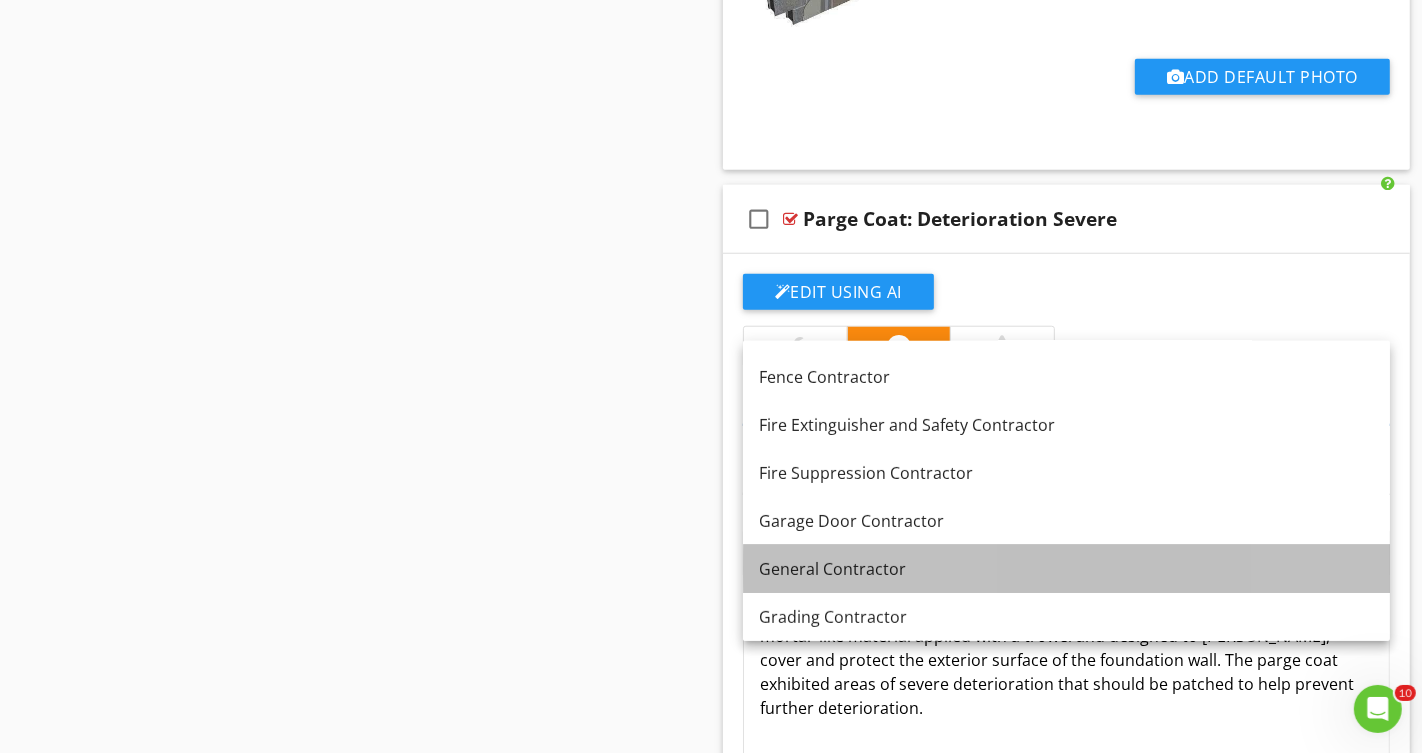 click on "General Contractor" at bounding box center (1066, 569) 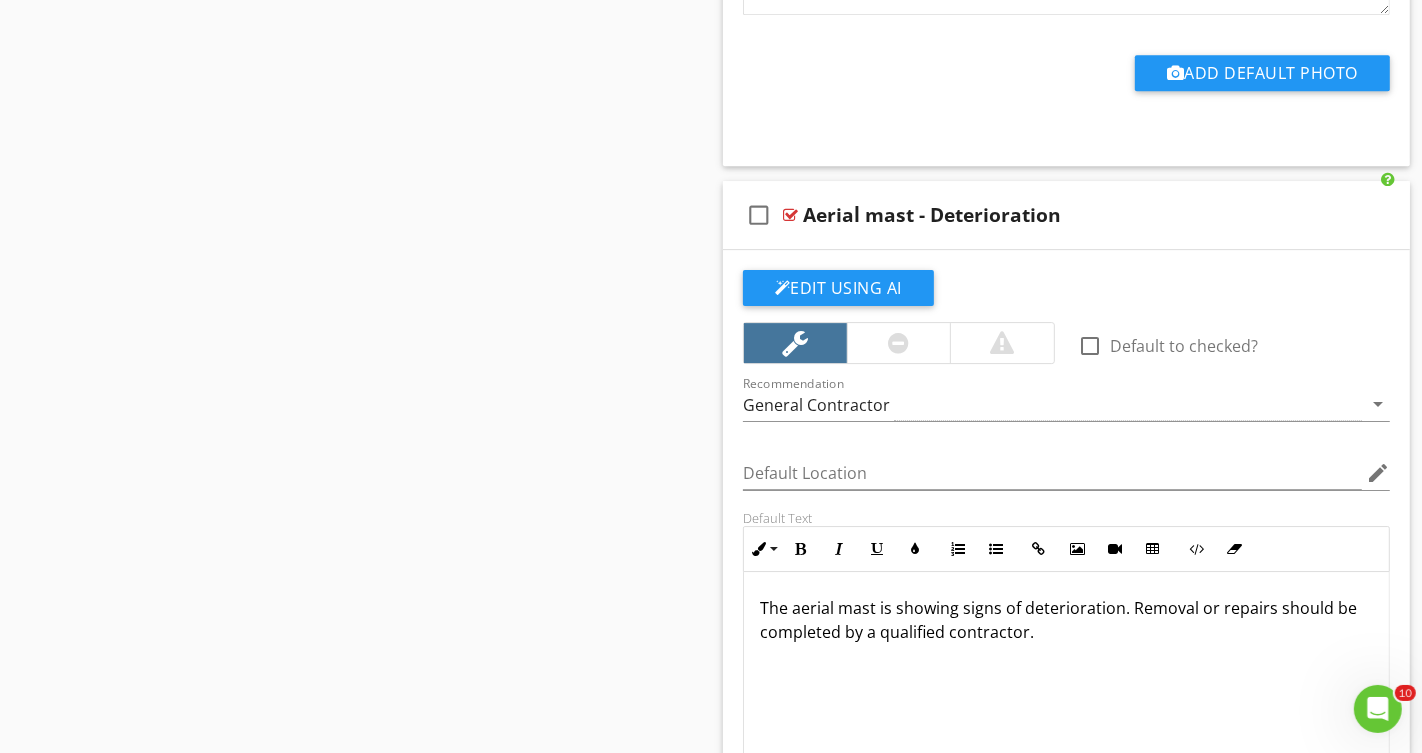 scroll, scrollTop: 18211, scrollLeft: 0, axis: vertical 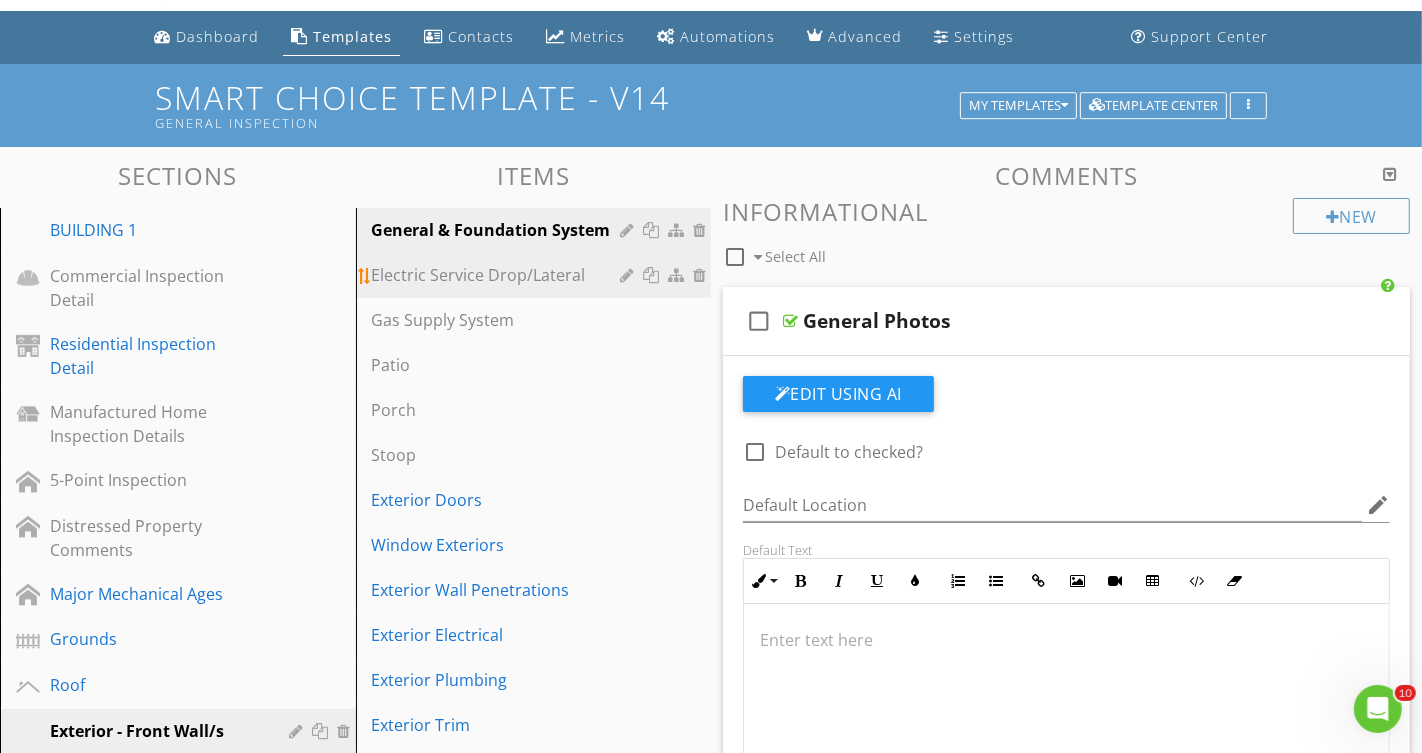 click on "Electric Service Drop/Lateral" at bounding box center [499, 275] 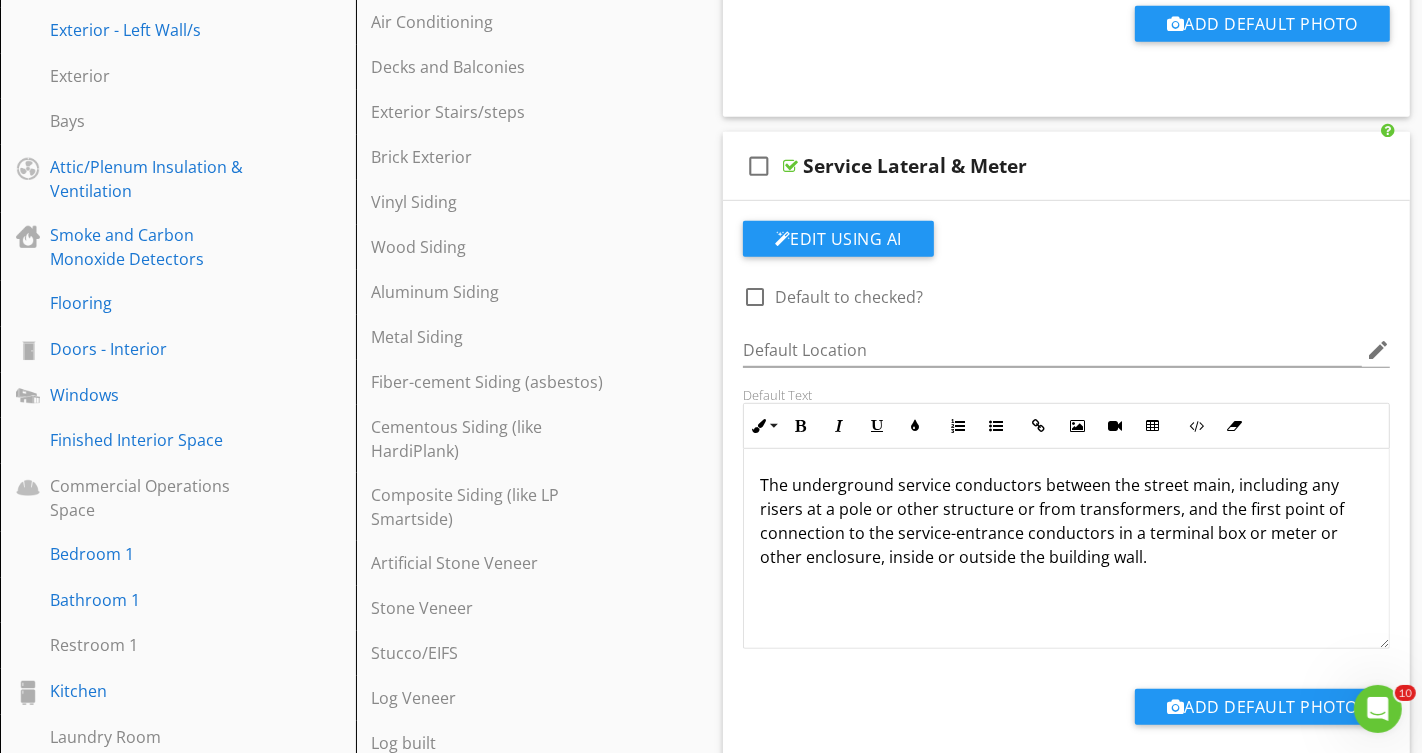 scroll, scrollTop: 967, scrollLeft: 0, axis: vertical 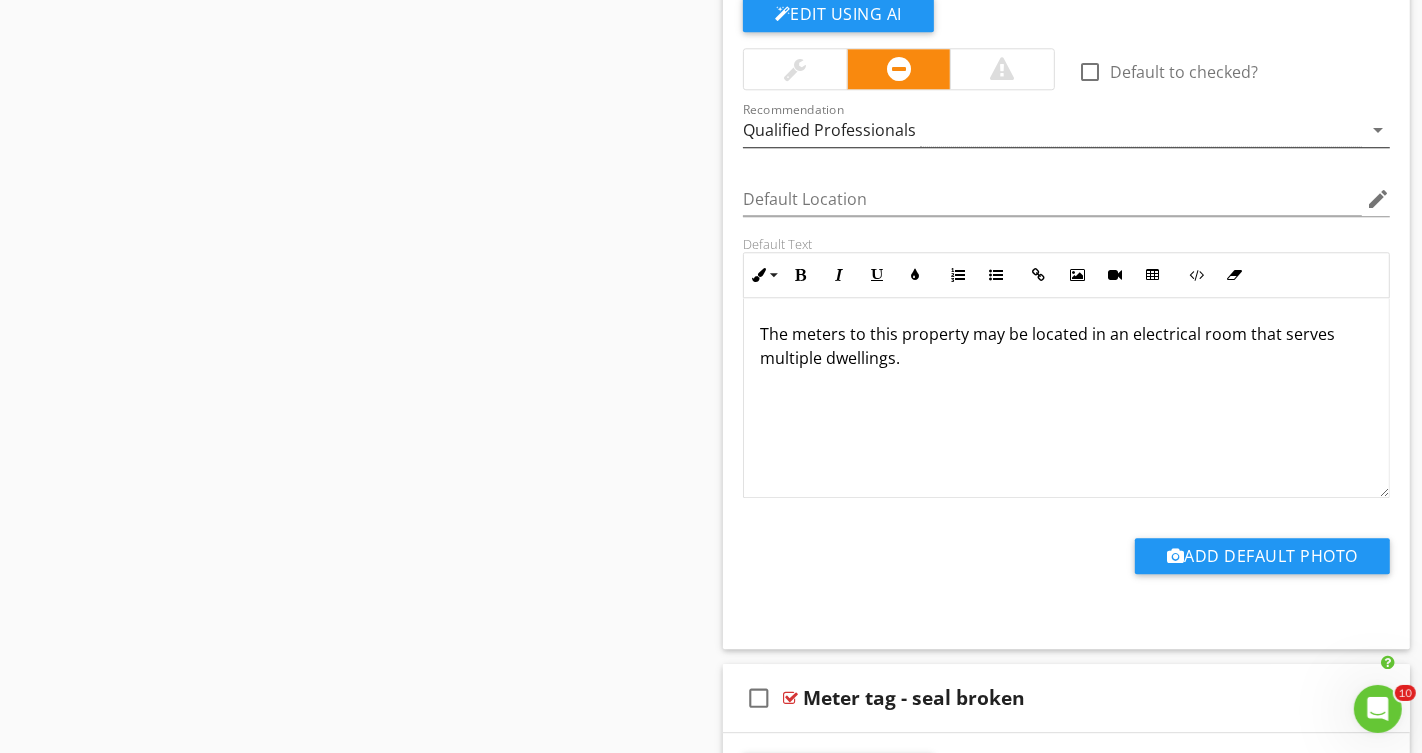 click on "Qualified Professionals" at bounding box center [1052, 130] 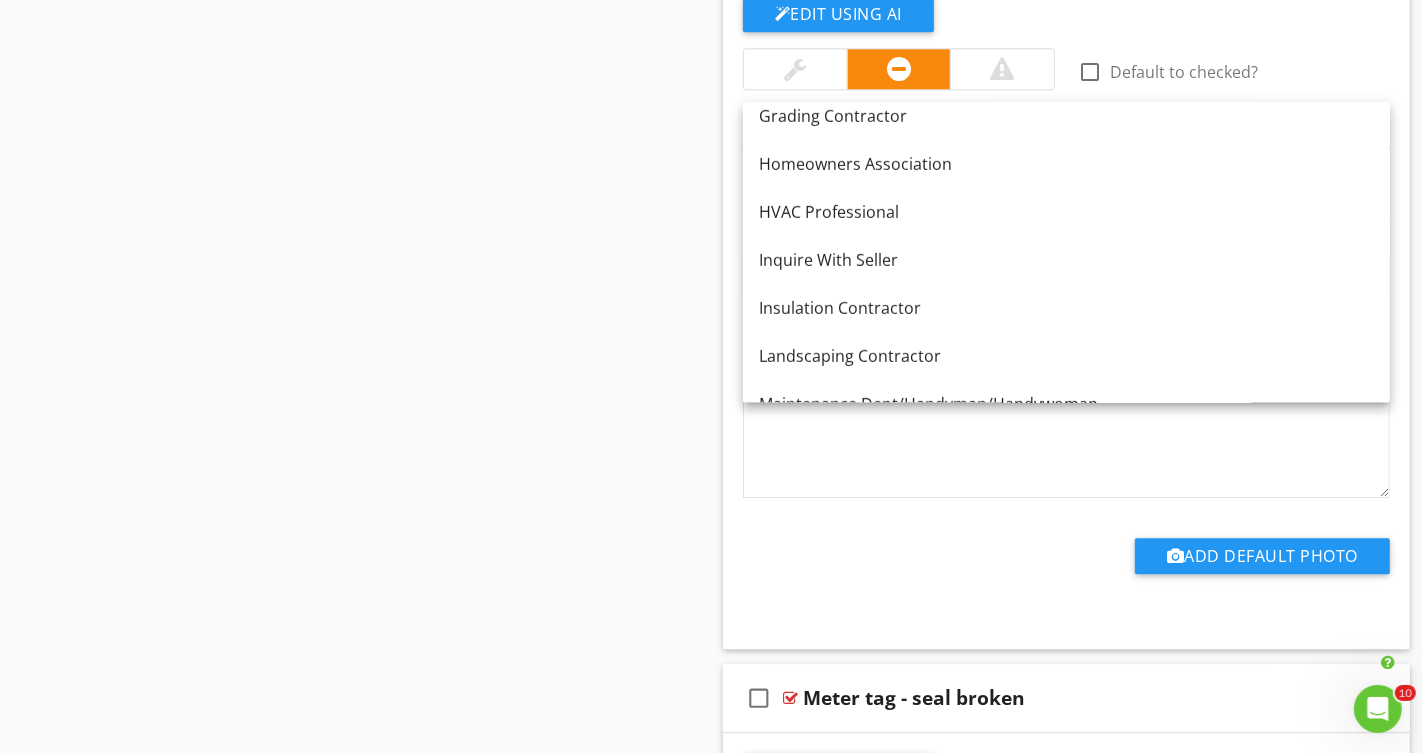 scroll, scrollTop: 842, scrollLeft: 0, axis: vertical 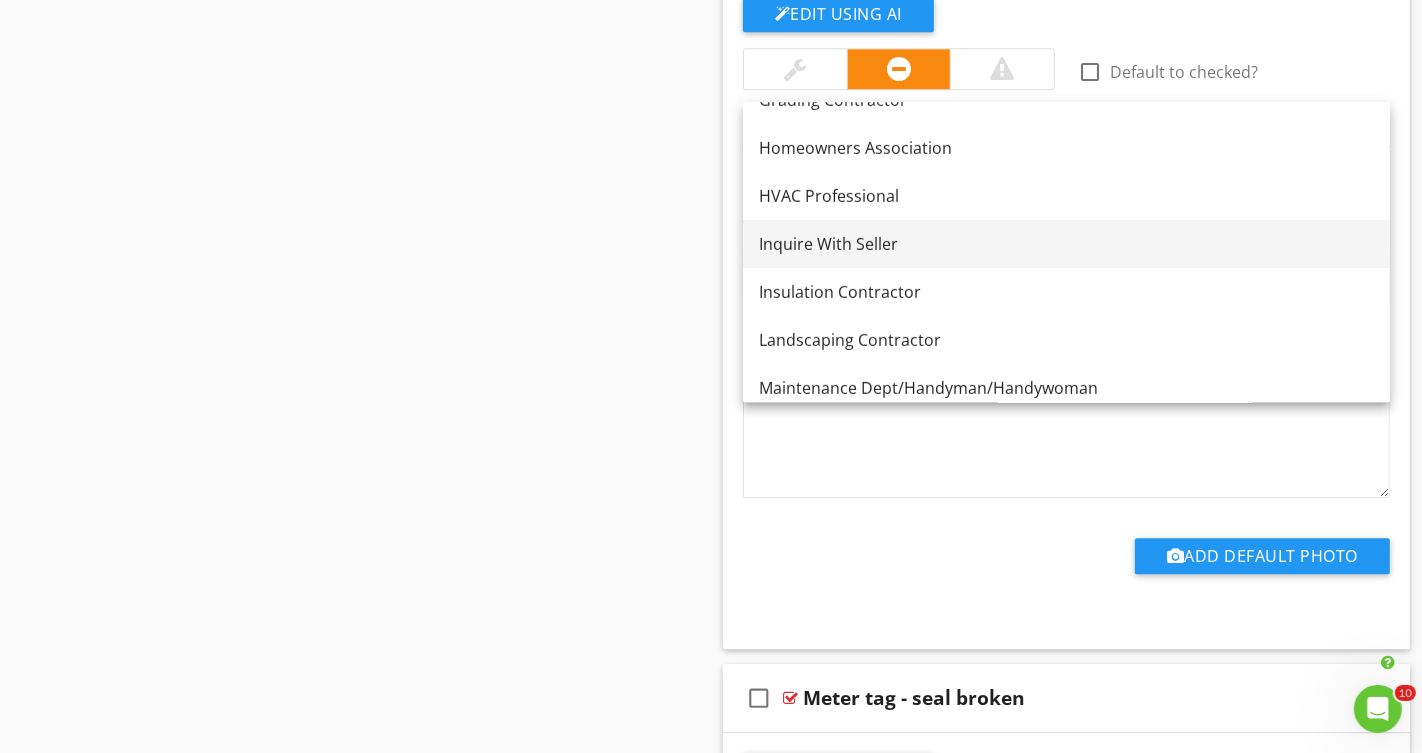 click on "Inquire With Seller" at bounding box center (1066, 244) 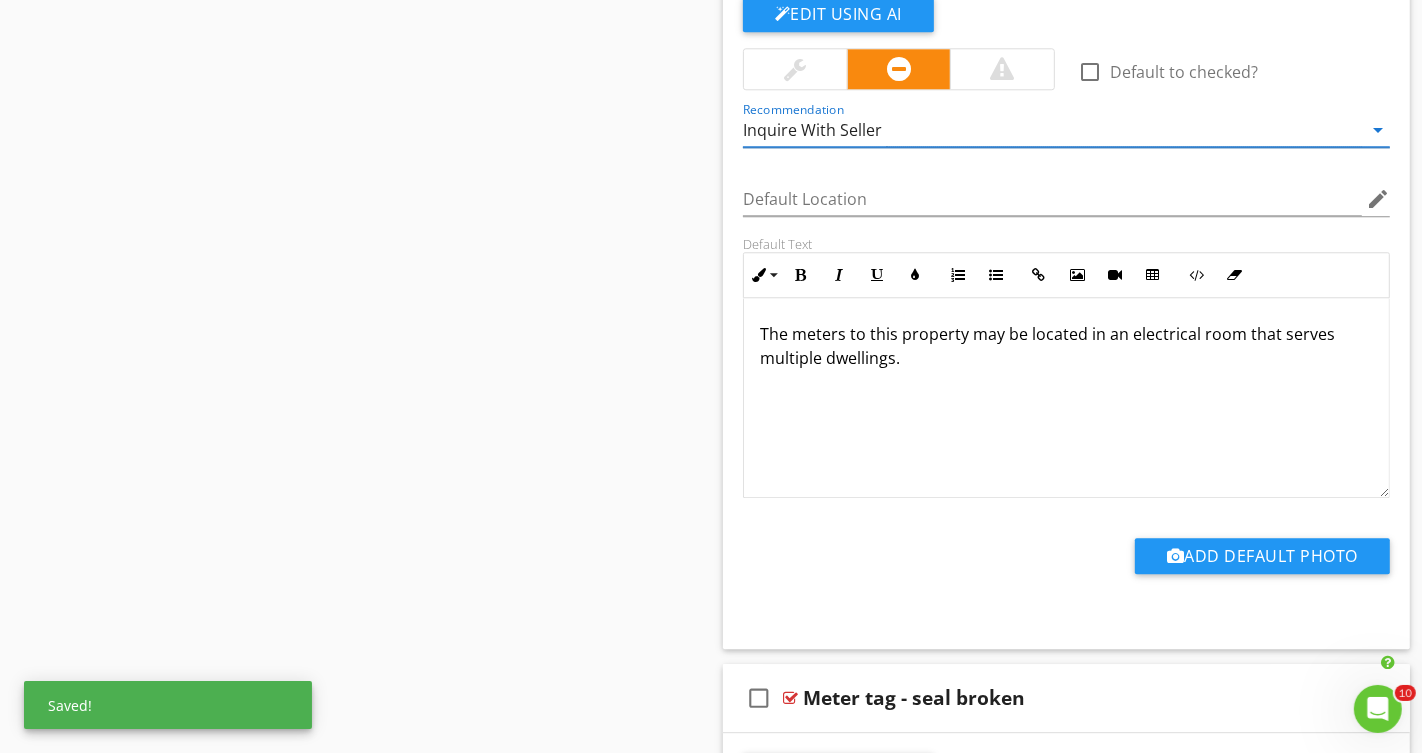 scroll, scrollTop: 0, scrollLeft: 0, axis: both 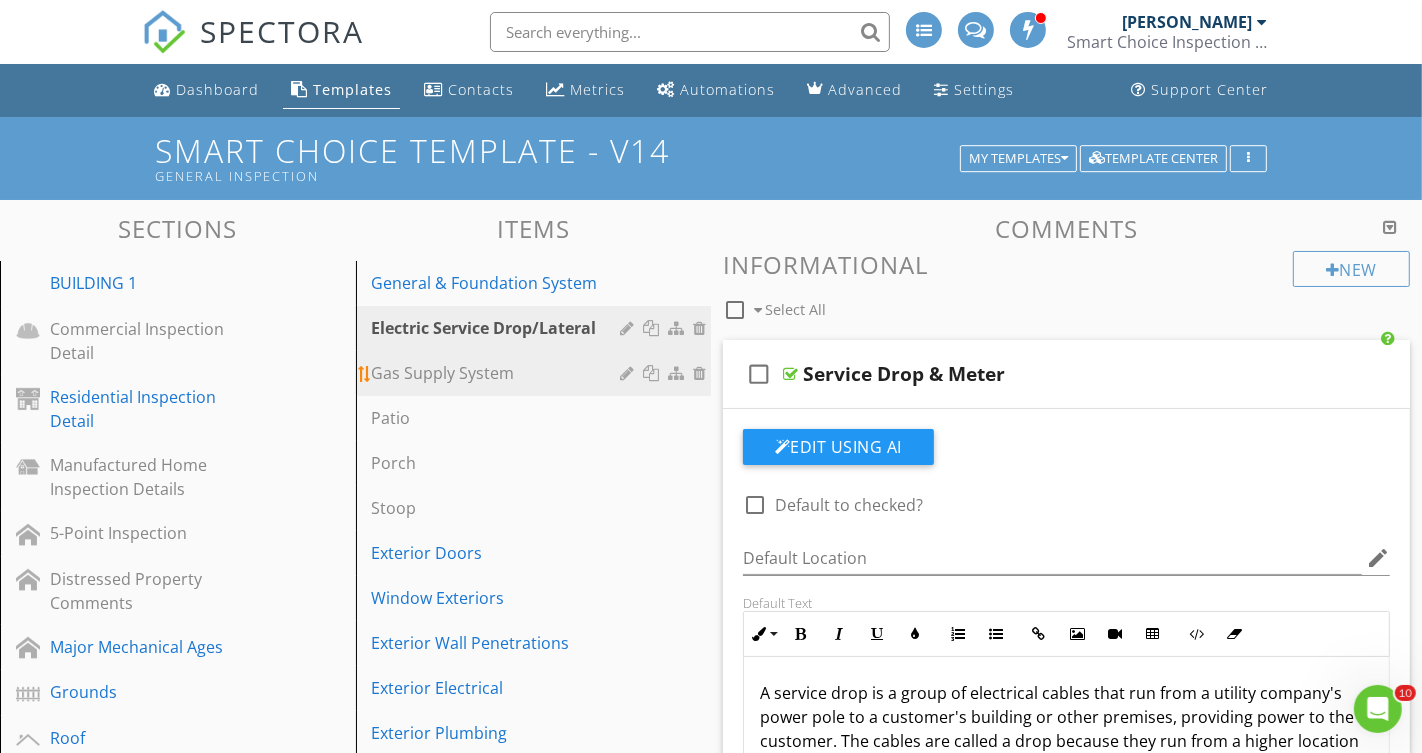 click on "Gas Supply System" at bounding box center [499, 373] 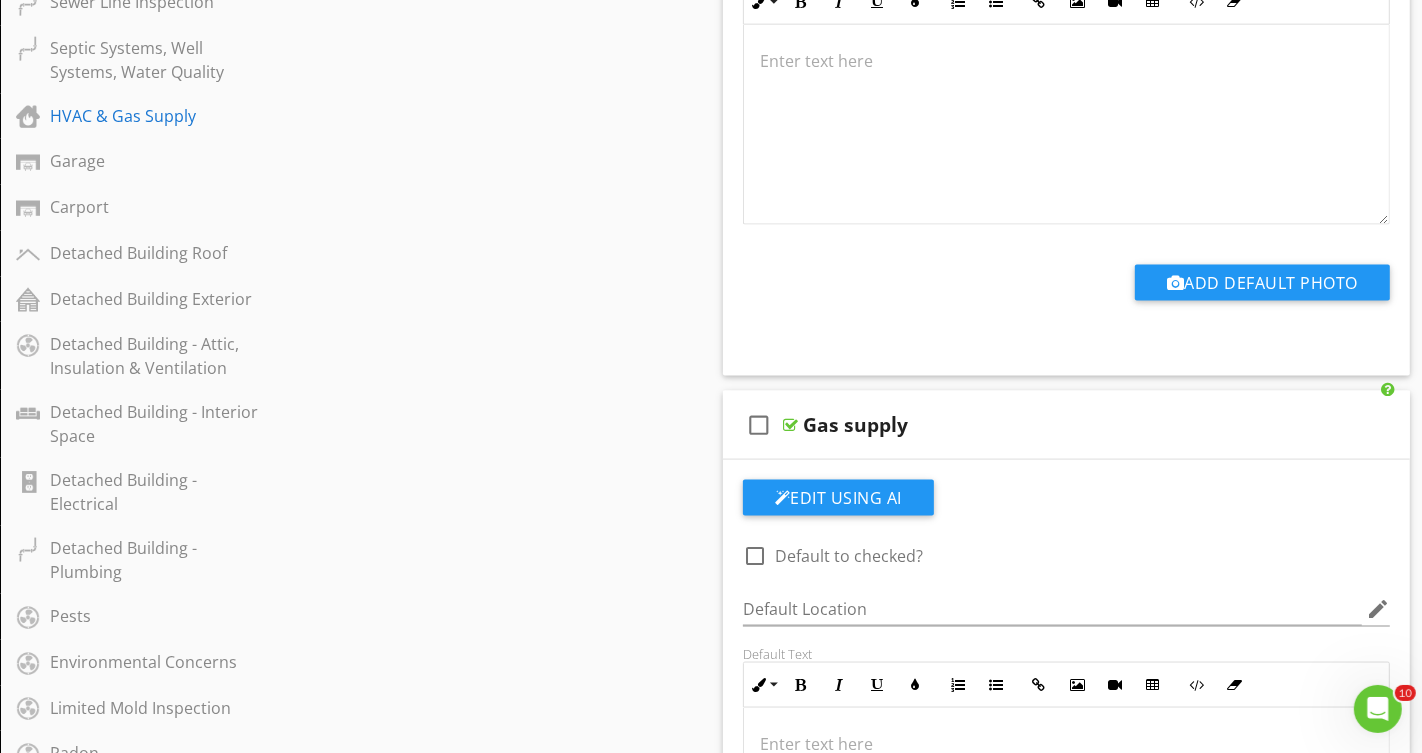 scroll, scrollTop: 2626, scrollLeft: 0, axis: vertical 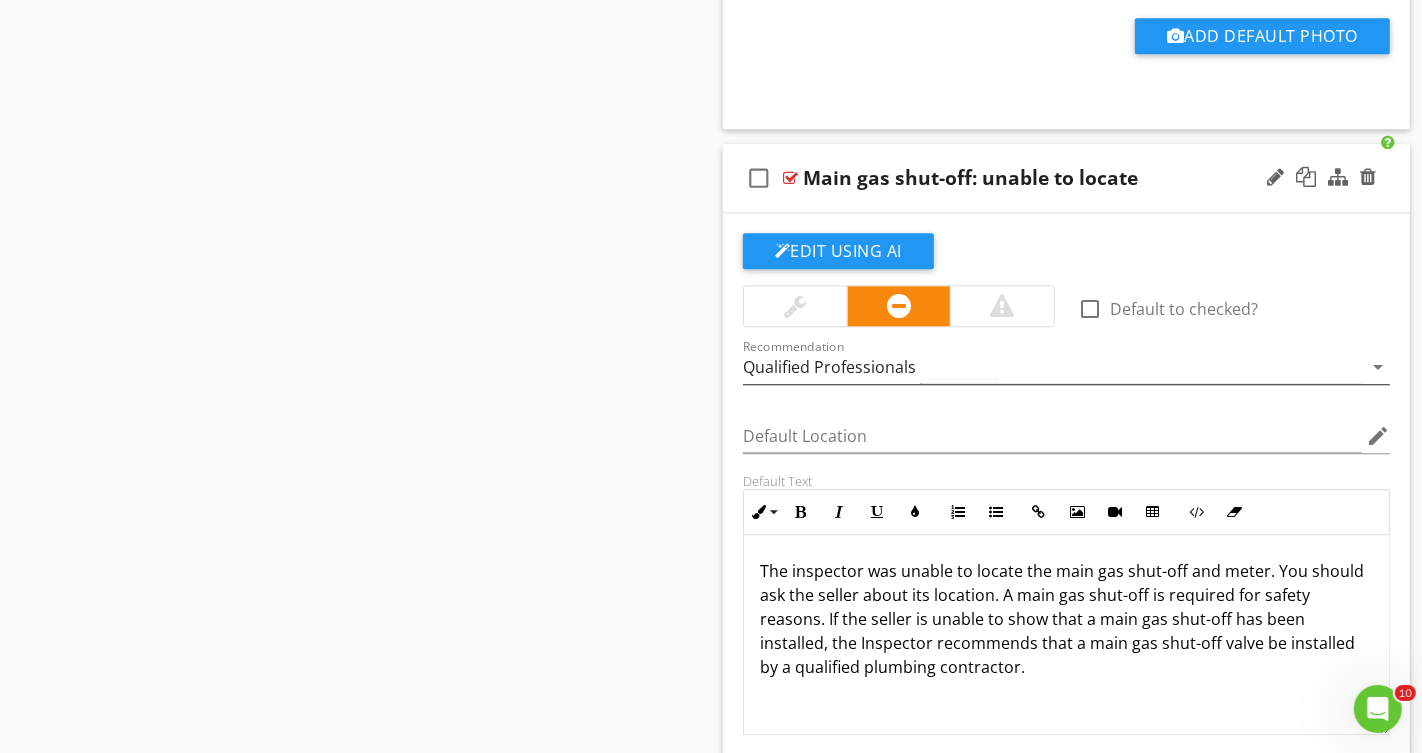 click on "Qualified Professionals" at bounding box center (1052, 367) 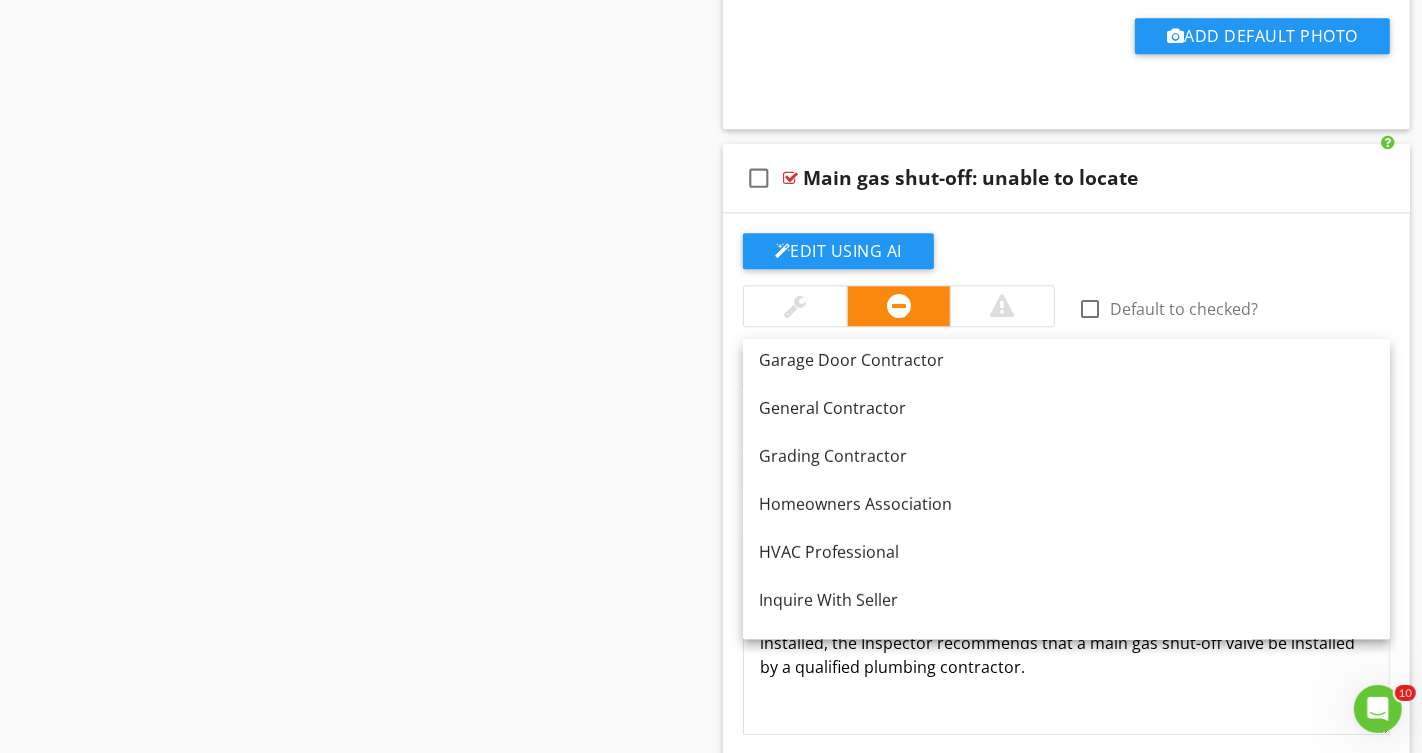 scroll, scrollTop: 778, scrollLeft: 0, axis: vertical 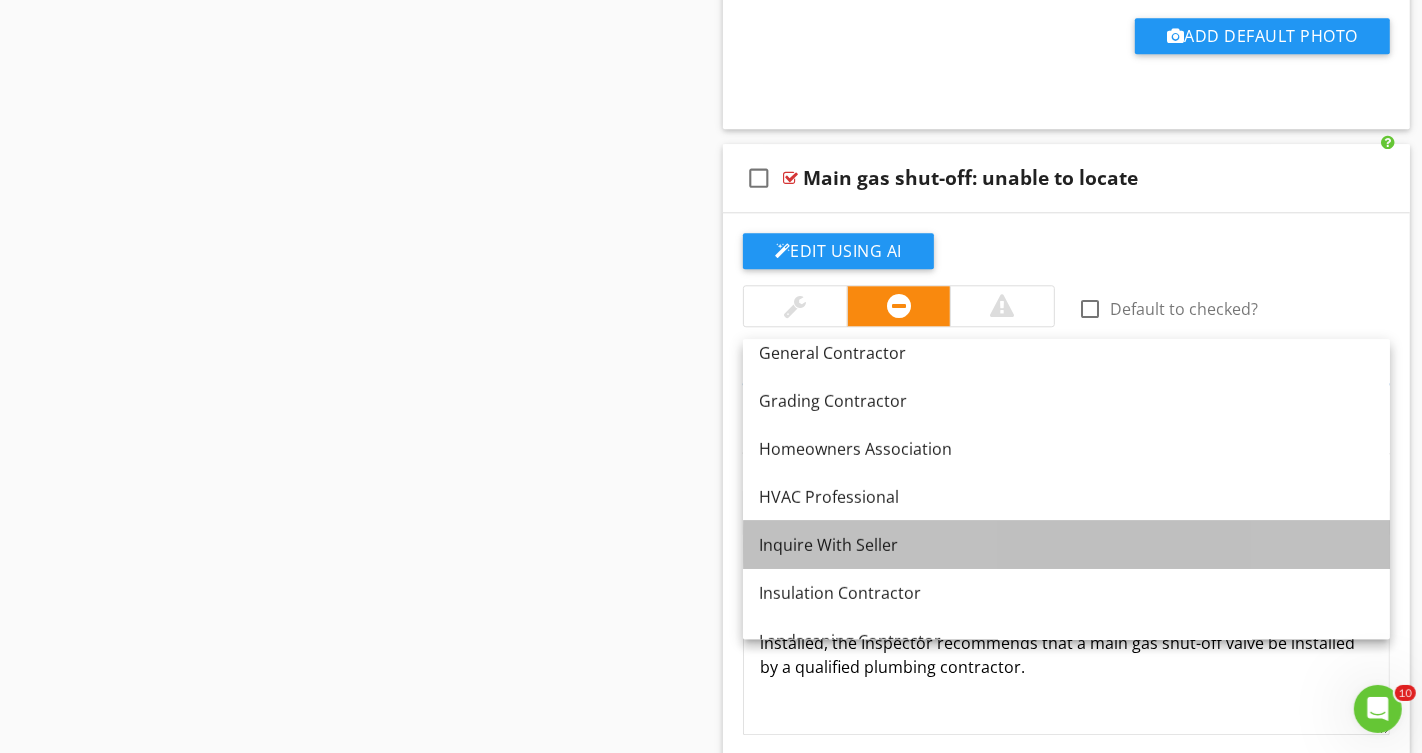 click on "Inquire With Seller" at bounding box center (1066, 545) 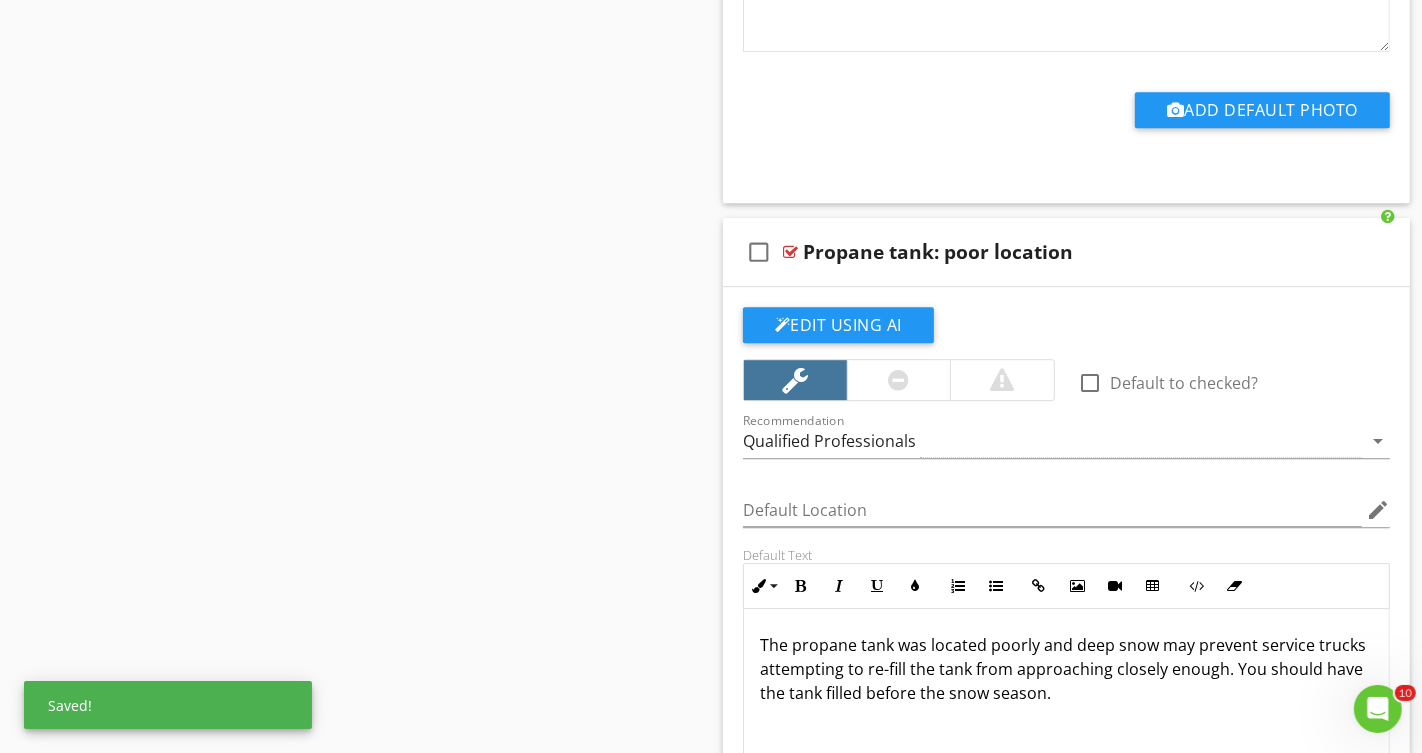 scroll, scrollTop: 4975, scrollLeft: 0, axis: vertical 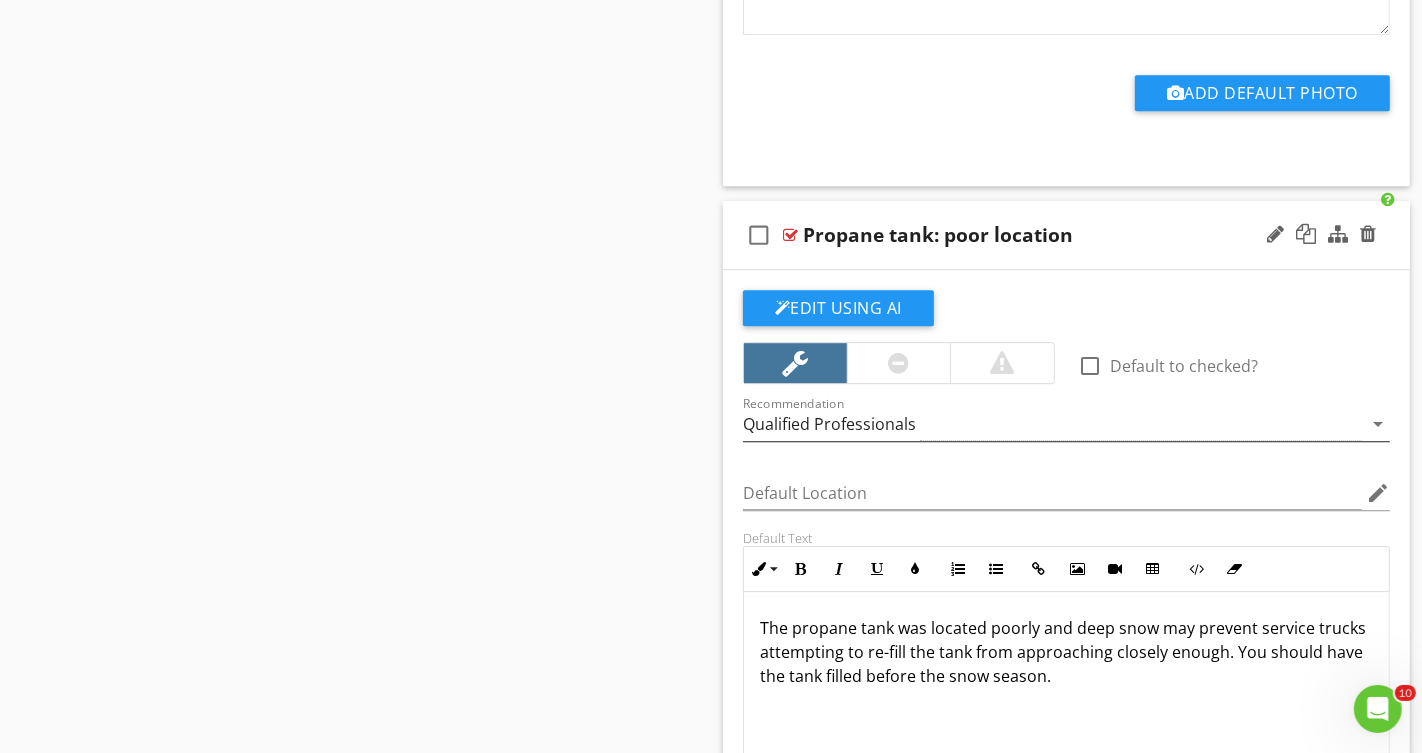 click on "Qualified Professionals" at bounding box center (1052, 424) 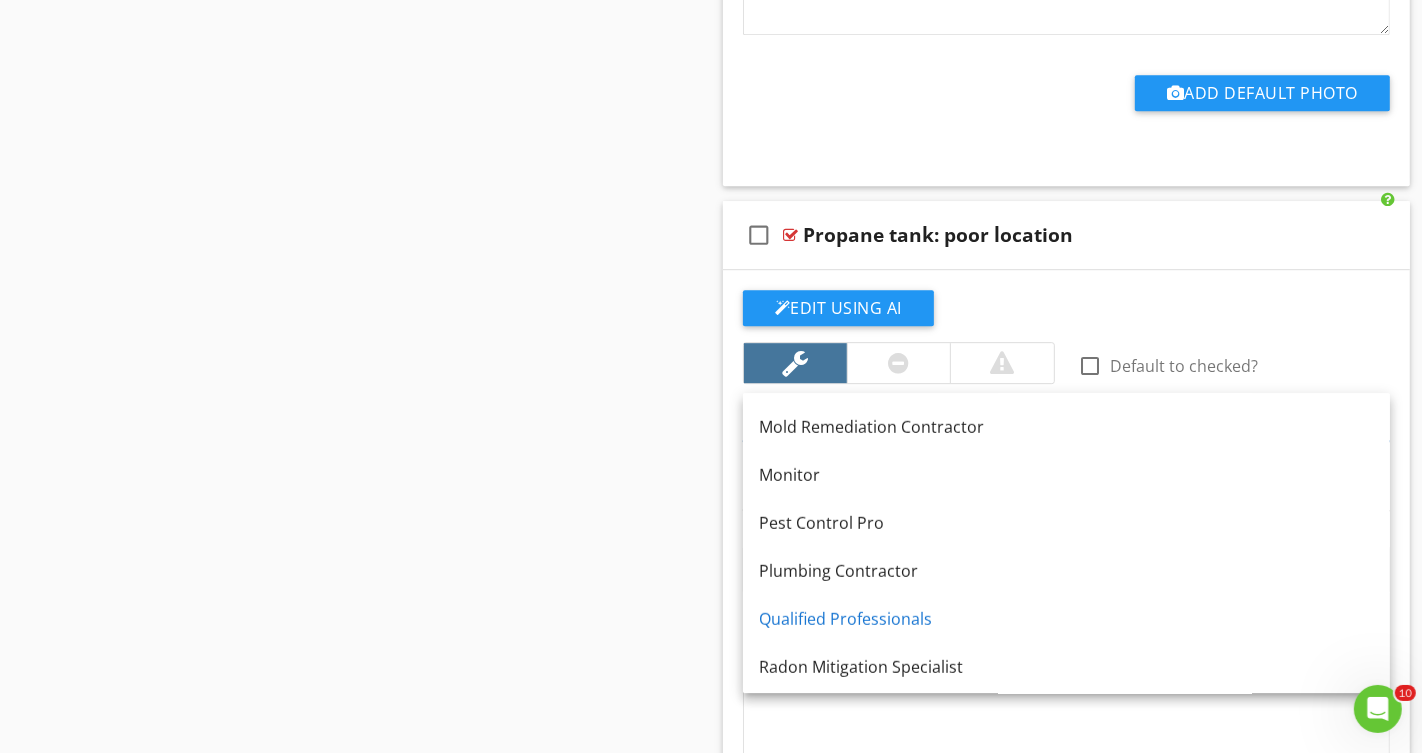 scroll, scrollTop: 1196, scrollLeft: 0, axis: vertical 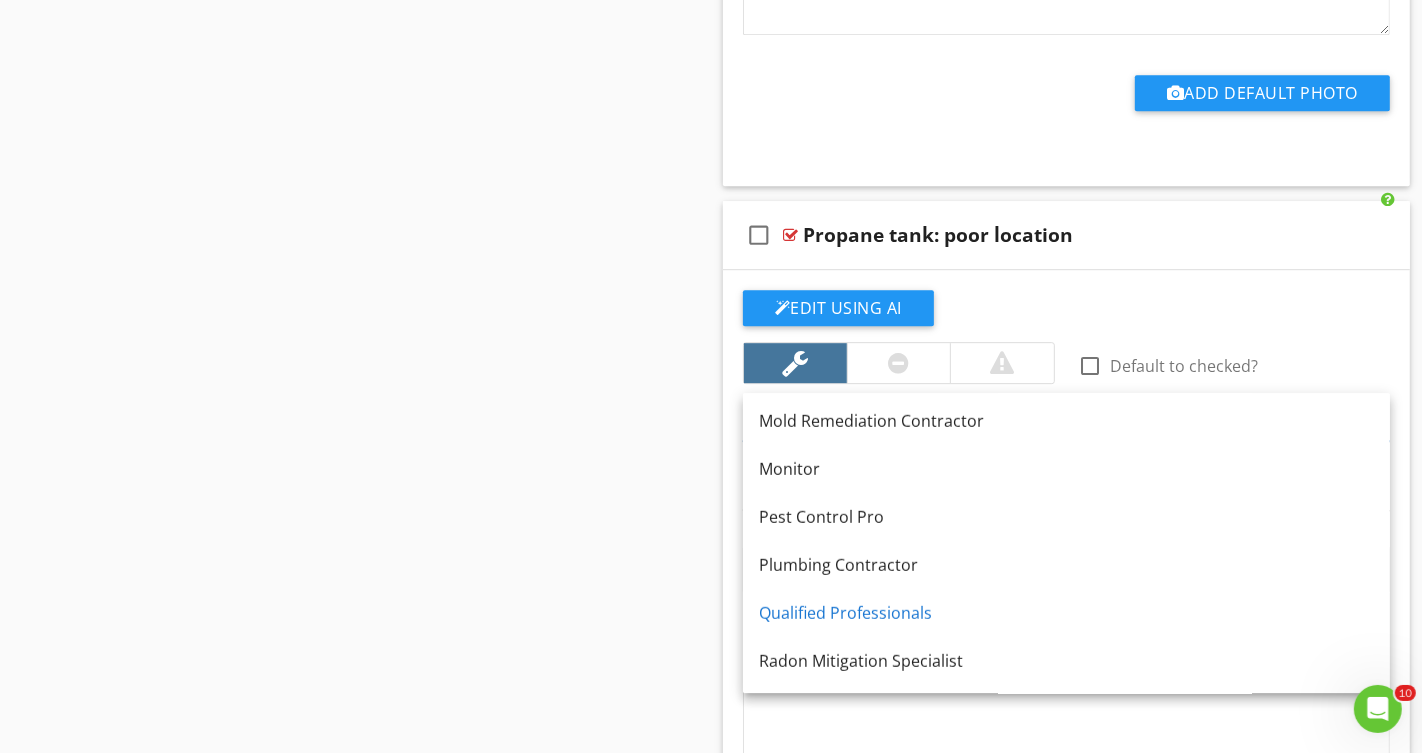 click on "Sections
BUILDING 1           Commercial Inspection Detail           Residential Inspection Detail           Manufactured Home Inspection Details           5-Point Inspection           Distressed Property Comments           Major Mechanical Ages           Grounds           Roof           Exterior - Front Wall/s           Exterior - Right Wall/s           Exterior - Rear Wall/s           Exterior - Left Wall/s           Exterior           Bays           Attic/Plenum Insulation & Ventilation           Smoke and Carbon Monoxide Detectors           Flooring           Doors - Interior           Windows           Finished Interior Space           Commercial Operations Space           Bedroom 1           Bathroom 1           Restroom 1           Kitchen           Laundry Room           Mud Room           Wet bar           Basement Finished Interior Space           Unfinished Basement/Crawlspace Foundation           Mechanical Room           Commercial Kitchen           Home Theater" at bounding box center [711, 6064] 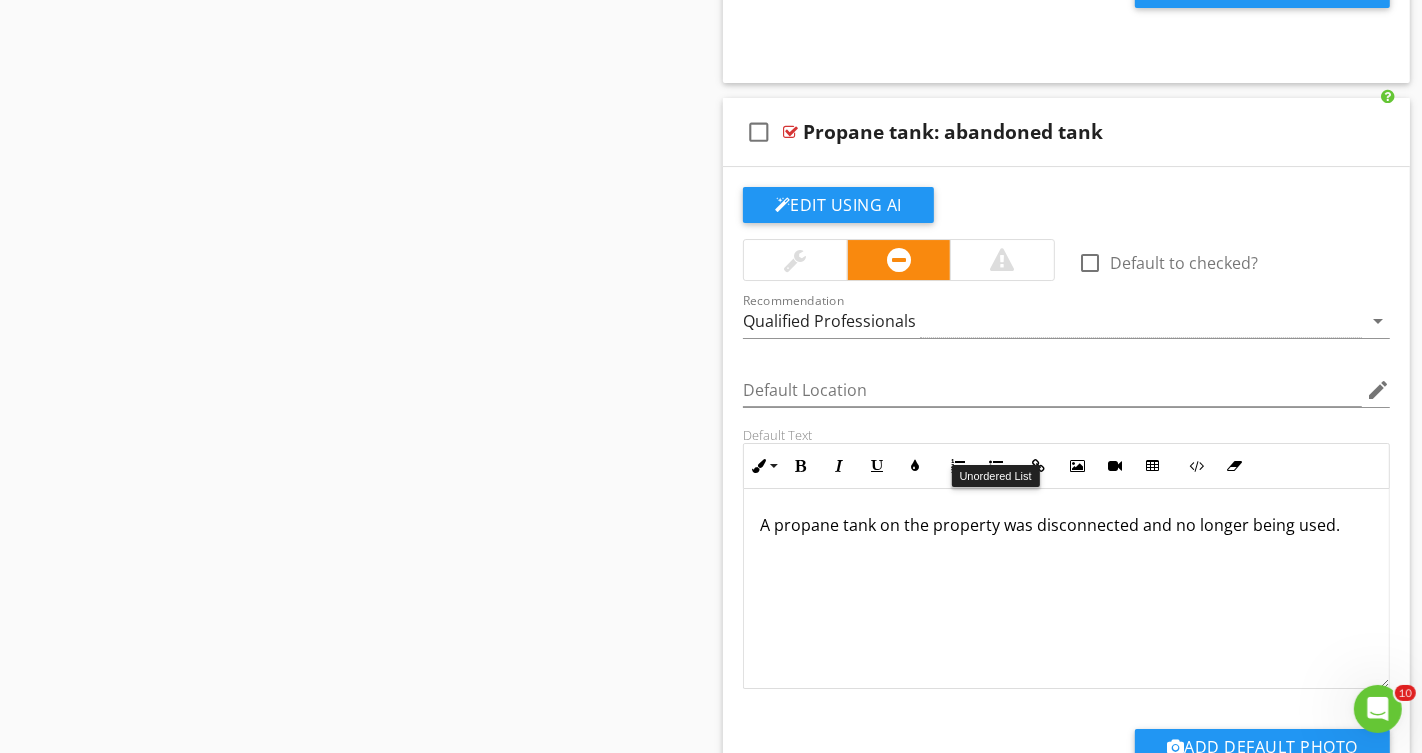 scroll, scrollTop: 5936, scrollLeft: 0, axis: vertical 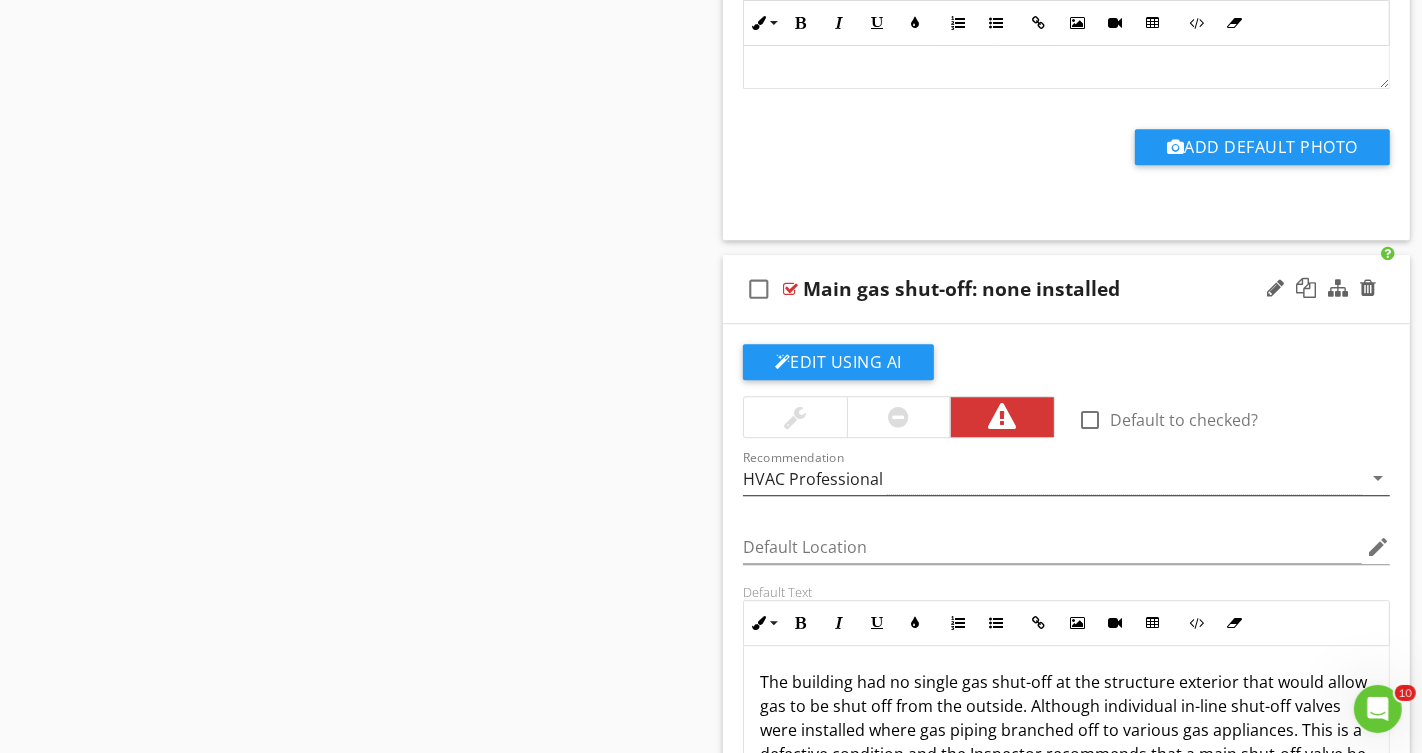 click on "HVAC Professional" at bounding box center [1052, 478] 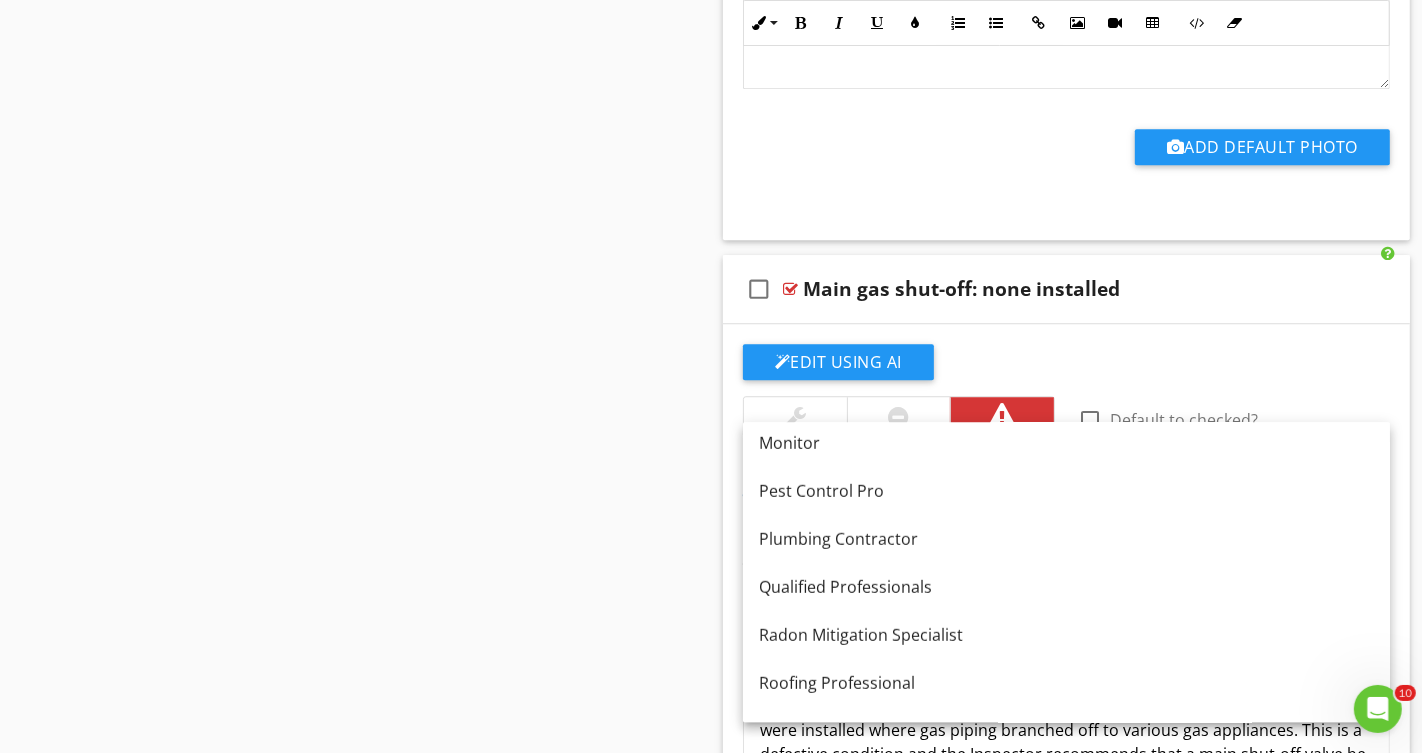 scroll, scrollTop: 1254, scrollLeft: 0, axis: vertical 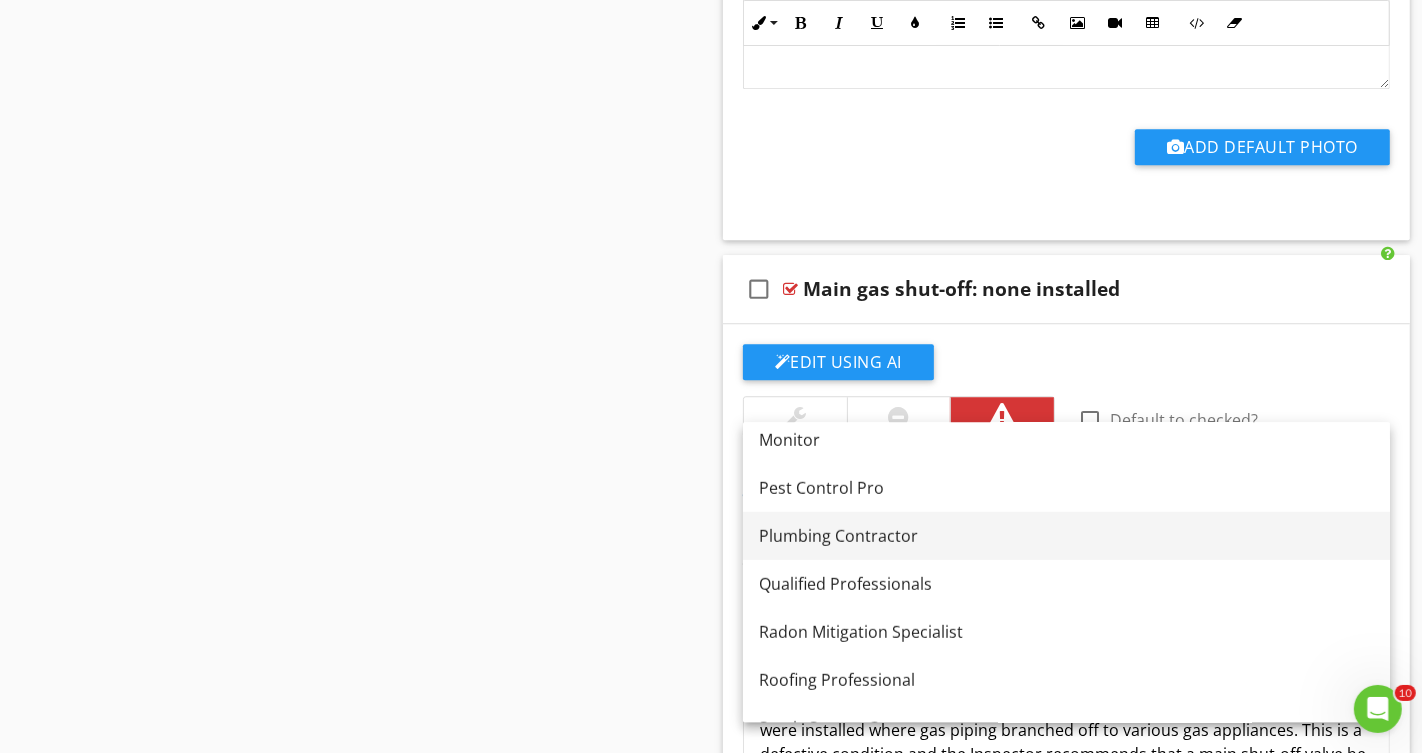 click on "Plumbing Contractor" at bounding box center [1066, 536] 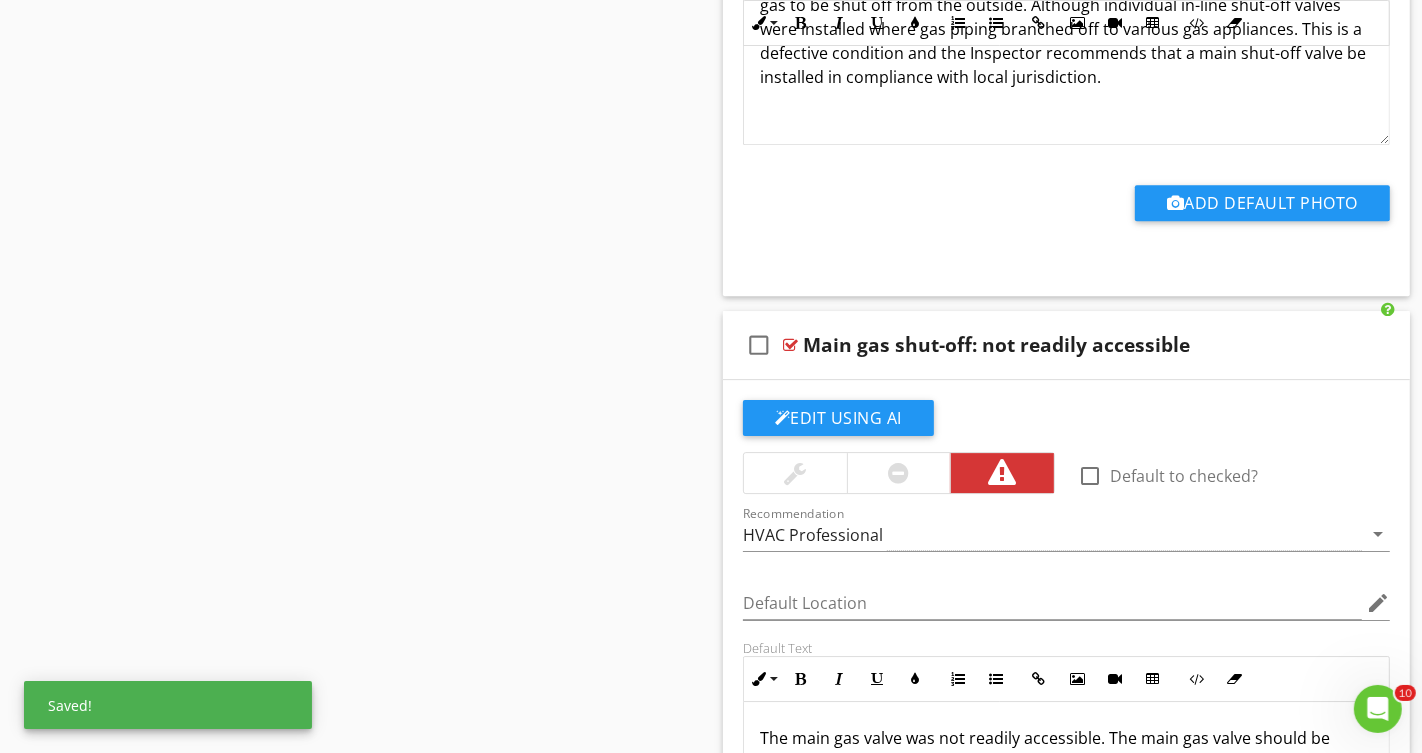 scroll, scrollTop: 11676, scrollLeft: 0, axis: vertical 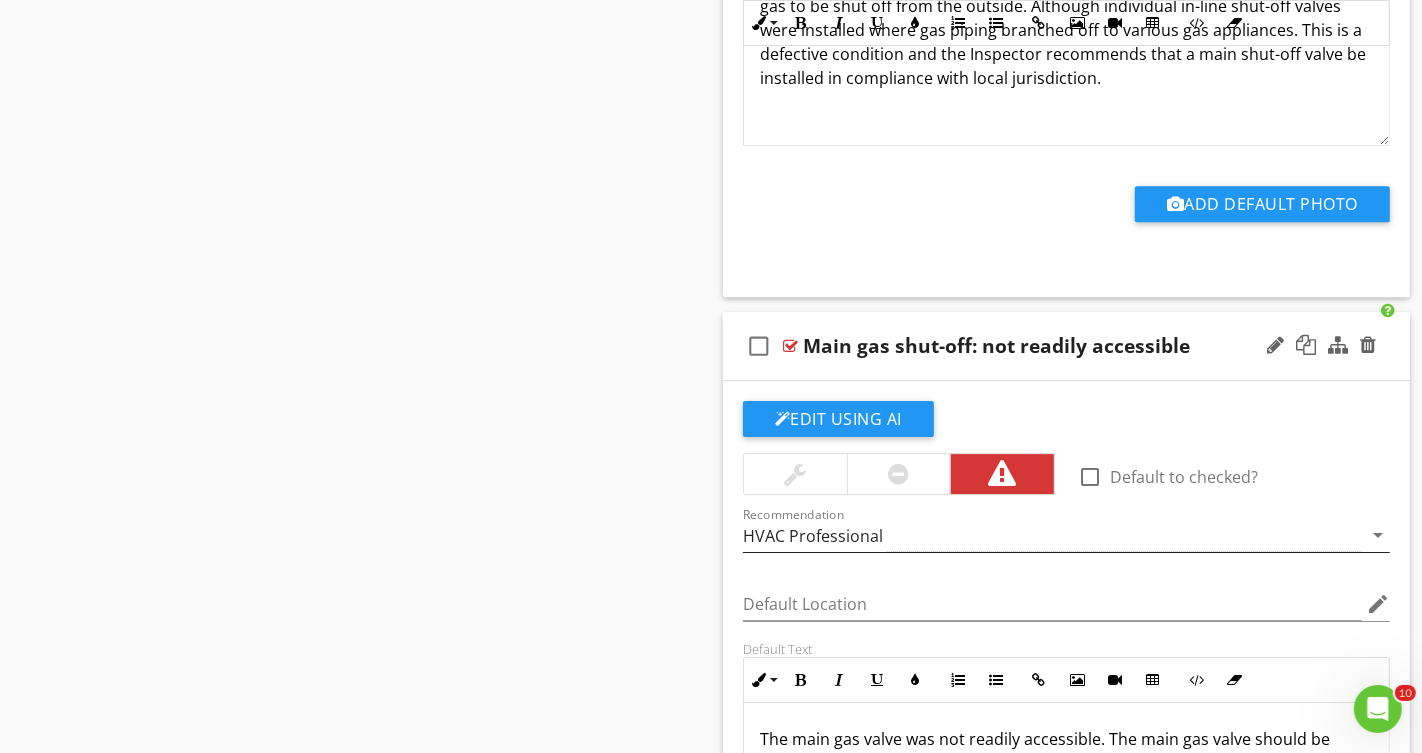 click on "HVAC Professional" at bounding box center (813, 536) 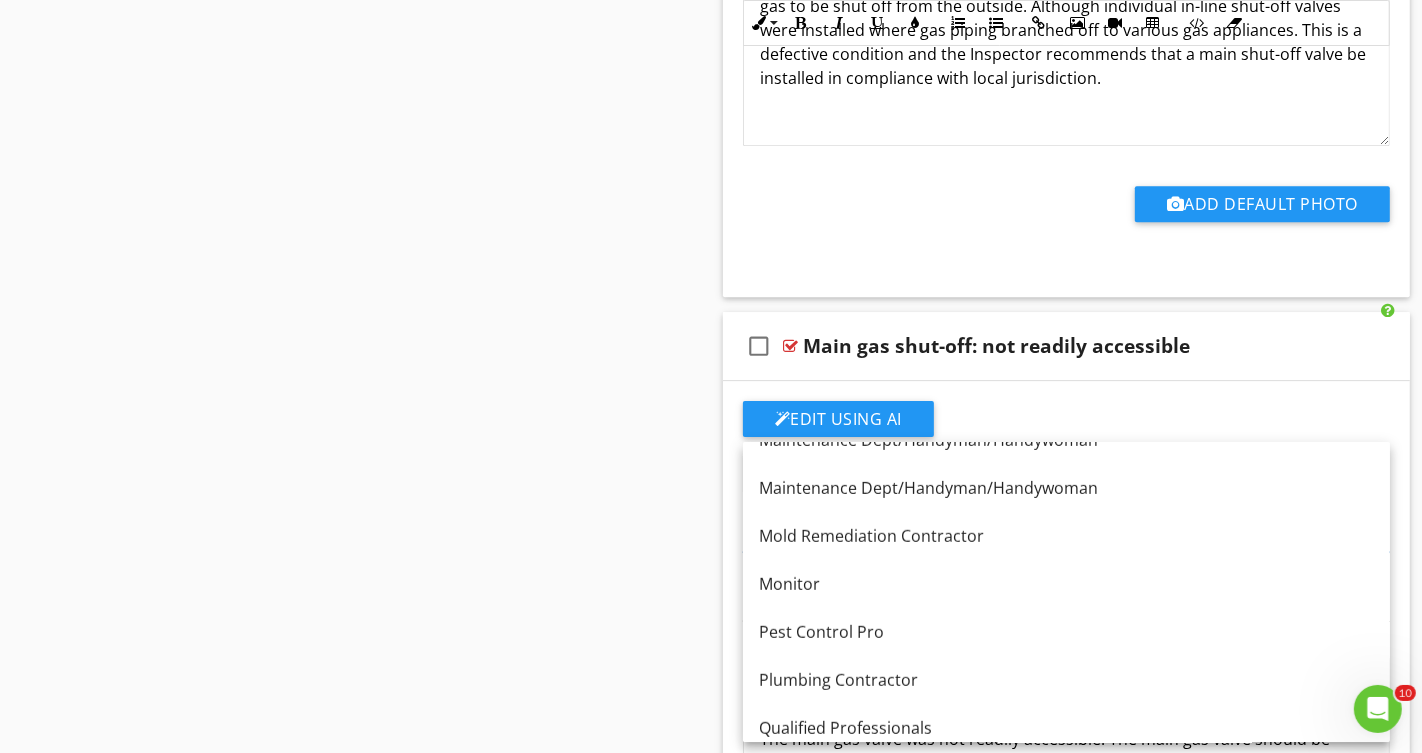 scroll, scrollTop: 1276, scrollLeft: 0, axis: vertical 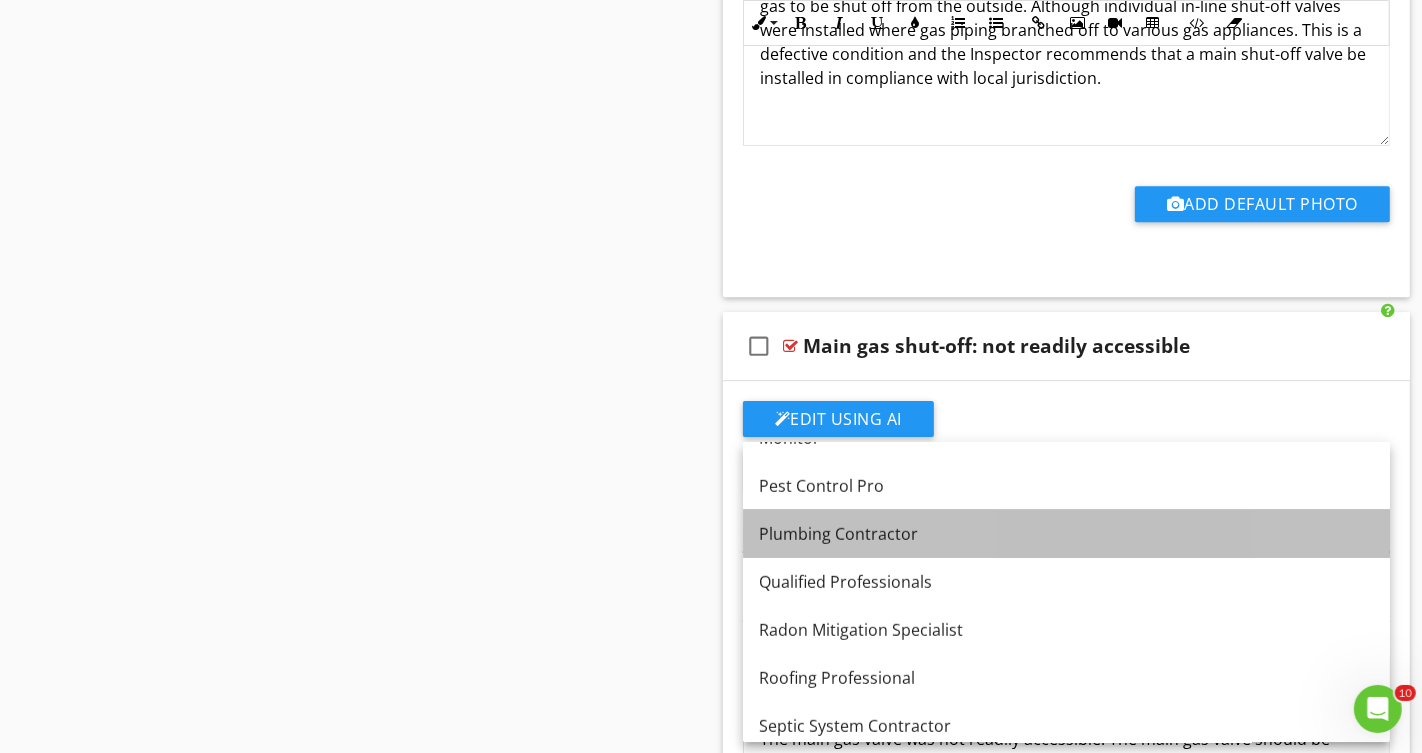 click on "Plumbing Contractor" at bounding box center [1066, 534] 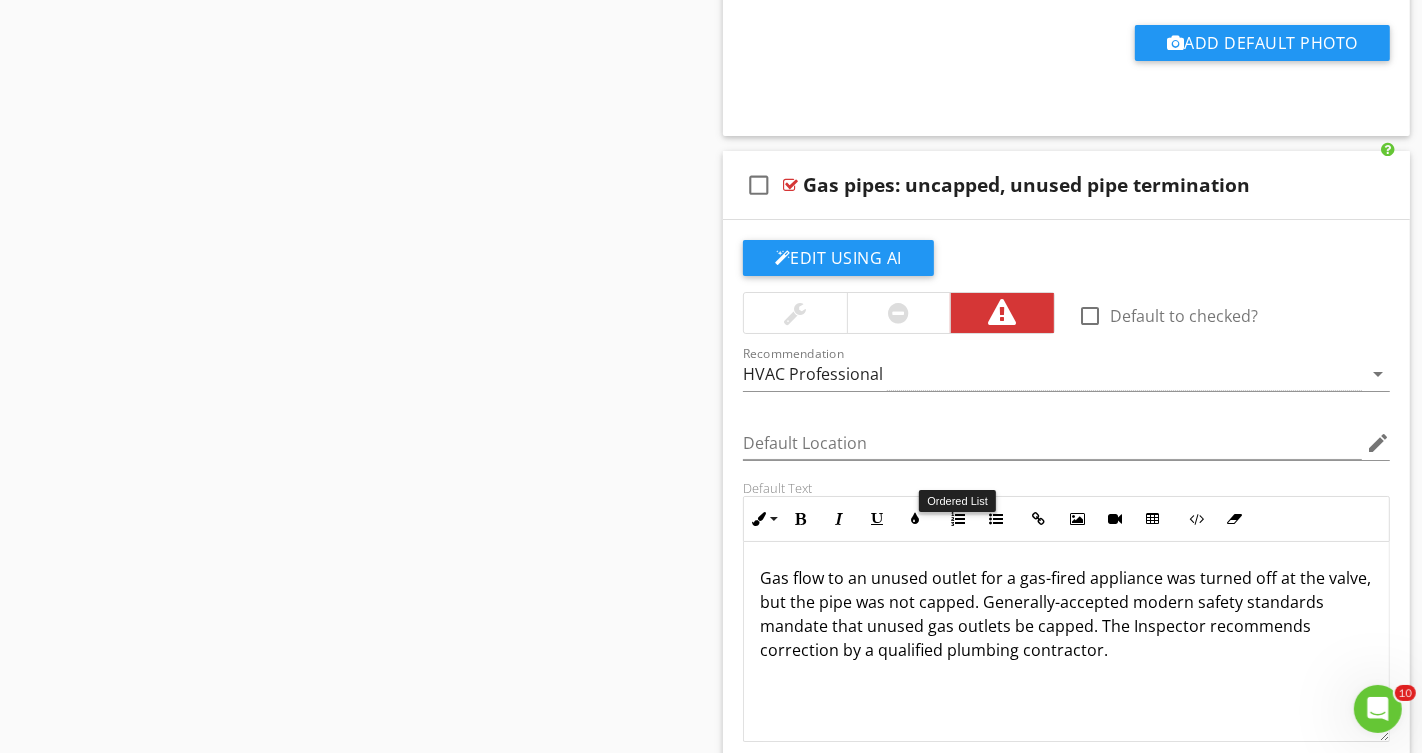 scroll, scrollTop: 12591, scrollLeft: 0, axis: vertical 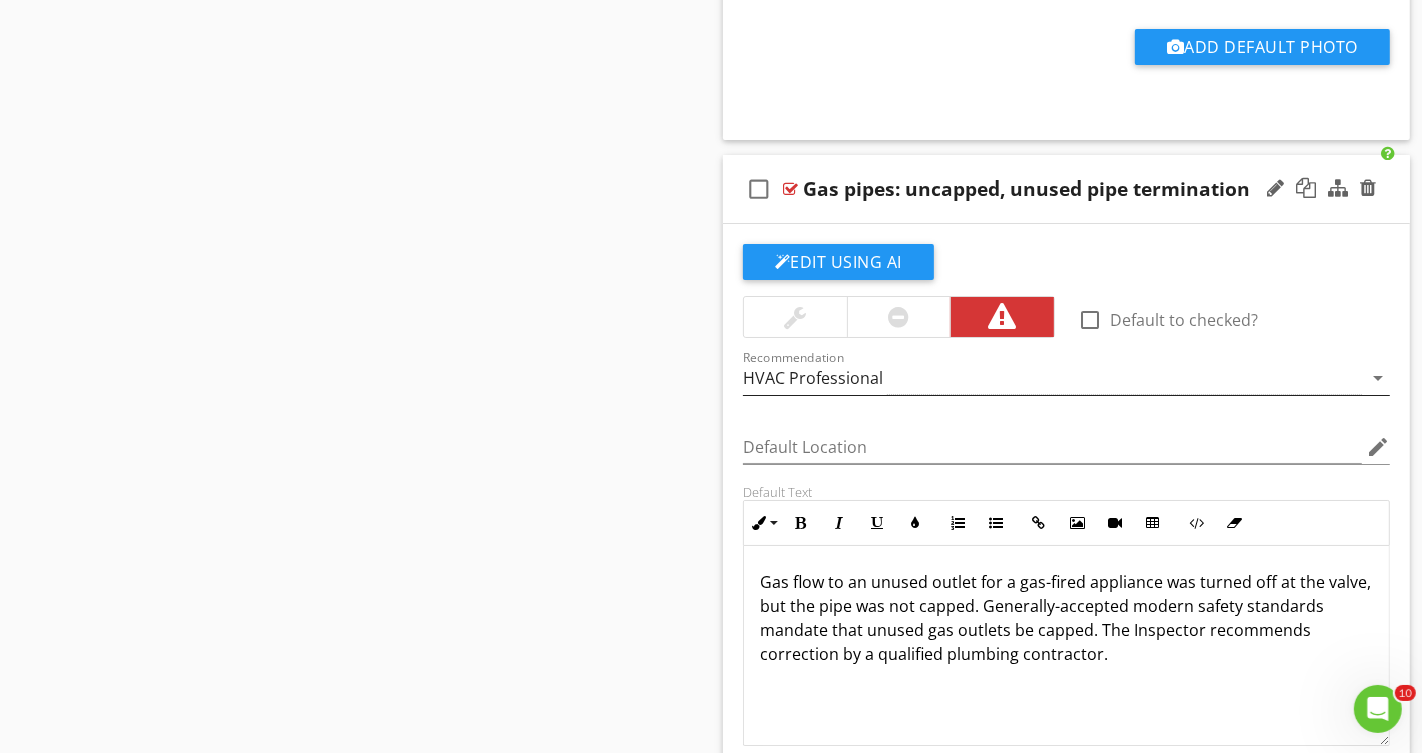 click on "HVAC Professional" at bounding box center [1052, 378] 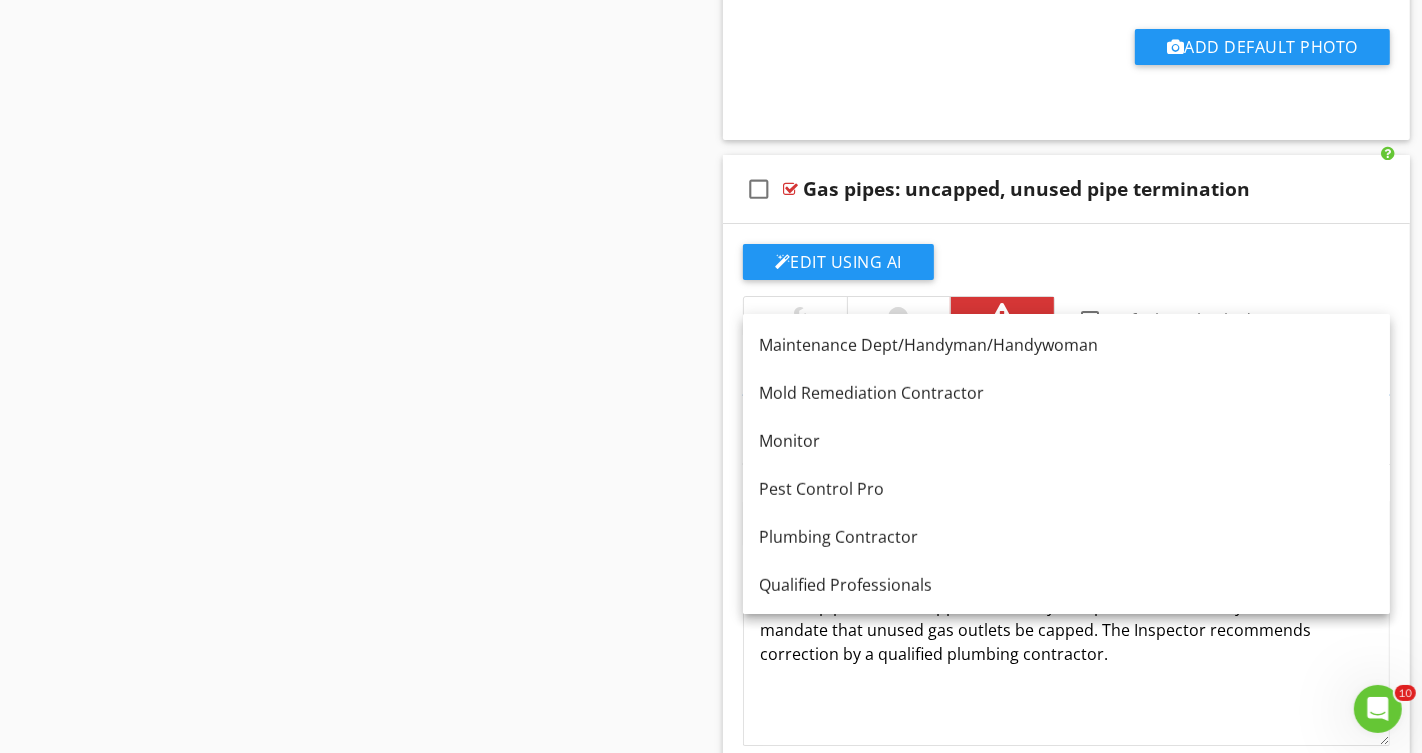 scroll, scrollTop: 1163, scrollLeft: 0, axis: vertical 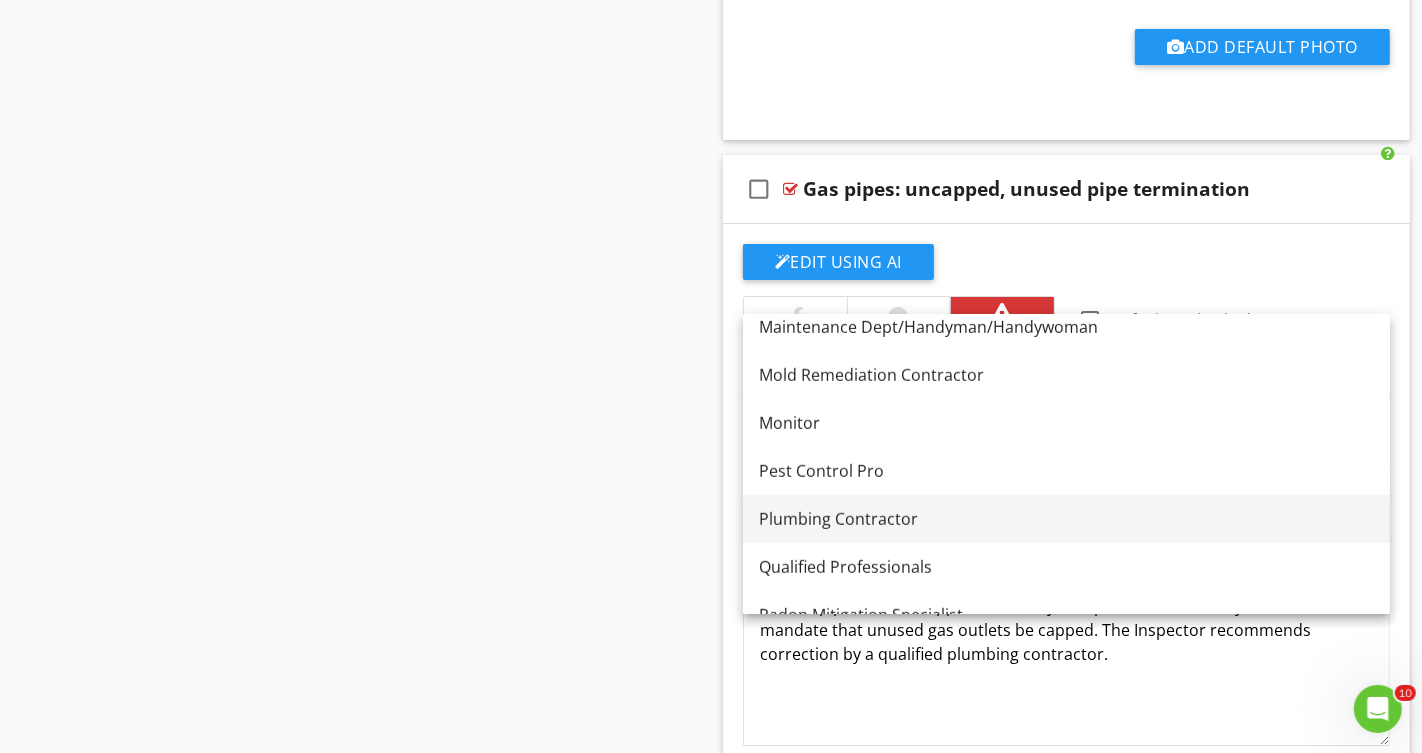 click on "Plumbing Contractor" at bounding box center [1066, 519] 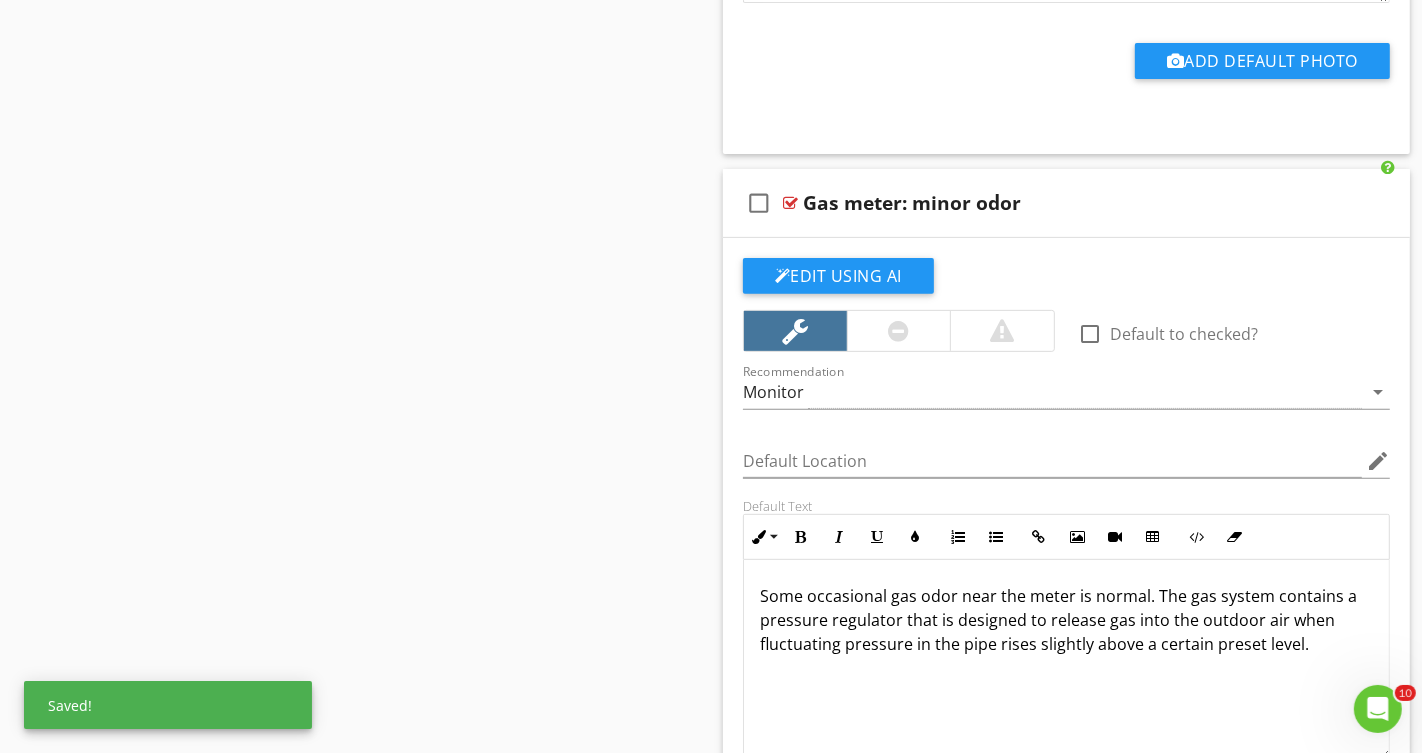 scroll, scrollTop: 13364, scrollLeft: 0, axis: vertical 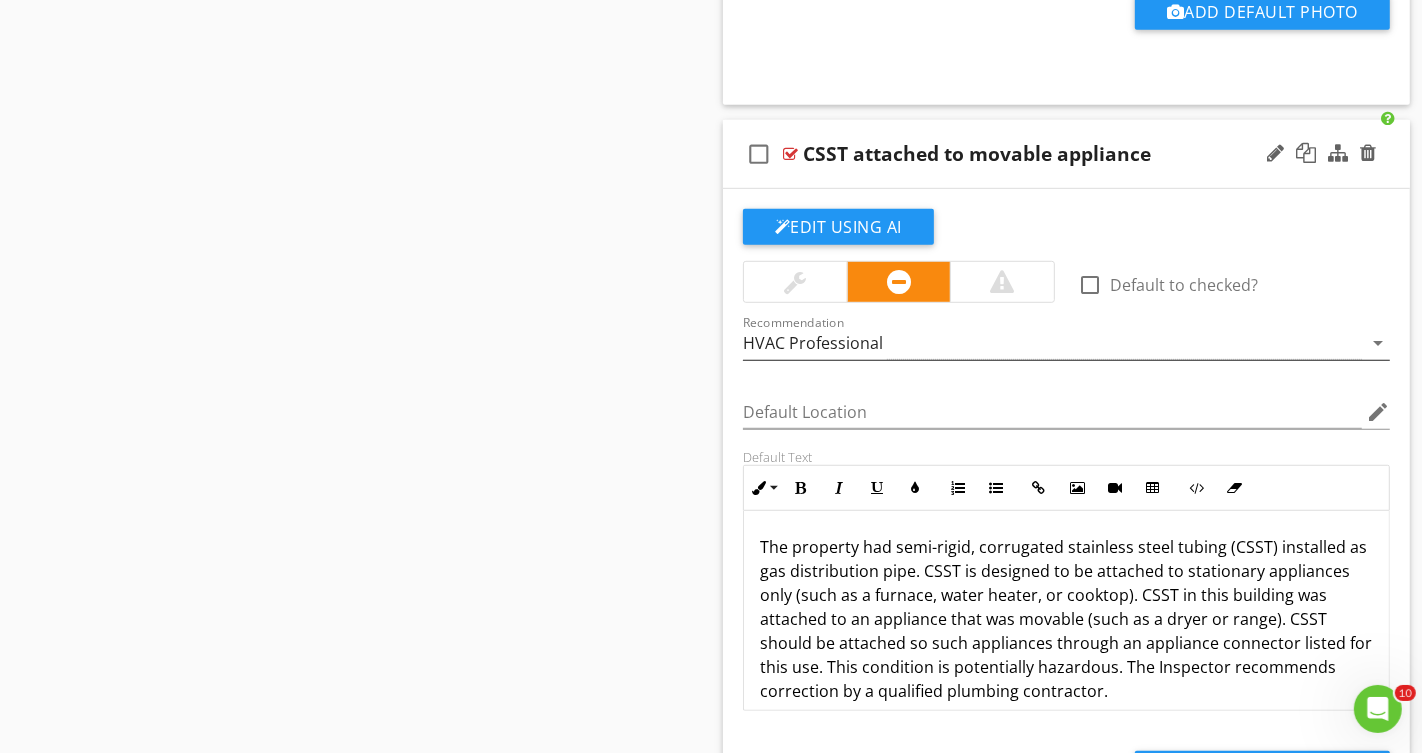 click on "HVAC Professional" at bounding box center (813, 343) 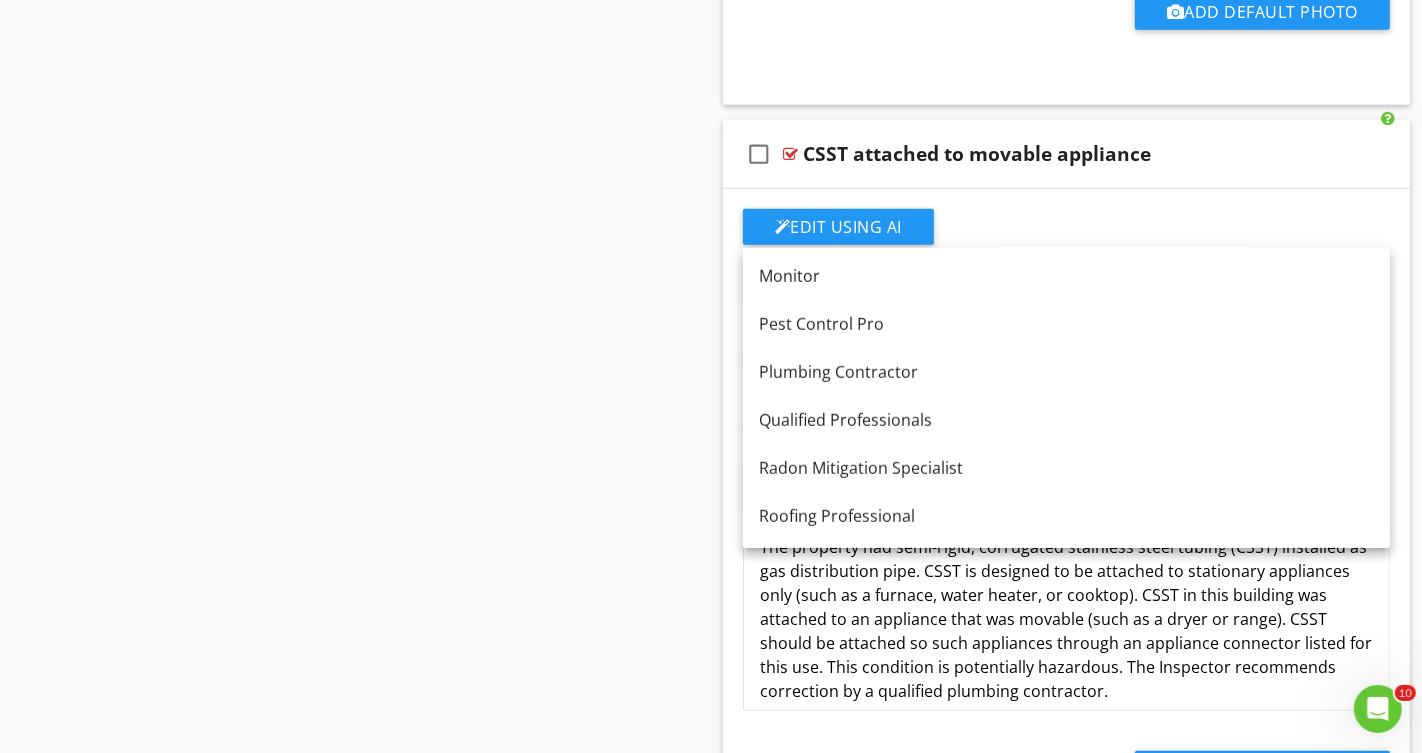 scroll, scrollTop: 1266, scrollLeft: 0, axis: vertical 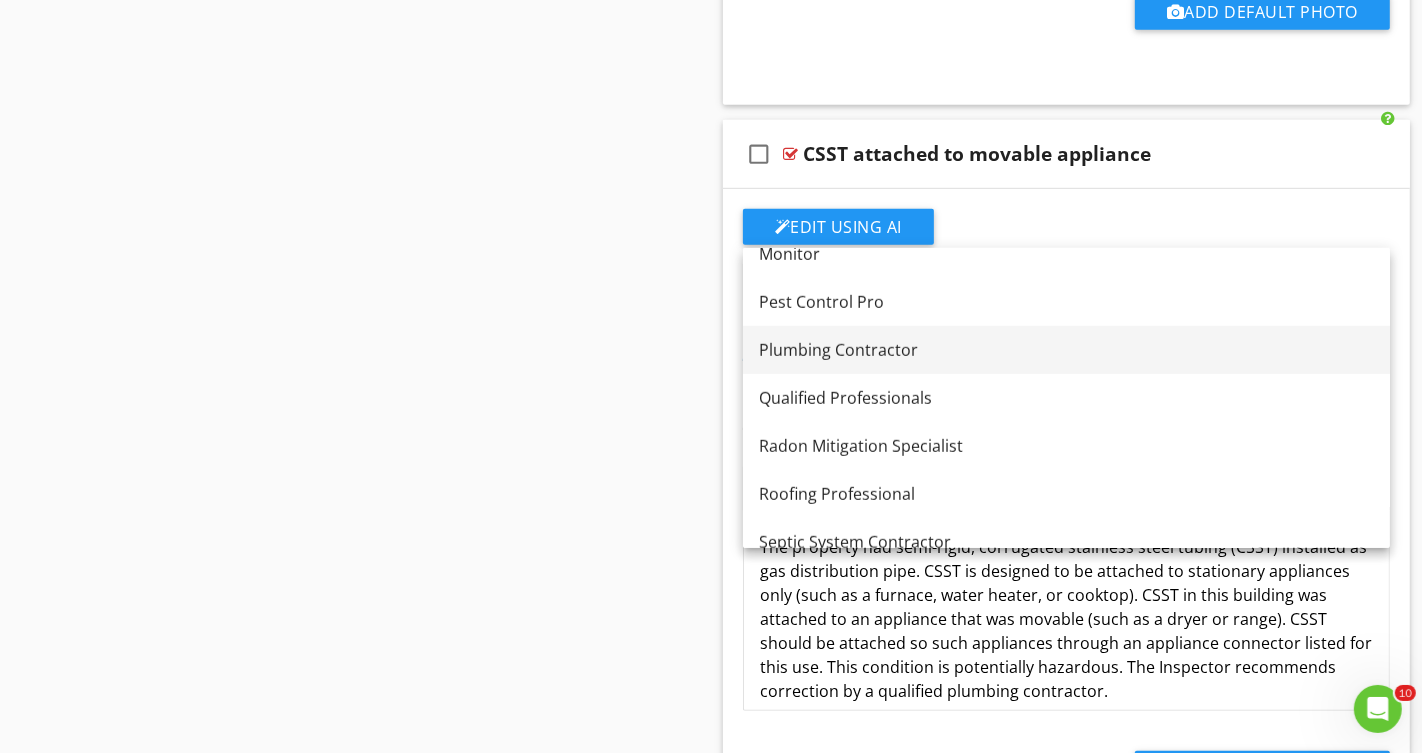 click on "Plumbing Contractor" at bounding box center [1066, 350] 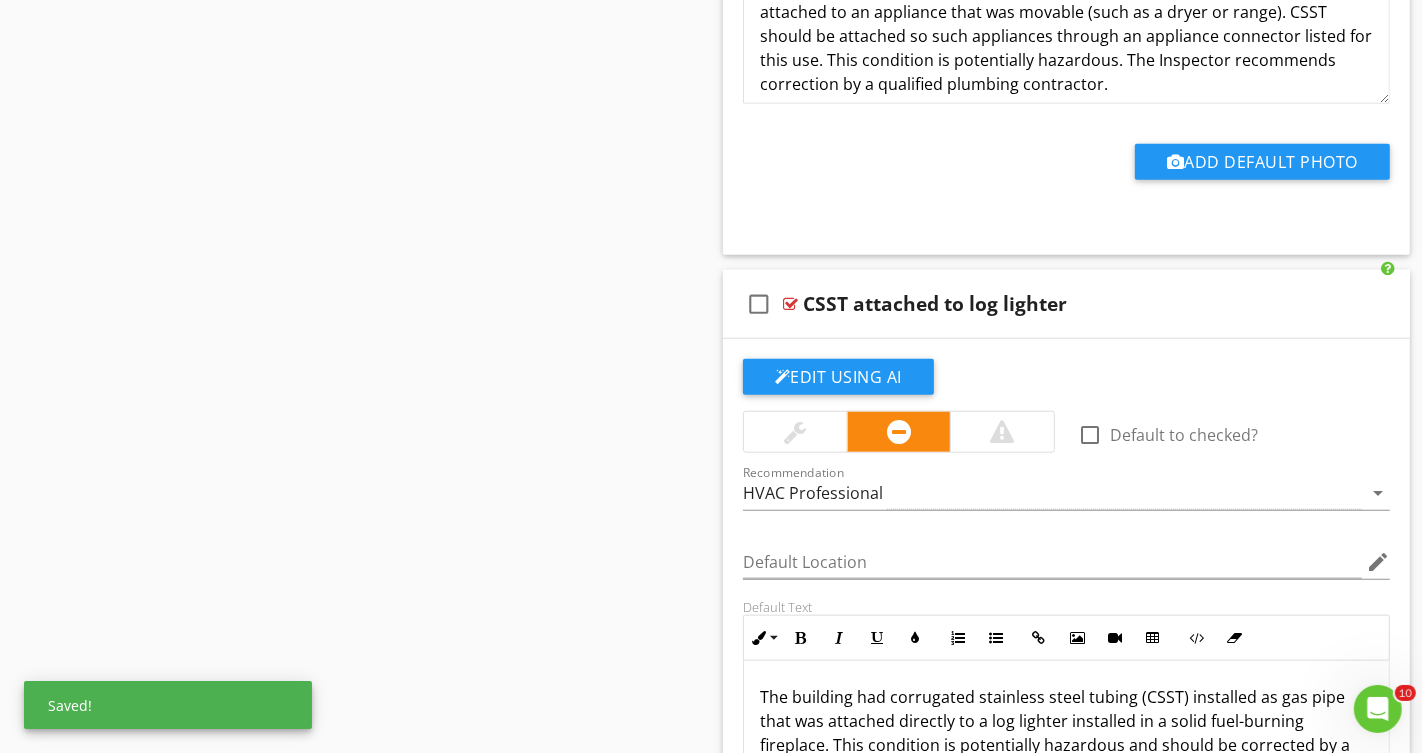 scroll, scrollTop: 20827, scrollLeft: 0, axis: vertical 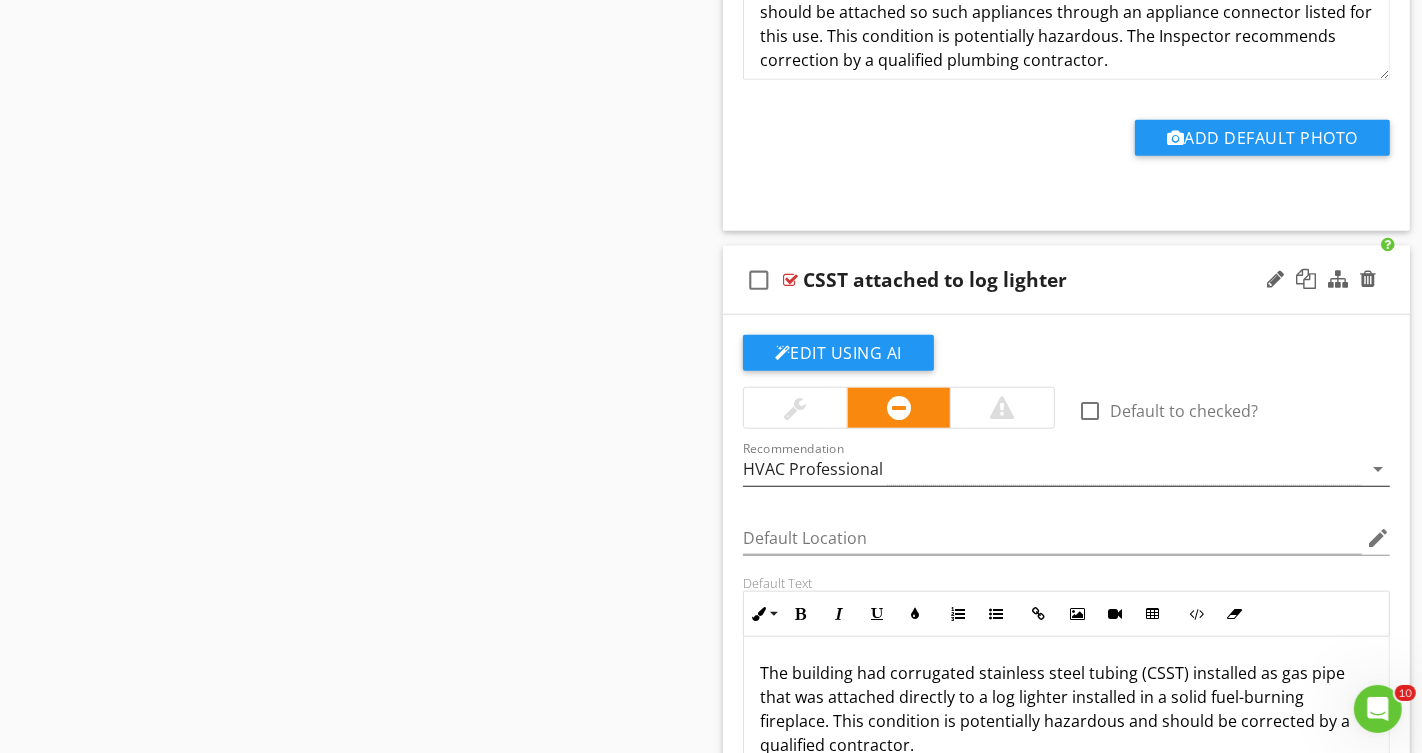 click on "HVAC Professional" at bounding box center [1052, 469] 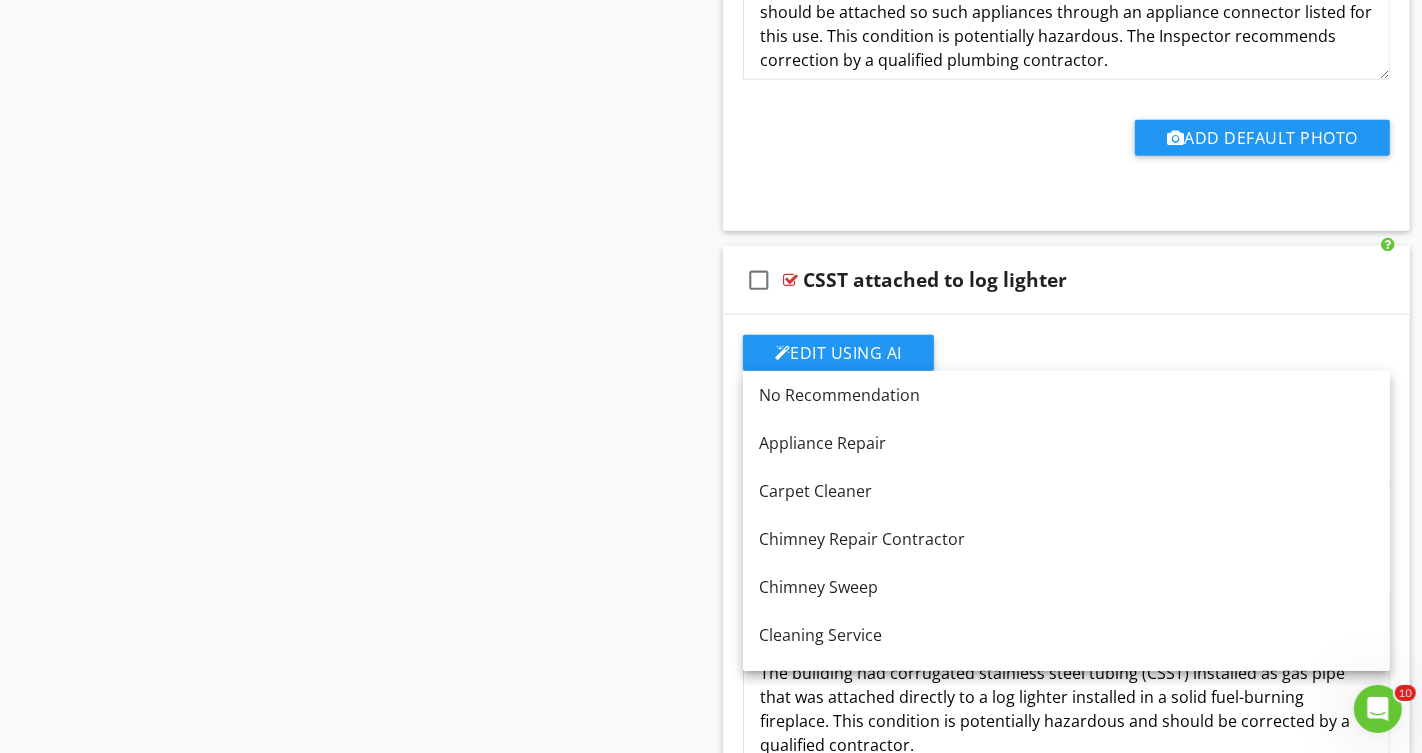click on "Sections
BUILDING 1           Commercial Inspection Detail           Residential Inspection Detail           Manufactured Home Inspection Details           5-Point Inspection           Distressed Property Comments           Major Mechanical Ages           Grounds           Roof           Exterior - Front Wall/s           Exterior - Right Wall/s           Exterior - Rear Wall/s           Exterior - Left Wall/s           Exterior           Bays           Attic/Plenum Insulation & Ventilation           Smoke and Carbon Monoxide Detectors           Flooring           Doors - Interior           Windows           Finished Interior Space           Commercial Operations Space           Bedroom 1           Bathroom 1           Restroom 1           Kitchen           Laundry Room           Mud Room           Wet bar           Basement Finished Interior Space           Unfinished Basement/Crawlspace Foundation           Mechanical Room           Commercial Kitchen           Home Theater" at bounding box center (711, -9788) 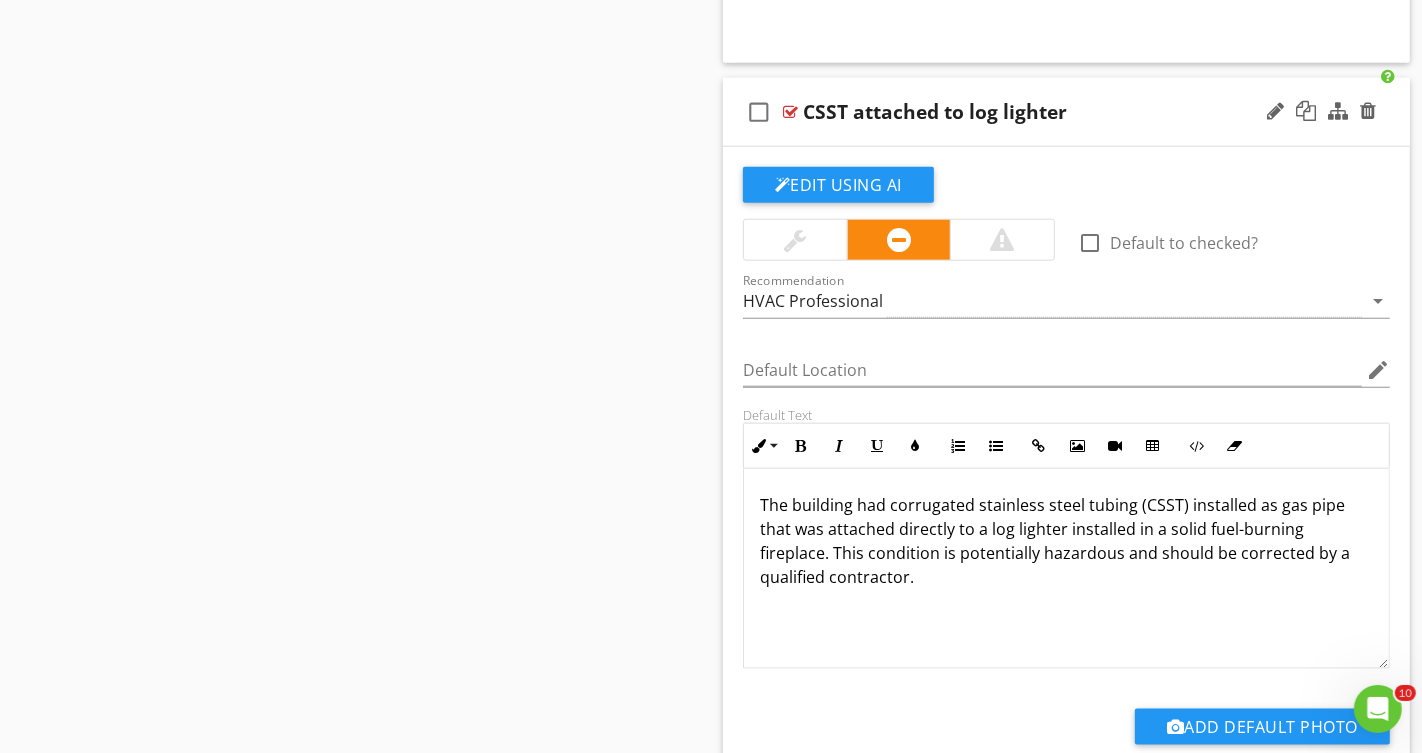 scroll, scrollTop: 21061, scrollLeft: 0, axis: vertical 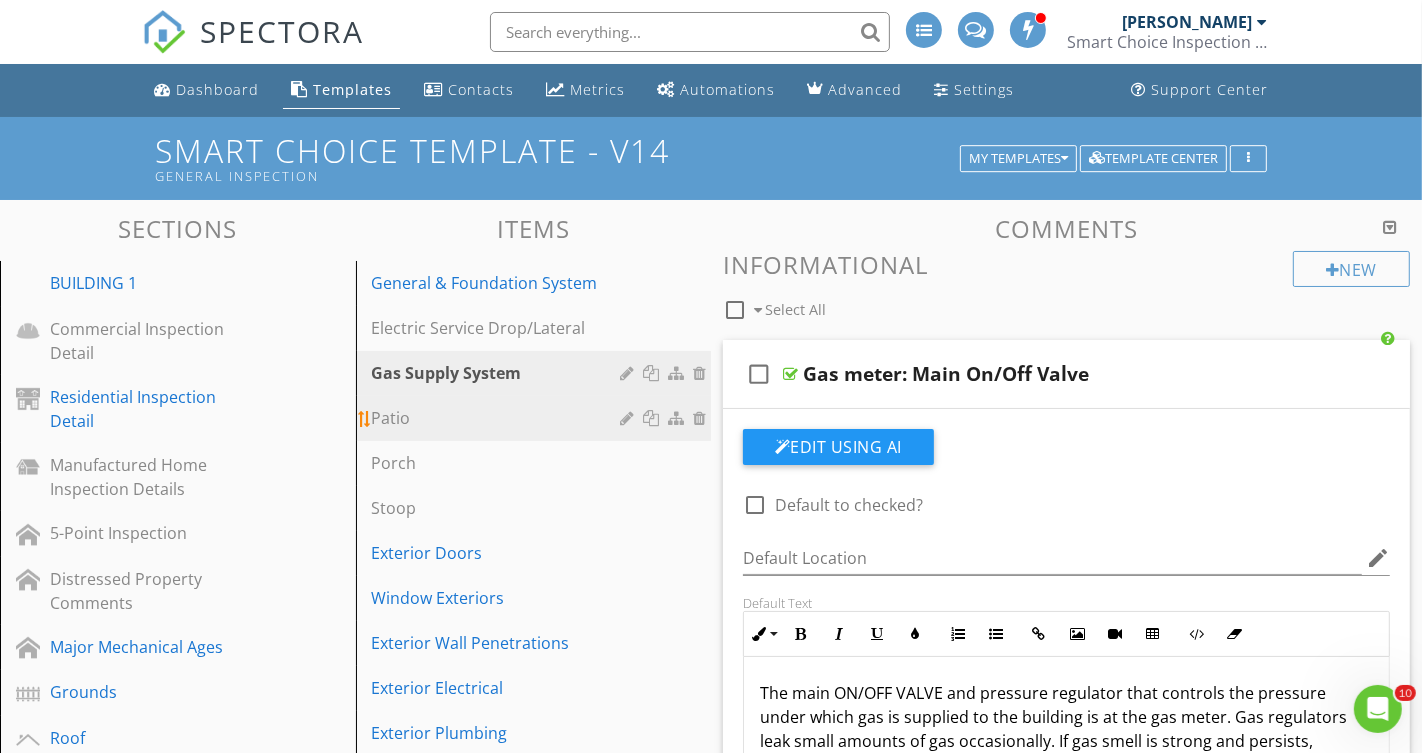 click on "Patio" at bounding box center [499, 418] 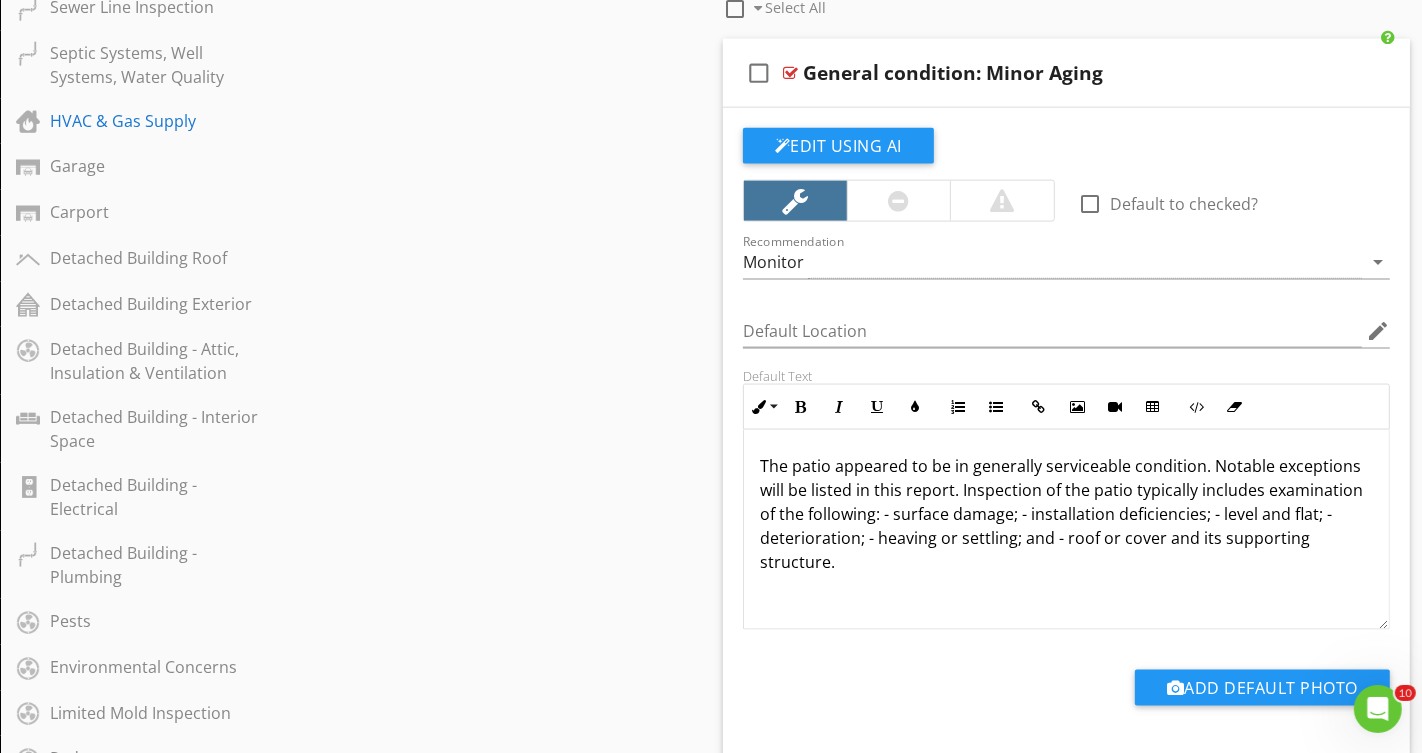 scroll, scrollTop: 2267, scrollLeft: 0, axis: vertical 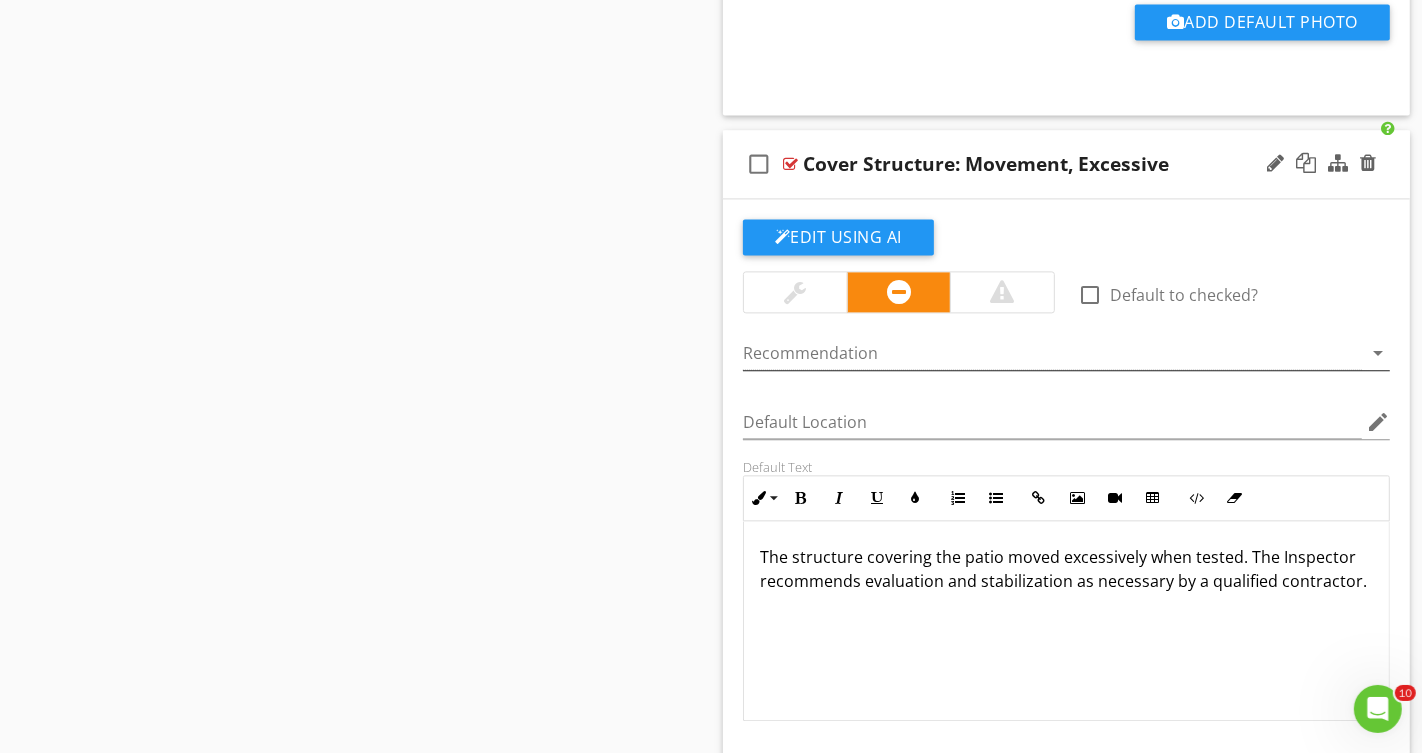 click at bounding box center [1052, 353] 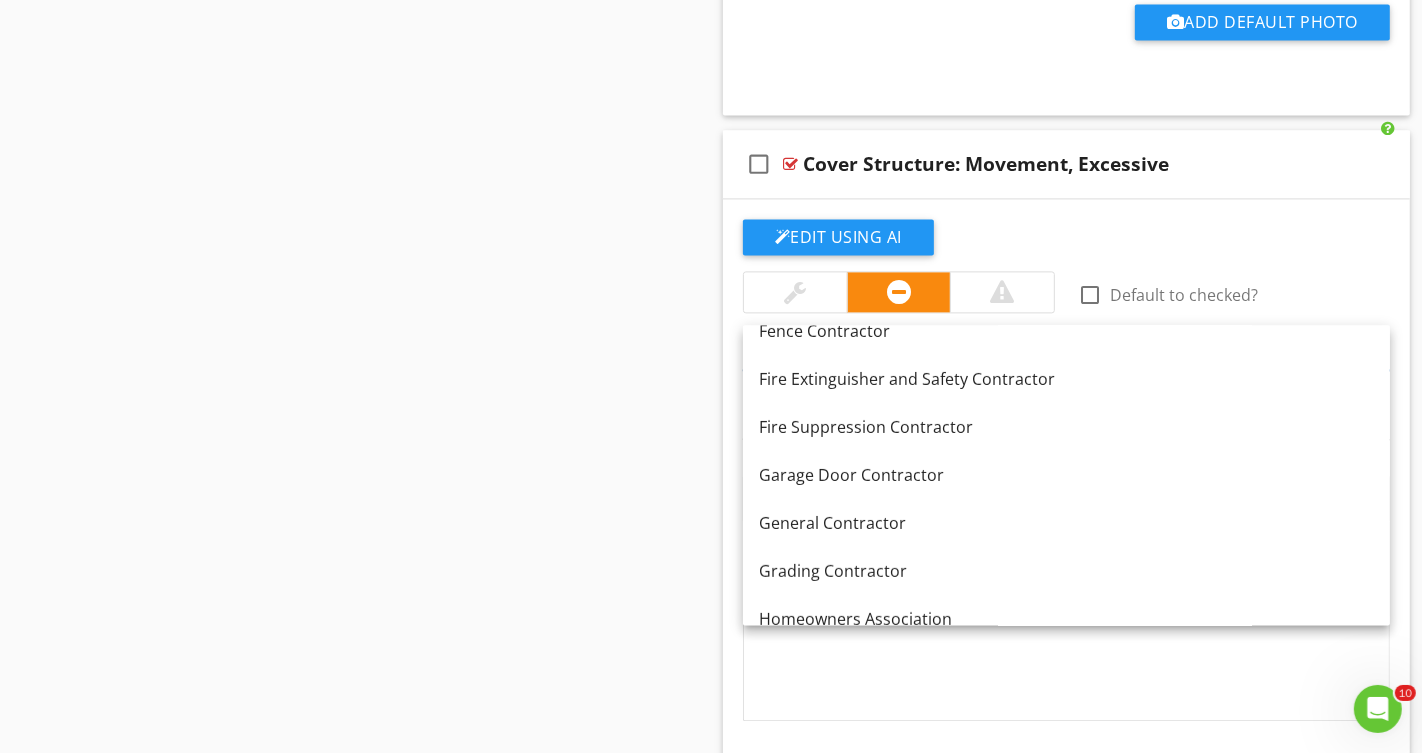 scroll, scrollTop: 602, scrollLeft: 0, axis: vertical 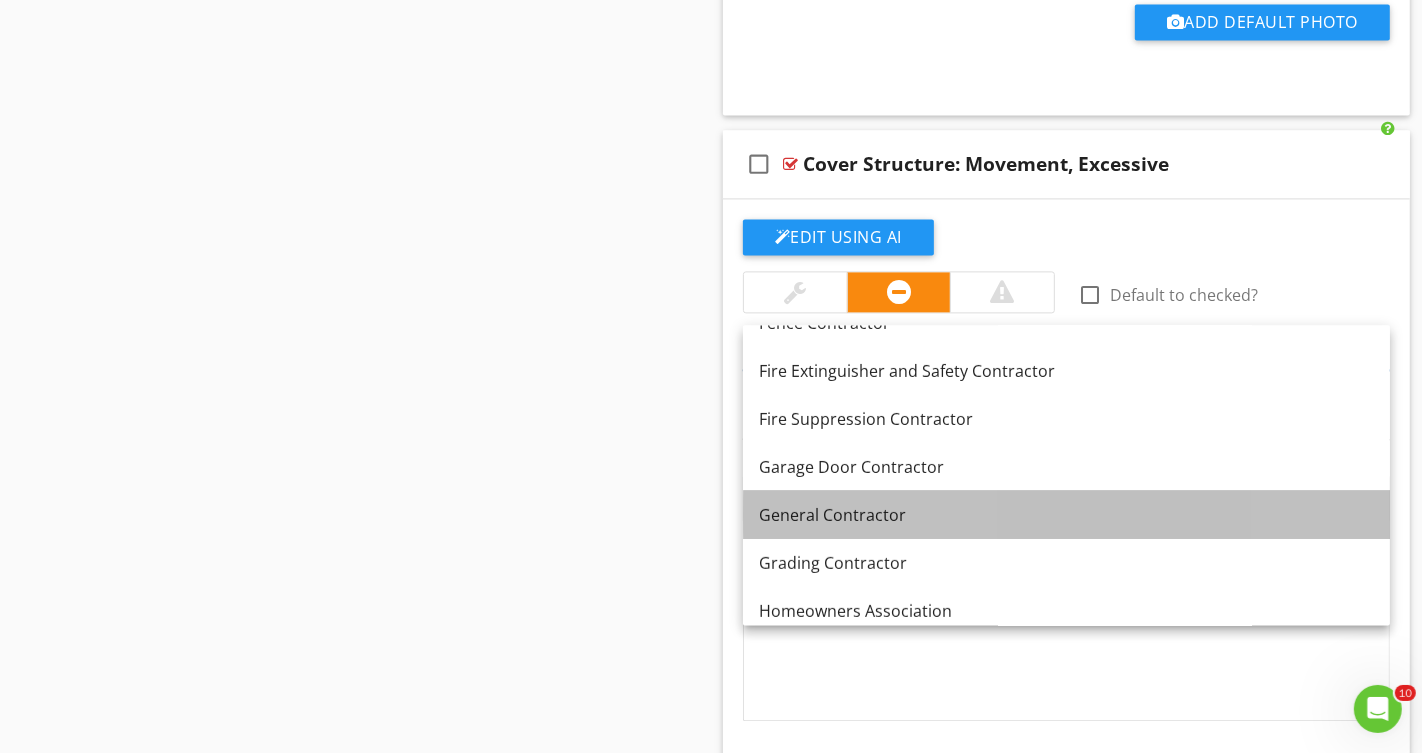 click on "General Contractor" at bounding box center (1066, 515) 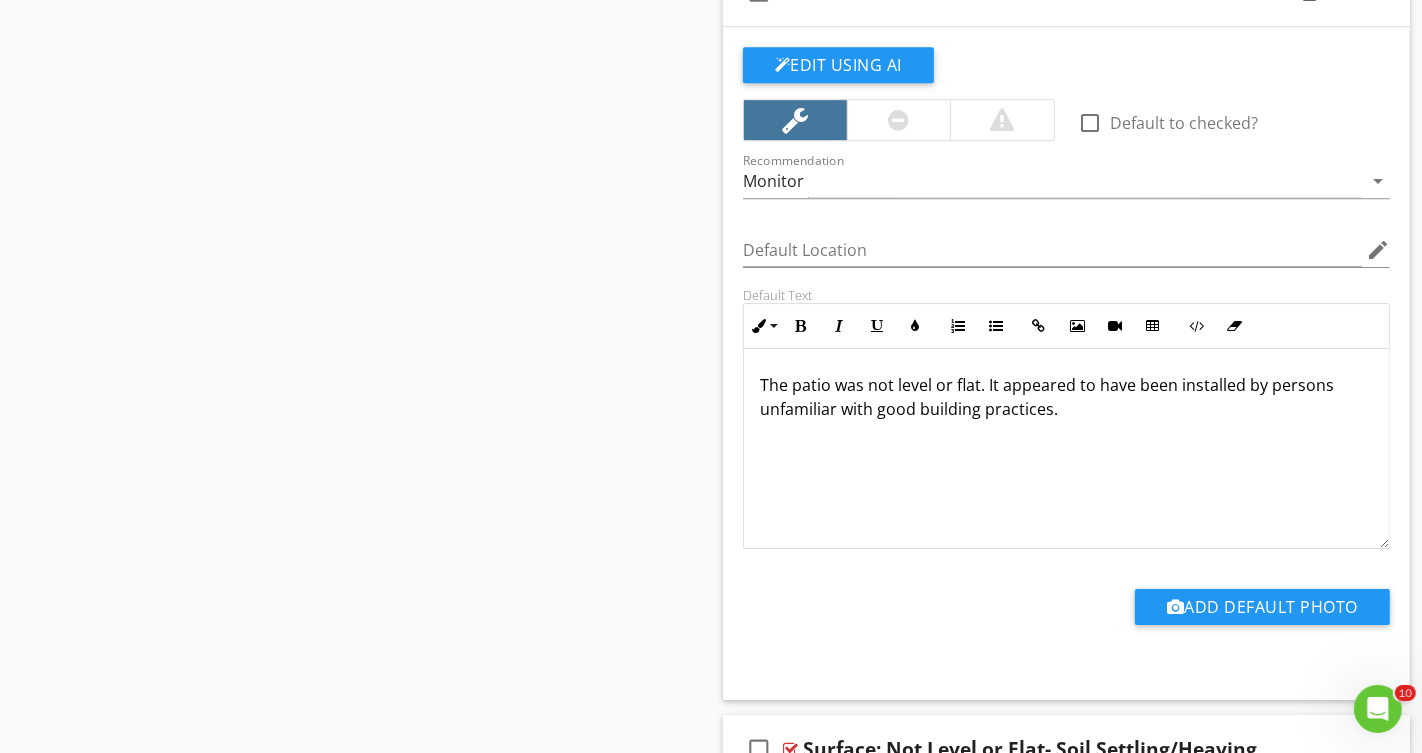 scroll, scrollTop: 5320, scrollLeft: 0, axis: vertical 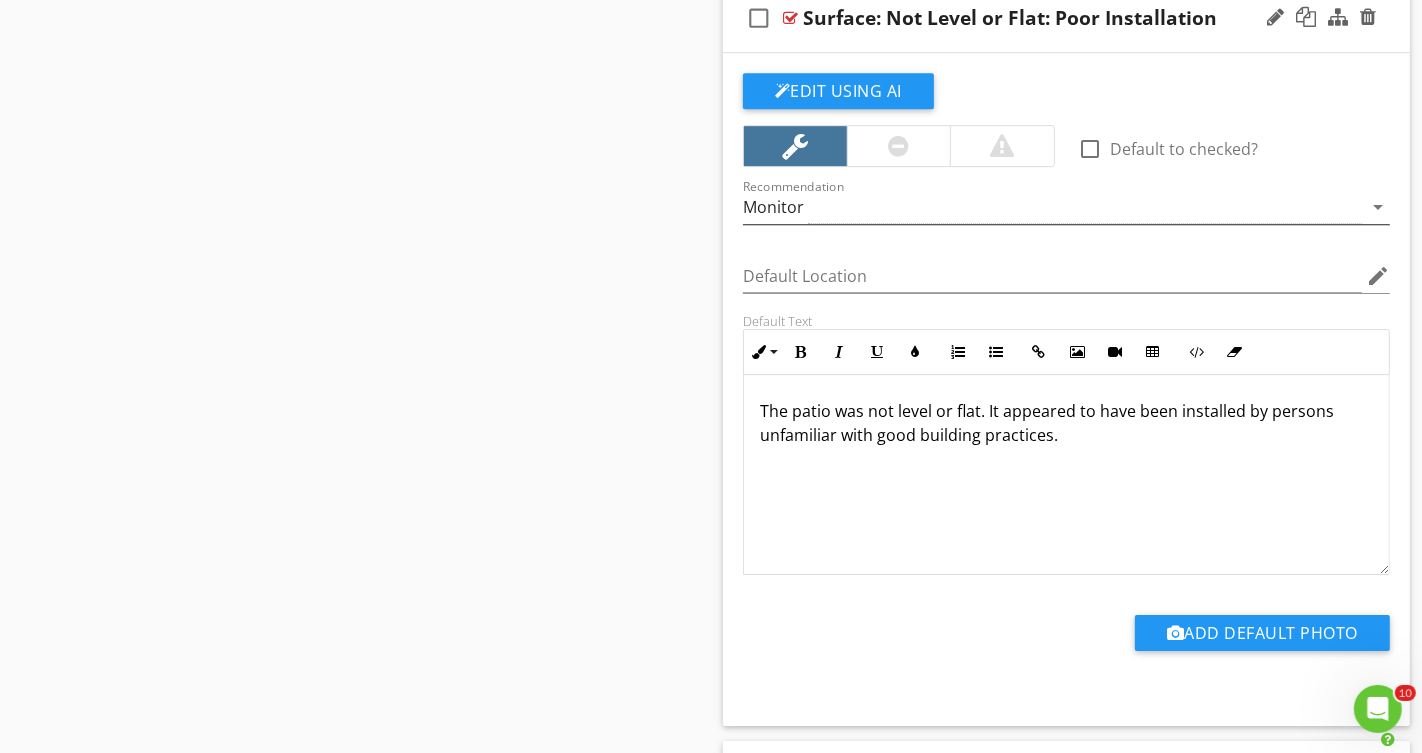 click on "Monitor" at bounding box center [1052, 207] 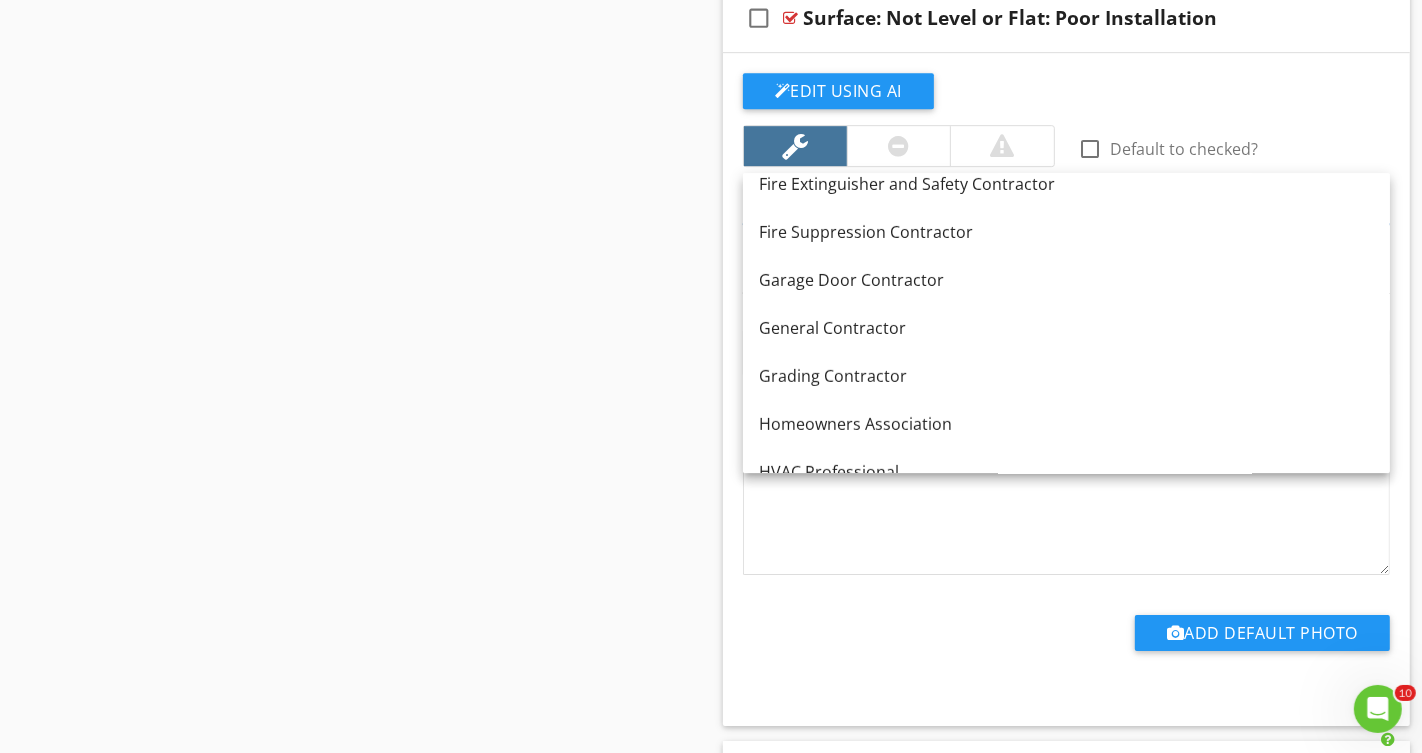 scroll, scrollTop: 640, scrollLeft: 0, axis: vertical 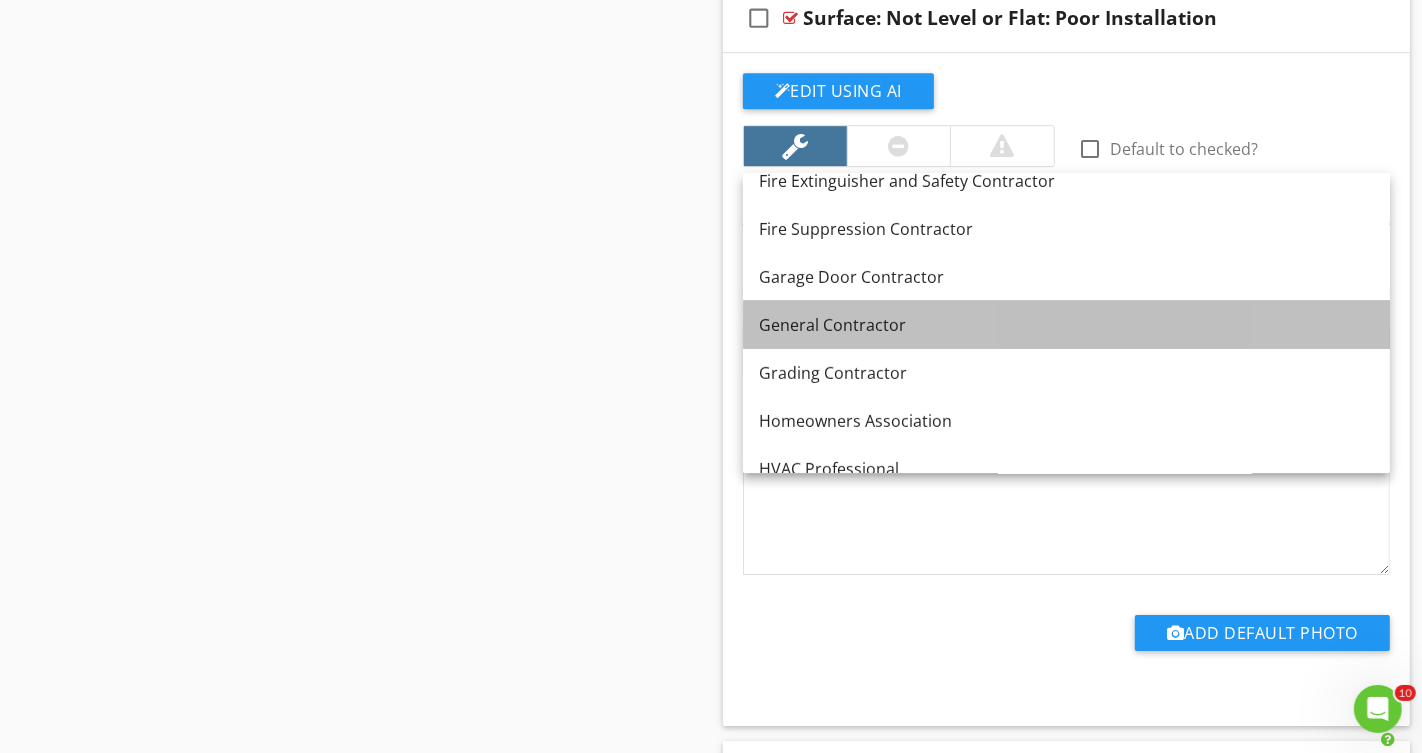 click on "General Contractor" at bounding box center [1066, 325] 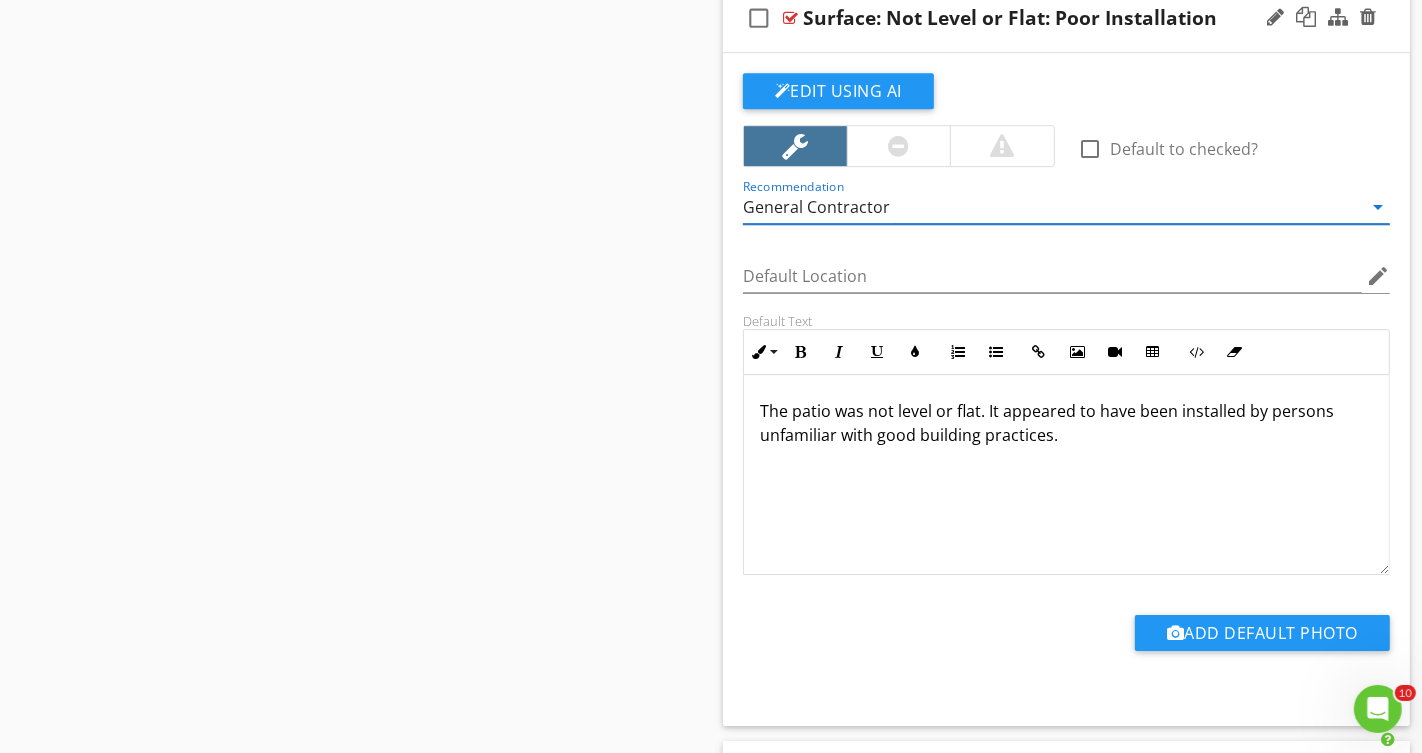 scroll, scrollTop: 0, scrollLeft: 0, axis: both 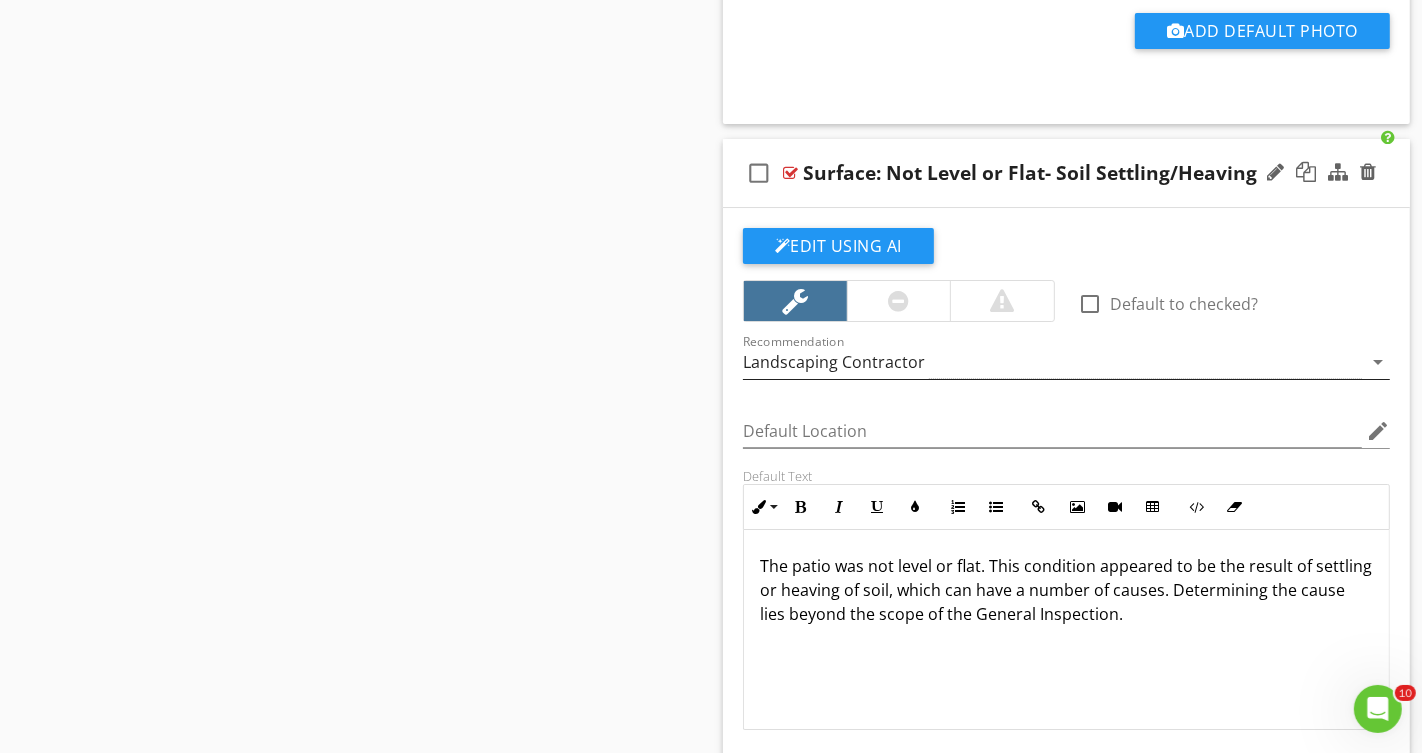 click on "Landscaping Contractor" at bounding box center (1052, 362) 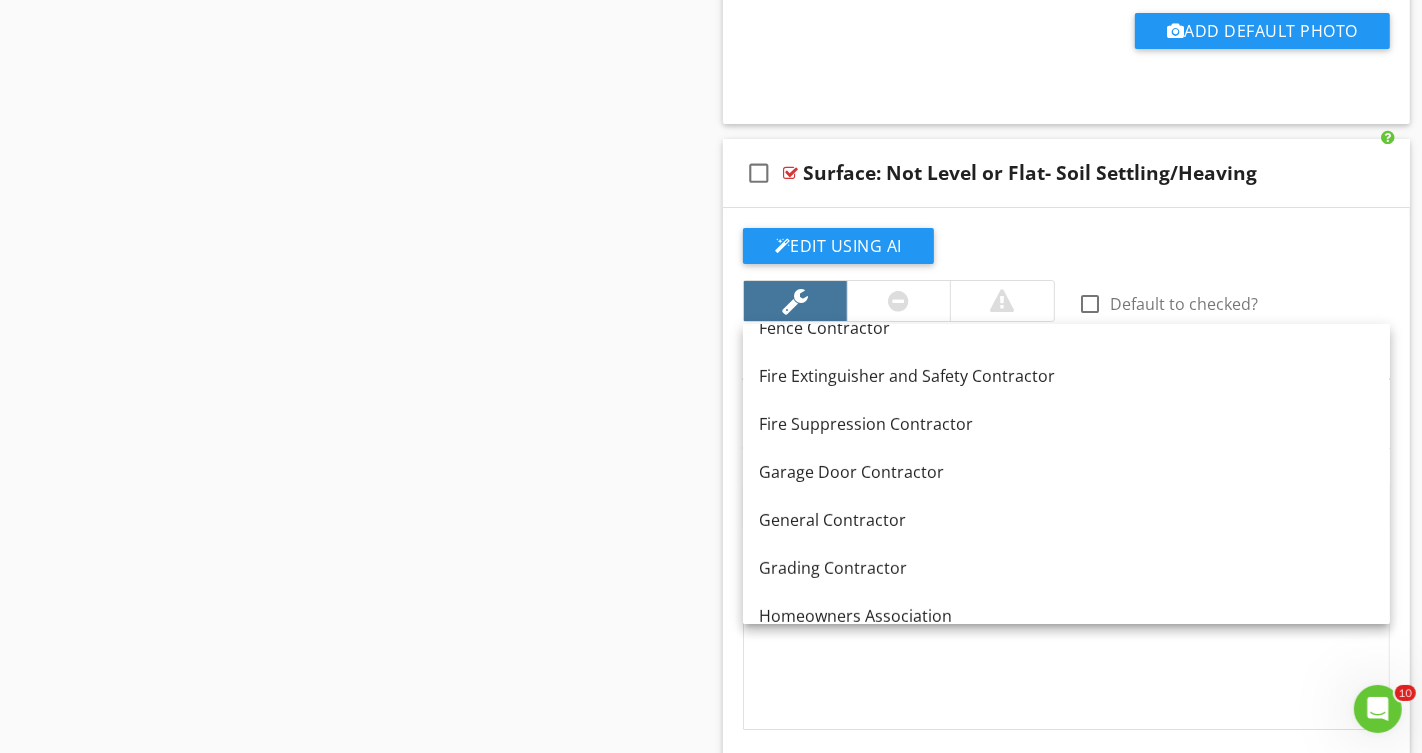 scroll, scrollTop: 600, scrollLeft: 0, axis: vertical 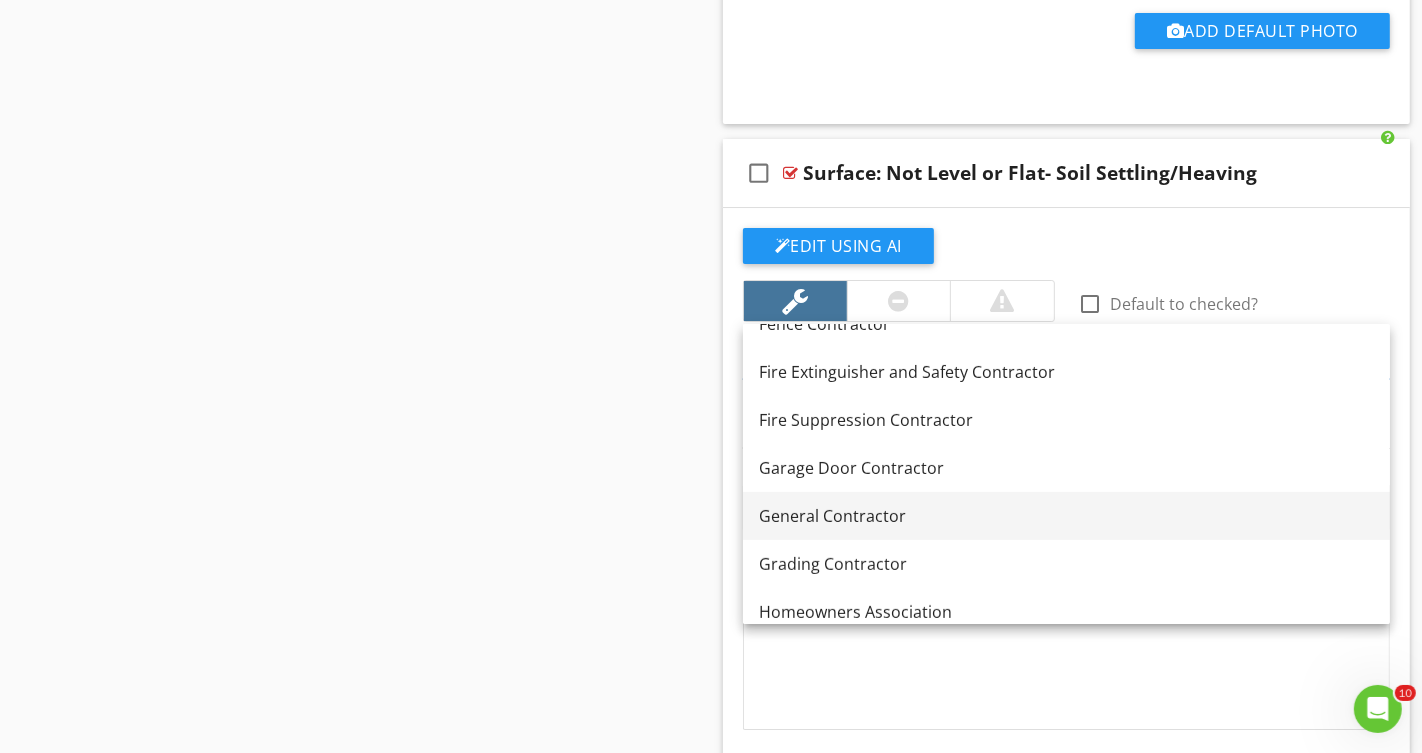 click on "General Contractor" at bounding box center (1066, 516) 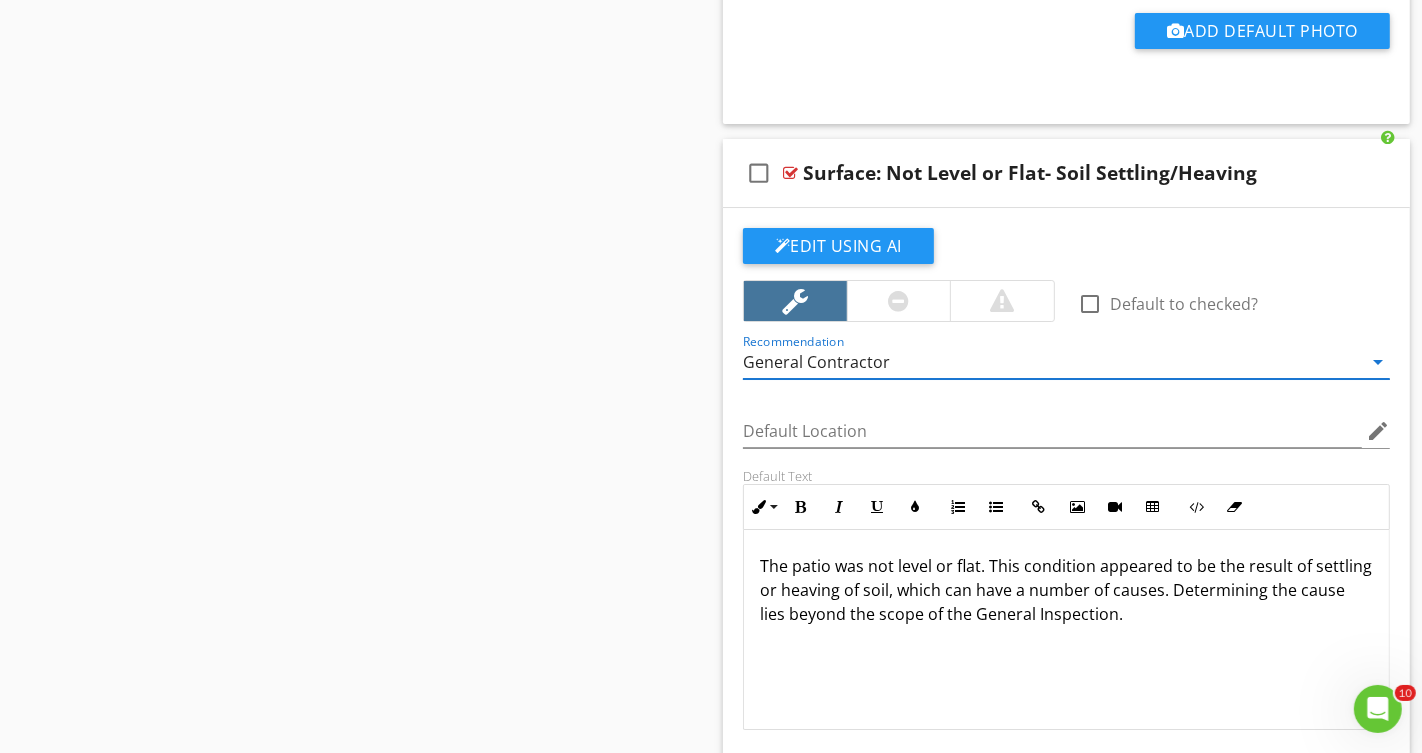 scroll, scrollTop: 0, scrollLeft: 0, axis: both 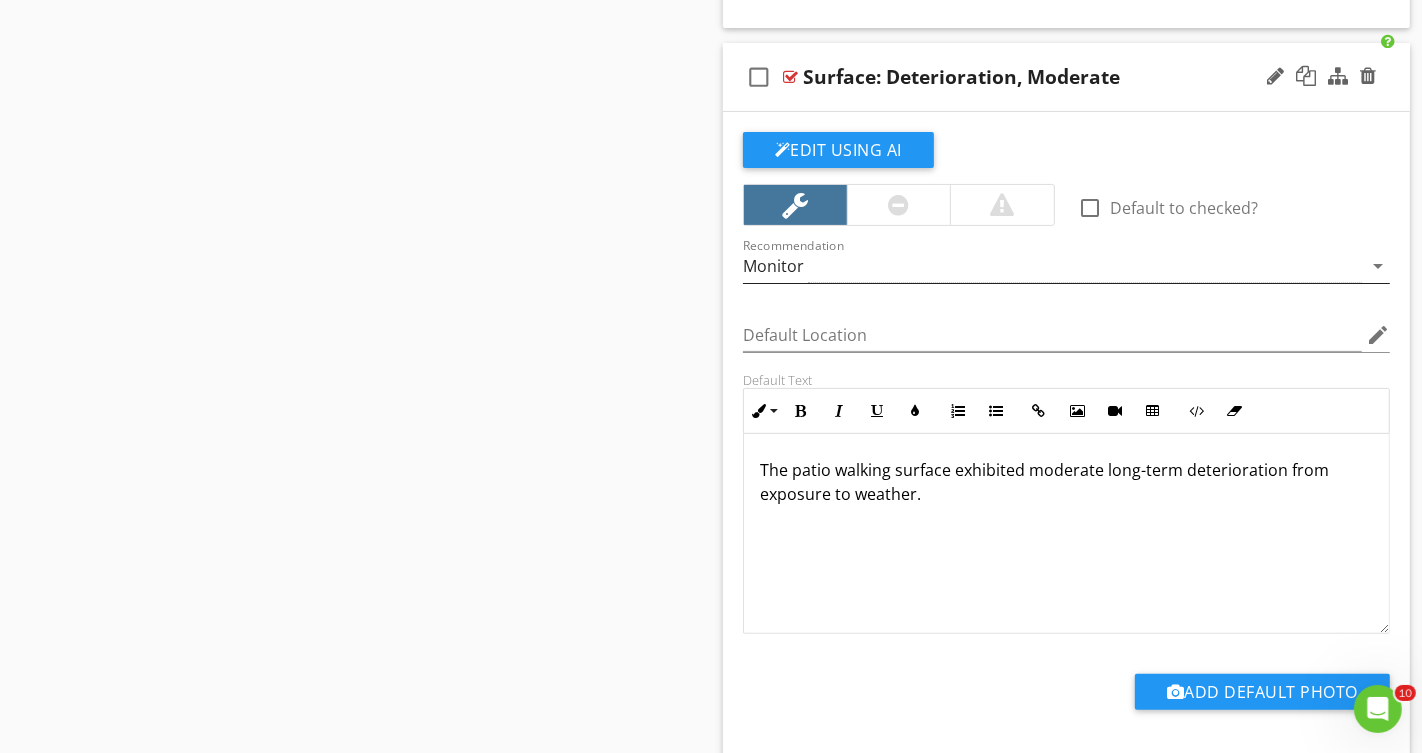 click on "Monitor" at bounding box center (1052, 266) 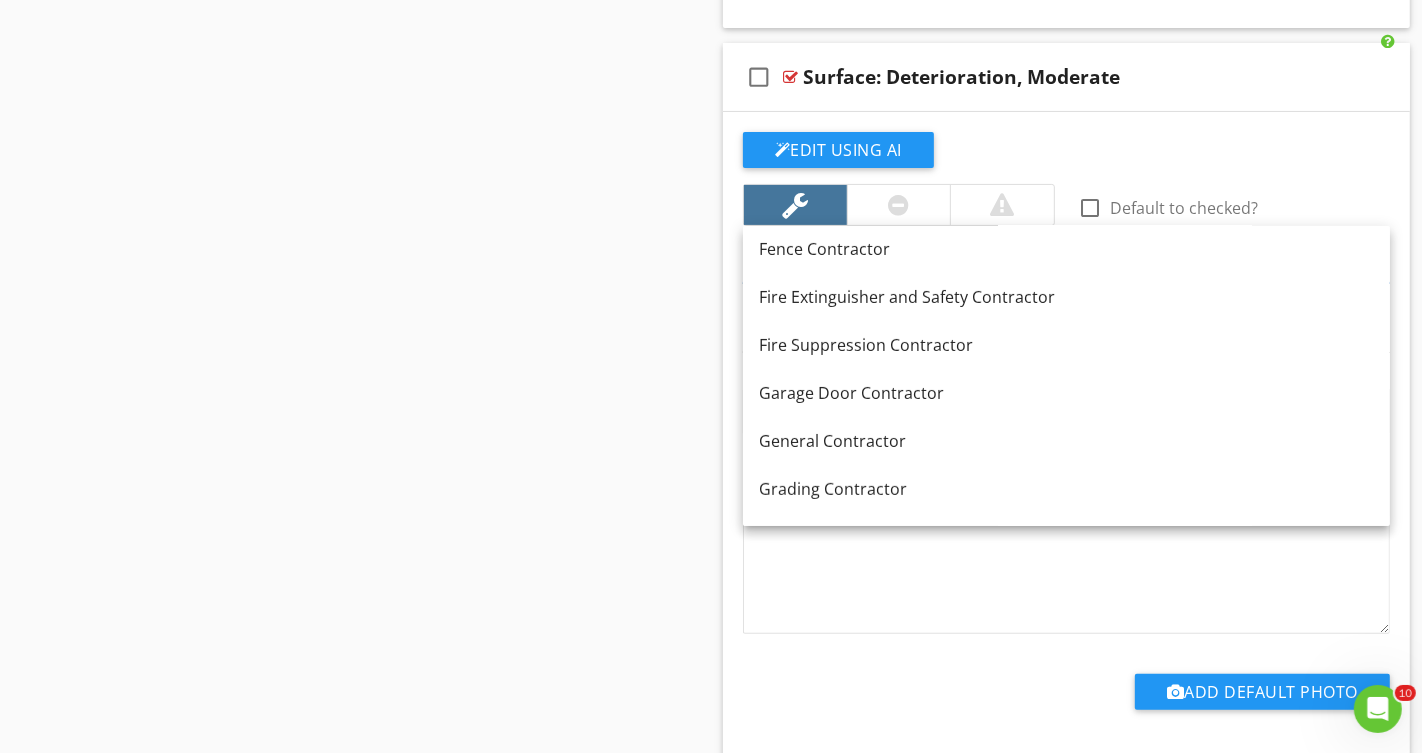 scroll, scrollTop: 583, scrollLeft: 0, axis: vertical 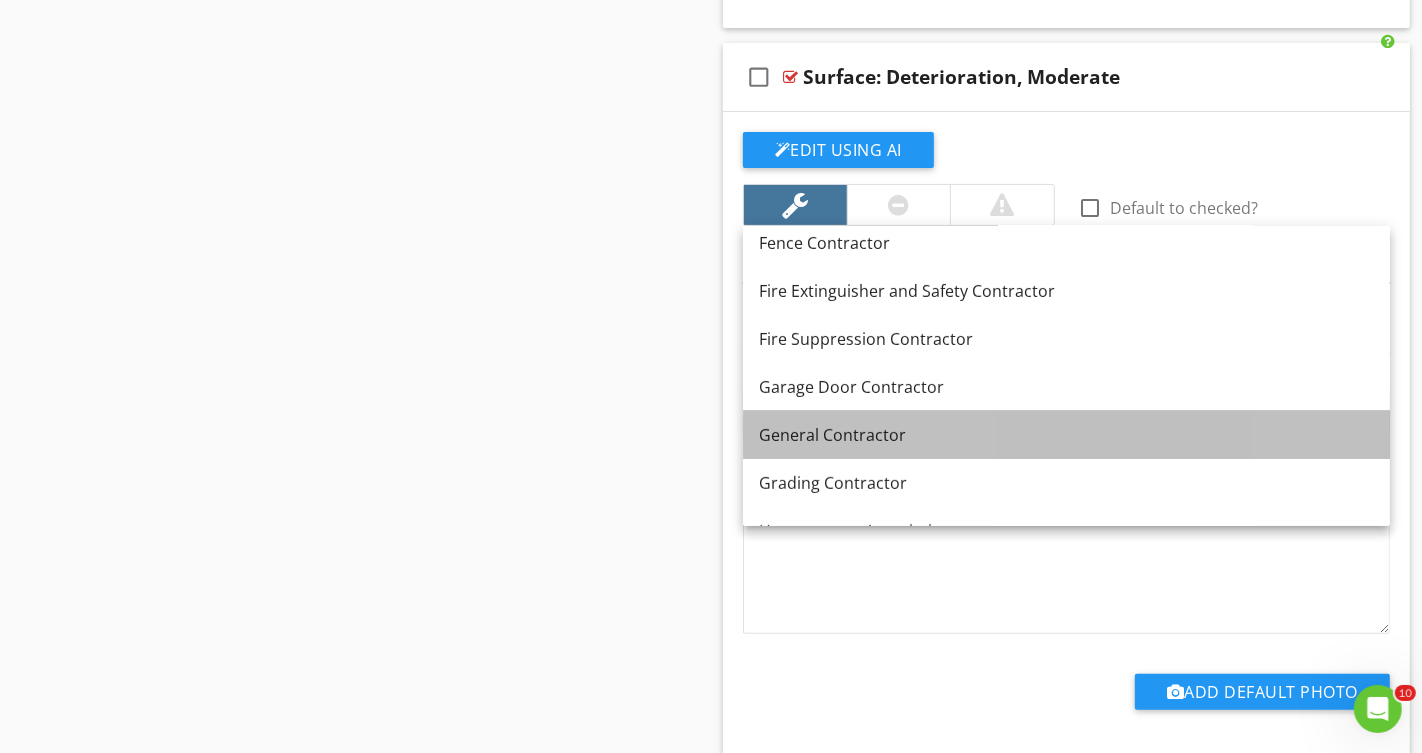 click on "General Contractor" at bounding box center [1066, 435] 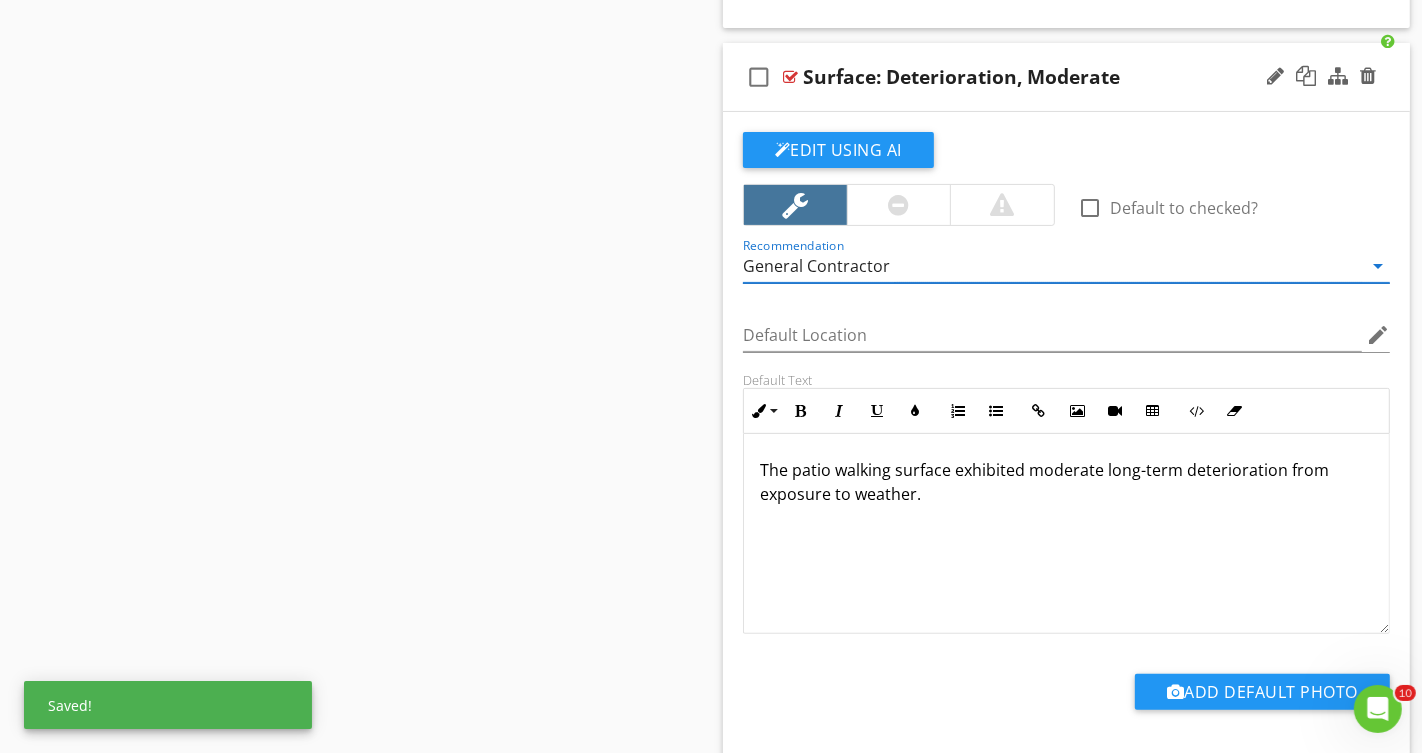scroll, scrollTop: 0, scrollLeft: 0, axis: both 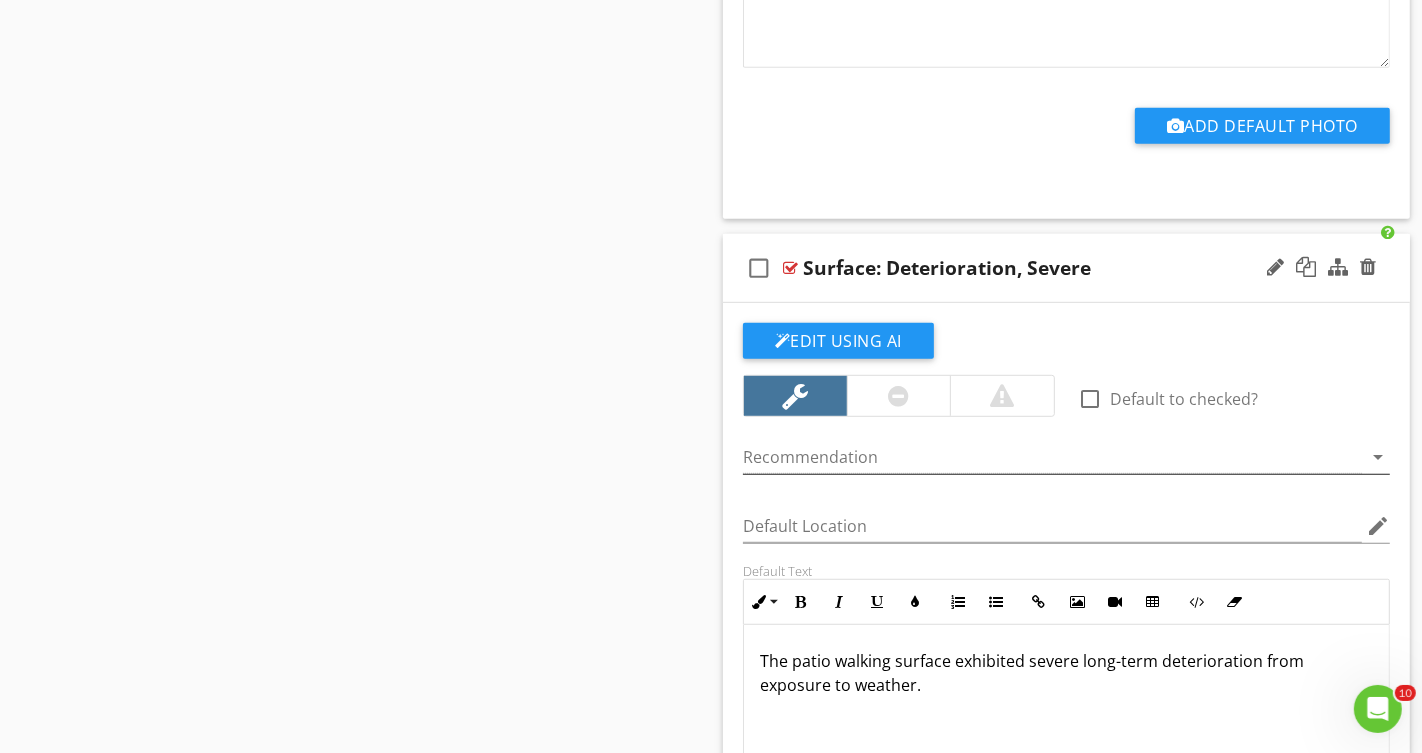 click at bounding box center [1052, 457] 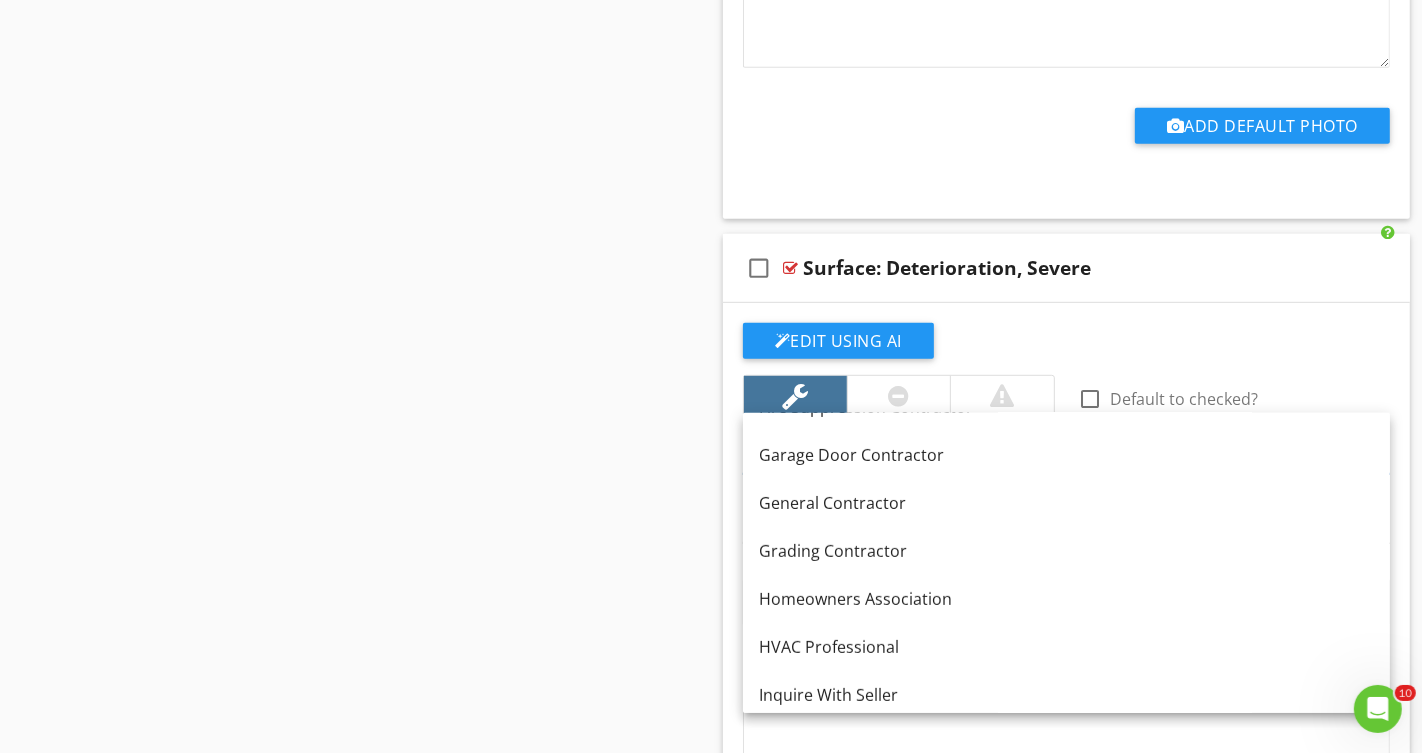scroll, scrollTop: 700, scrollLeft: 0, axis: vertical 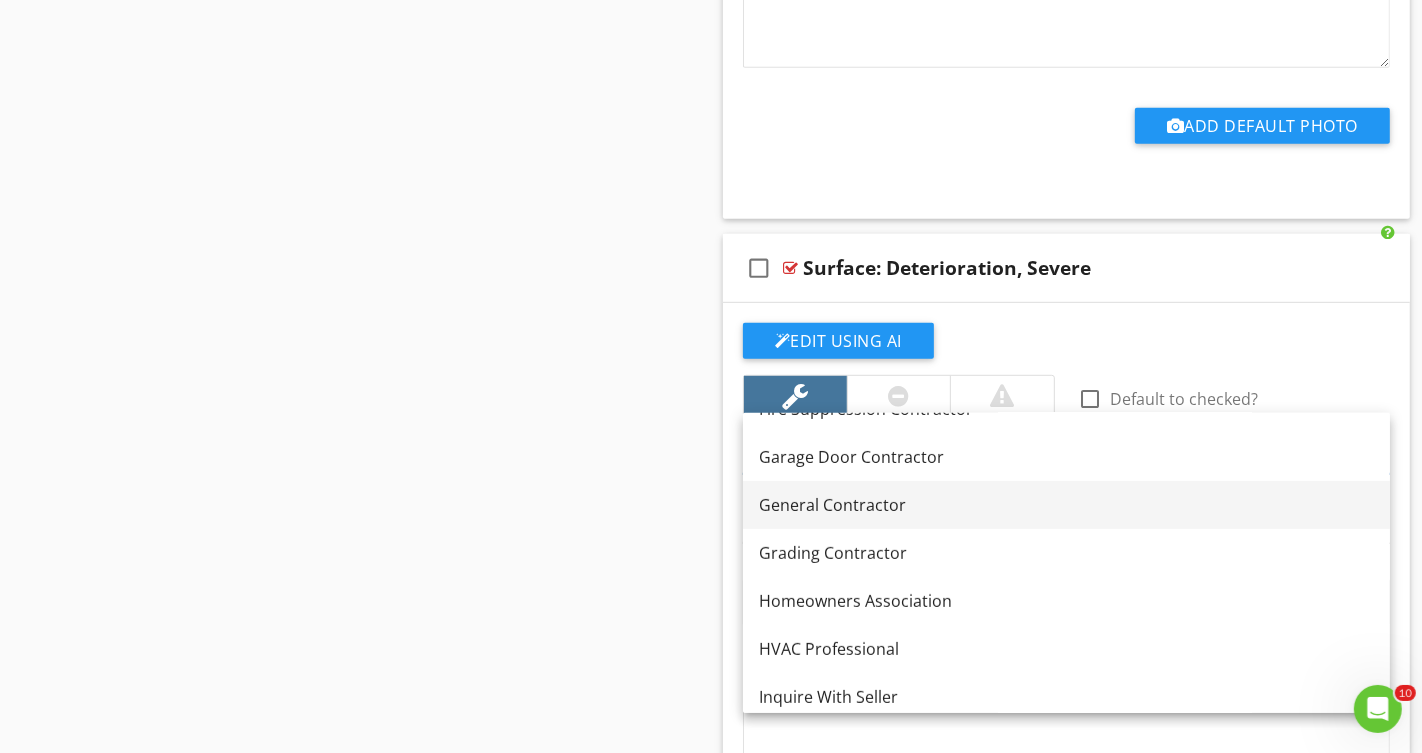 click on "General Contractor" at bounding box center [1066, 505] 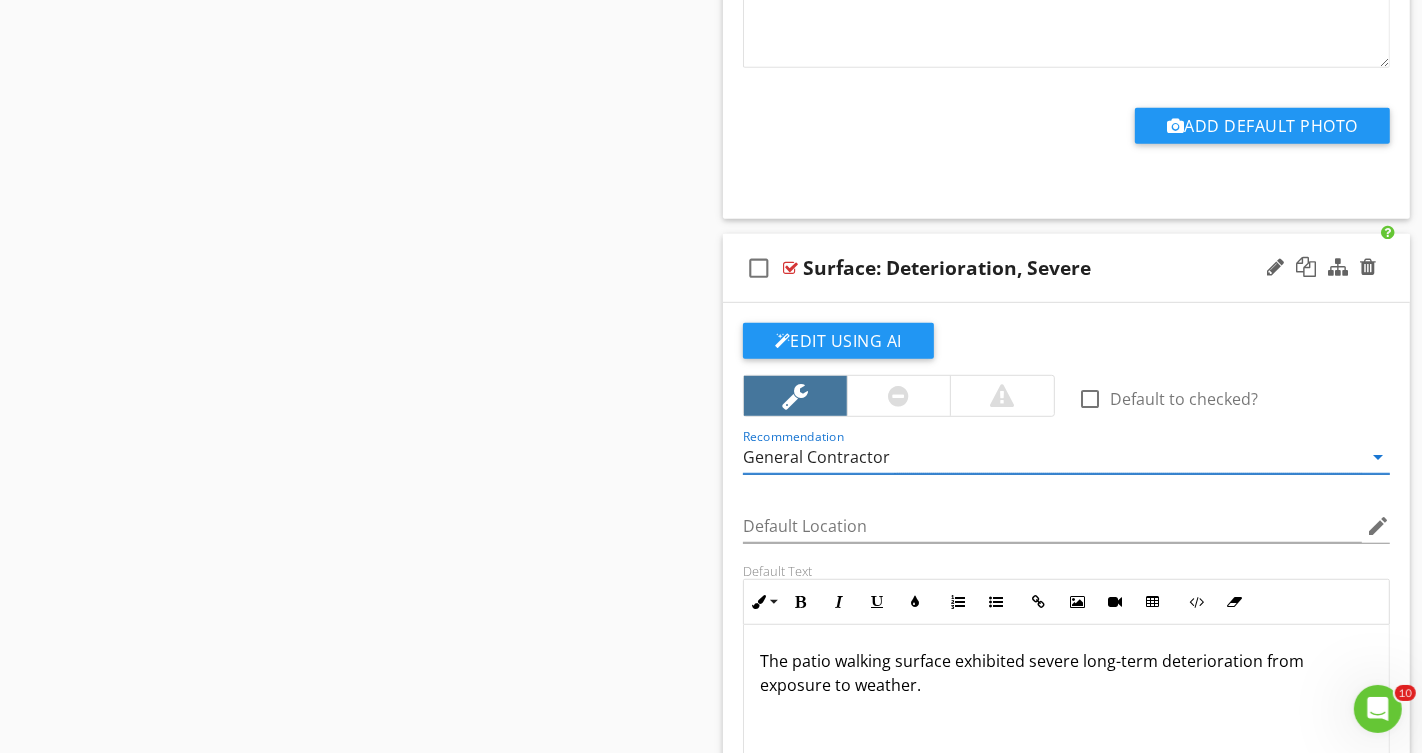 scroll, scrollTop: 0, scrollLeft: 0, axis: both 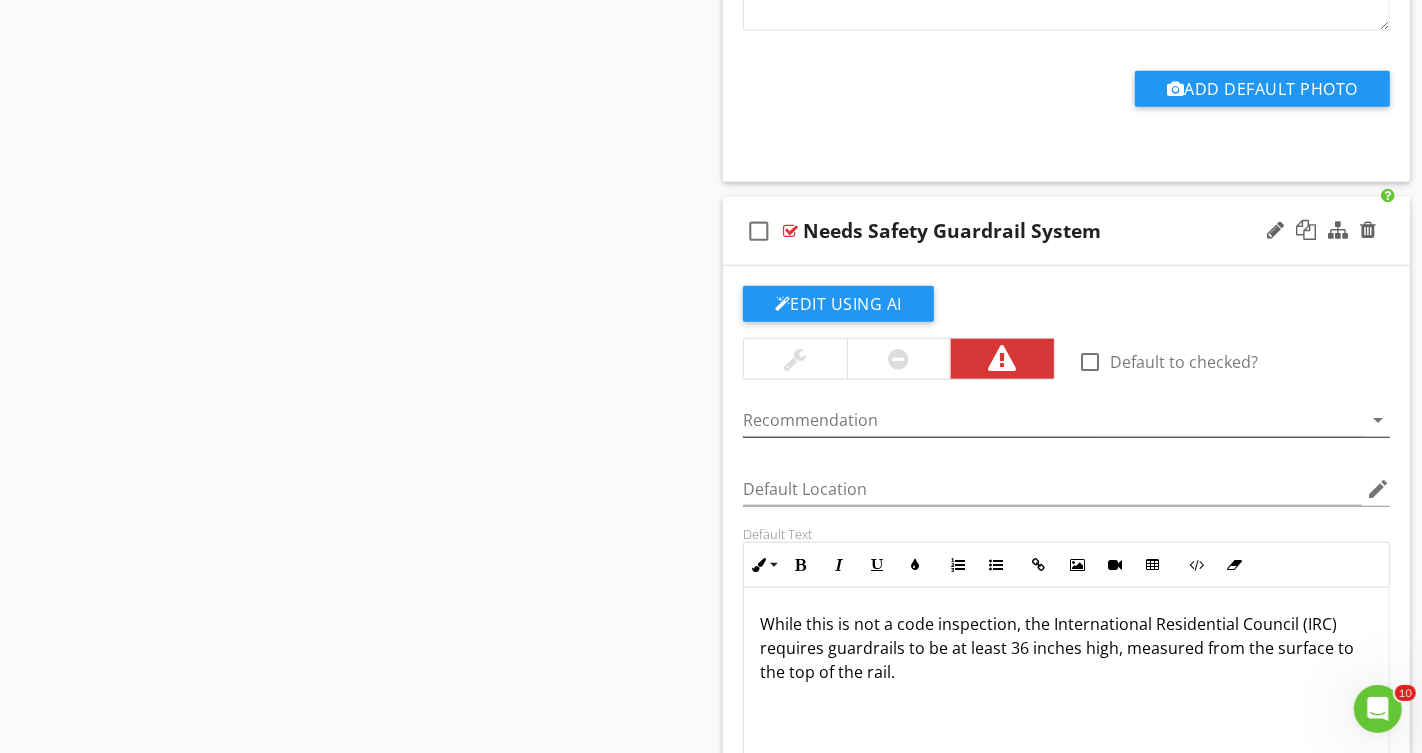 click at bounding box center [1052, 420] 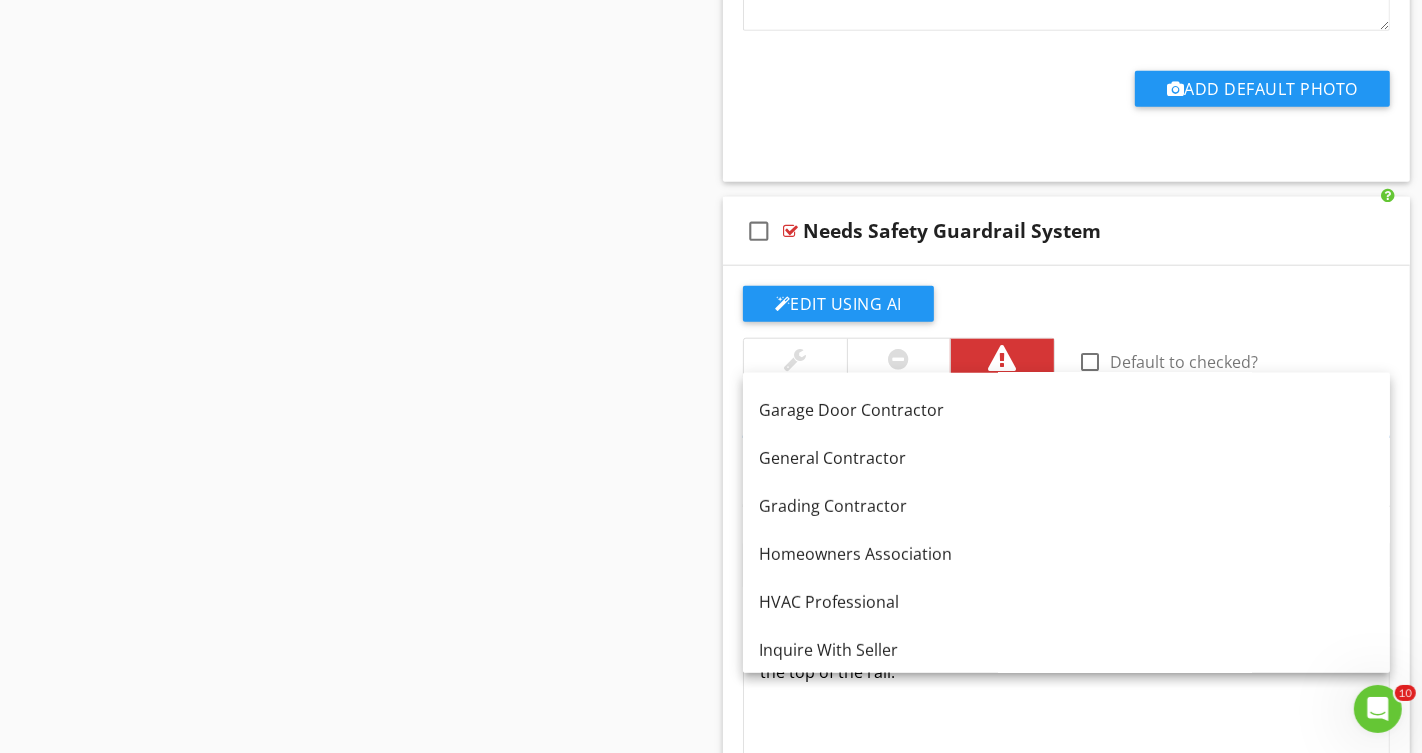 scroll, scrollTop: 702, scrollLeft: 0, axis: vertical 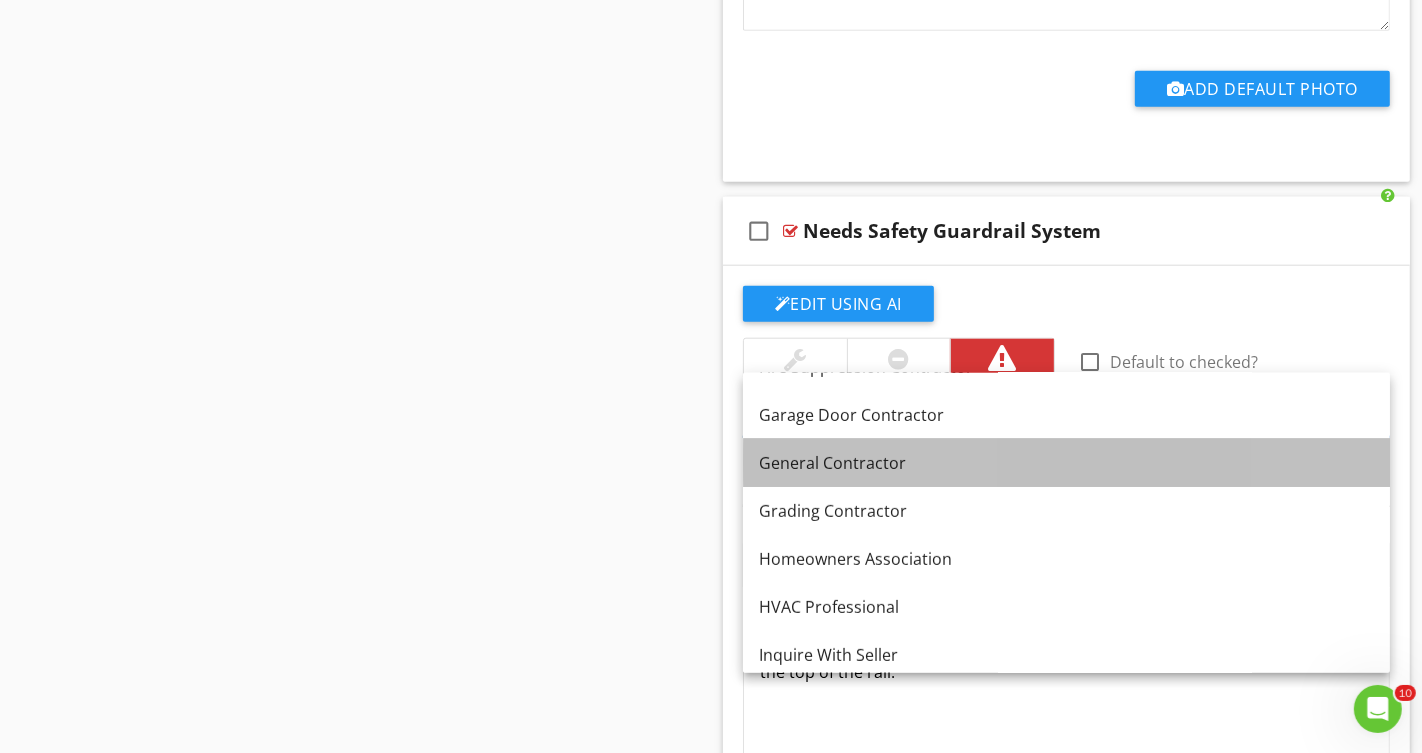 click on "General Contractor" at bounding box center (1066, 463) 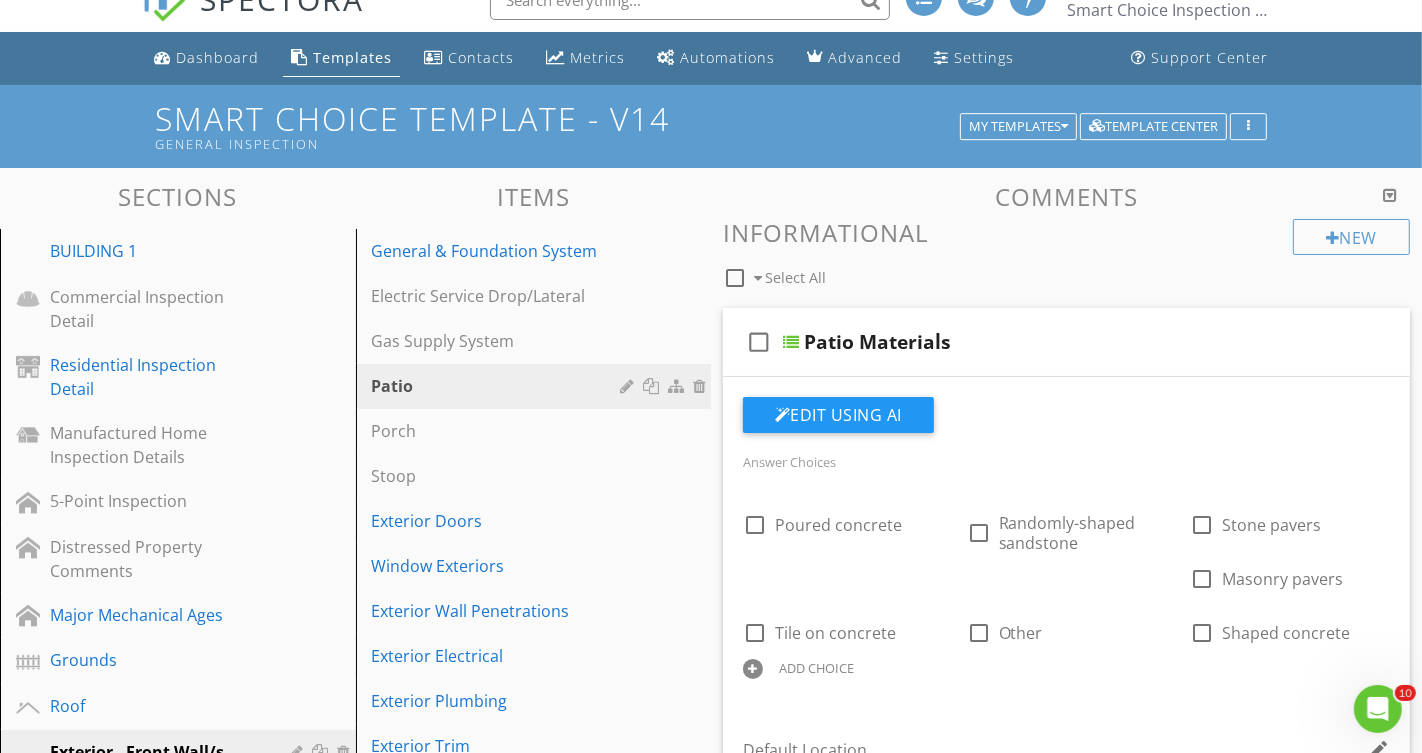 scroll, scrollTop: 30, scrollLeft: 0, axis: vertical 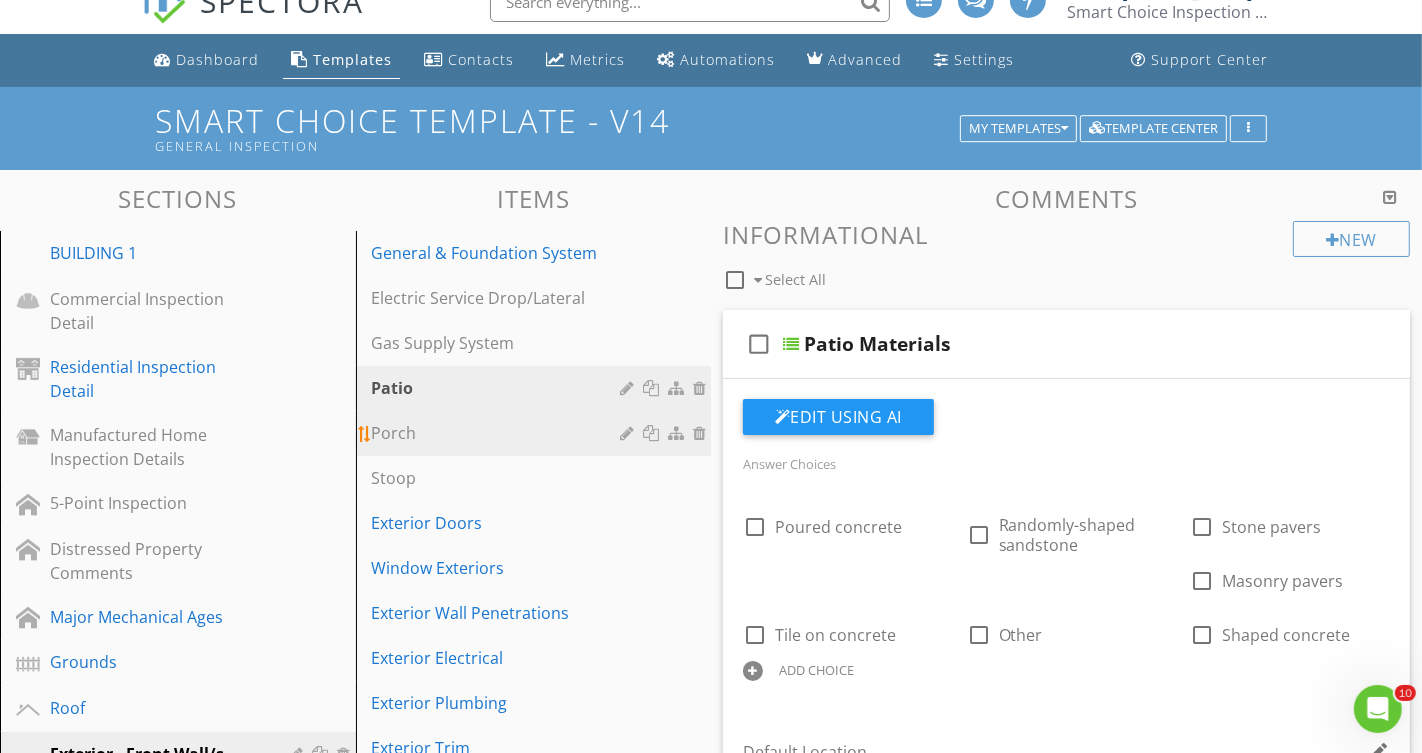 click on "Porch" at bounding box center (499, 433) 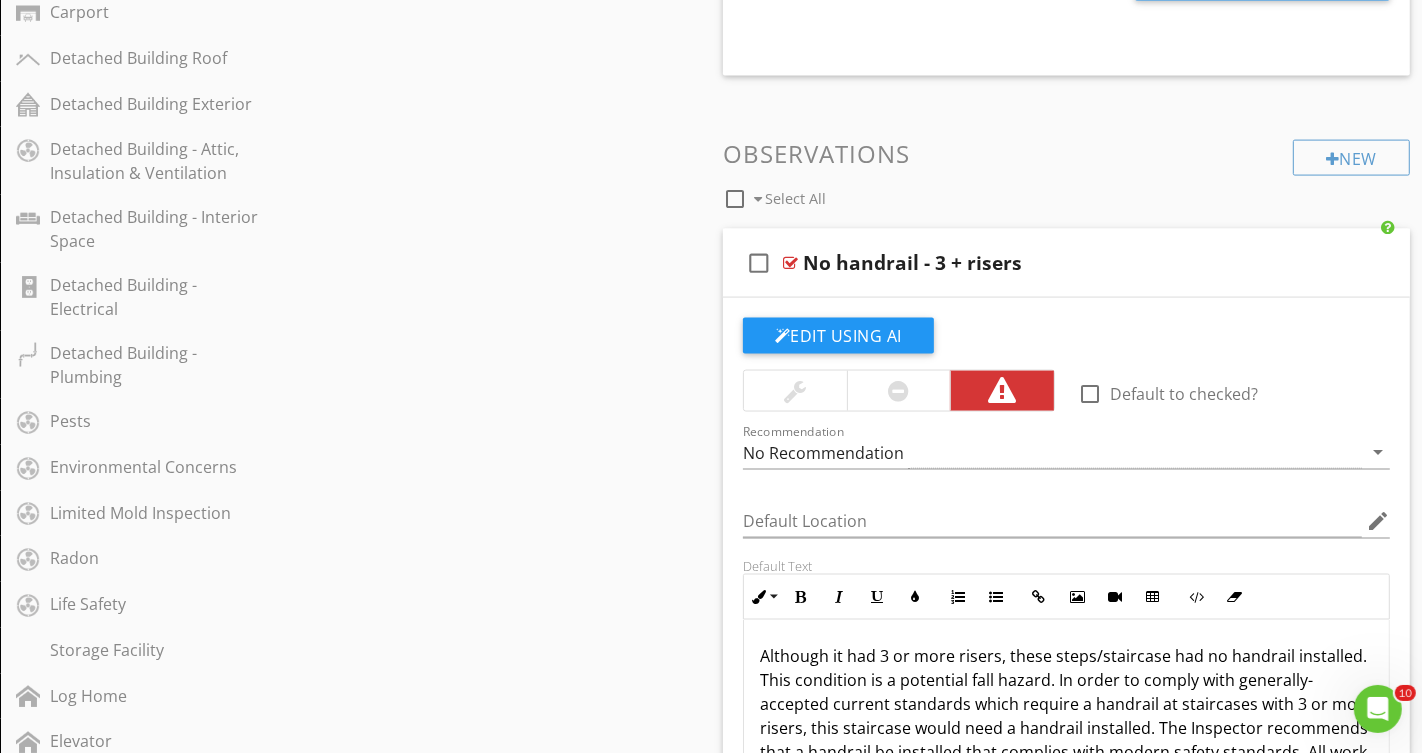 scroll, scrollTop: 2447, scrollLeft: 0, axis: vertical 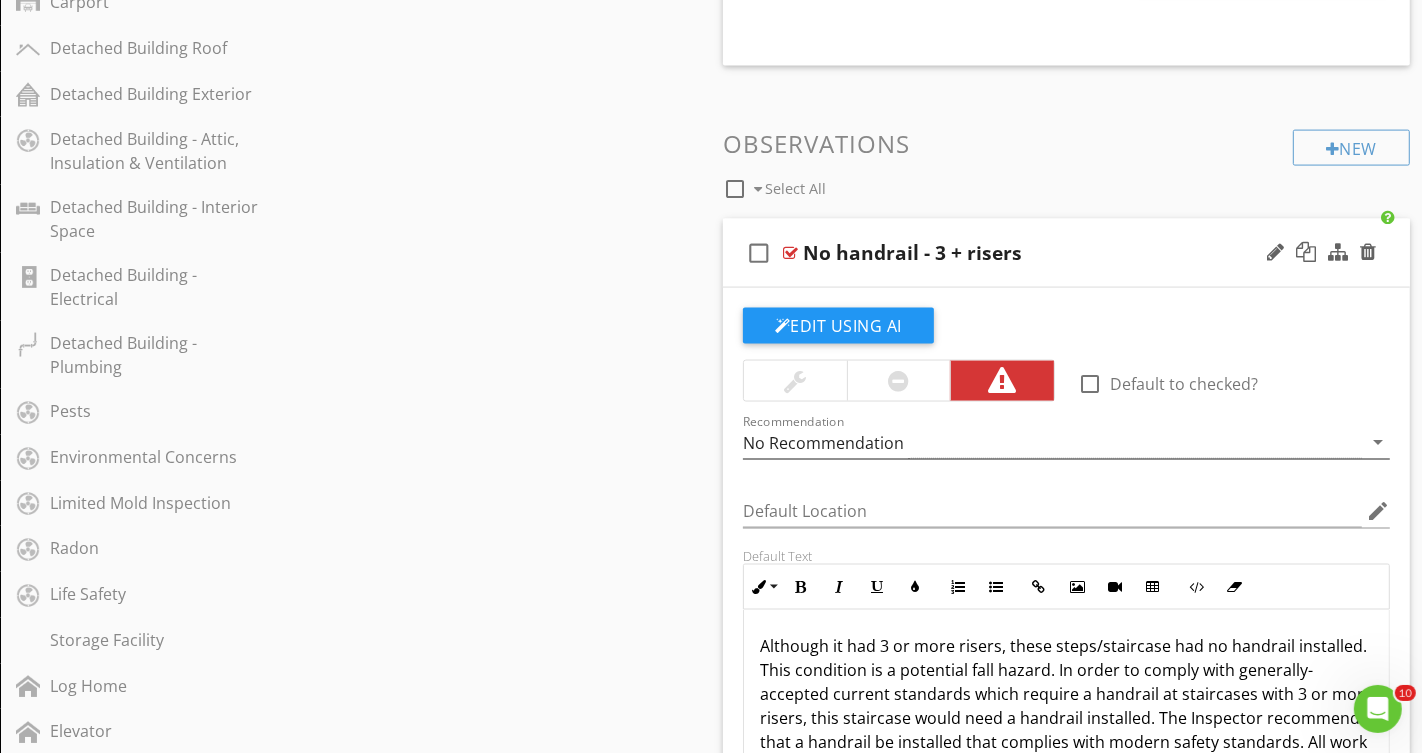 click on "No Recommendation" at bounding box center [1052, 442] 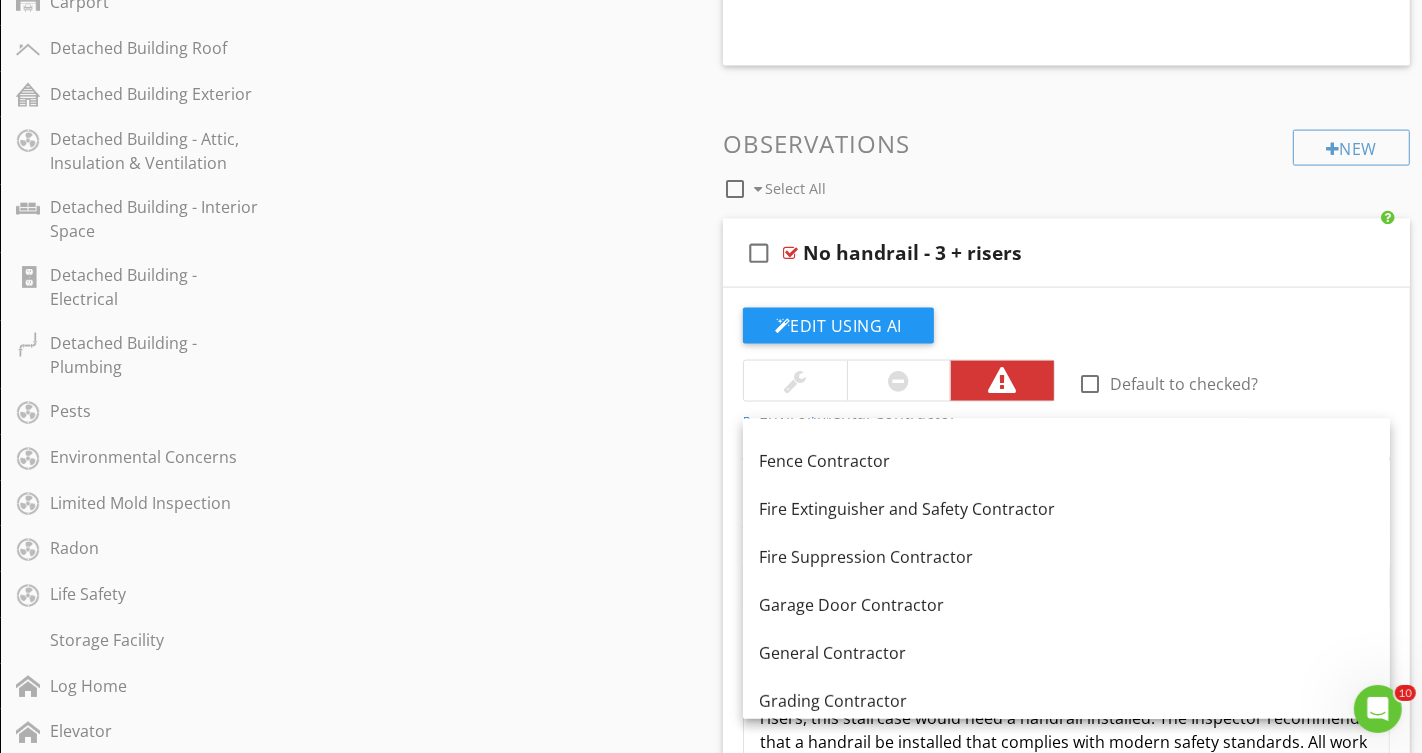 scroll, scrollTop: 564, scrollLeft: 0, axis: vertical 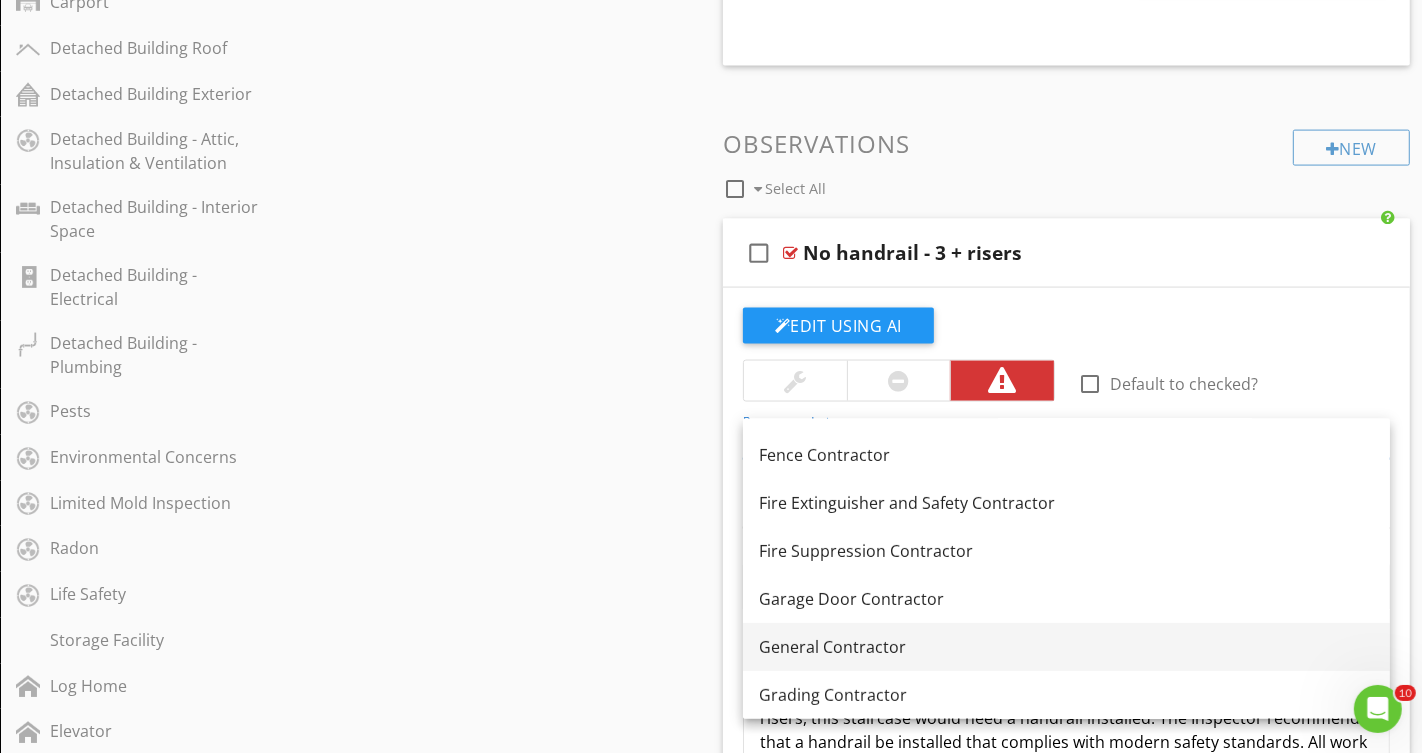 click on "General Contractor" at bounding box center (1066, 647) 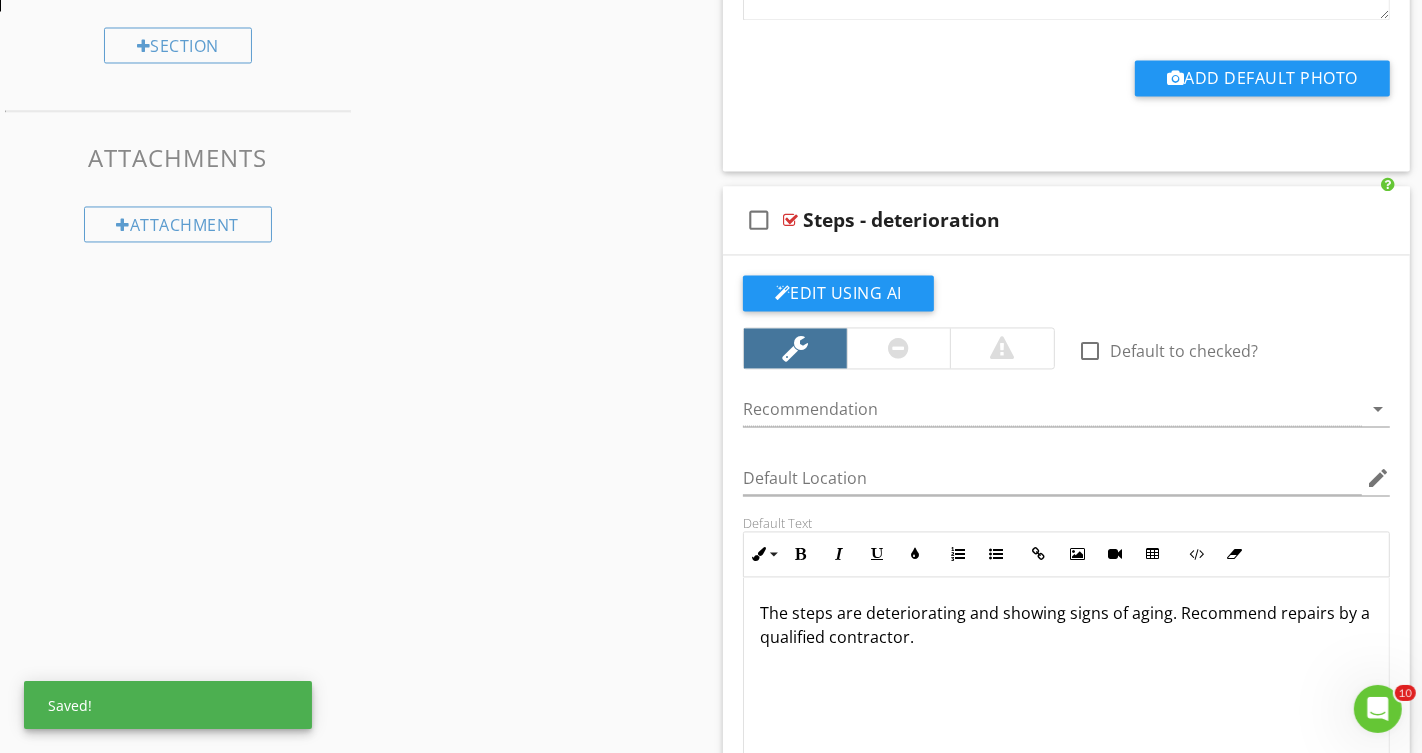 scroll, scrollTop: 3246, scrollLeft: 0, axis: vertical 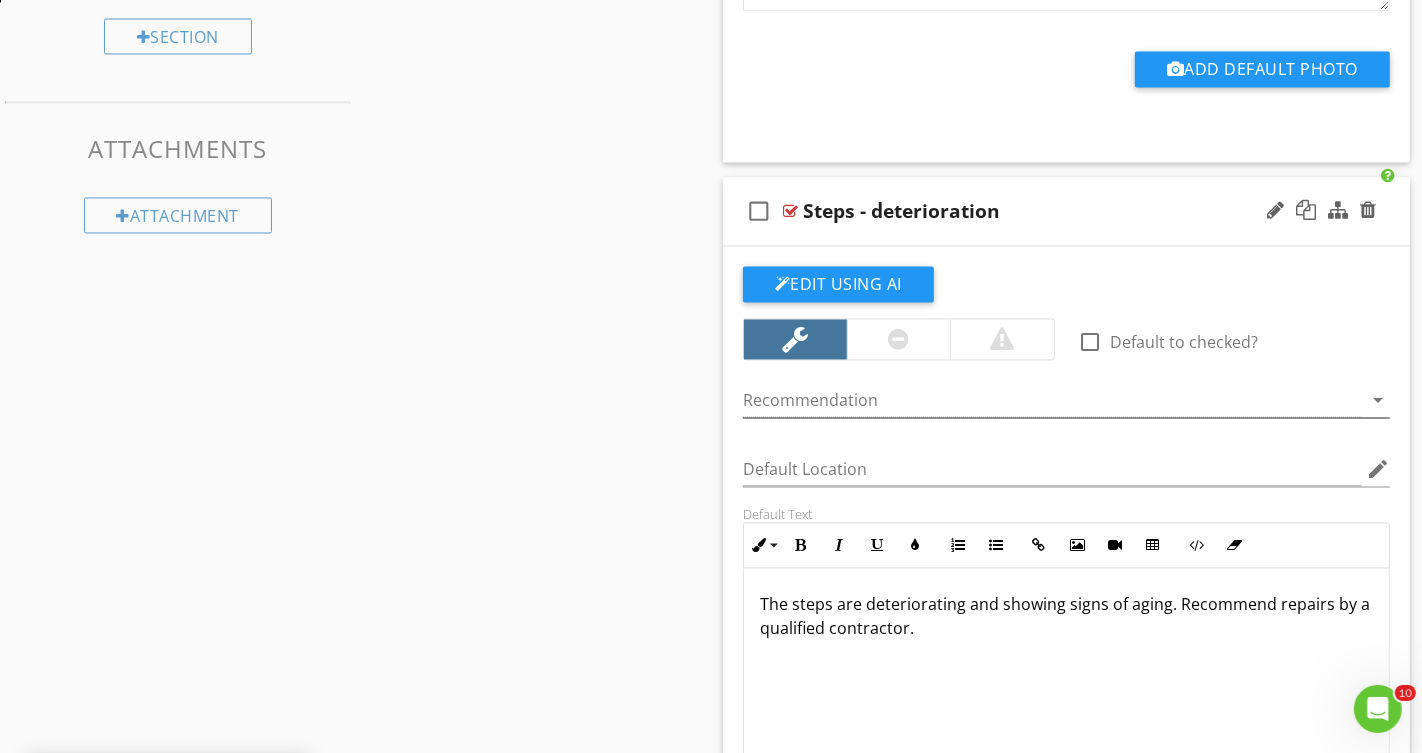 click at bounding box center [1052, 400] 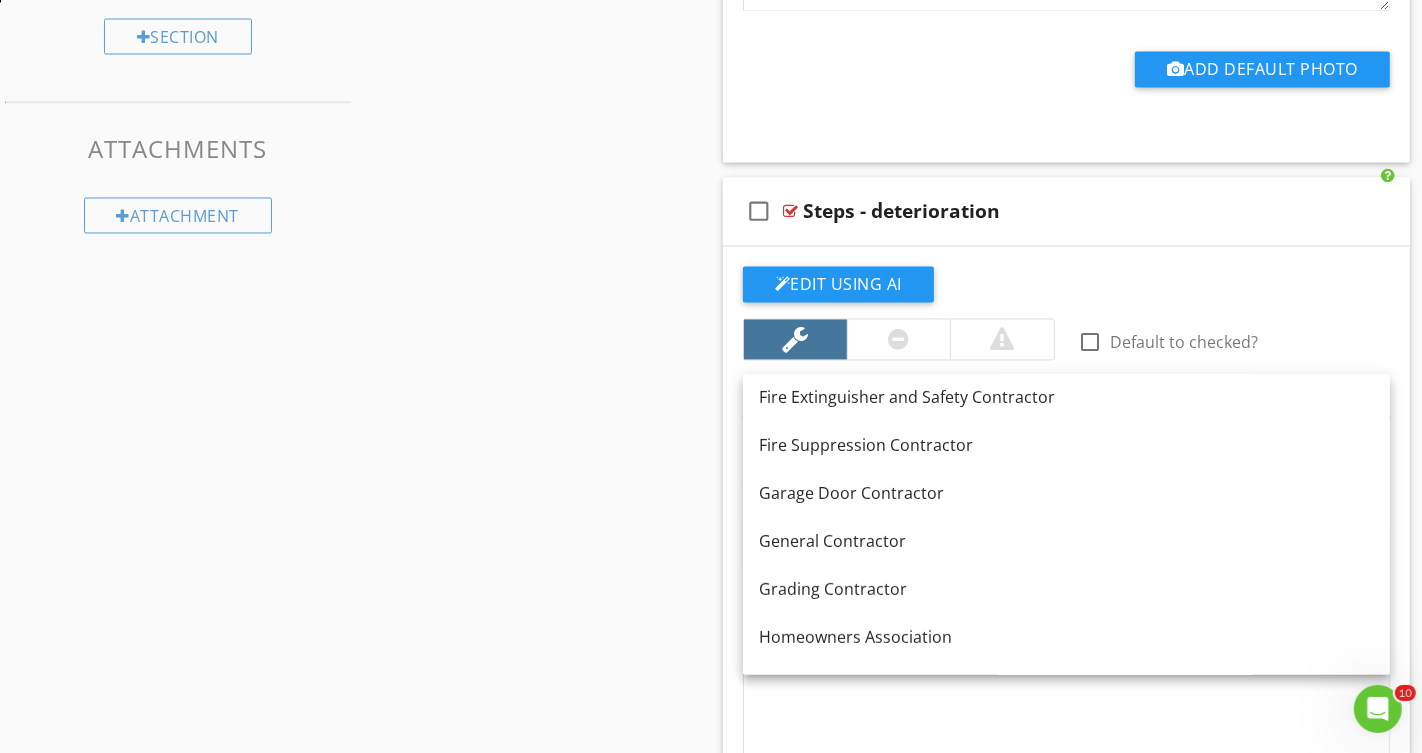 scroll, scrollTop: 624, scrollLeft: 0, axis: vertical 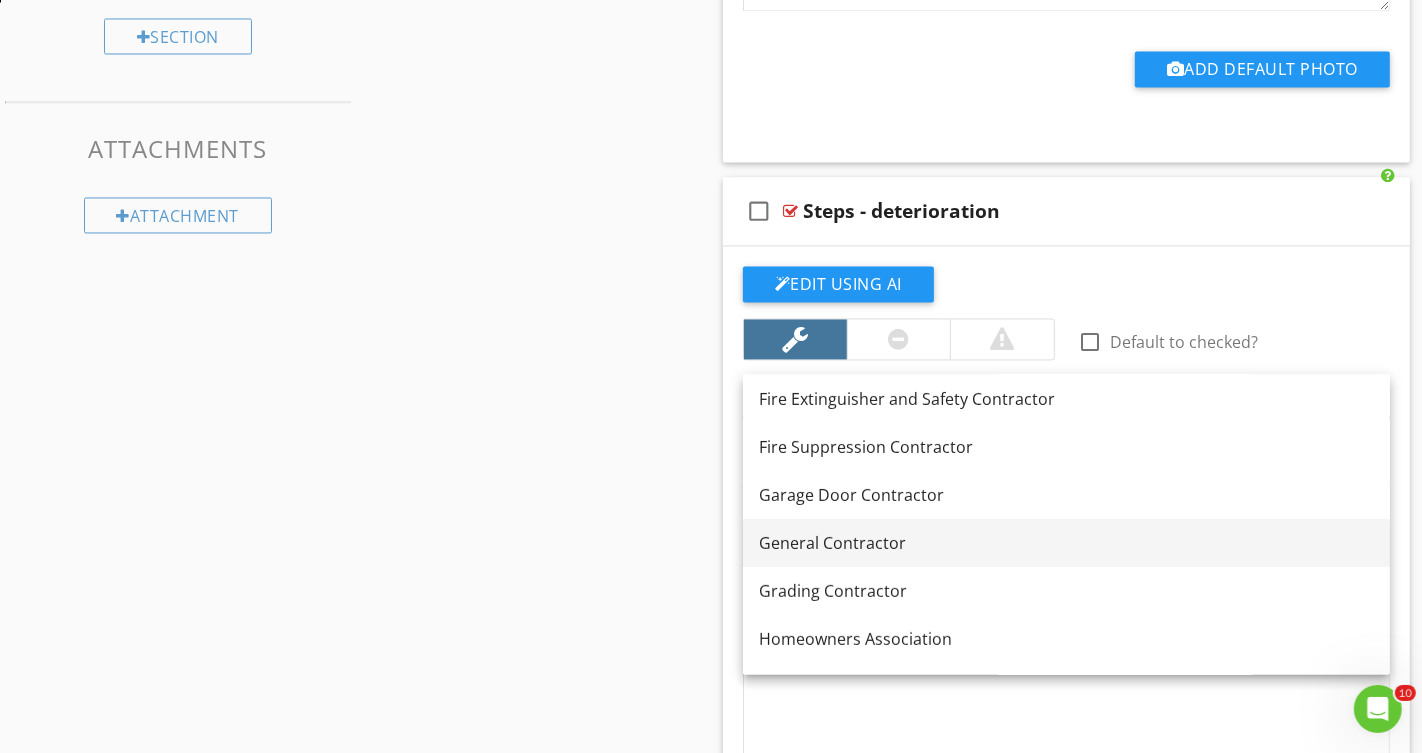 click on "General Contractor" at bounding box center (1066, 542) 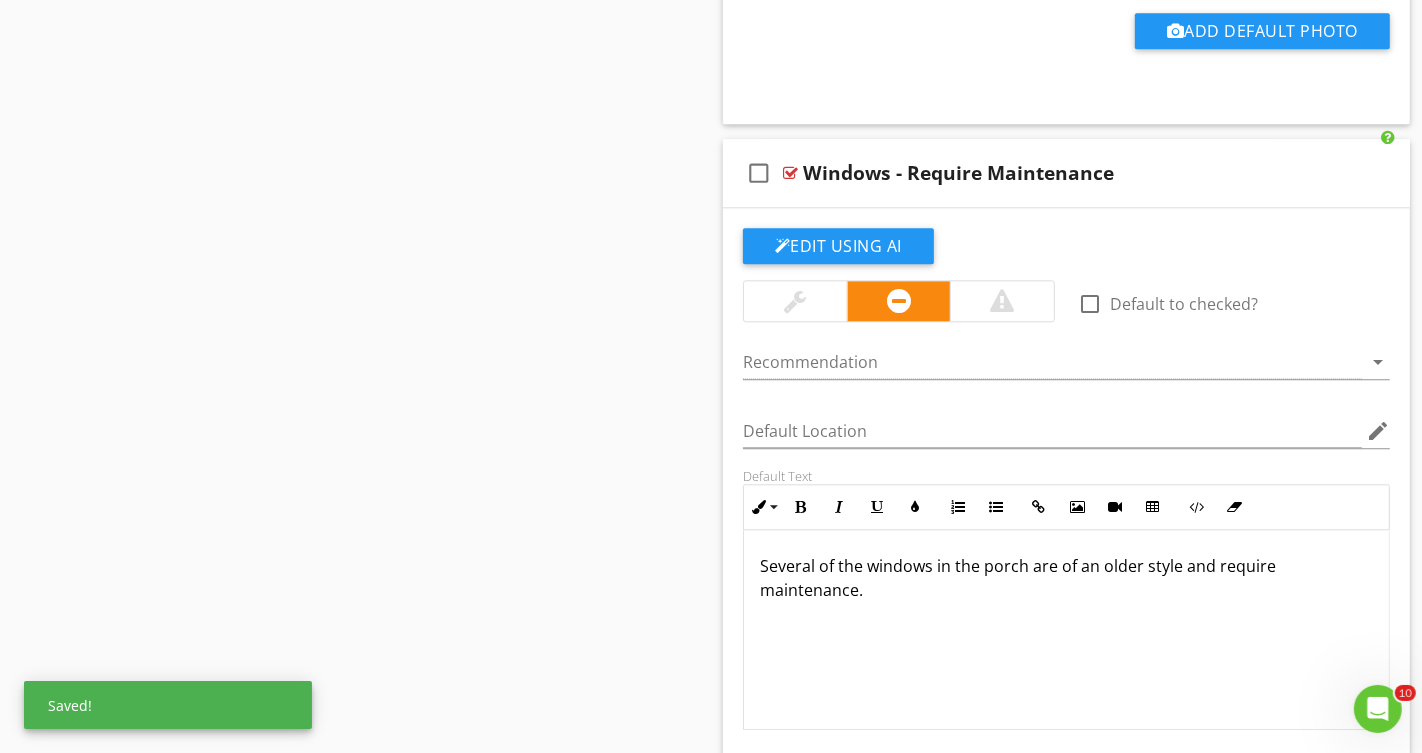 scroll, scrollTop: 4032, scrollLeft: 0, axis: vertical 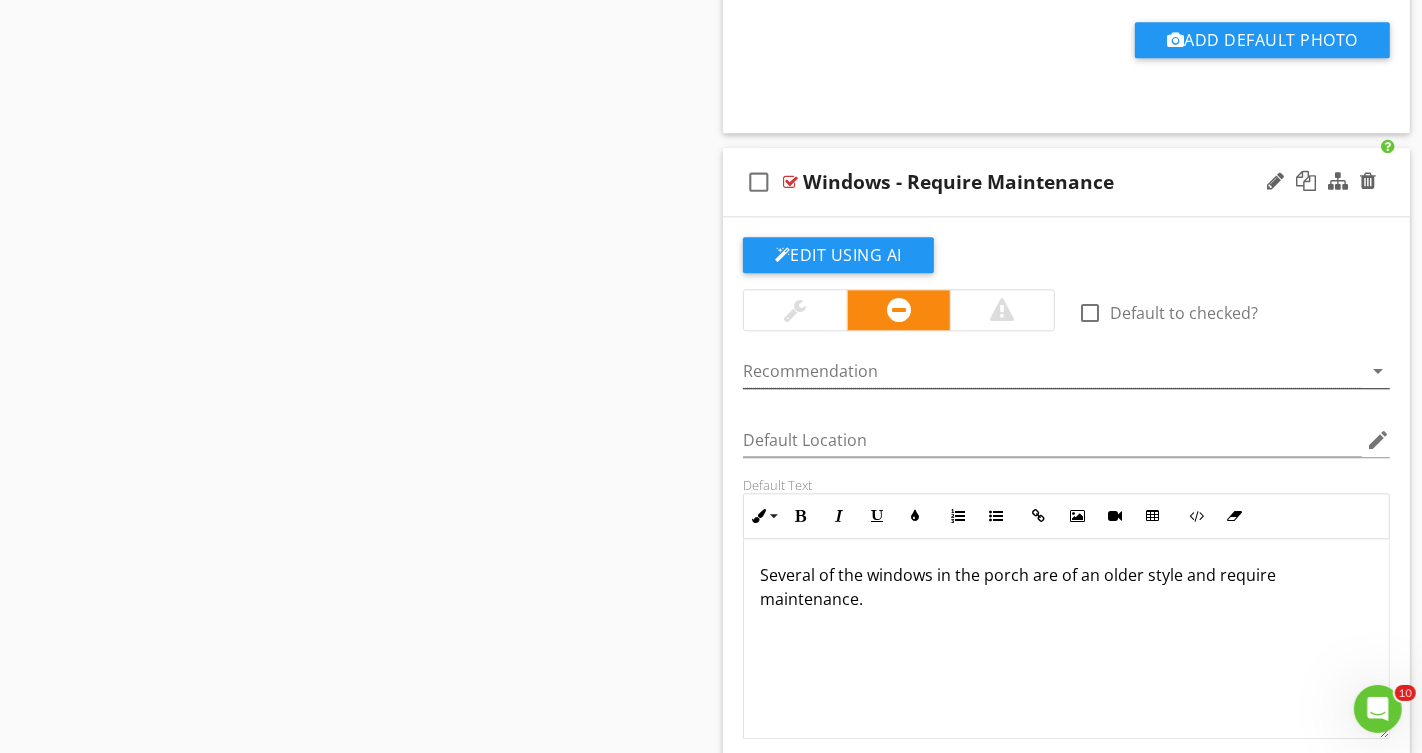 click at bounding box center (1052, 371) 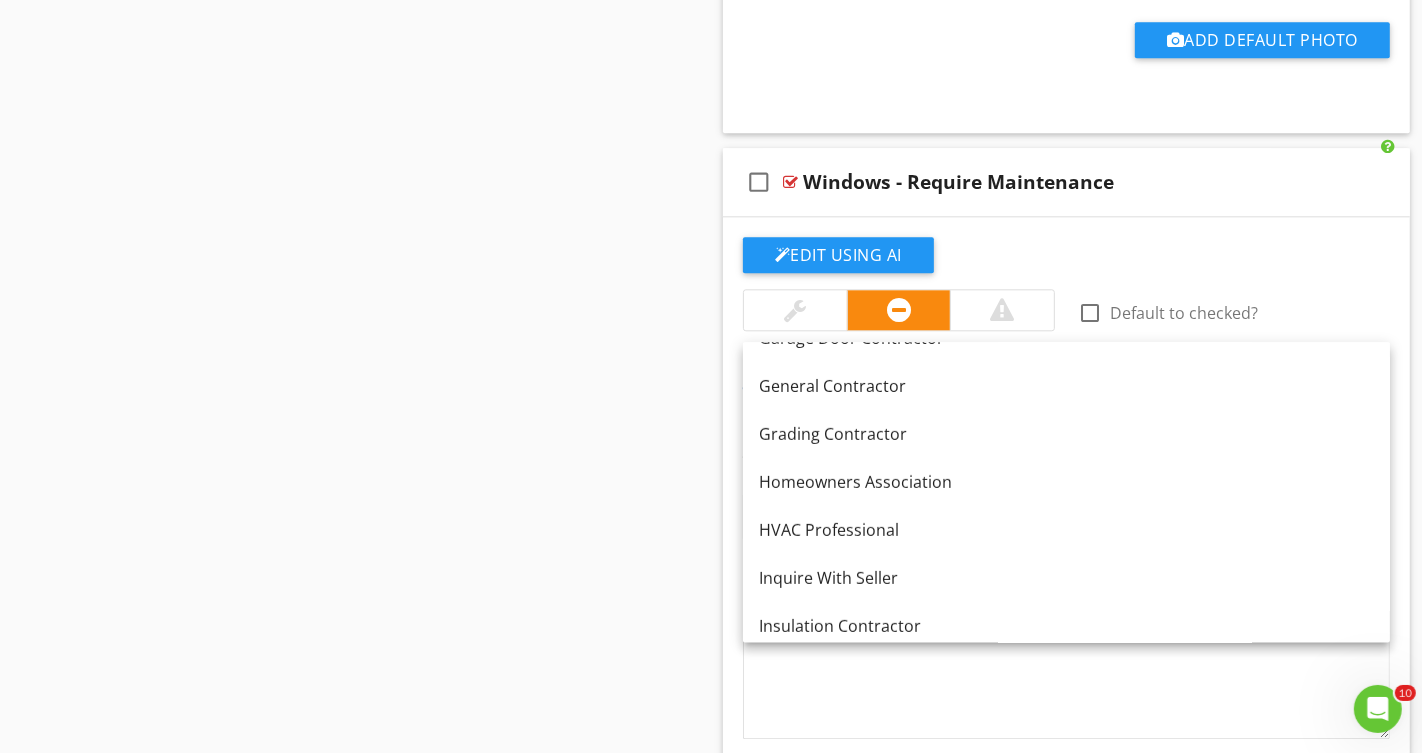 scroll, scrollTop: 710, scrollLeft: 0, axis: vertical 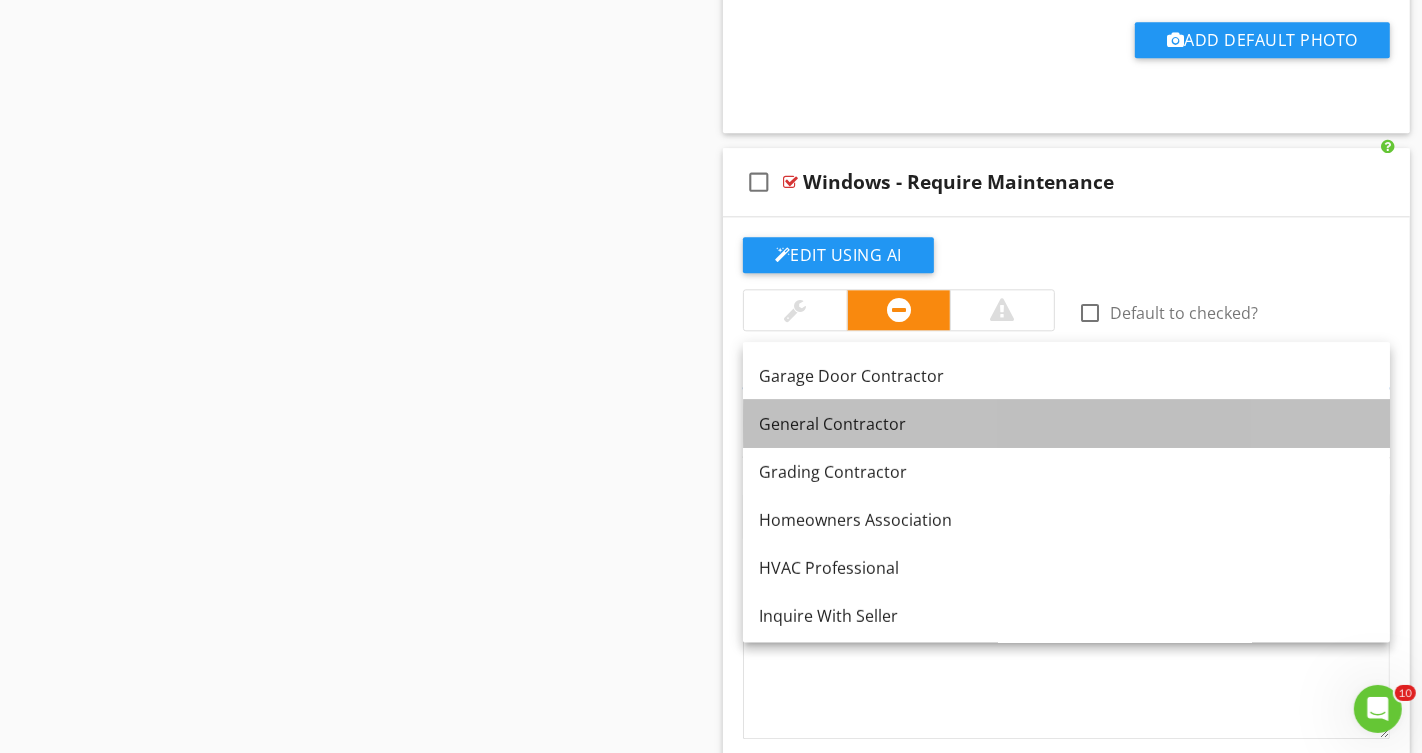 click on "General Contractor" at bounding box center [1066, 424] 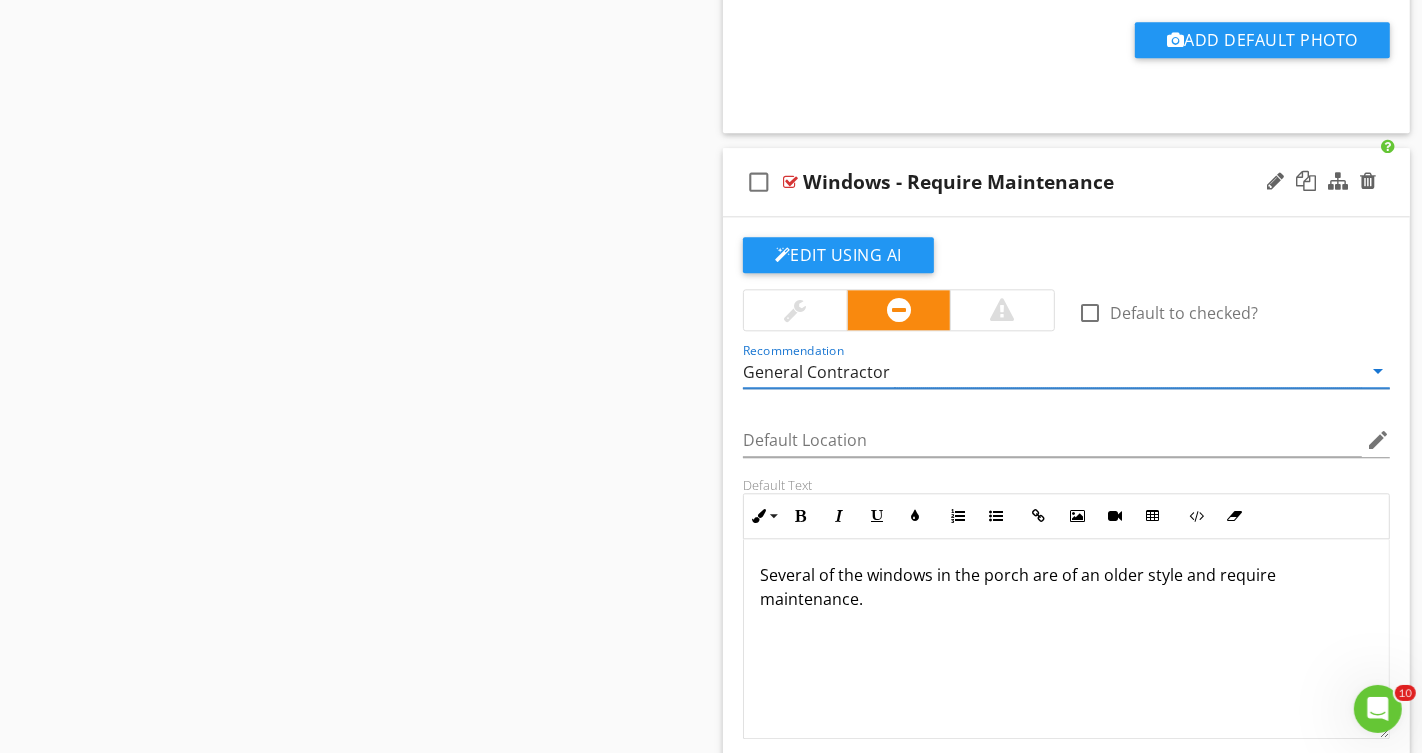 scroll, scrollTop: 0, scrollLeft: 0, axis: both 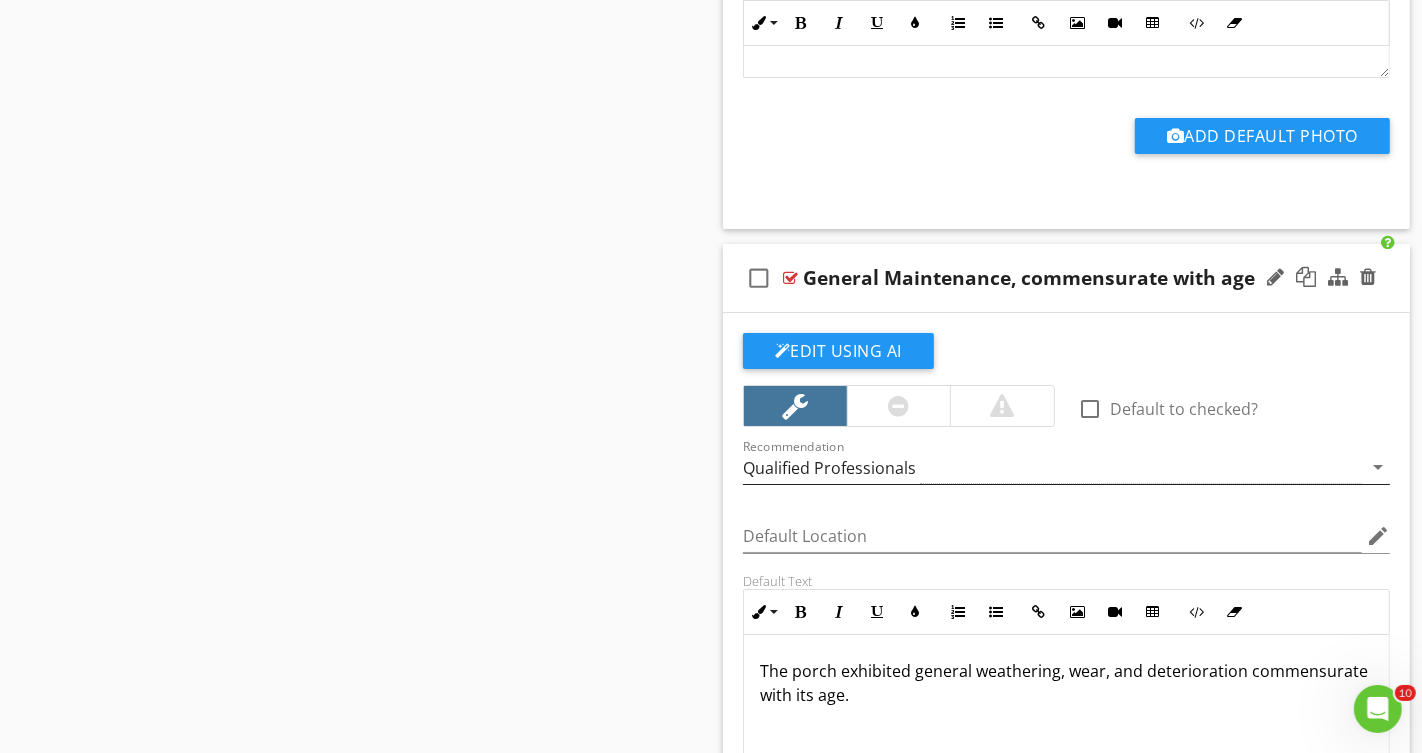 click on "Qualified Professionals" at bounding box center (1052, 467) 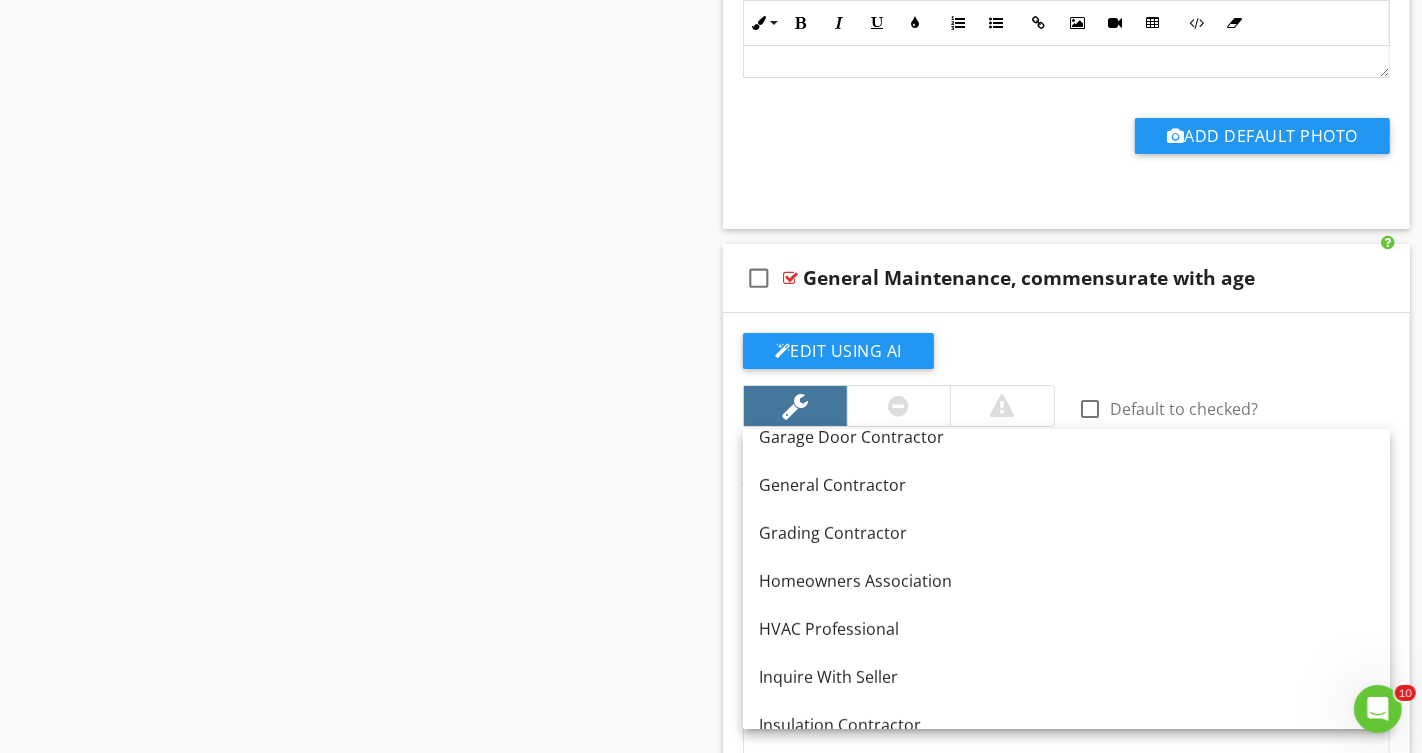 scroll, scrollTop: 741, scrollLeft: 0, axis: vertical 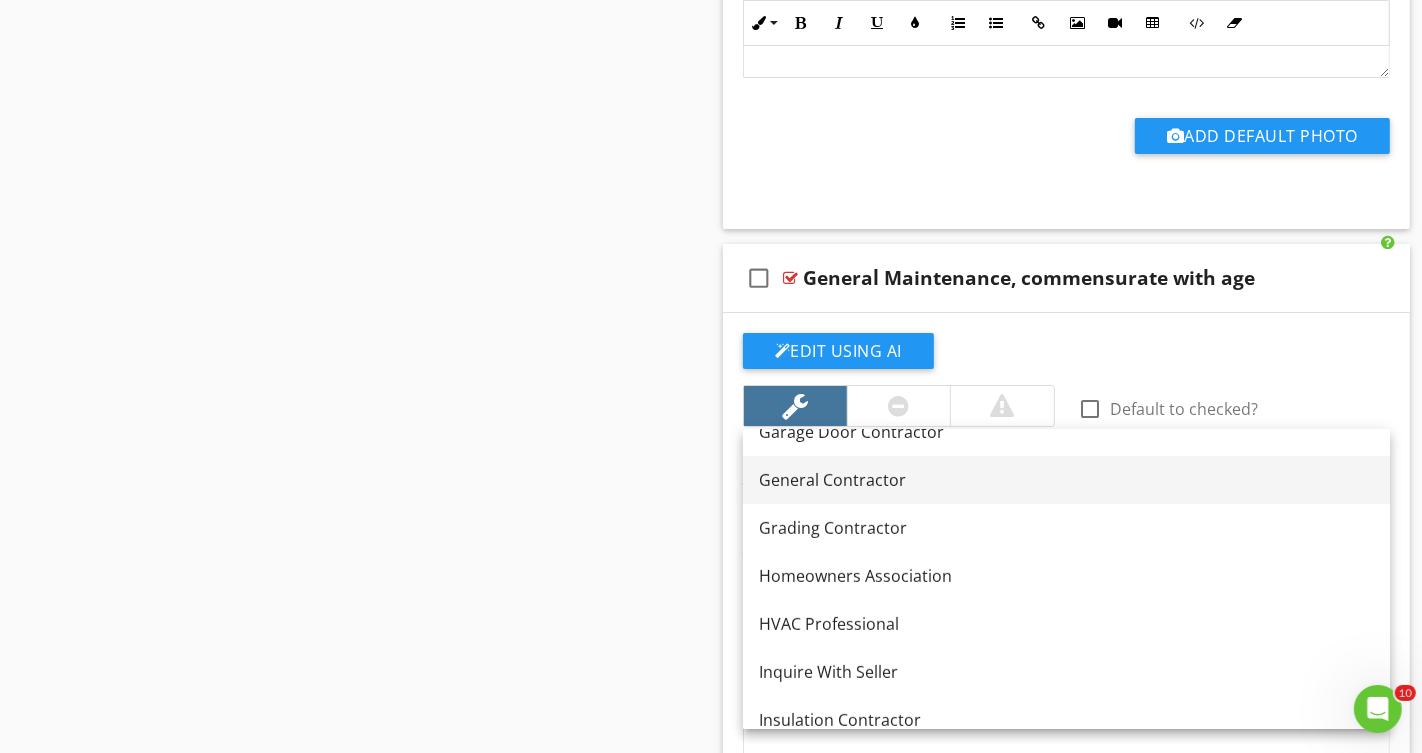 click on "General Contractor" at bounding box center [1066, 480] 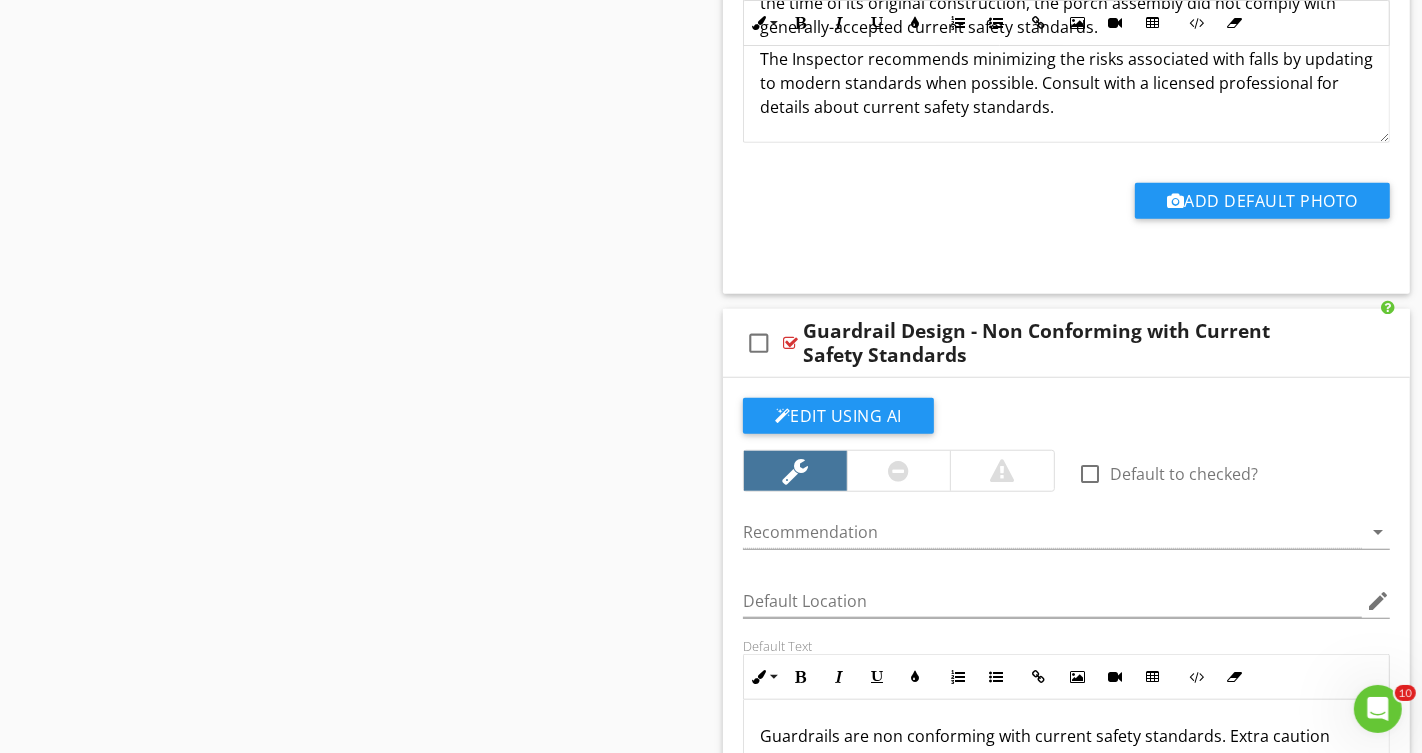 scroll, scrollTop: 7776, scrollLeft: 0, axis: vertical 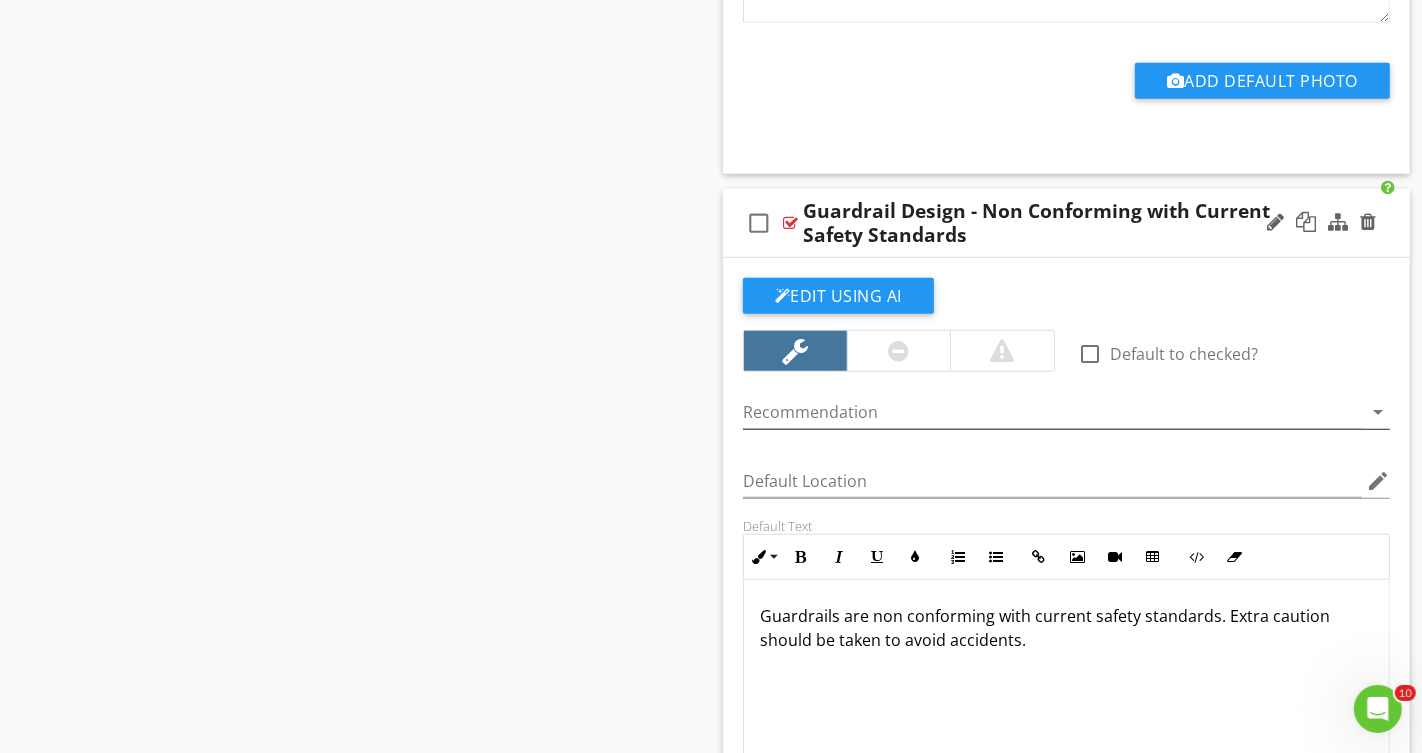 click at bounding box center (1052, 412) 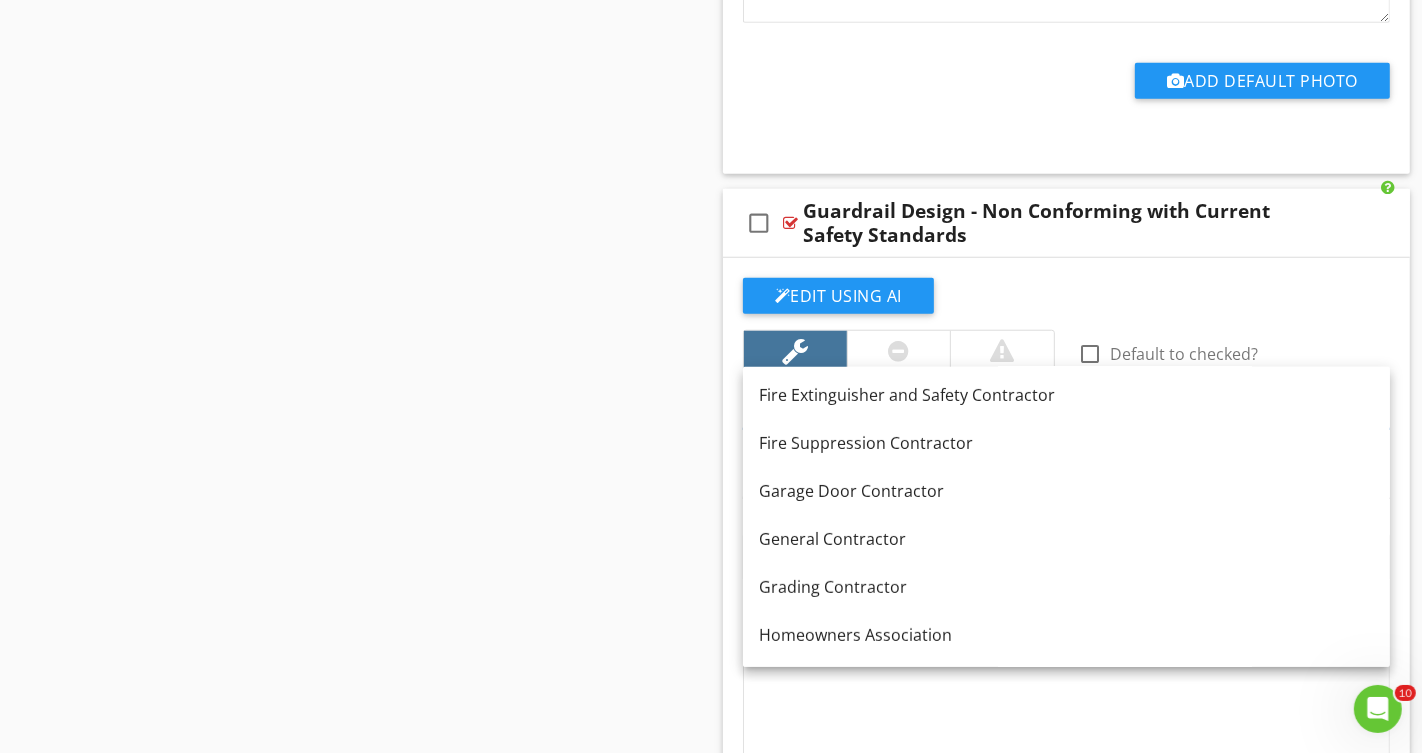 scroll, scrollTop: 627, scrollLeft: 0, axis: vertical 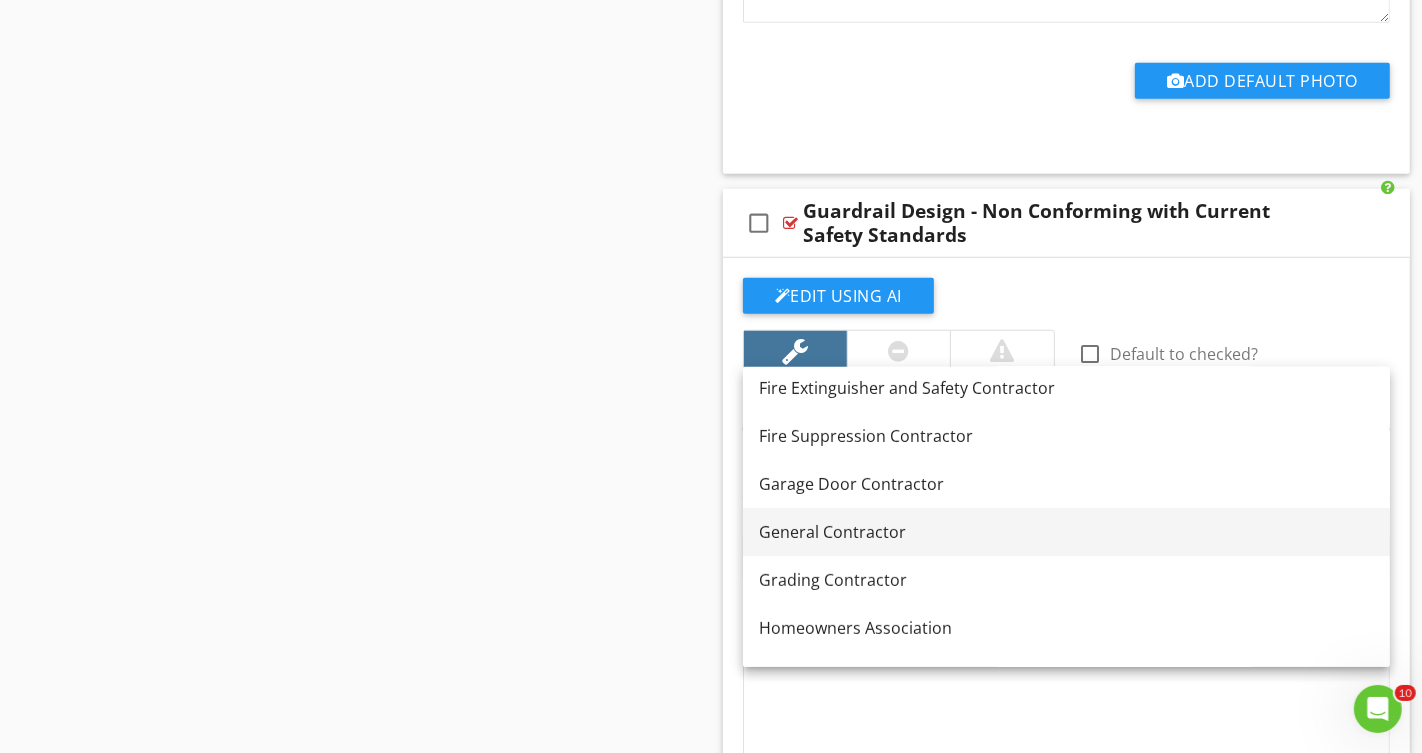 click on "General Contractor" at bounding box center (1066, 532) 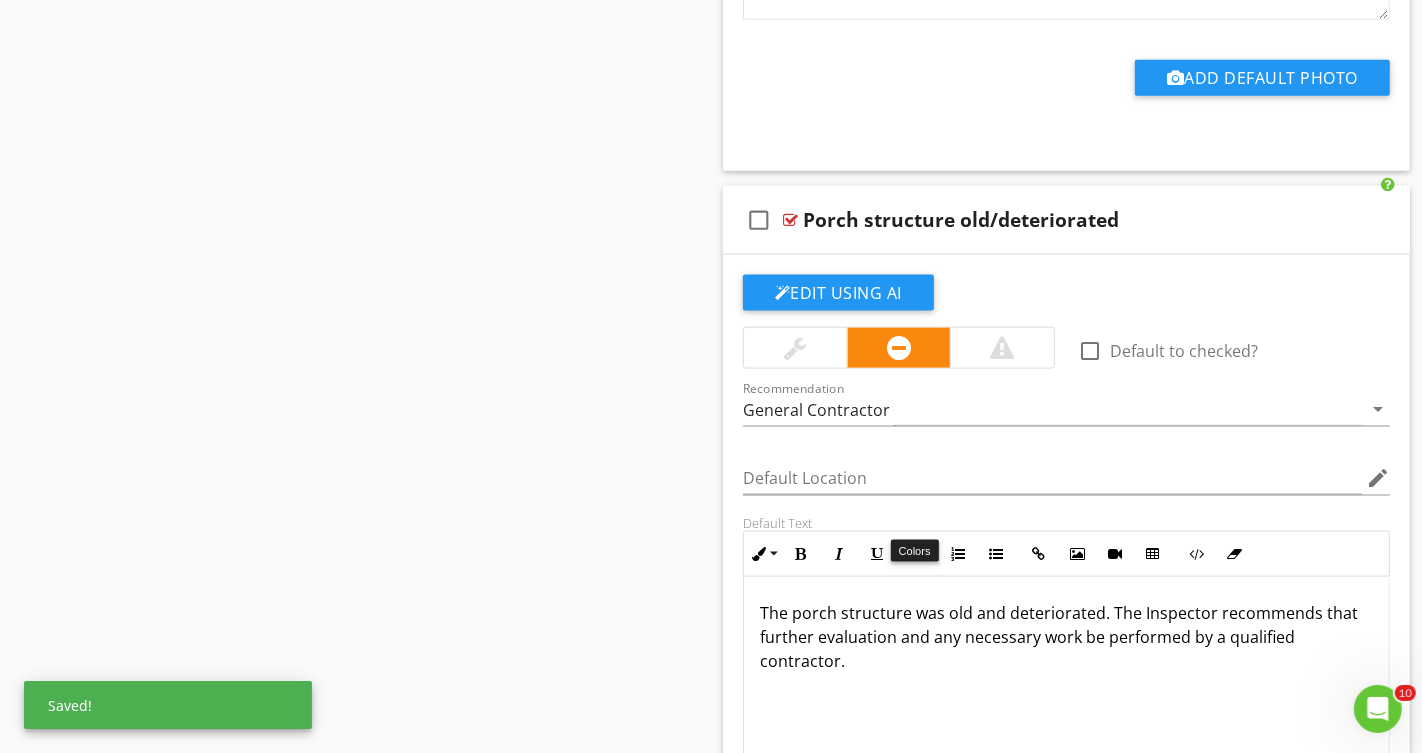 scroll, scrollTop: 8542, scrollLeft: 0, axis: vertical 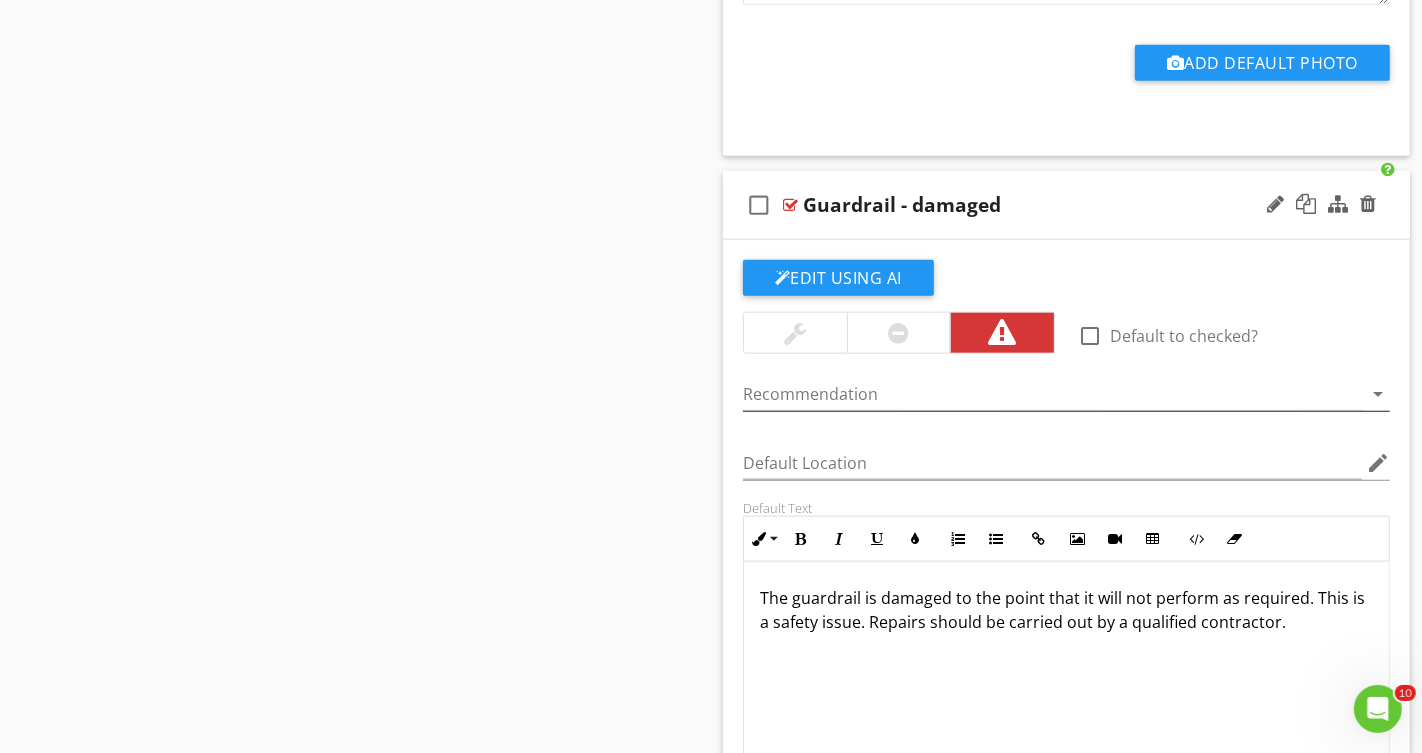 click at bounding box center [1052, 394] 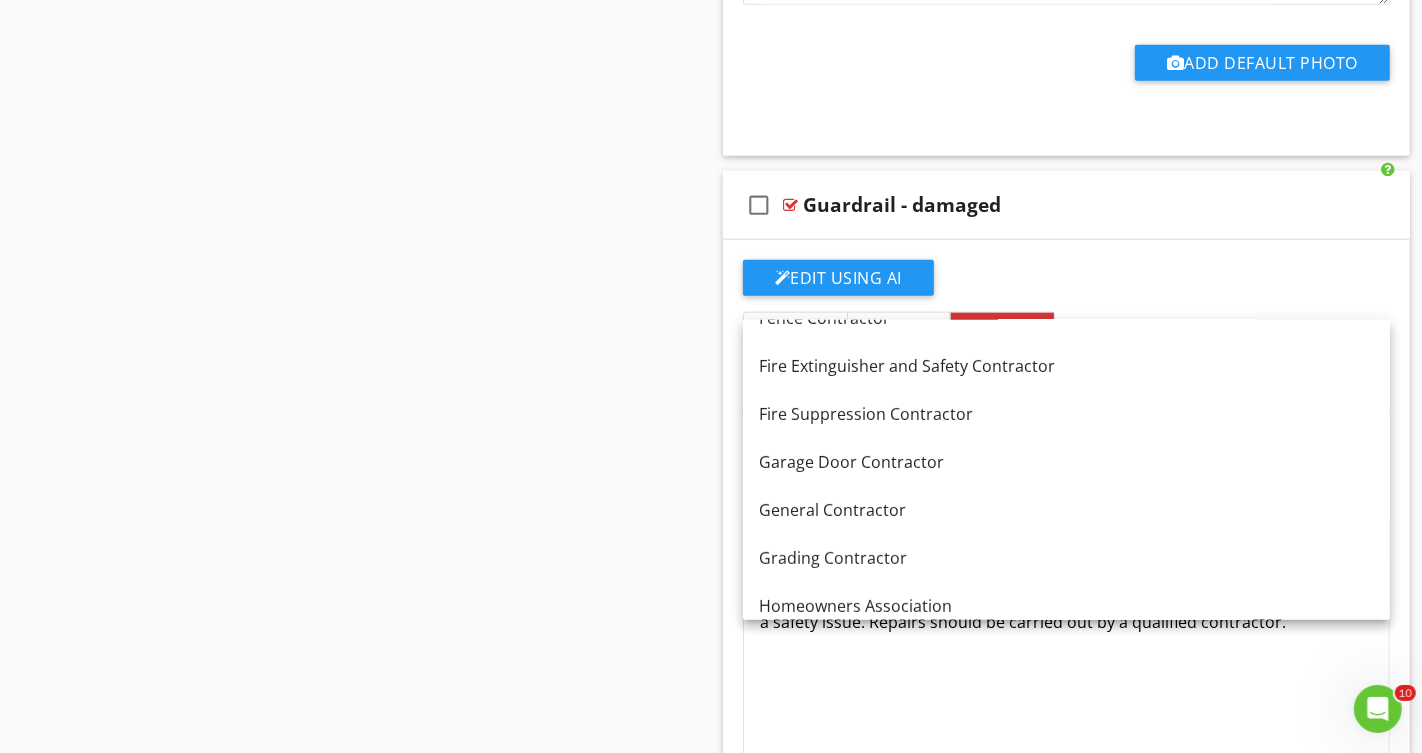 scroll, scrollTop: 604, scrollLeft: 0, axis: vertical 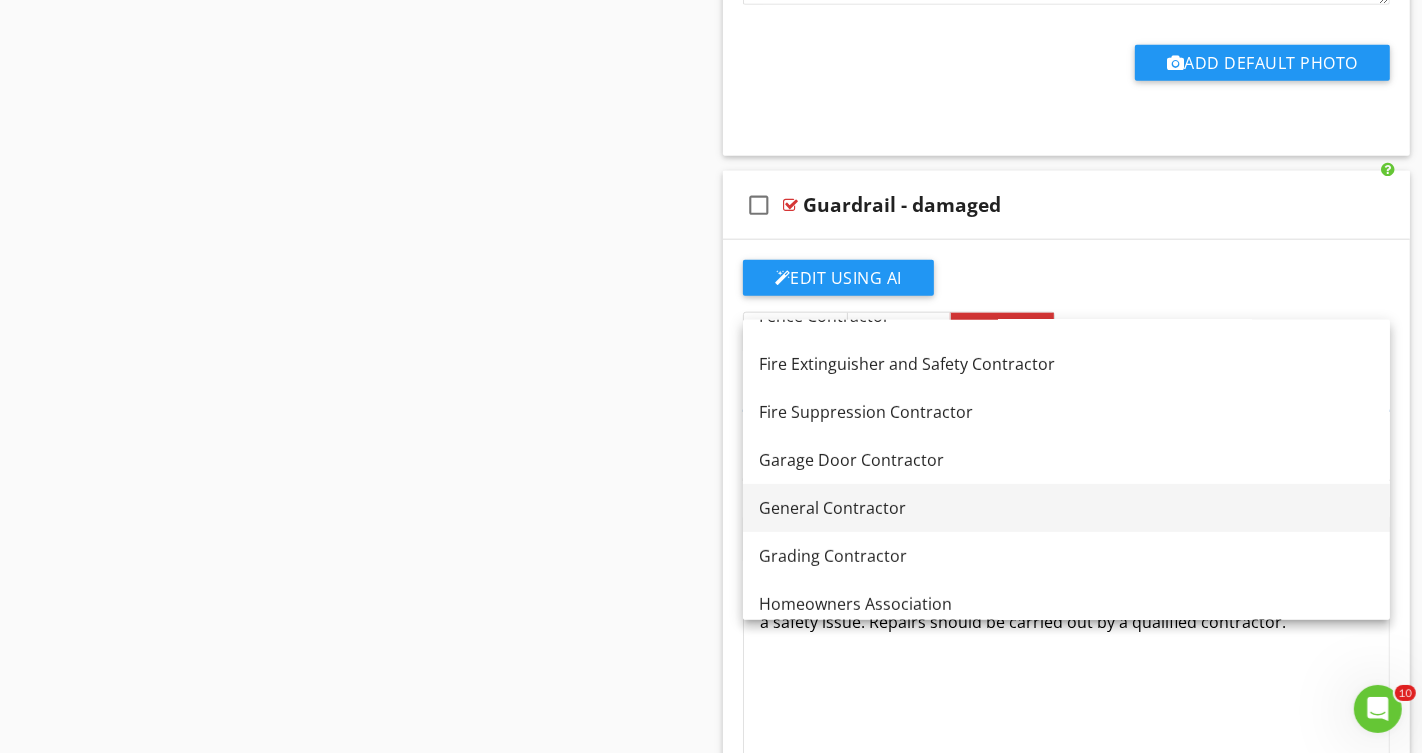 click on "General Contractor" at bounding box center (1066, 508) 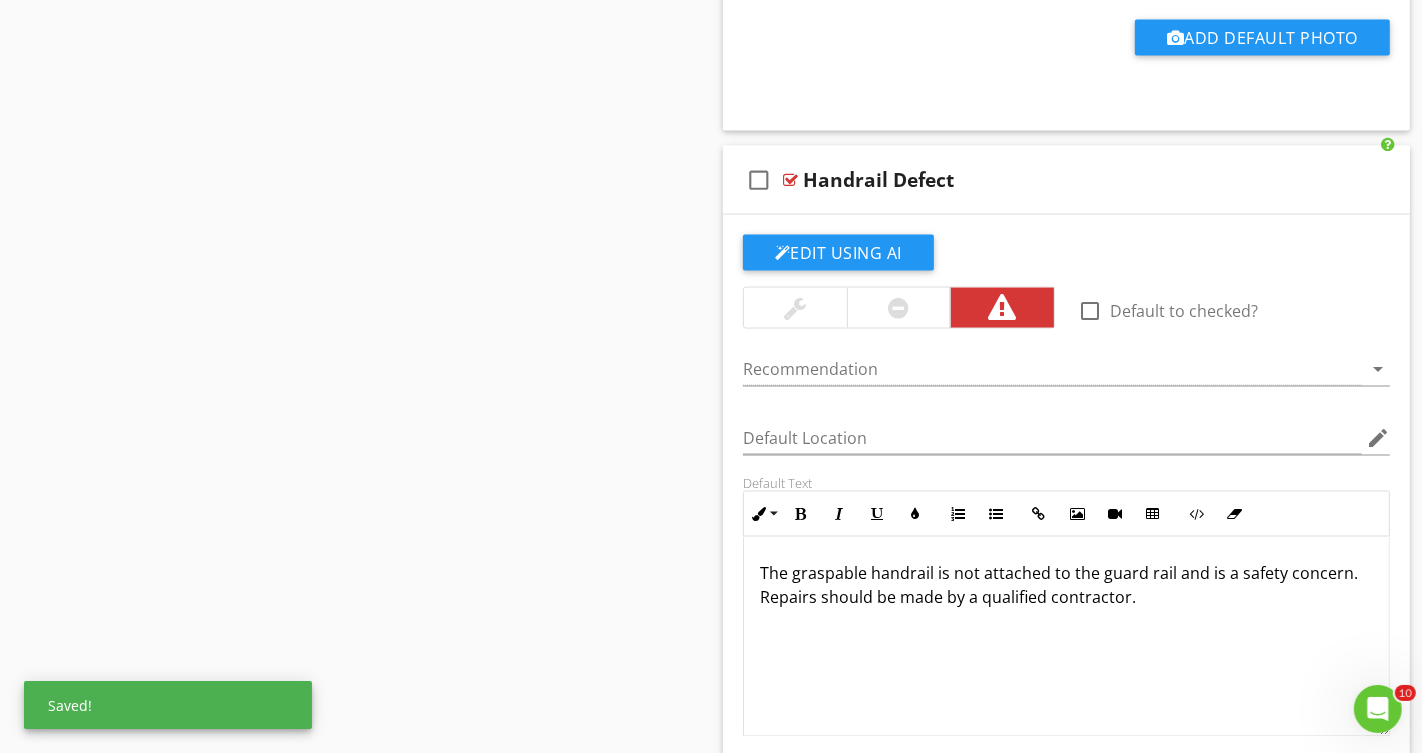 scroll, scrollTop: 15407, scrollLeft: 0, axis: vertical 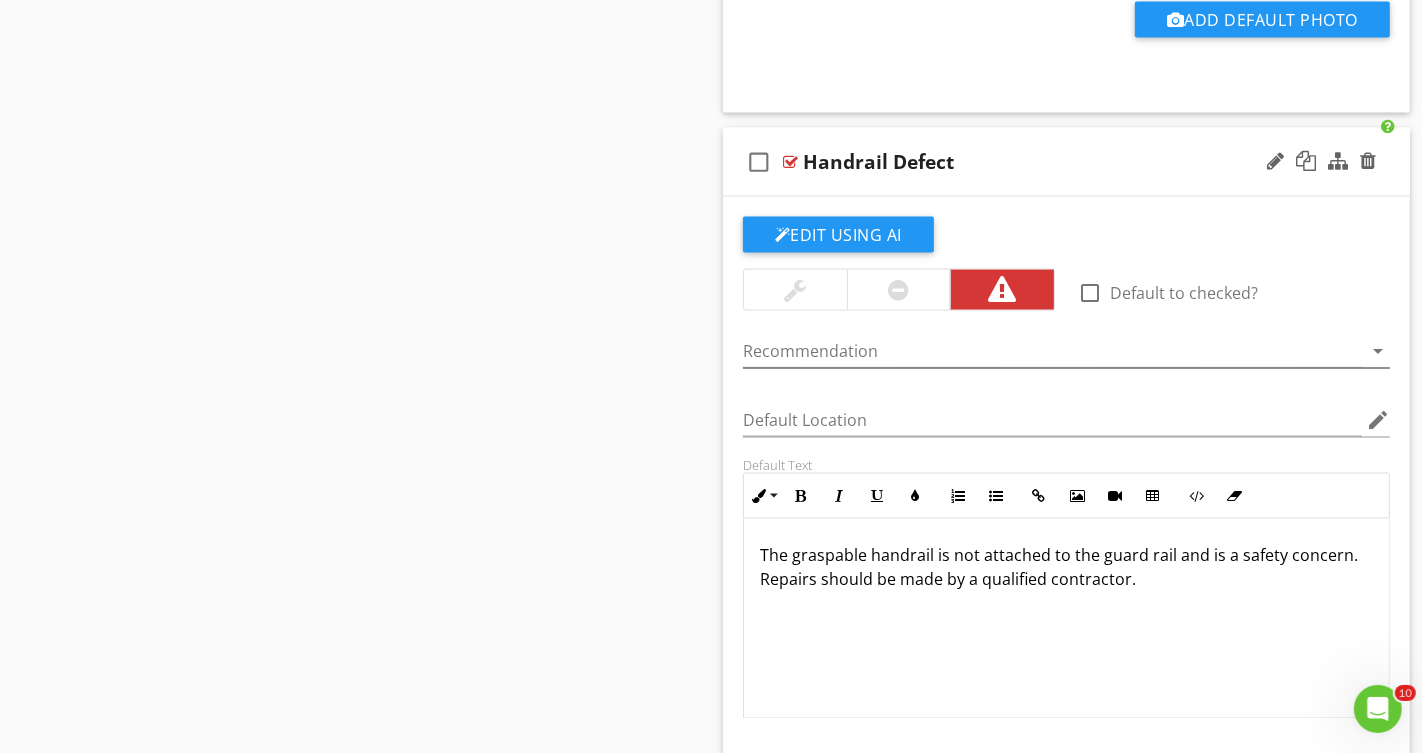 click at bounding box center (1052, 351) 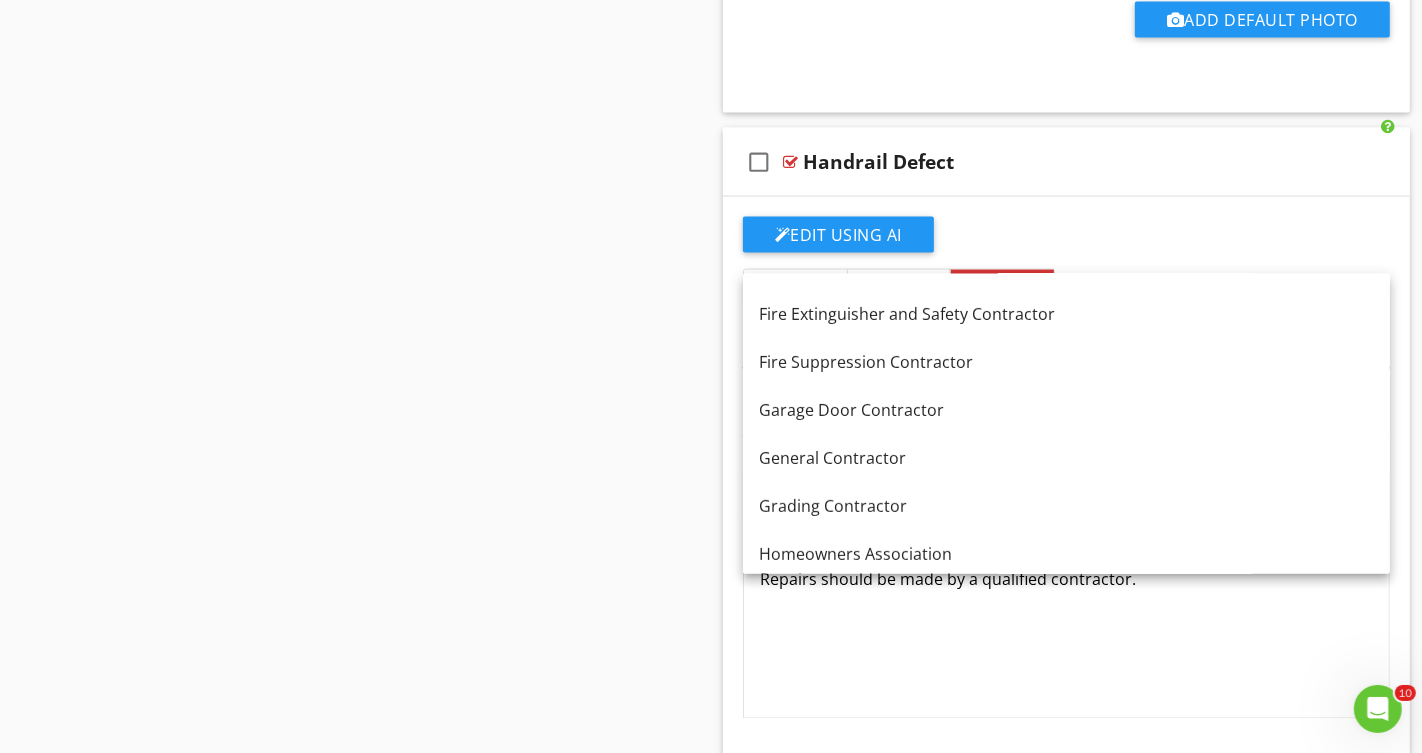 scroll, scrollTop: 658, scrollLeft: 0, axis: vertical 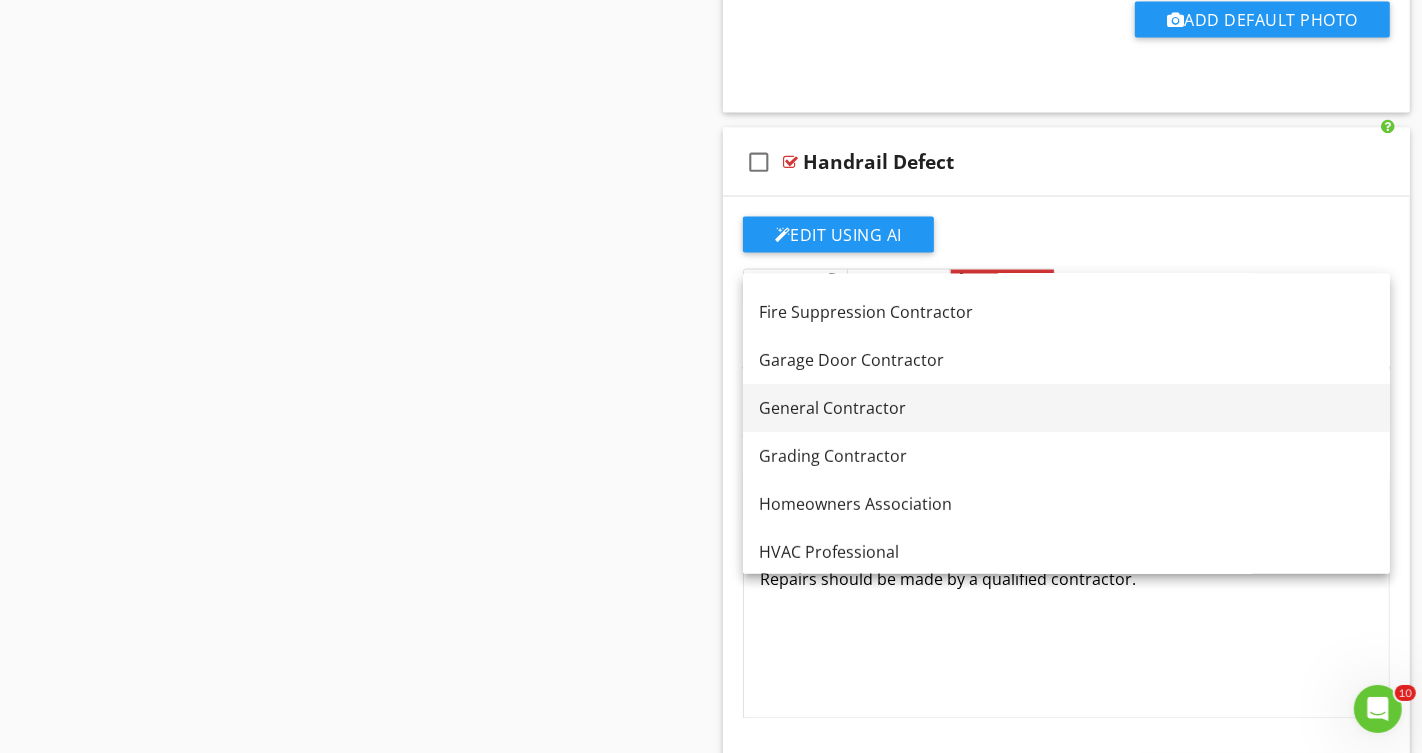 click on "General Contractor" at bounding box center [1066, 408] 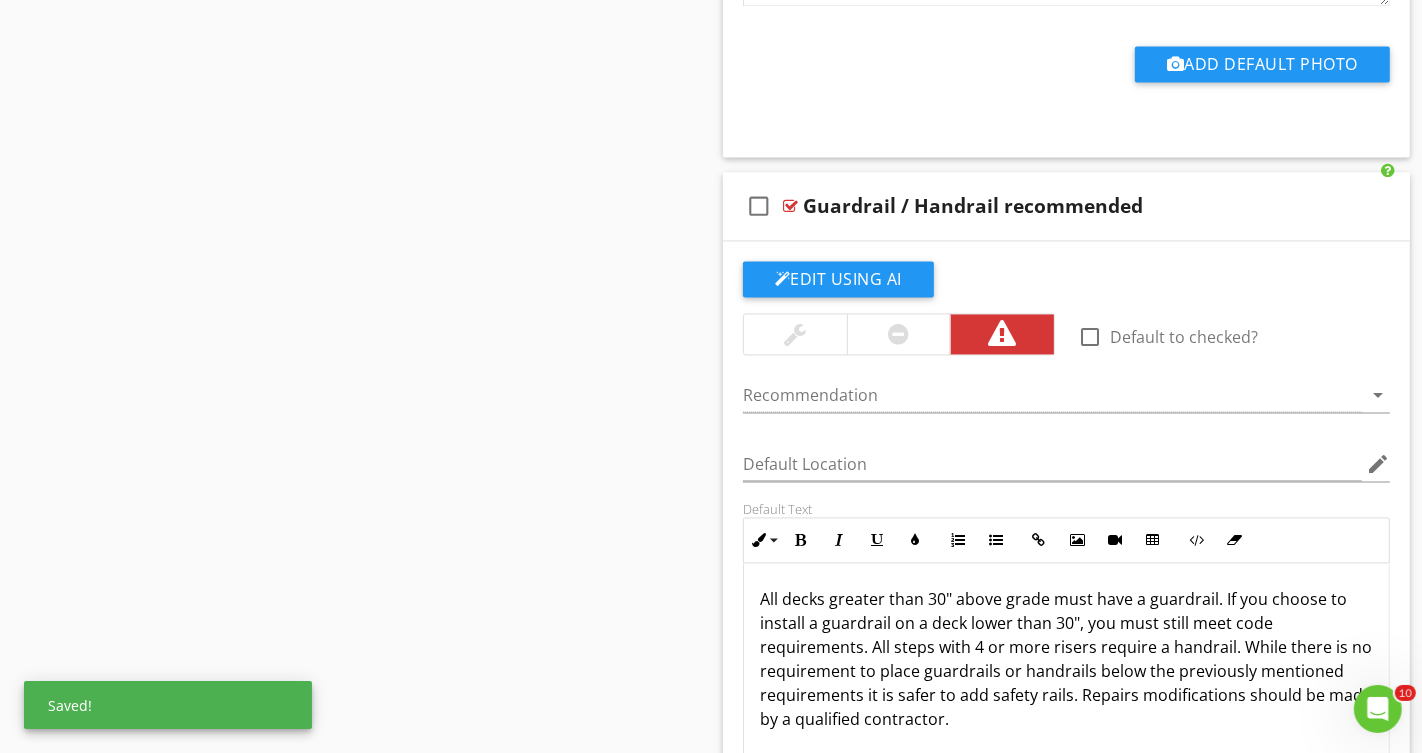 scroll, scrollTop: 16122, scrollLeft: 0, axis: vertical 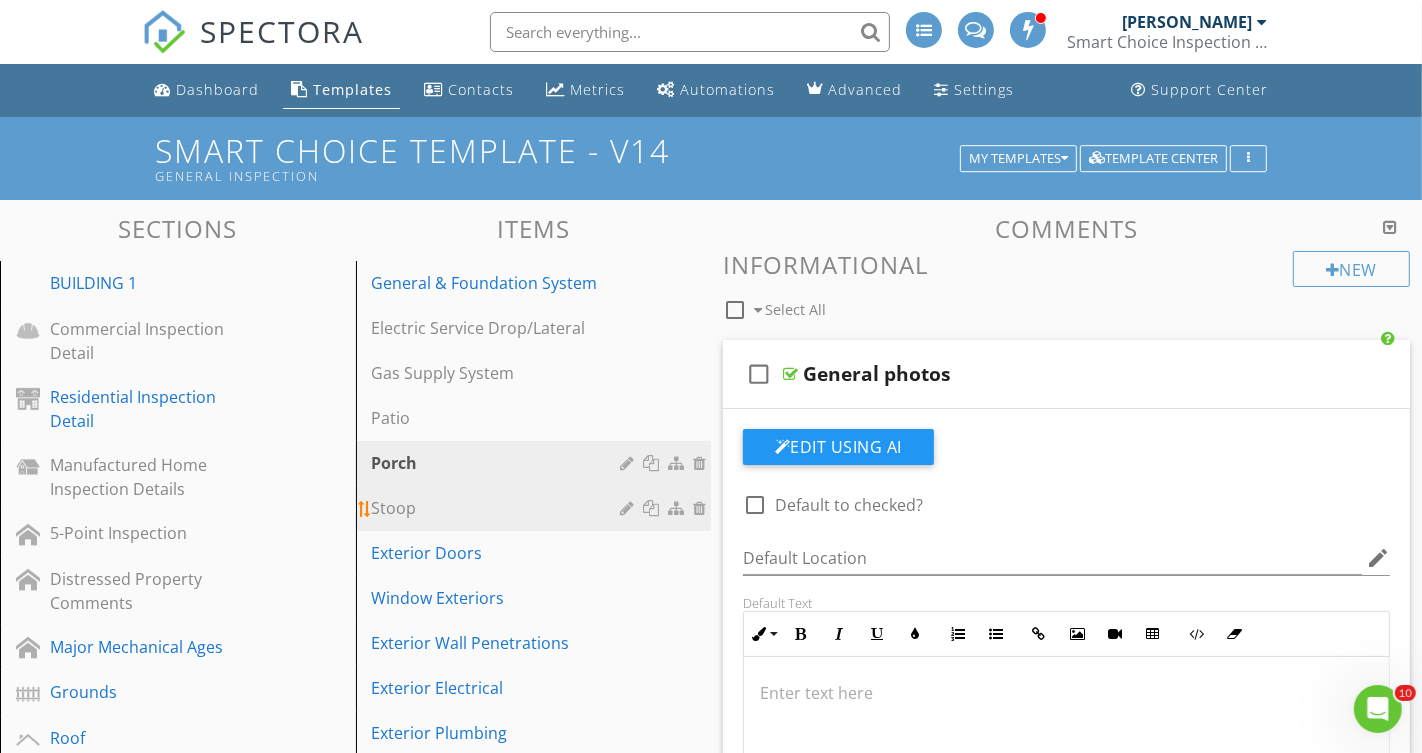 click on "Stoop" at bounding box center (499, 508) 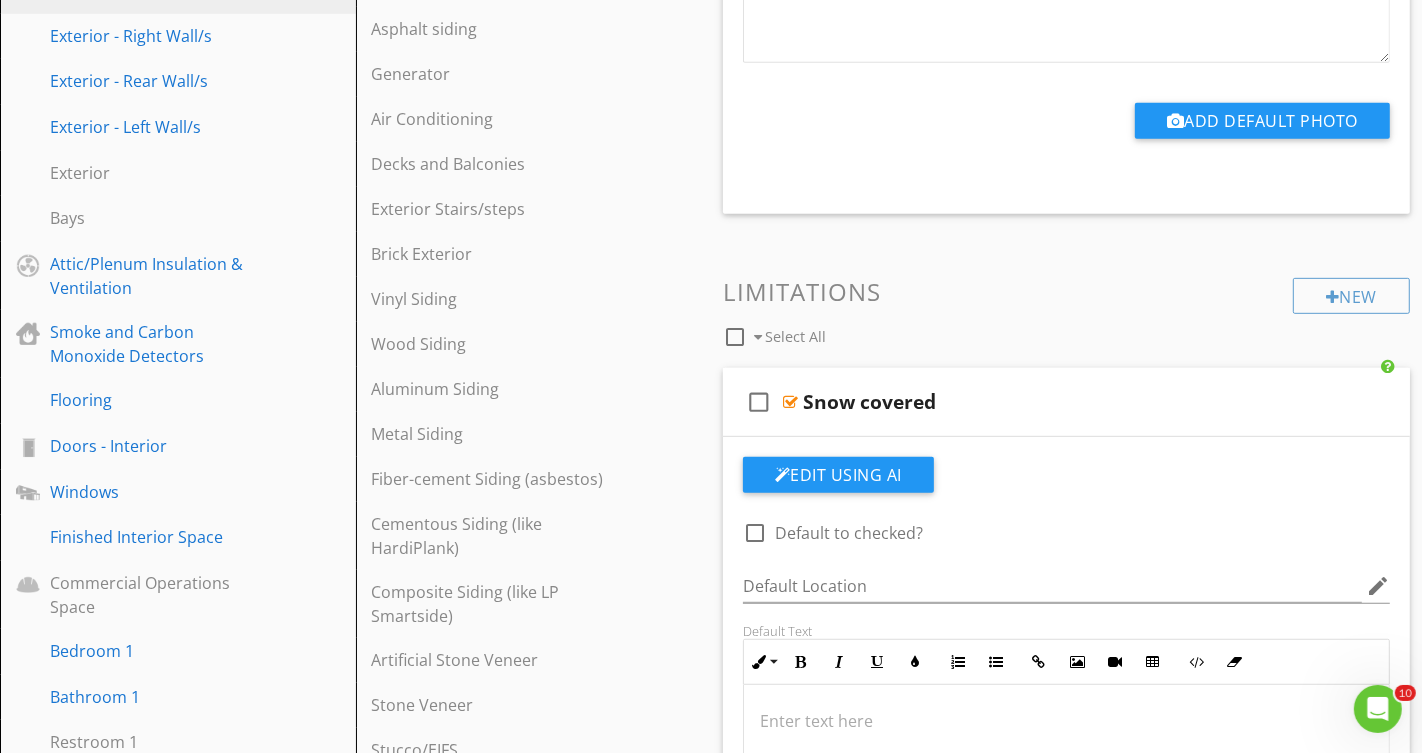 scroll, scrollTop: 1025, scrollLeft: 0, axis: vertical 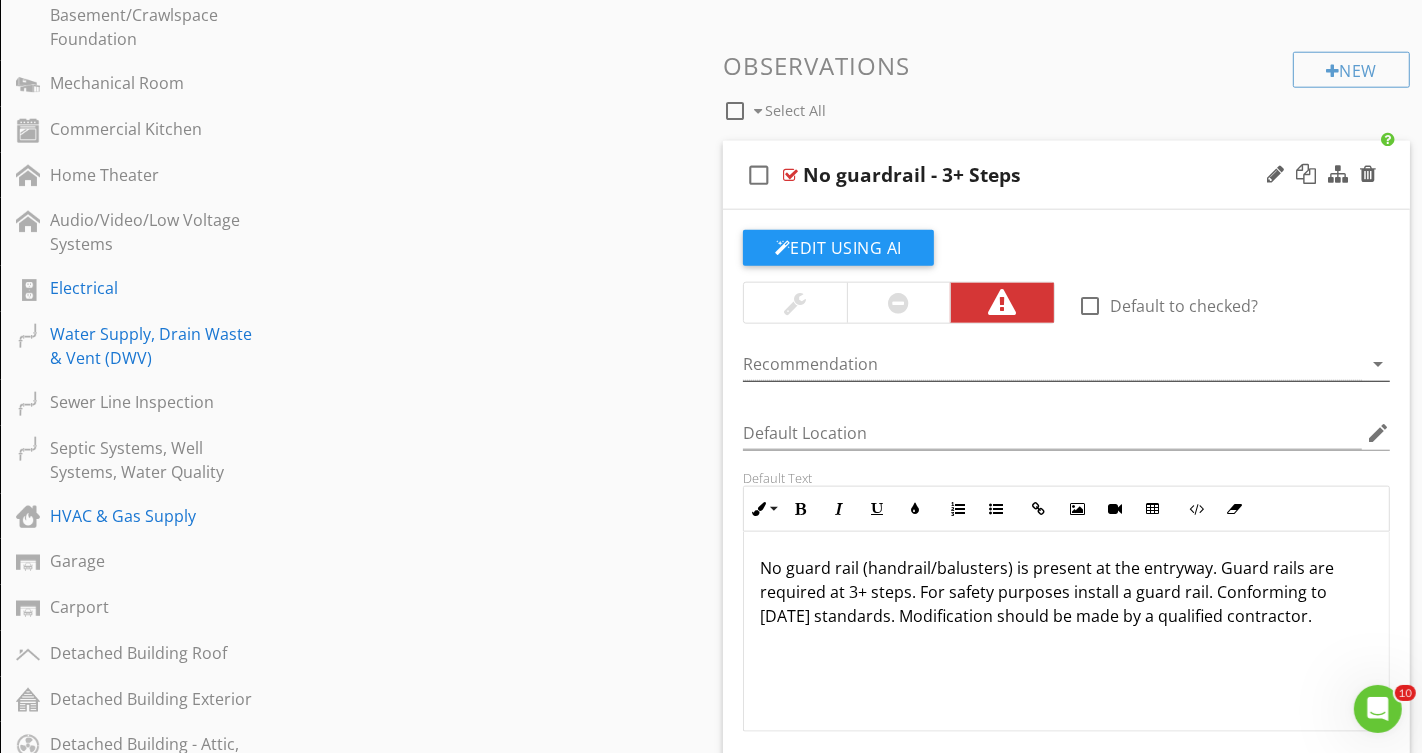 click at bounding box center [1052, 364] 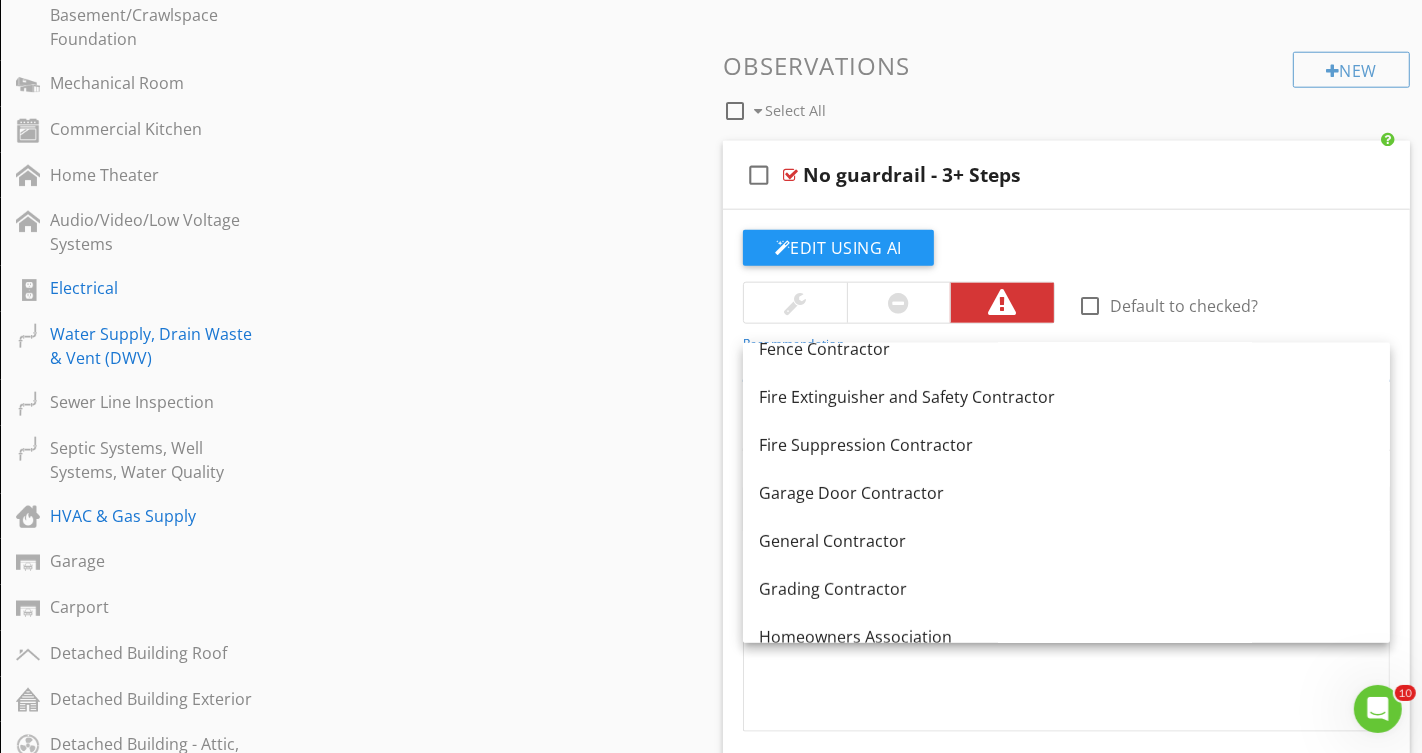 scroll, scrollTop: 608, scrollLeft: 0, axis: vertical 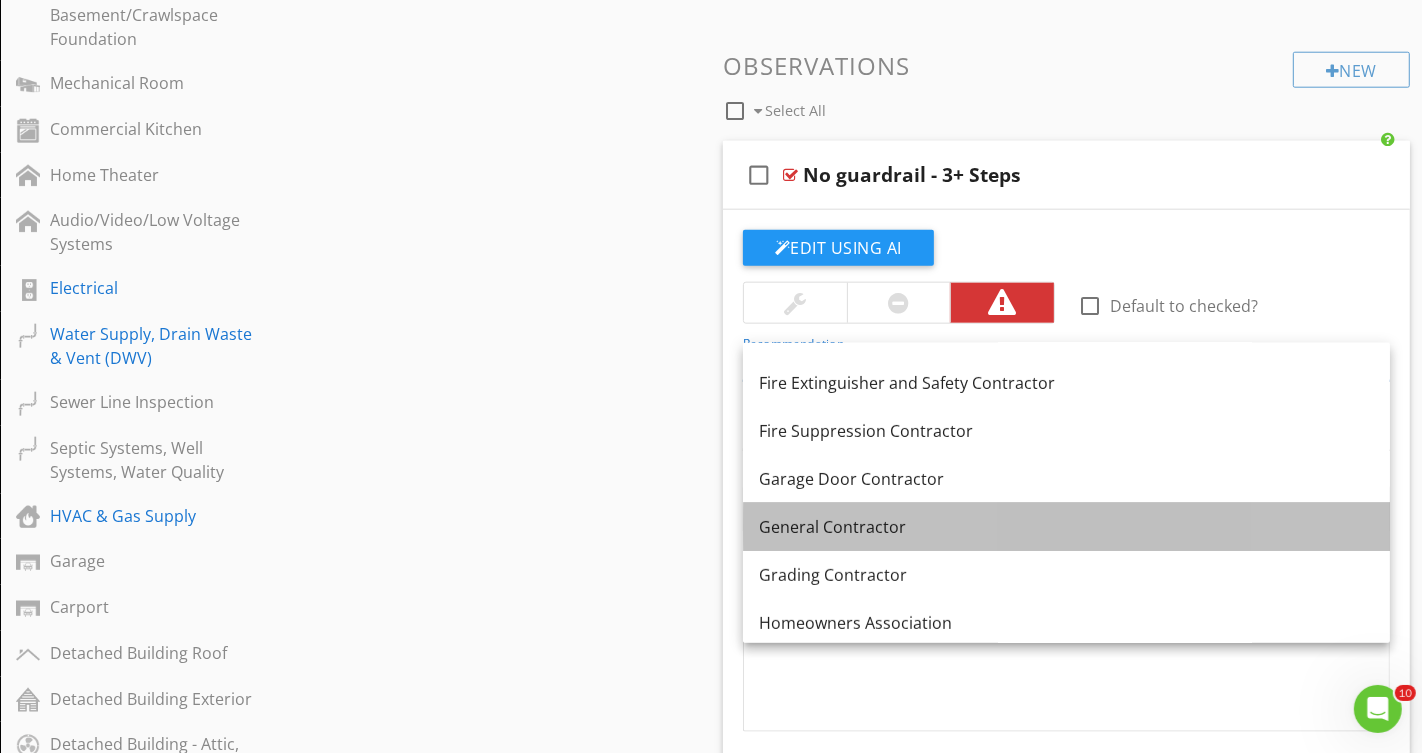 click on "General Contractor" at bounding box center [1066, 527] 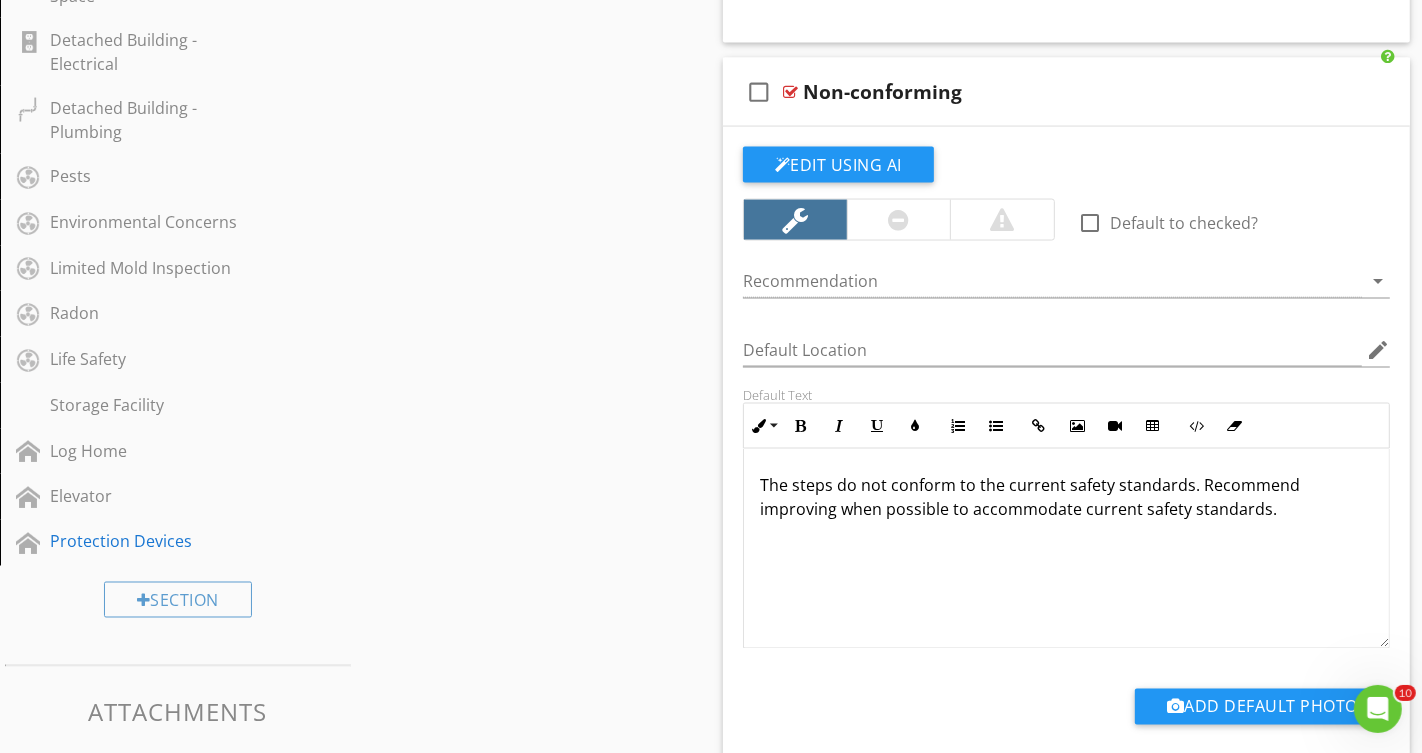 scroll, scrollTop: 2700, scrollLeft: 0, axis: vertical 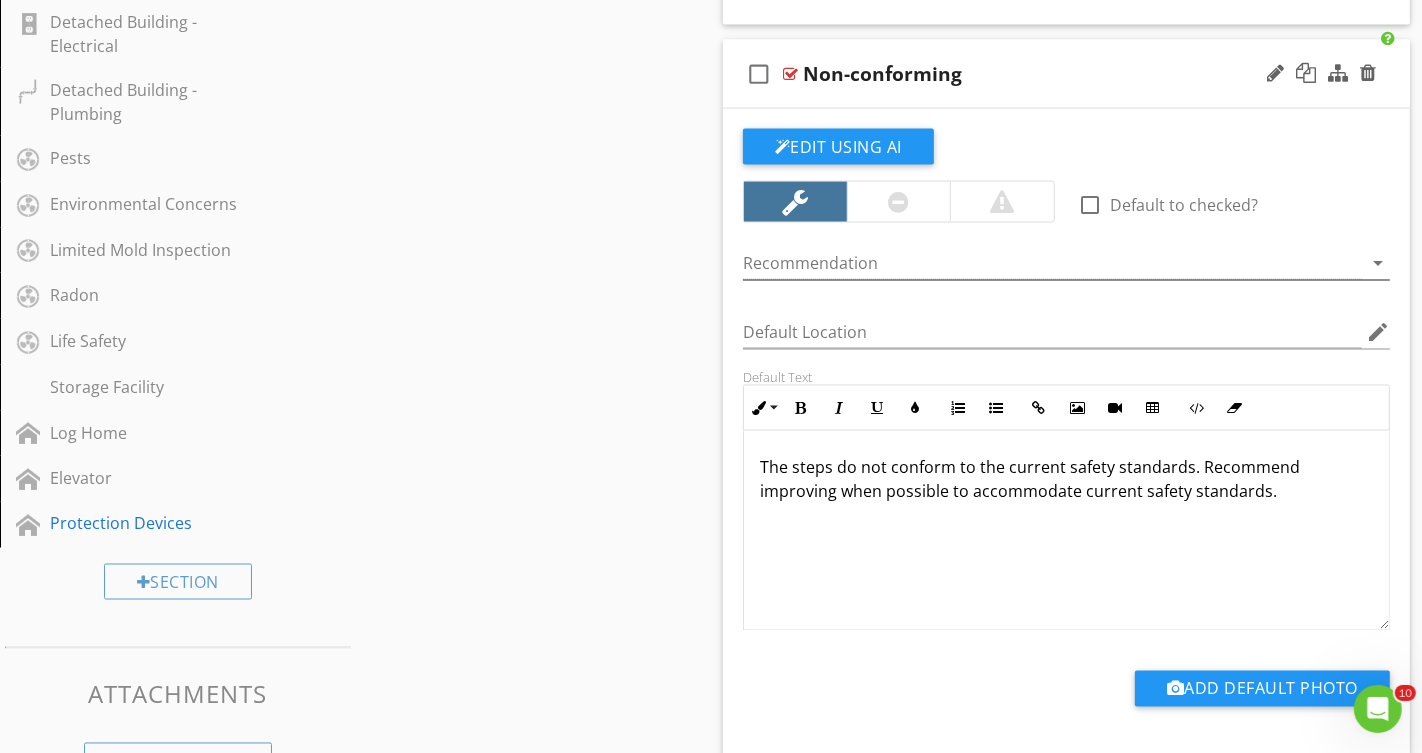 click at bounding box center [1052, 263] 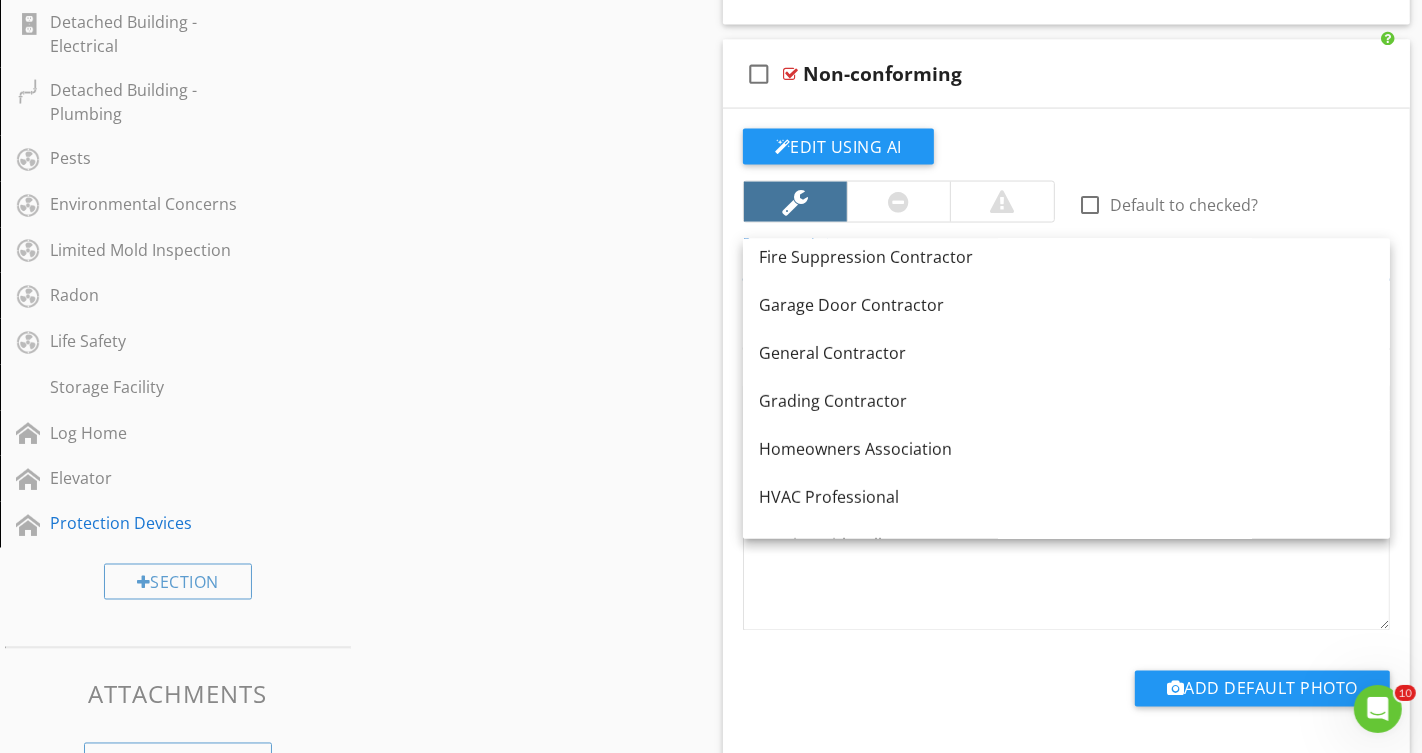 scroll, scrollTop: 671, scrollLeft: 0, axis: vertical 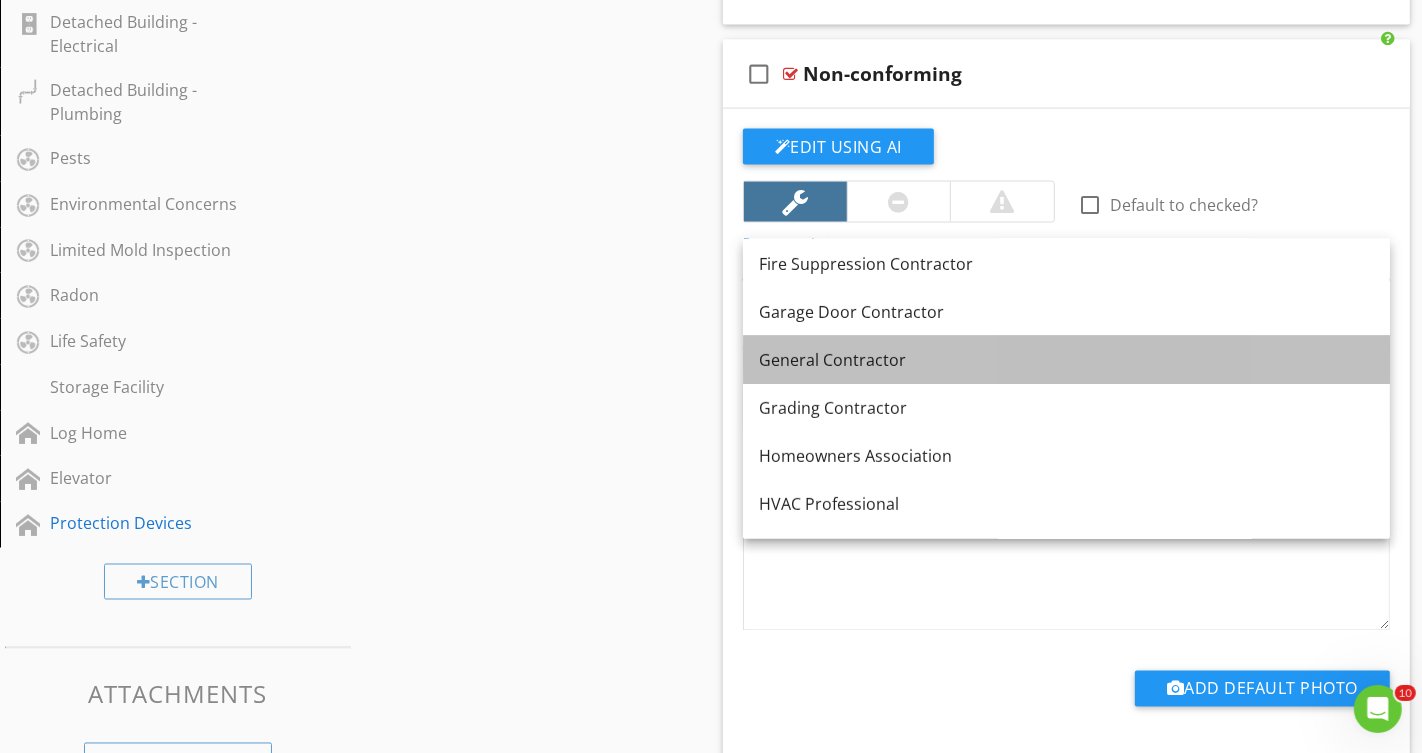 click on "General Contractor" at bounding box center (1066, 360) 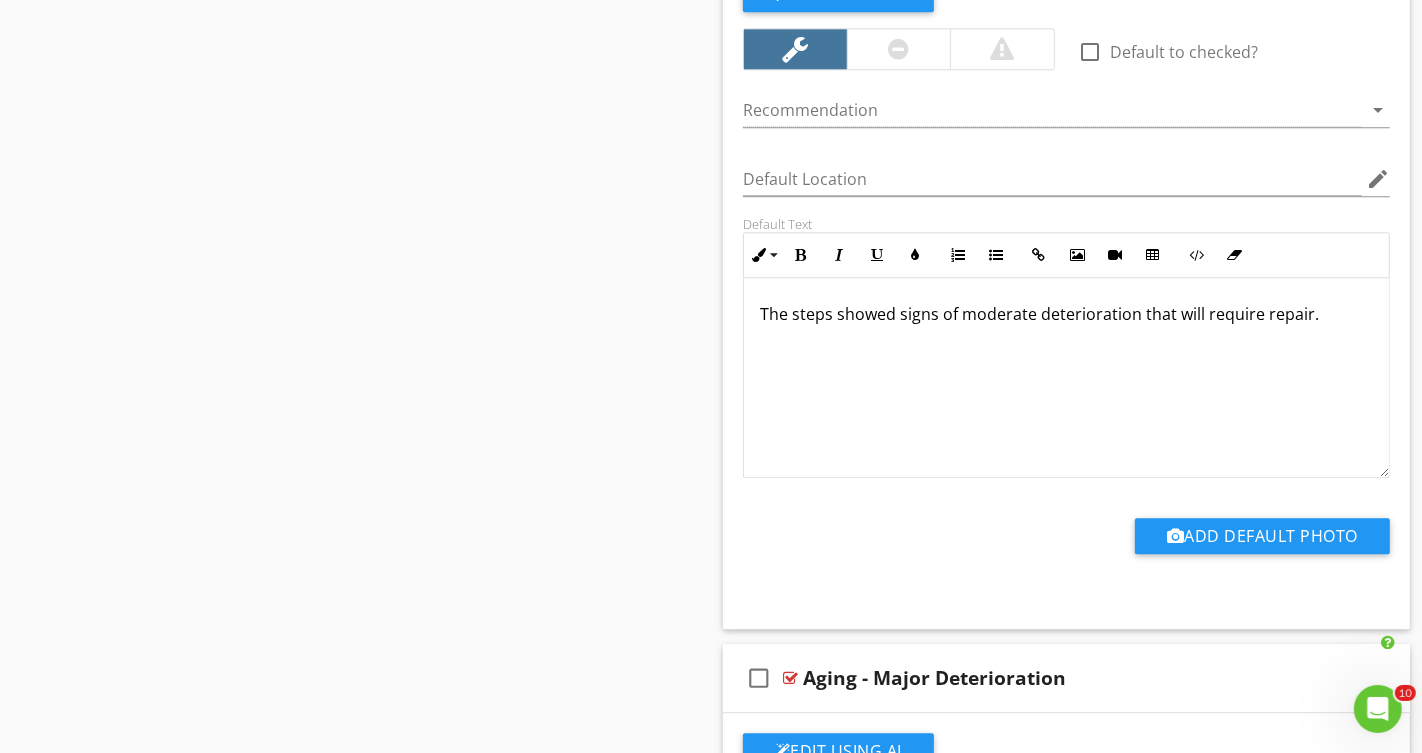 scroll, scrollTop: 4376, scrollLeft: 0, axis: vertical 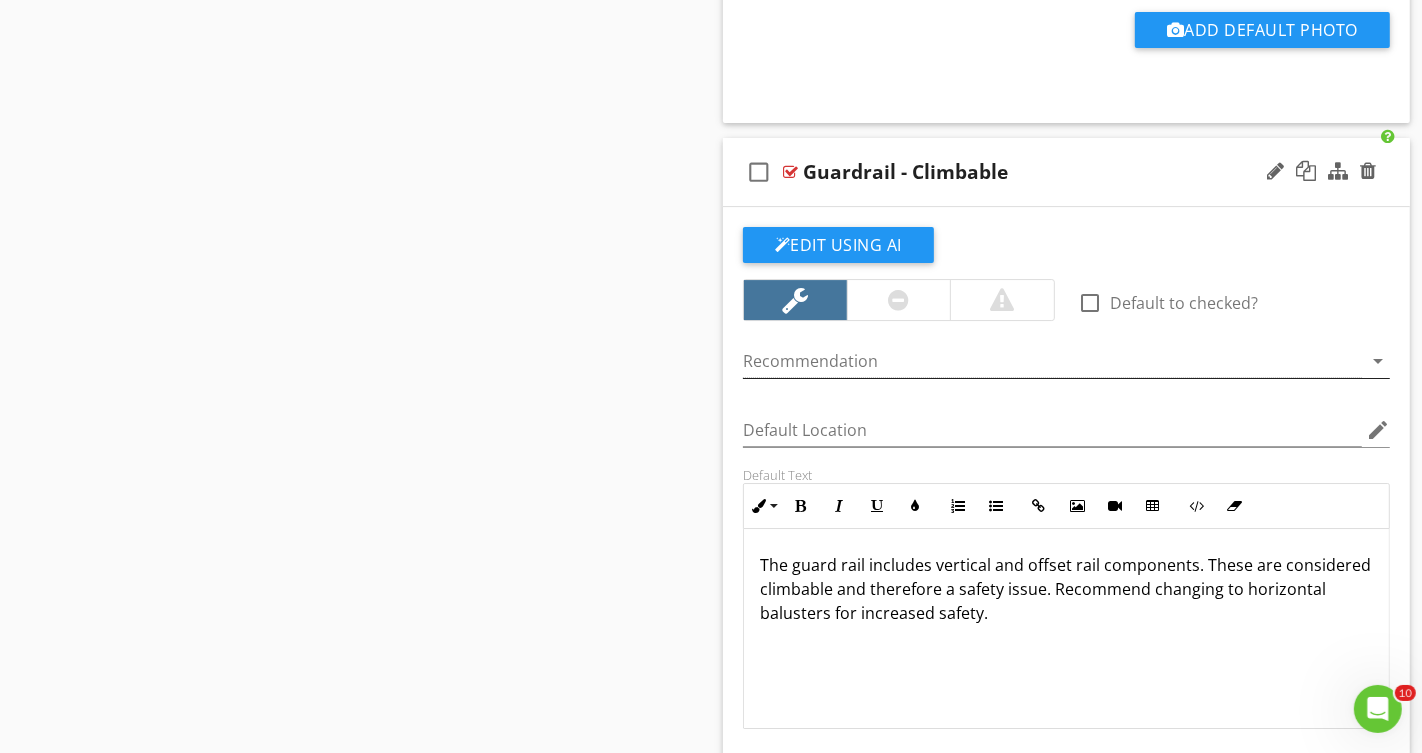 click at bounding box center [1052, 361] 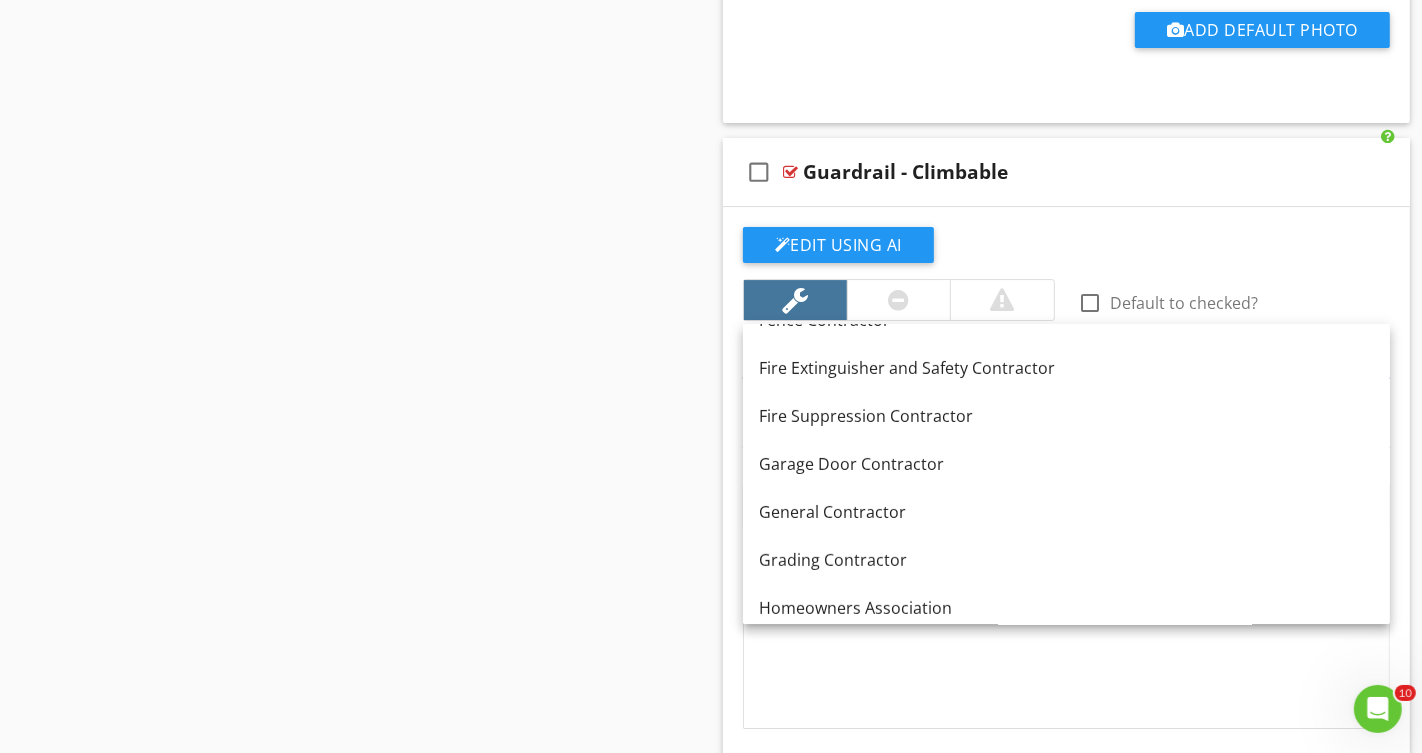 scroll, scrollTop: 607, scrollLeft: 0, axis: vertical 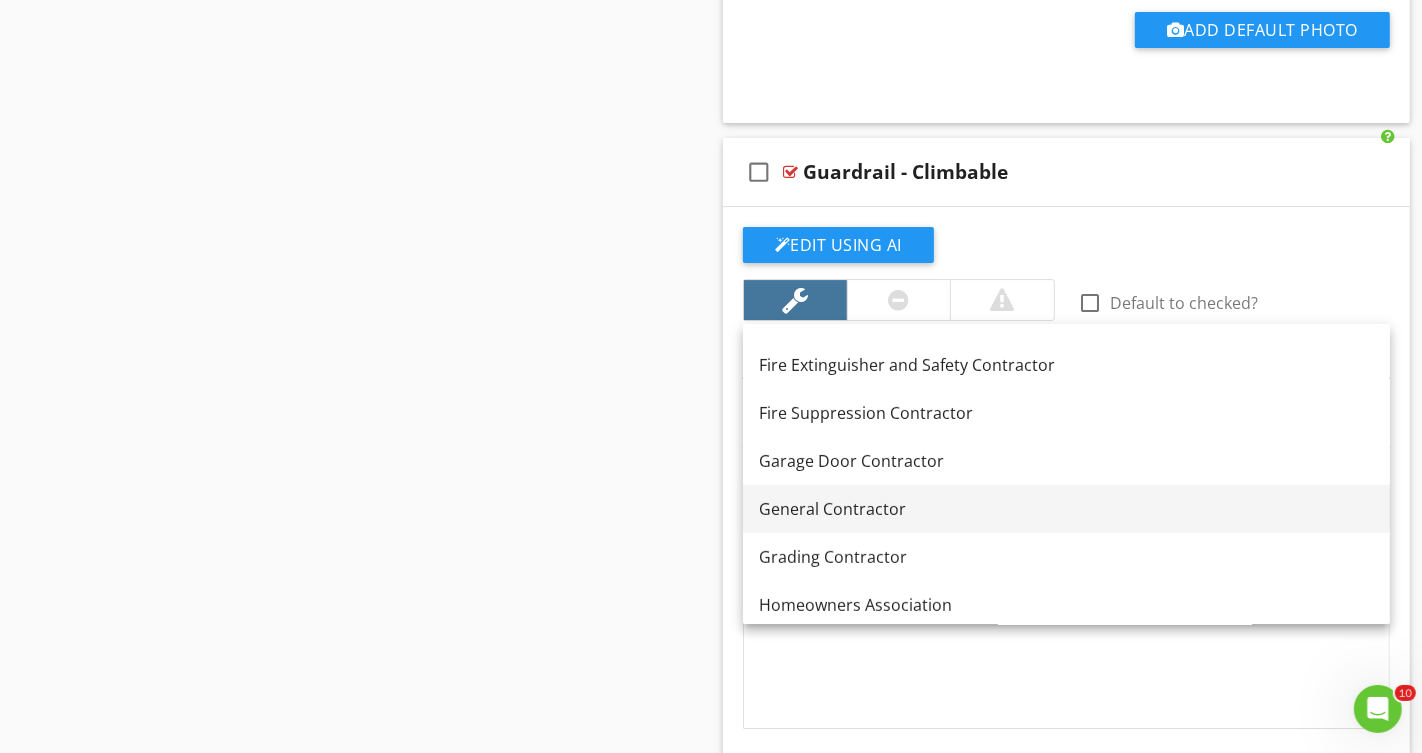 click on "General Contractor" at bounding box center [1066, 509] 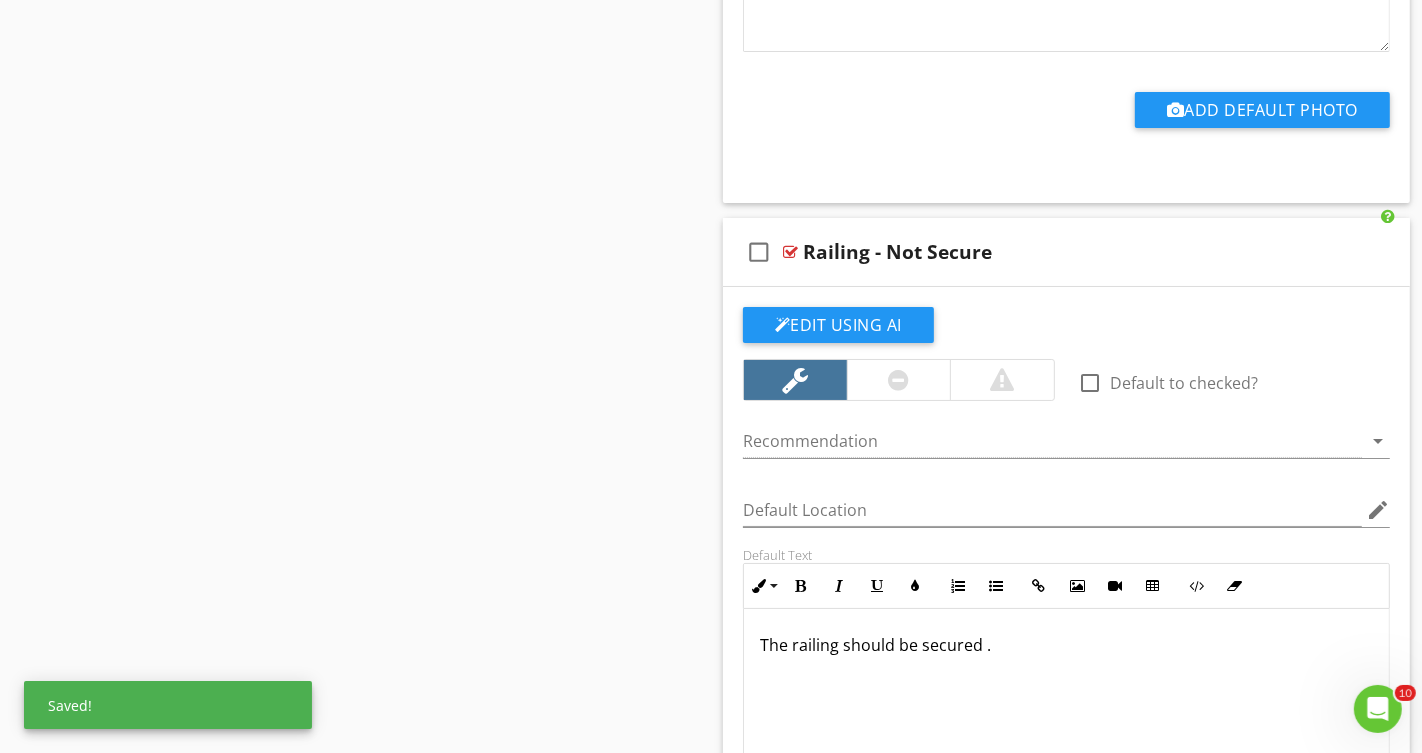 scroll, scrollTop: 6308, scrollLeft: 0, axis: vertical 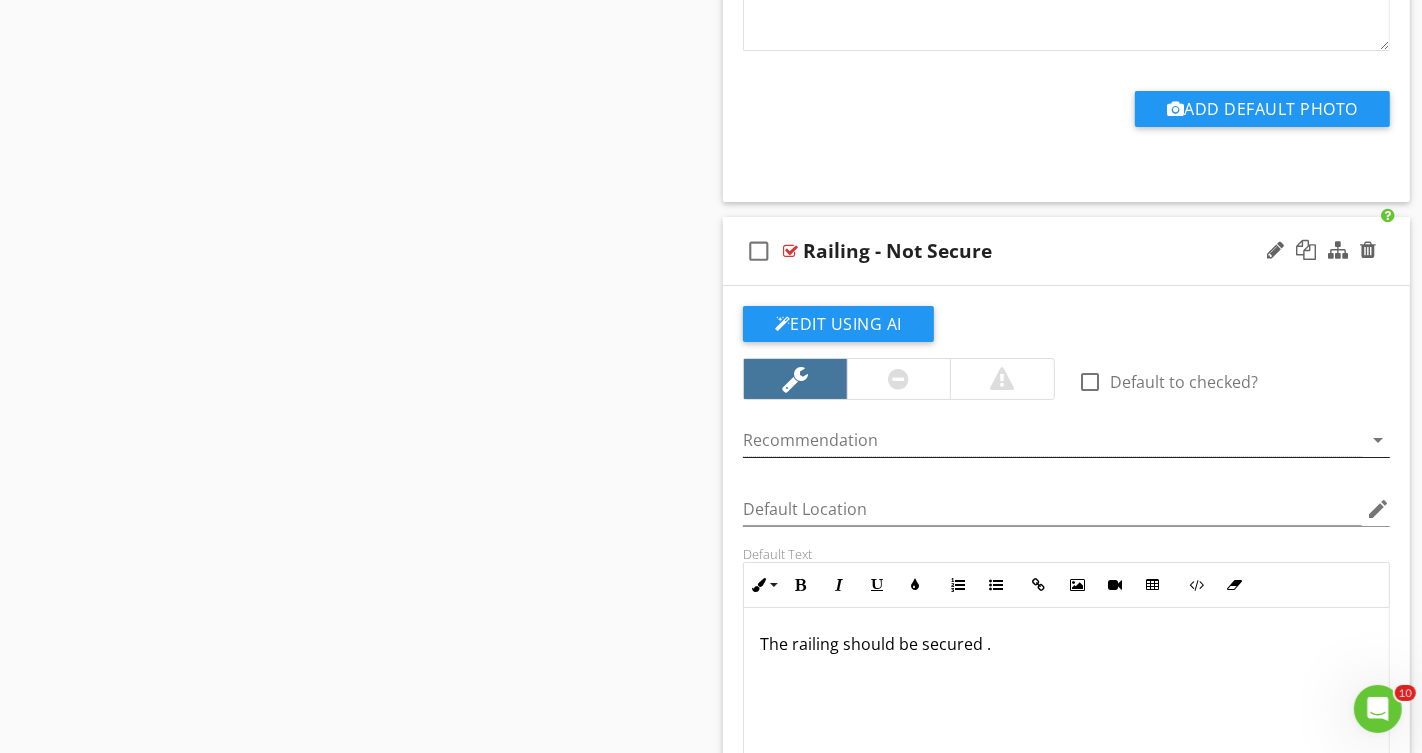 click at bounding box center (1052, 440) 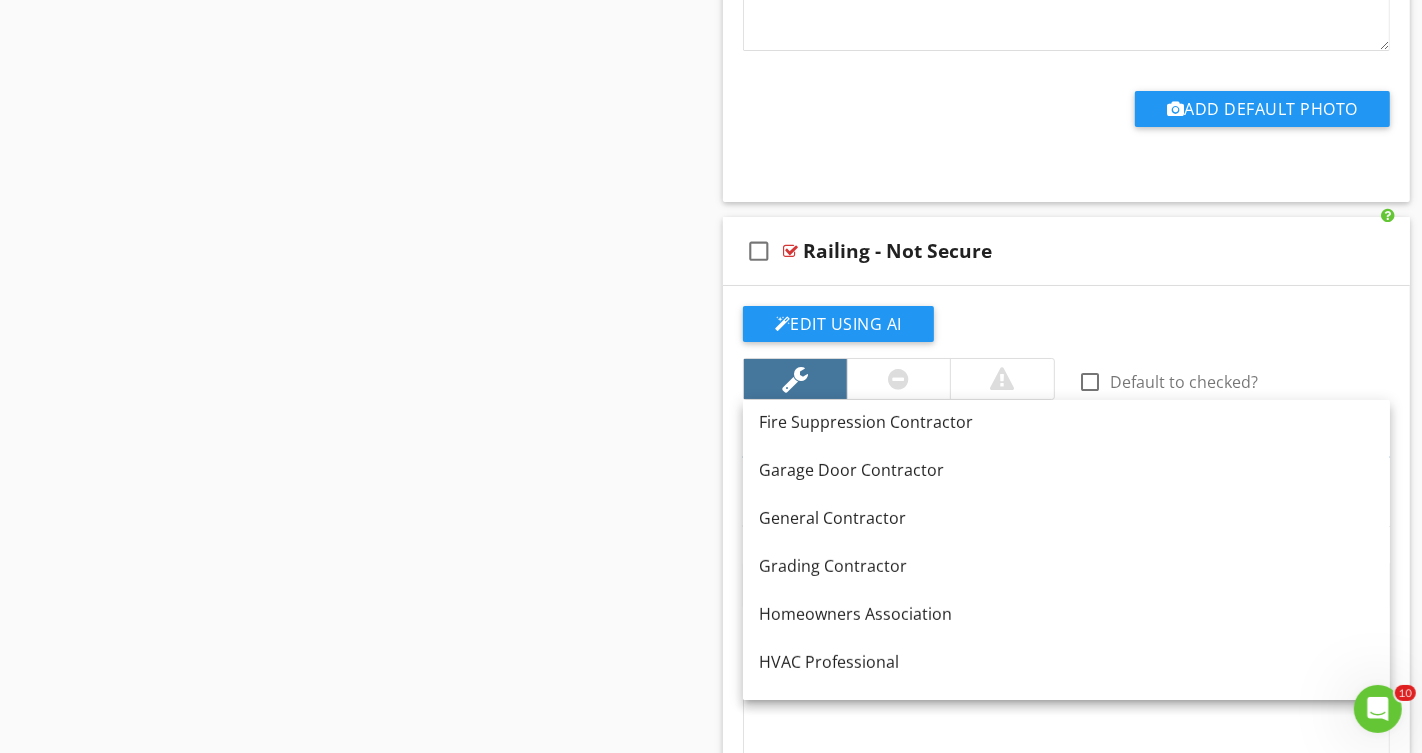 scroll, scrollTop: 697, scrollLeft: 0, axis: vertical 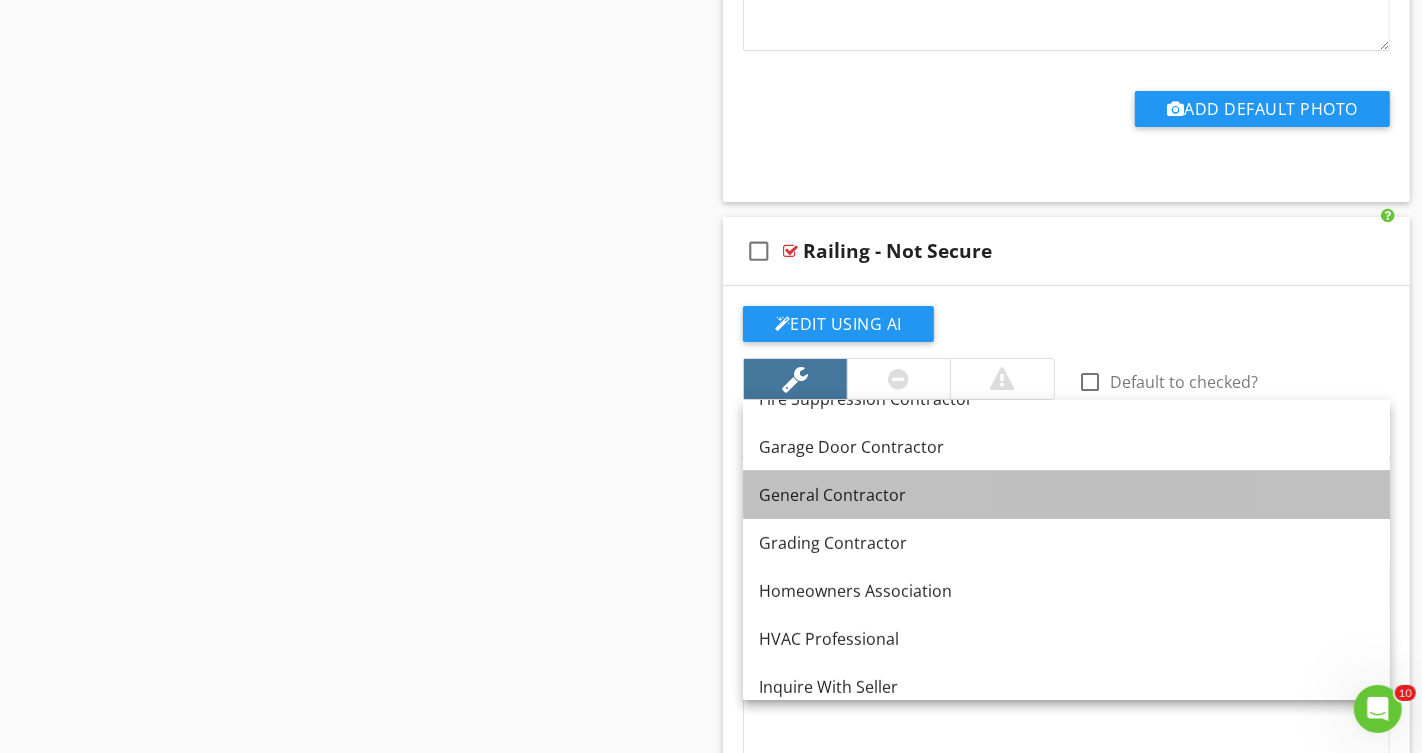 click on "General Contractor" at bounding box center [1066, 495] 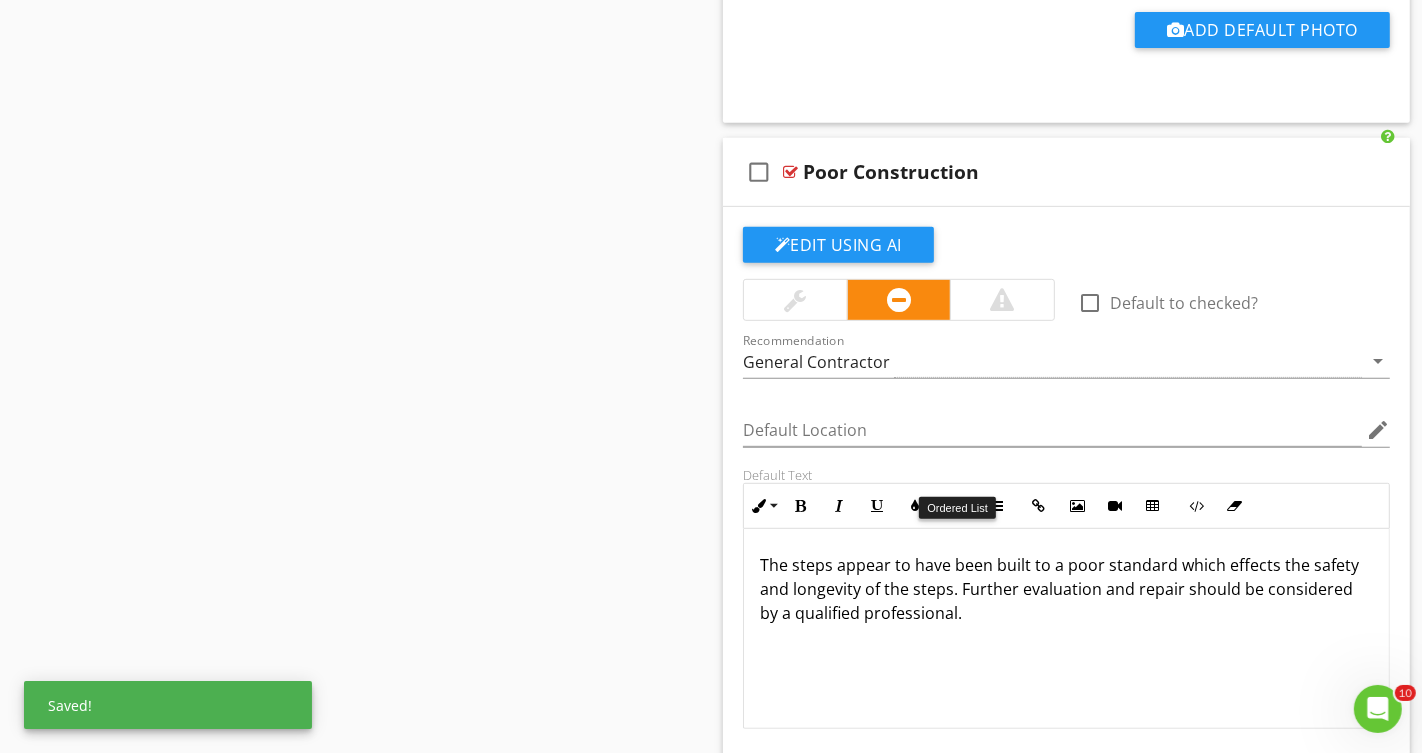 scroll, scrollTop: 7153, scrollLeft: 0, axis: vertical 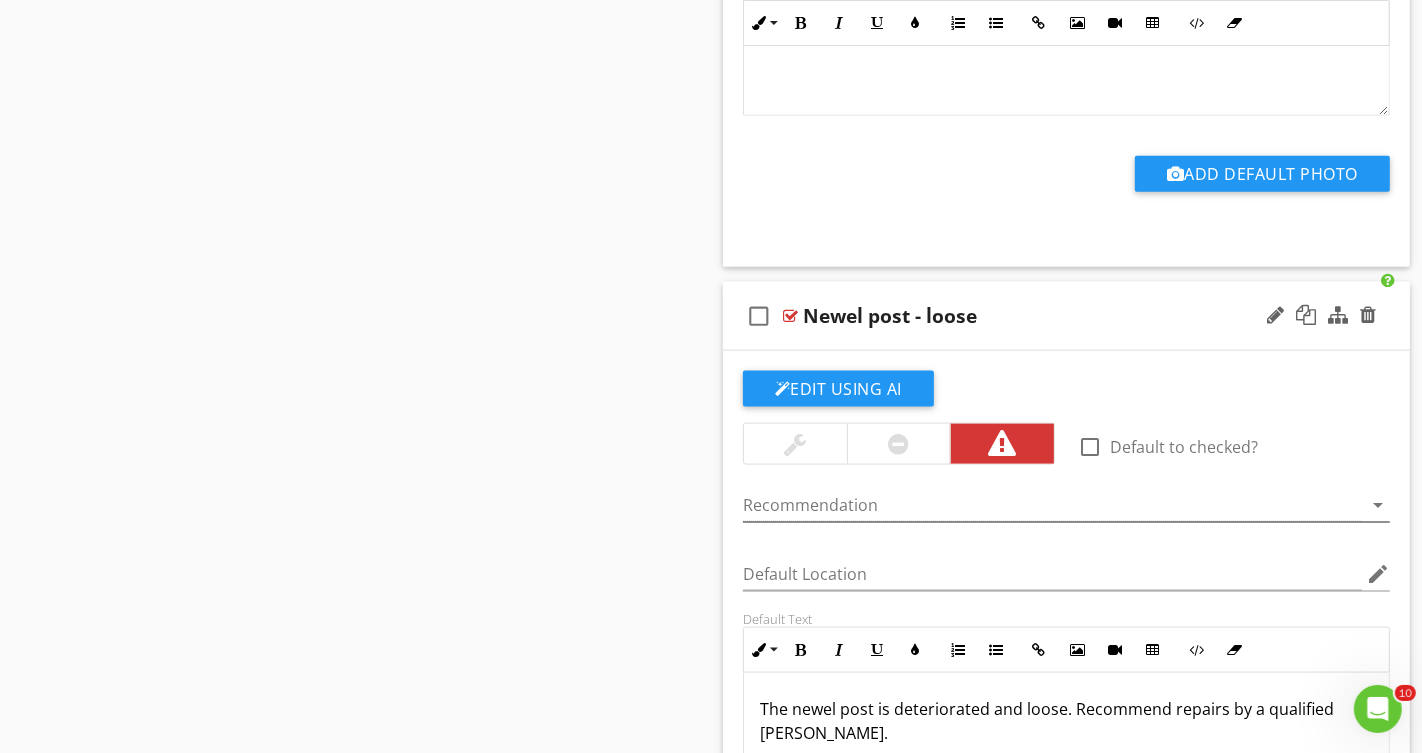 click at bounding box center [1052, 505] 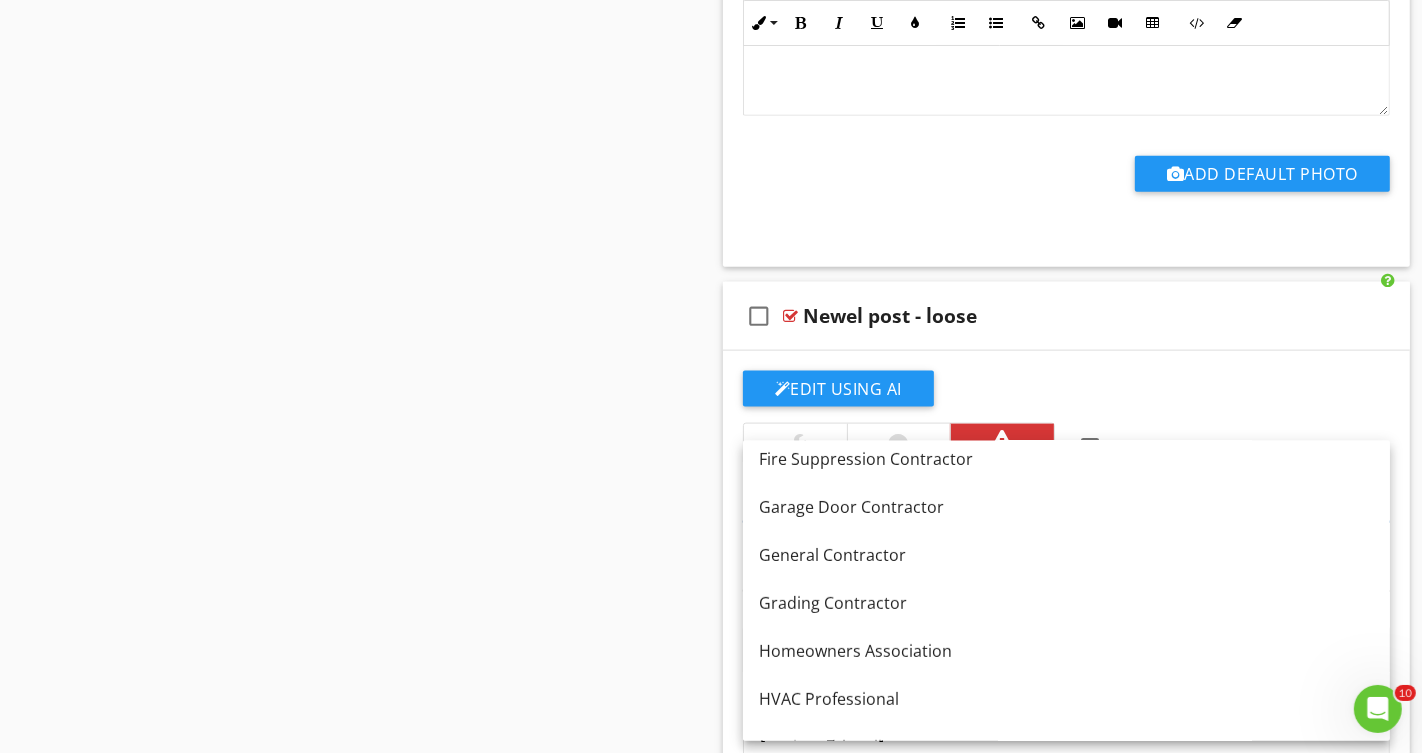 scroll, scrollTop: 680, scrollLeft: 0, axis: vertical 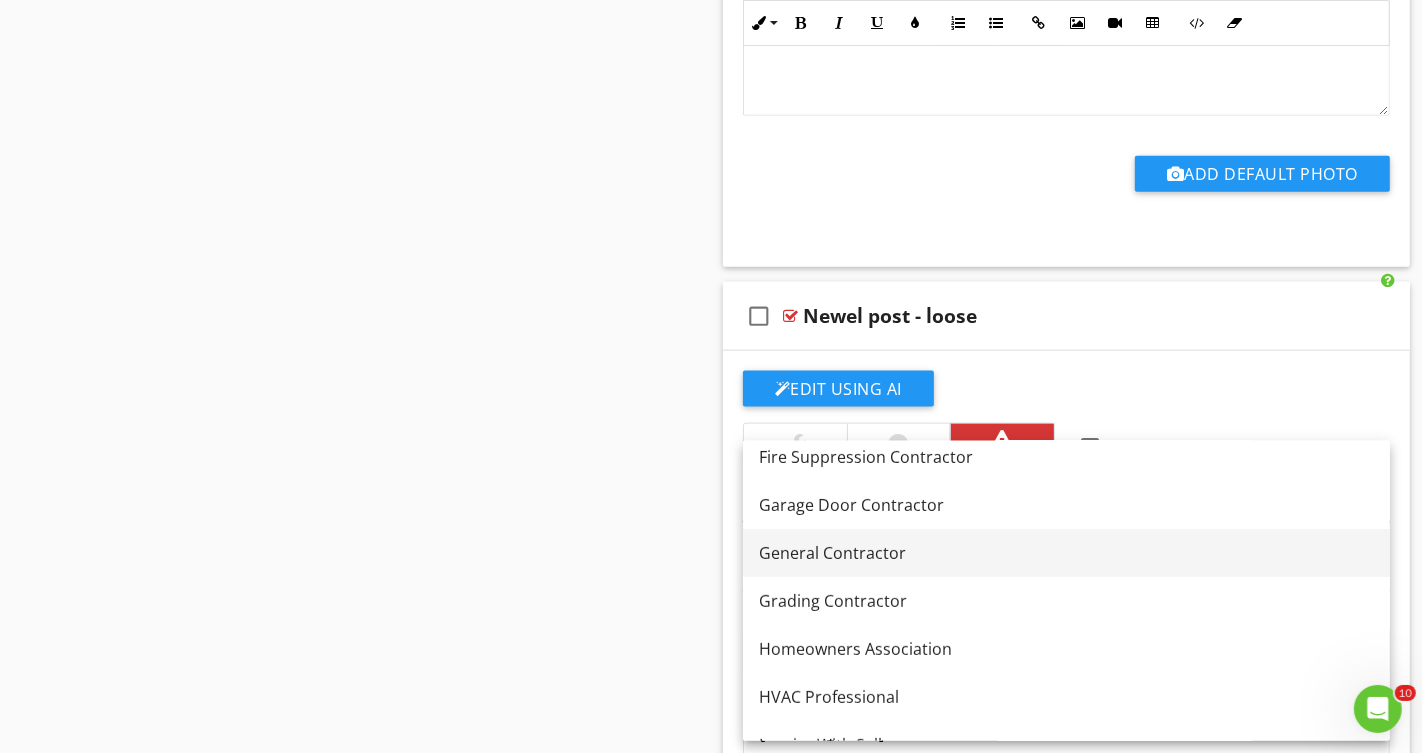 click on "General Contractor" at bounding box center [1066, 553] 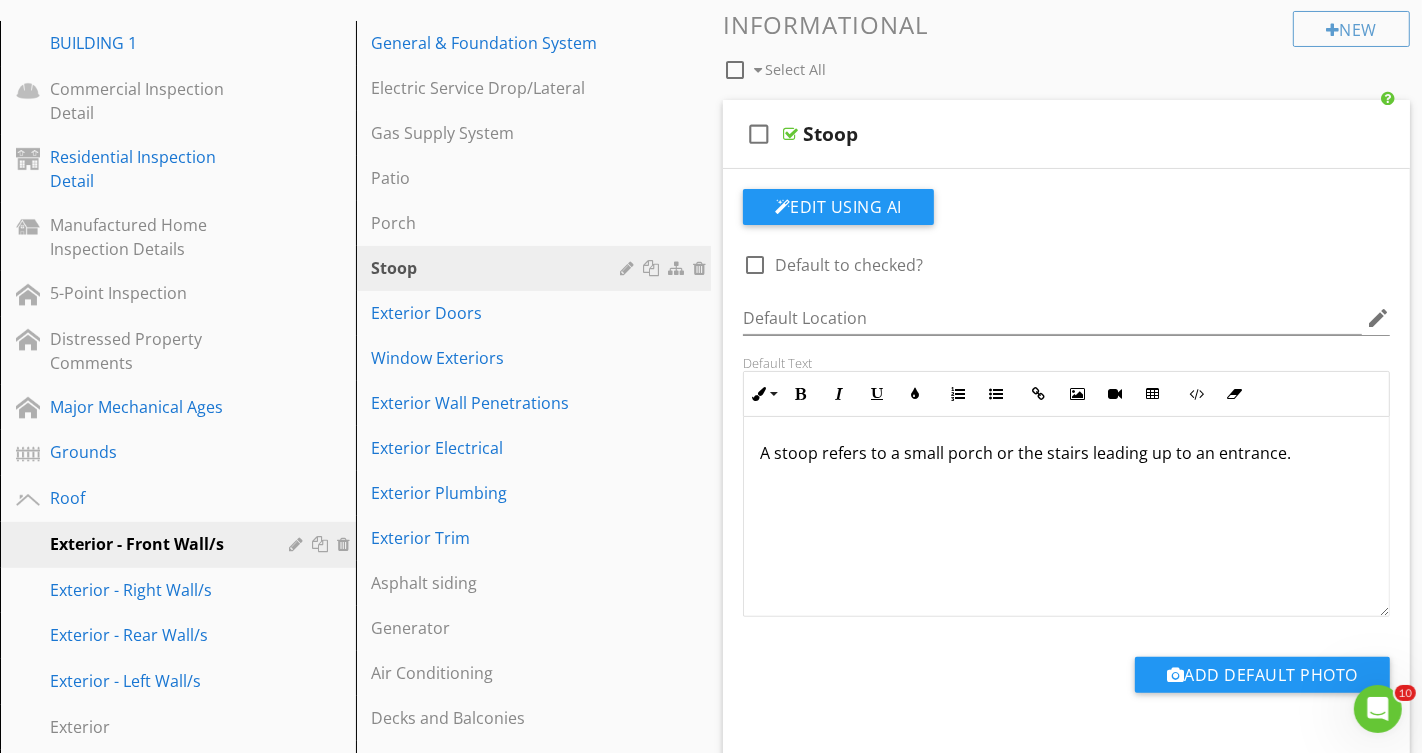 scroll, scrollTop: 220, scrollLeft: 0, axis: vertical 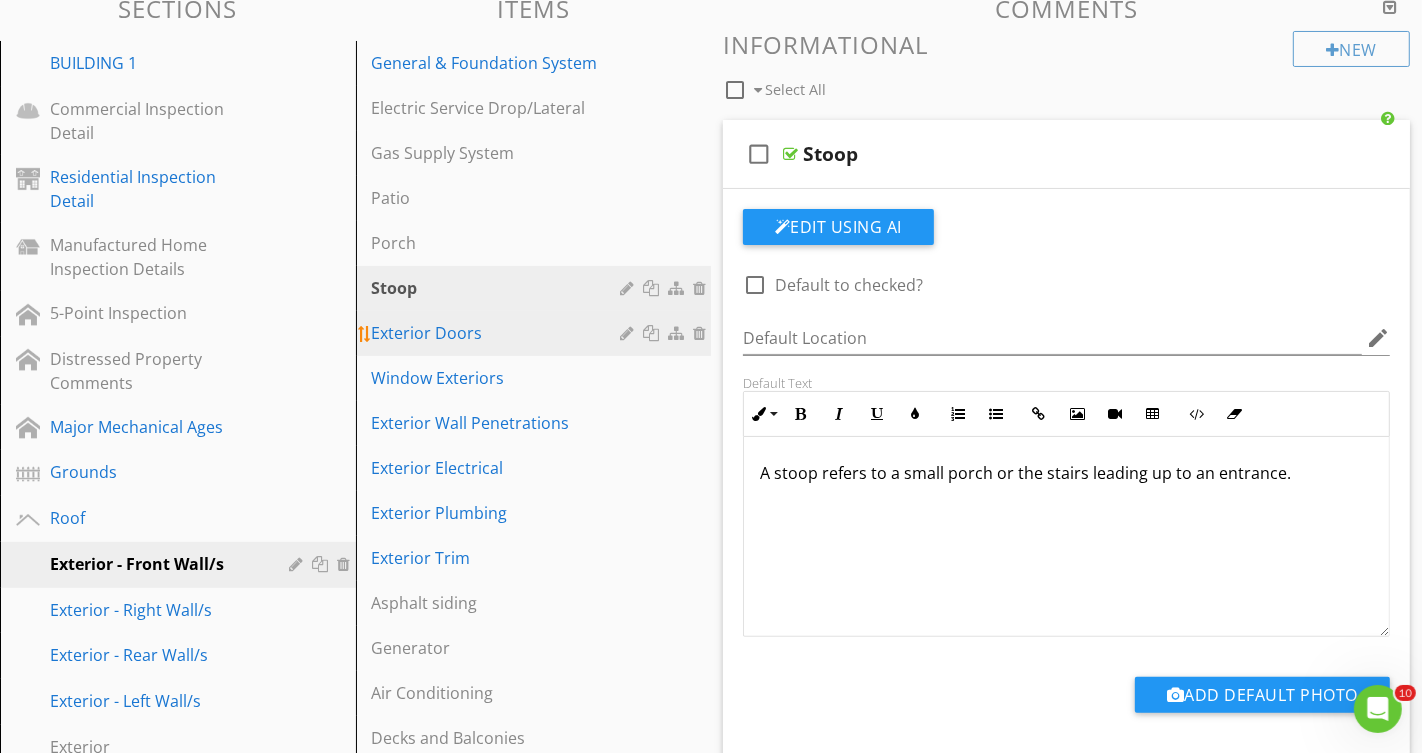 click on "Exterior Doors" at bounding box center [499, 333] 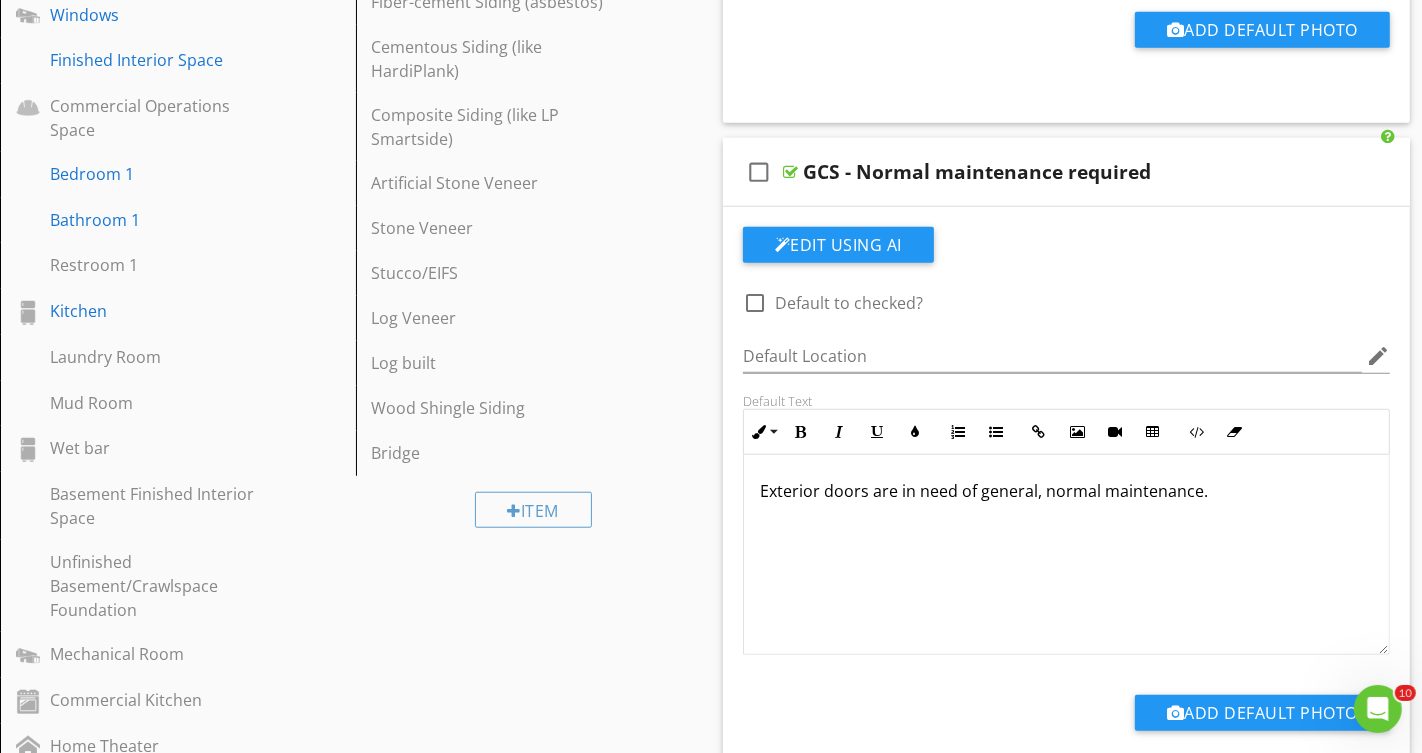 scroll, scrollTop: 1350, scrollLeft: 0, axis: vertical 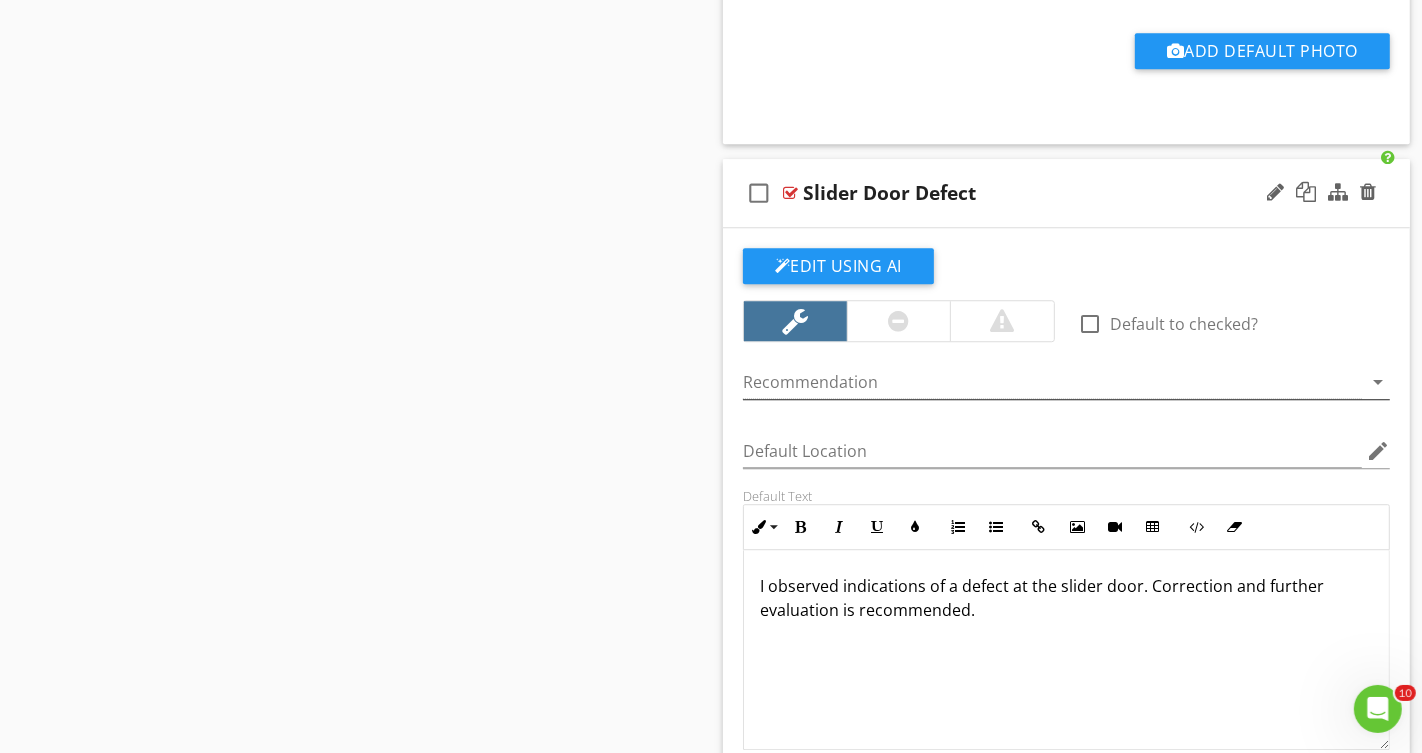 click at bounding box center [1052, 382] 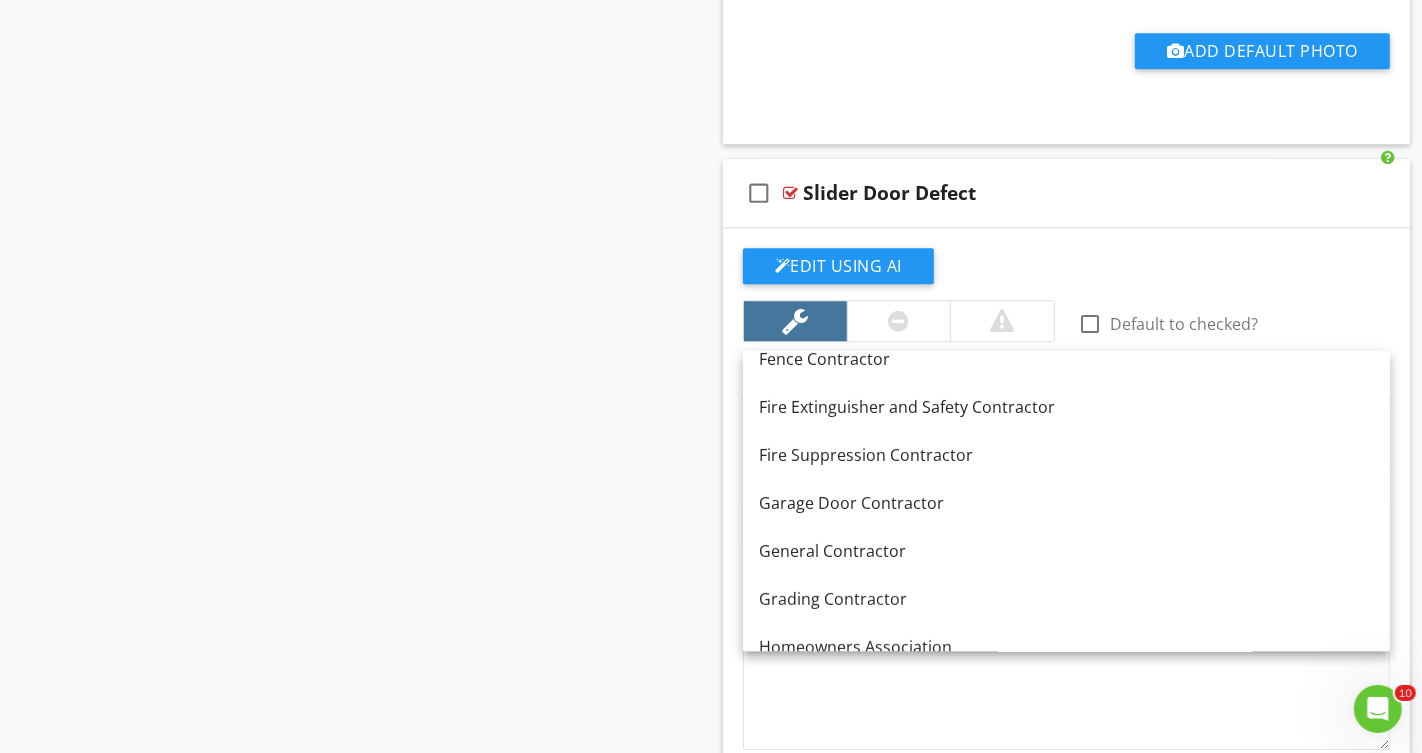 scroll, scrollTop: 596, scrollLeft: 0, axis: vertical 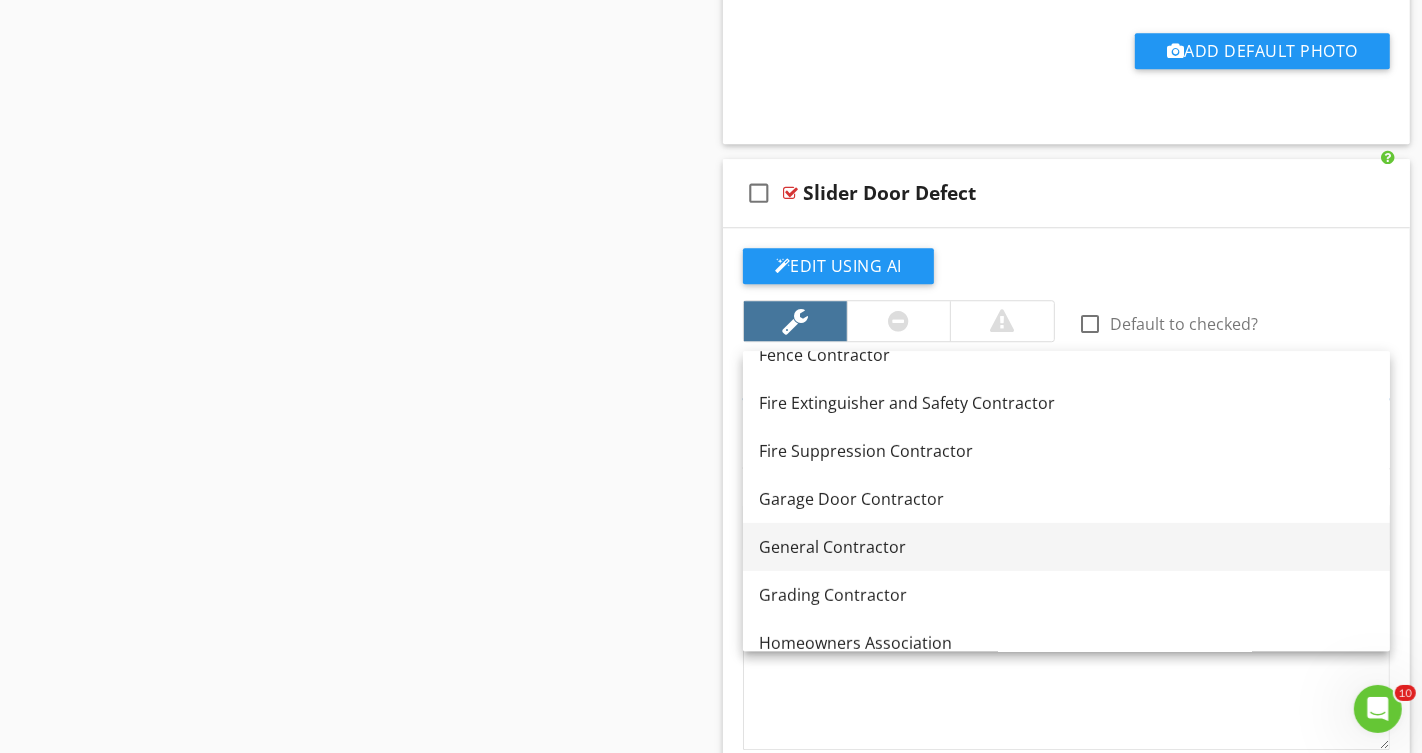 click on "General Contractor" at bounding box center [1066, 547] 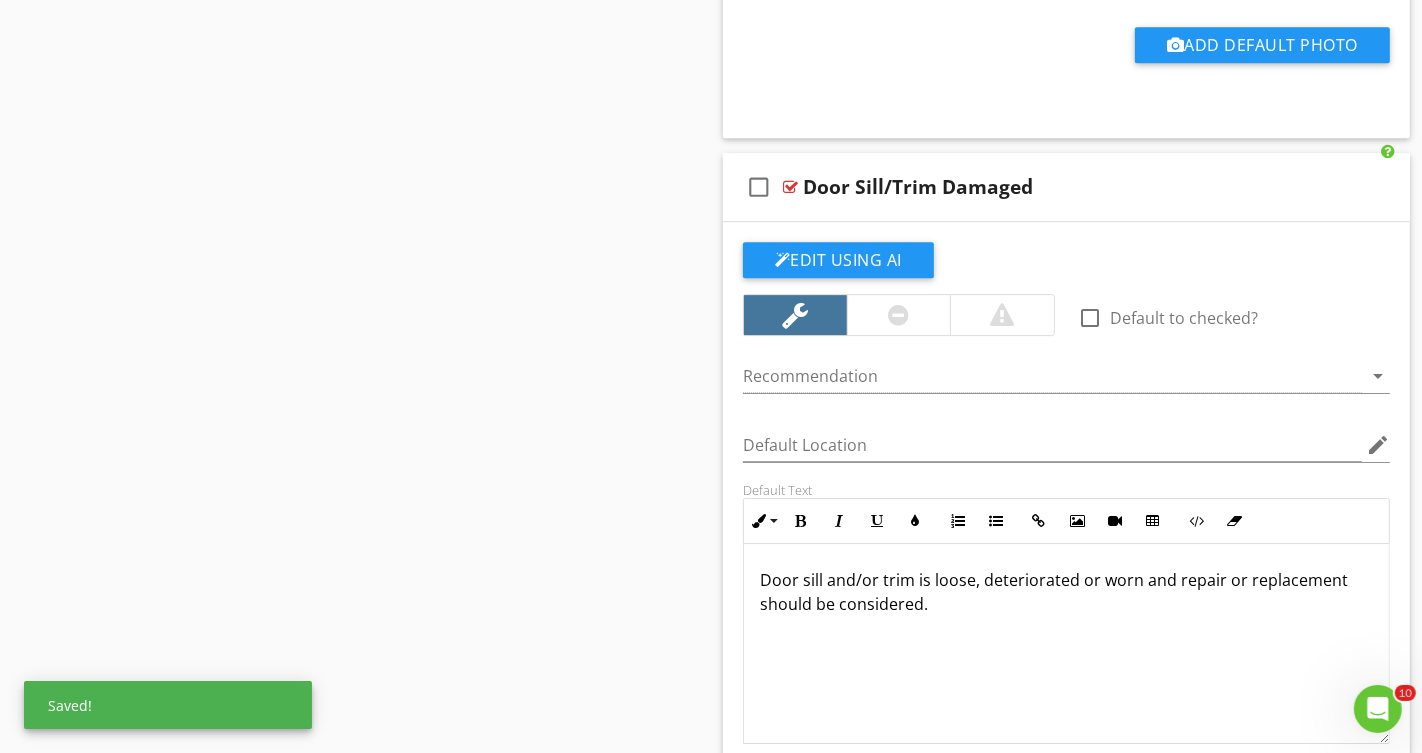 scroll, scrollTop: 5318, scrollLeft: 0, axis: vertical 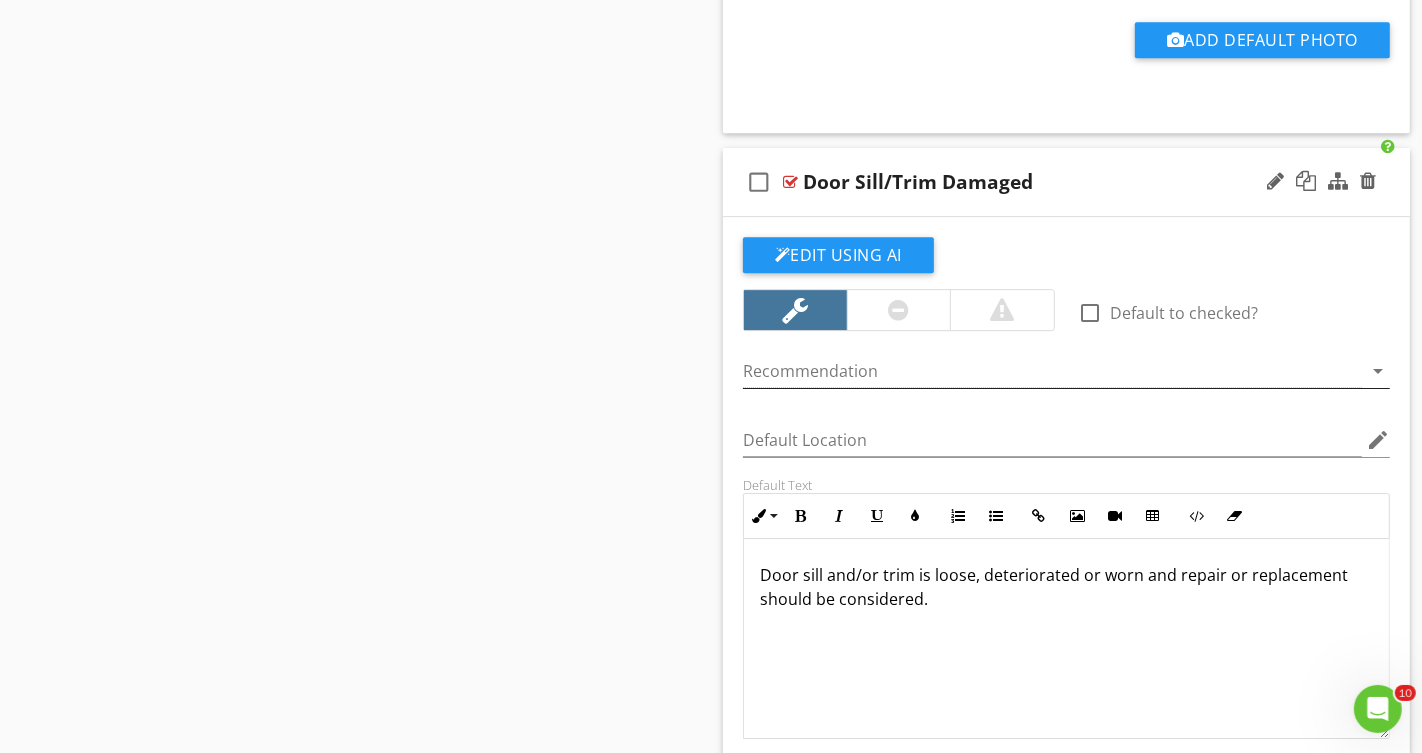 click at bounding box center (1052, 371) 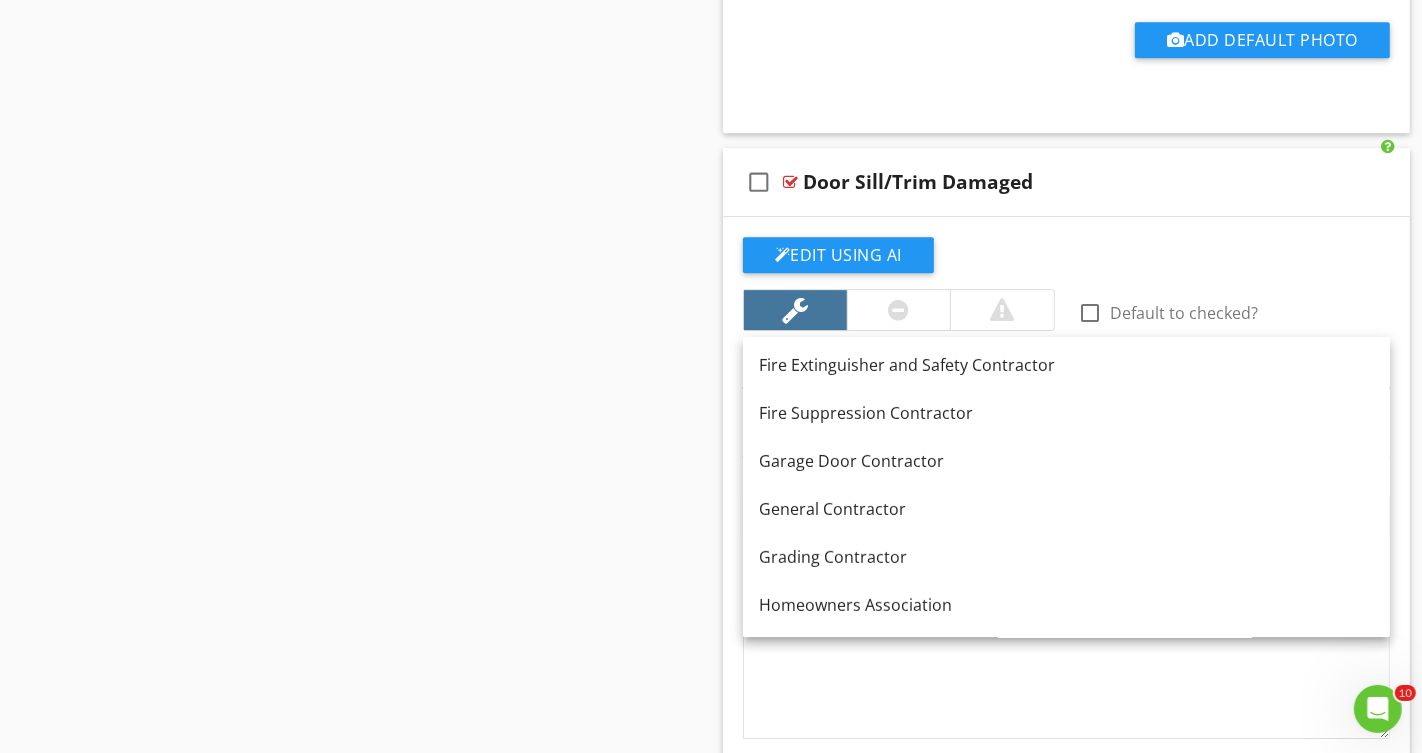scroll, scrollTop: 621, scrollLeft: 0, axis: vertical 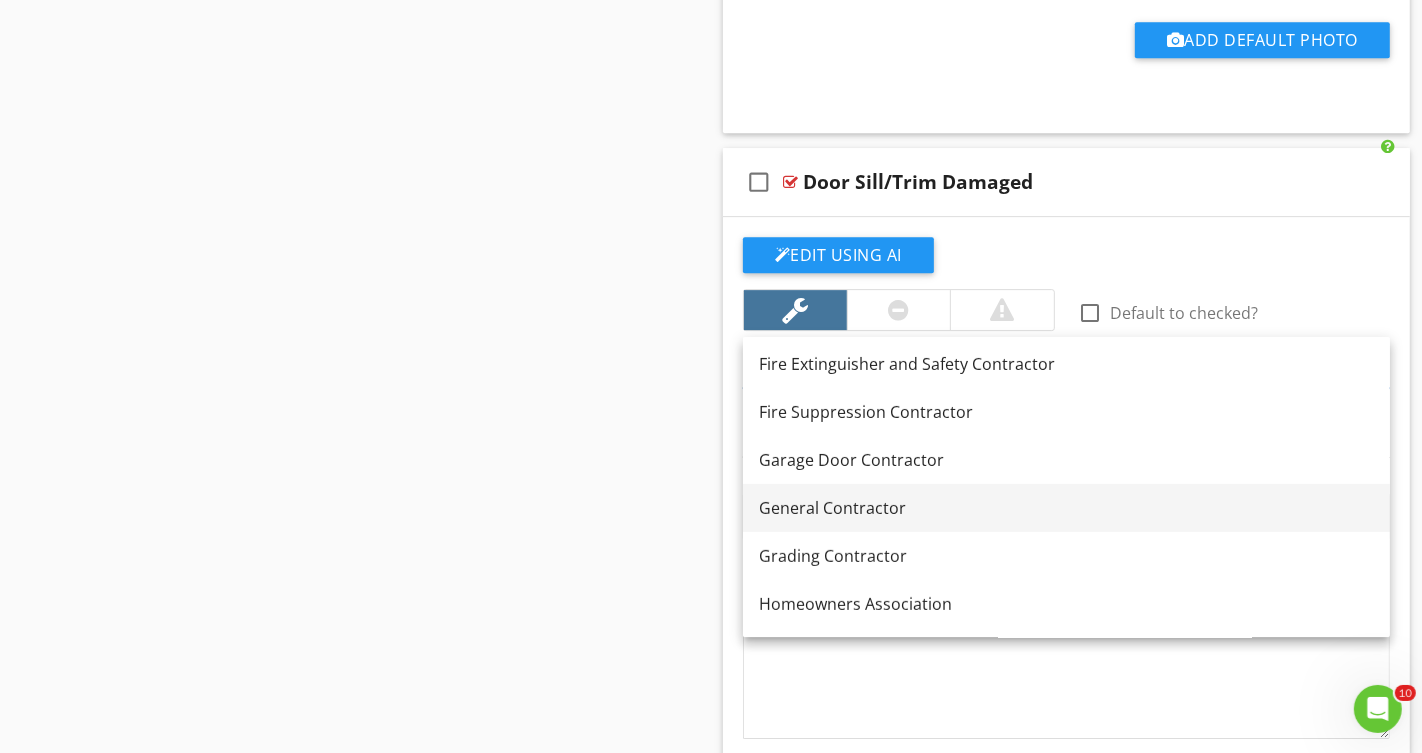 click on "General Contractor" at bounding box center (1066, 508) 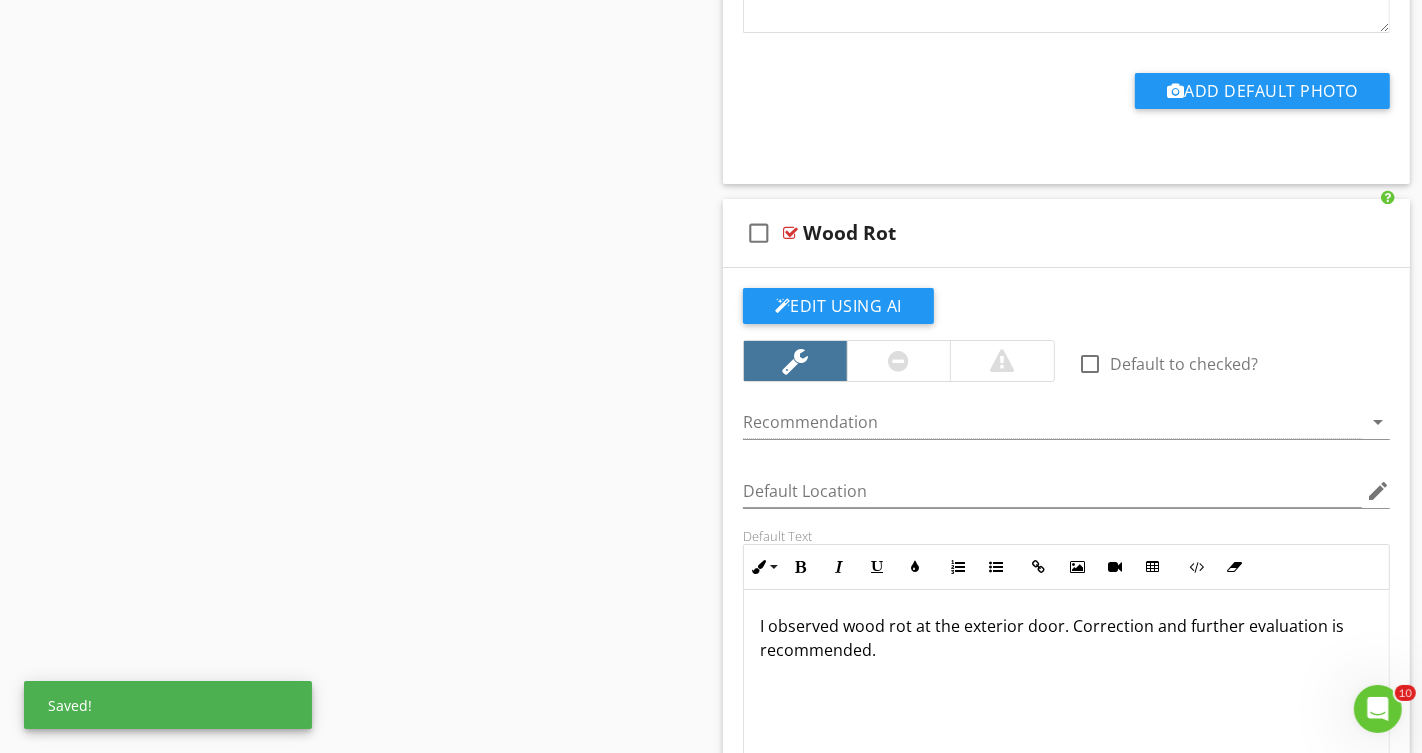 scroll, scrollTop: 6038, scrollLeft: 0, axis: vertical 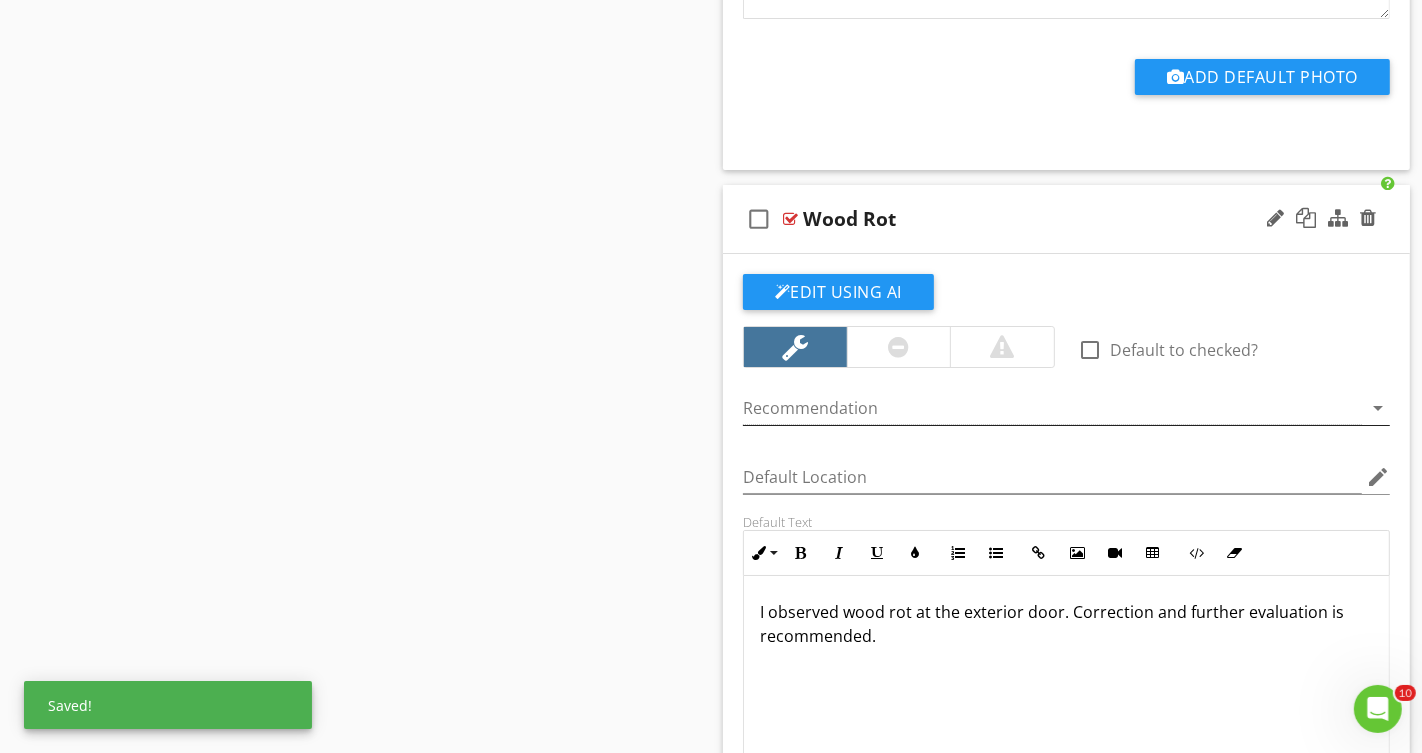 click at bounding box center [1052, 408] 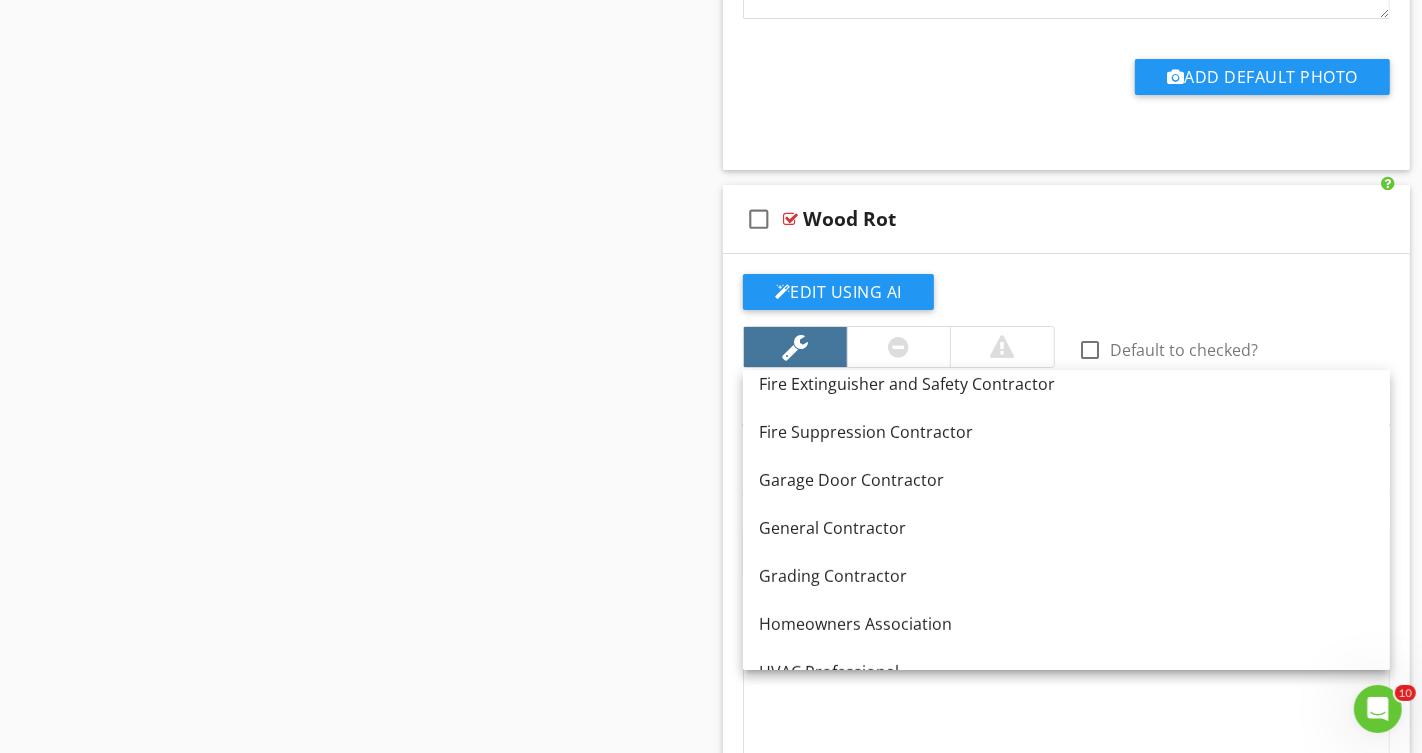scroll, scrollTop: 650, scrollLeft: 0, axis: vertical 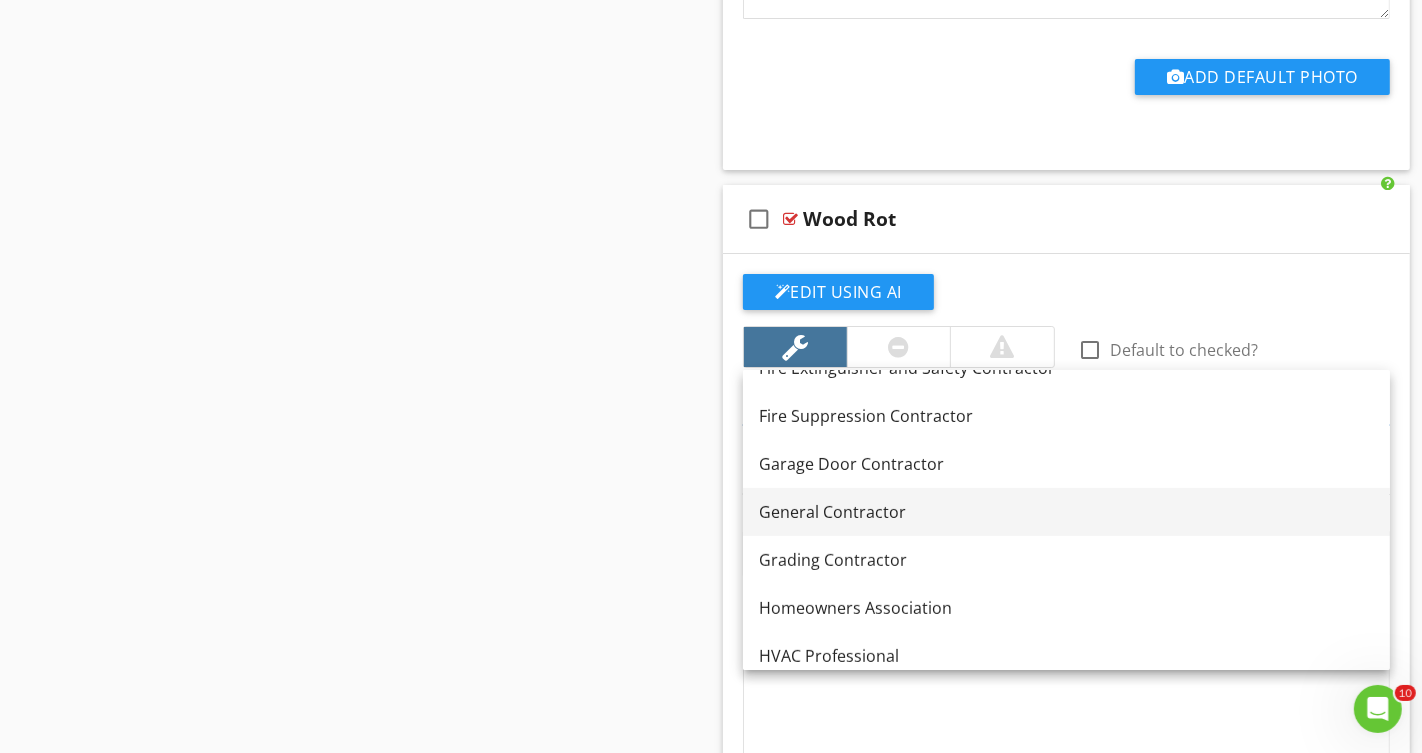 click on "General Contractor" at bounding box center (1066, 512) 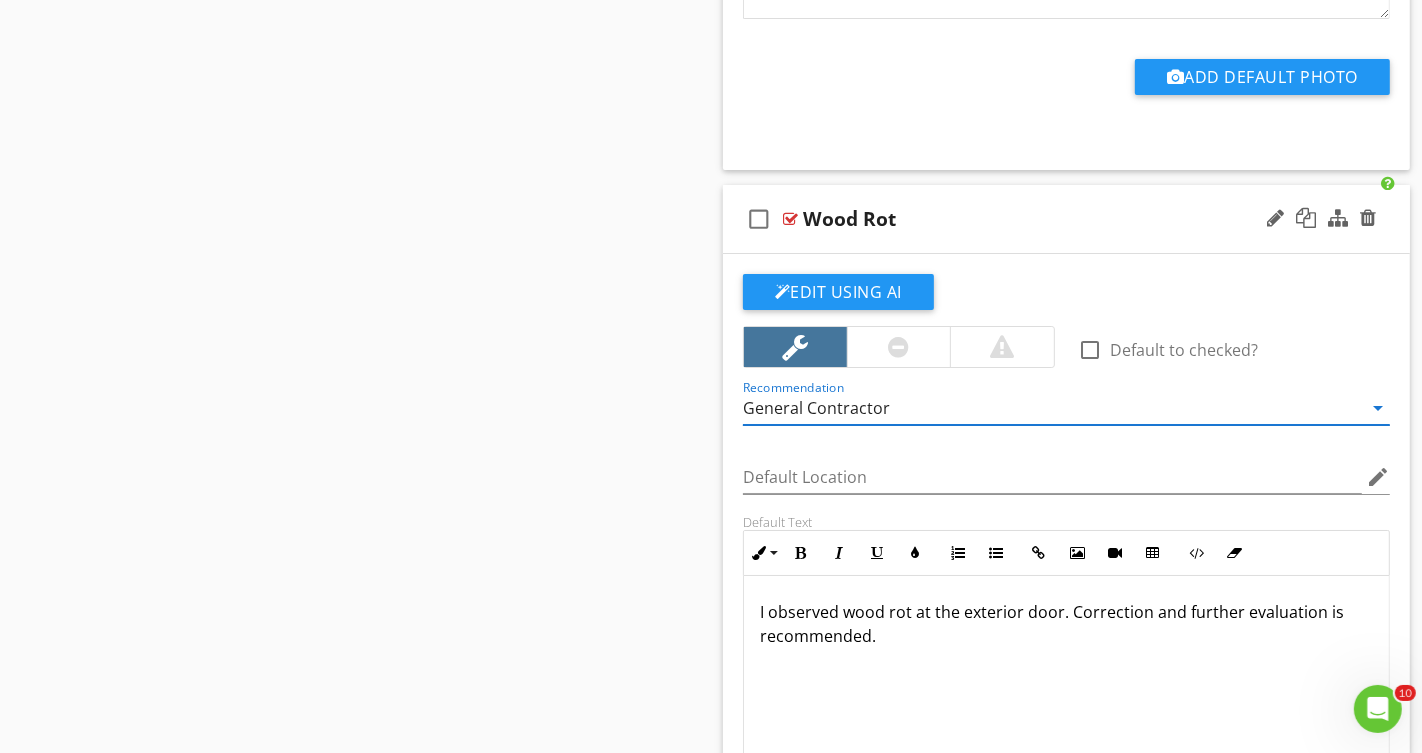 scroll, scrollTop: 0, scrollLeft: 0, axis: both 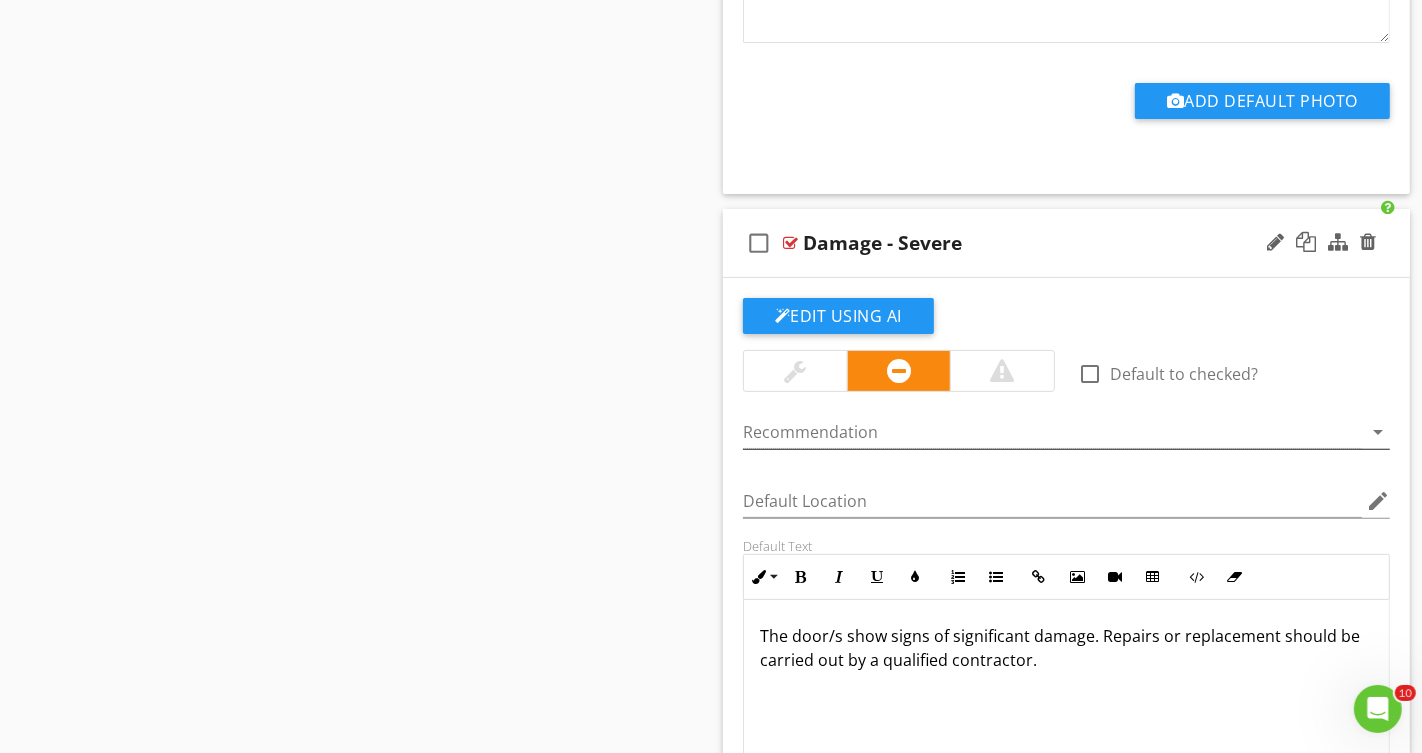 click at bounding box center [1052, 432] 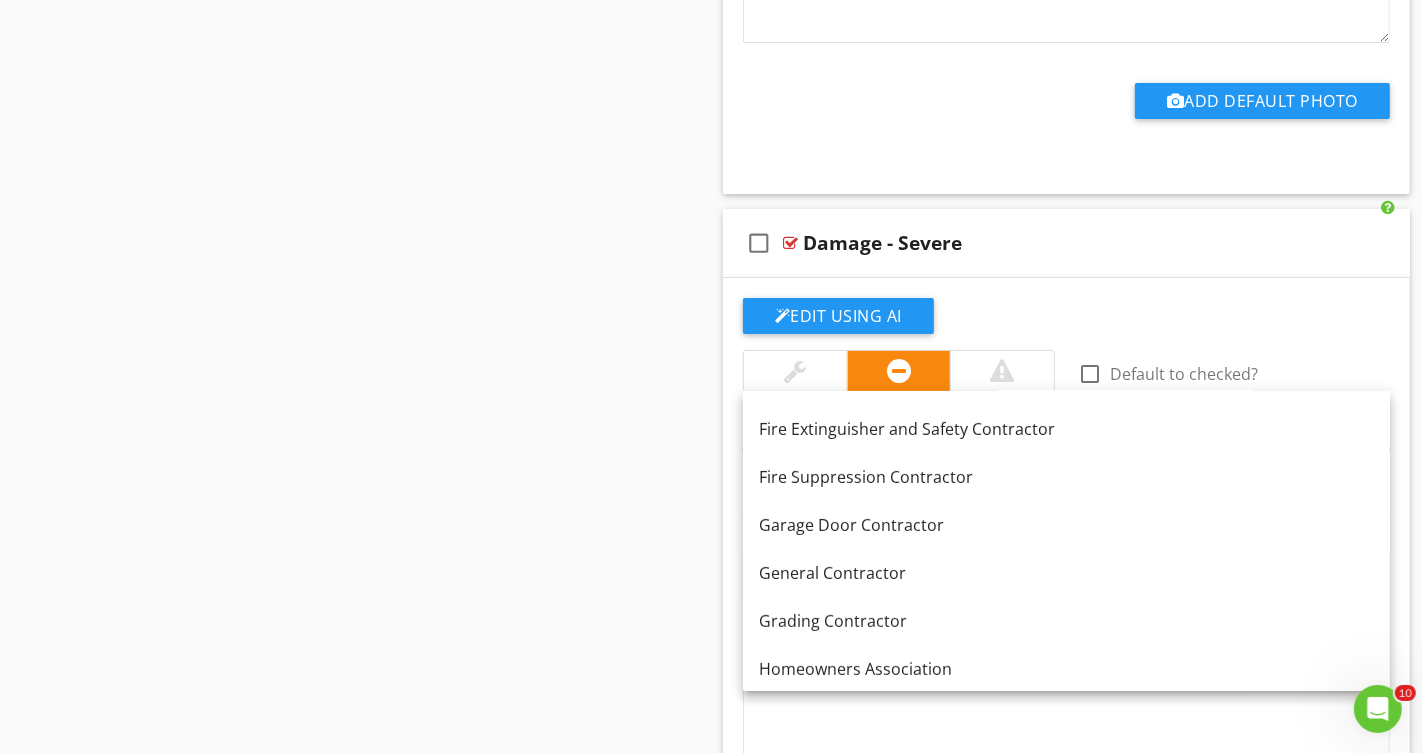 scroll, scrollTop: 625, scrollLeft: 0, axis: vertical 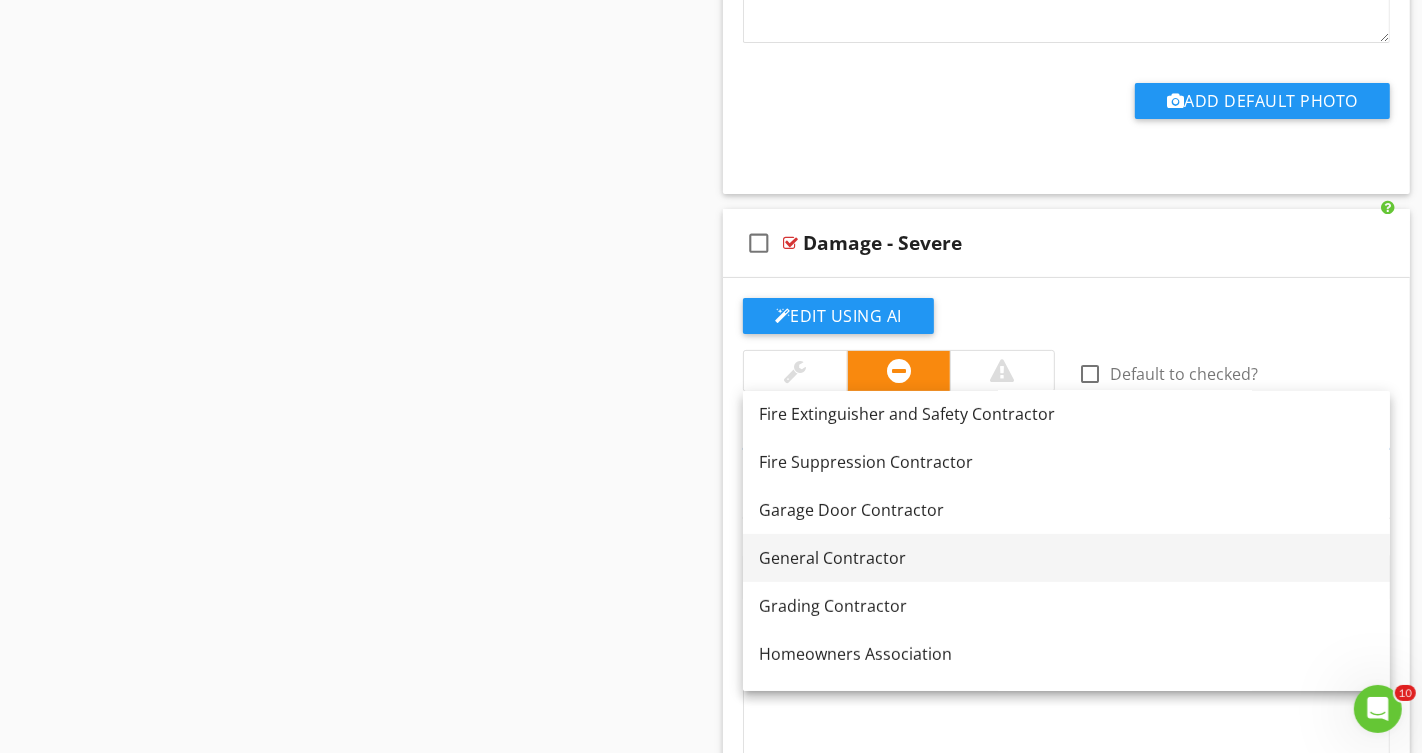 click on "General Contractor" at bounding box center [1066, 558] 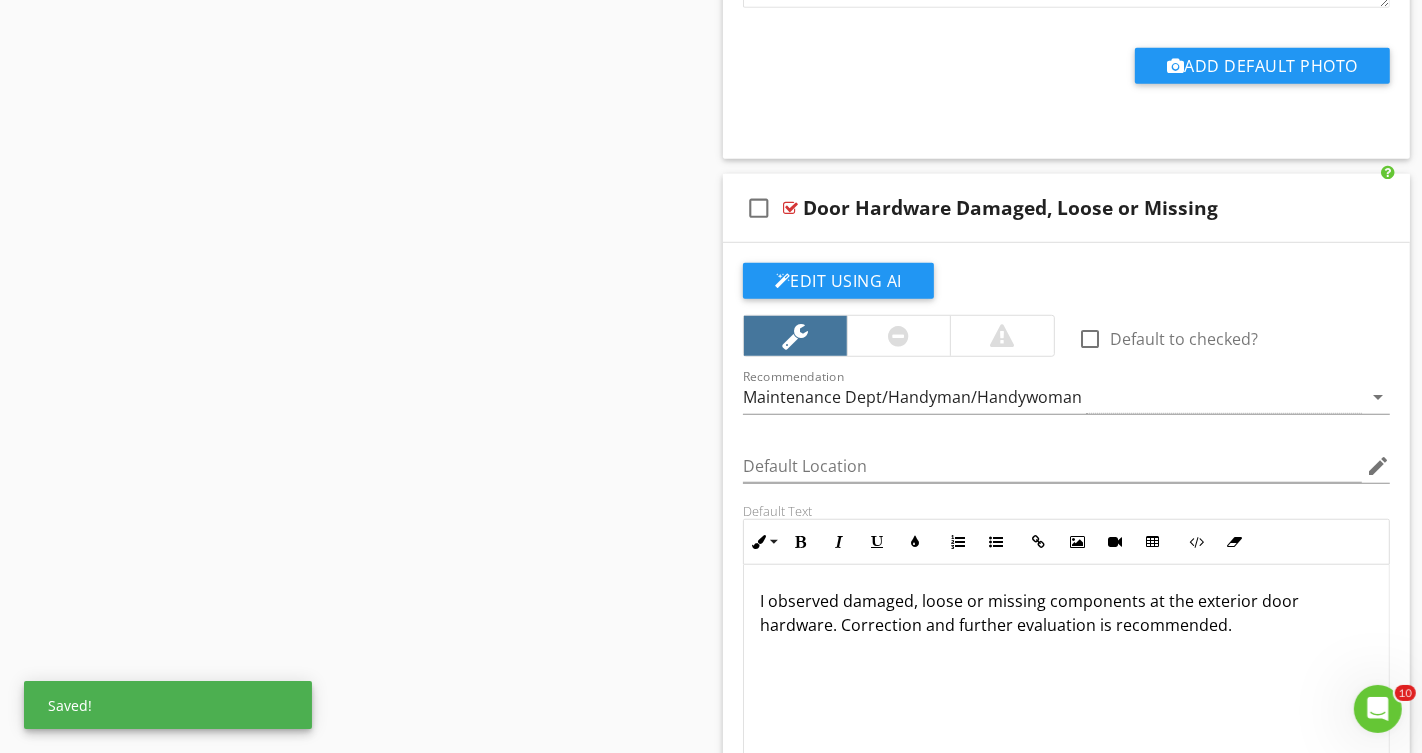 scroll, scrollTop: 7571, scrollLeft: 0, axis: vertical 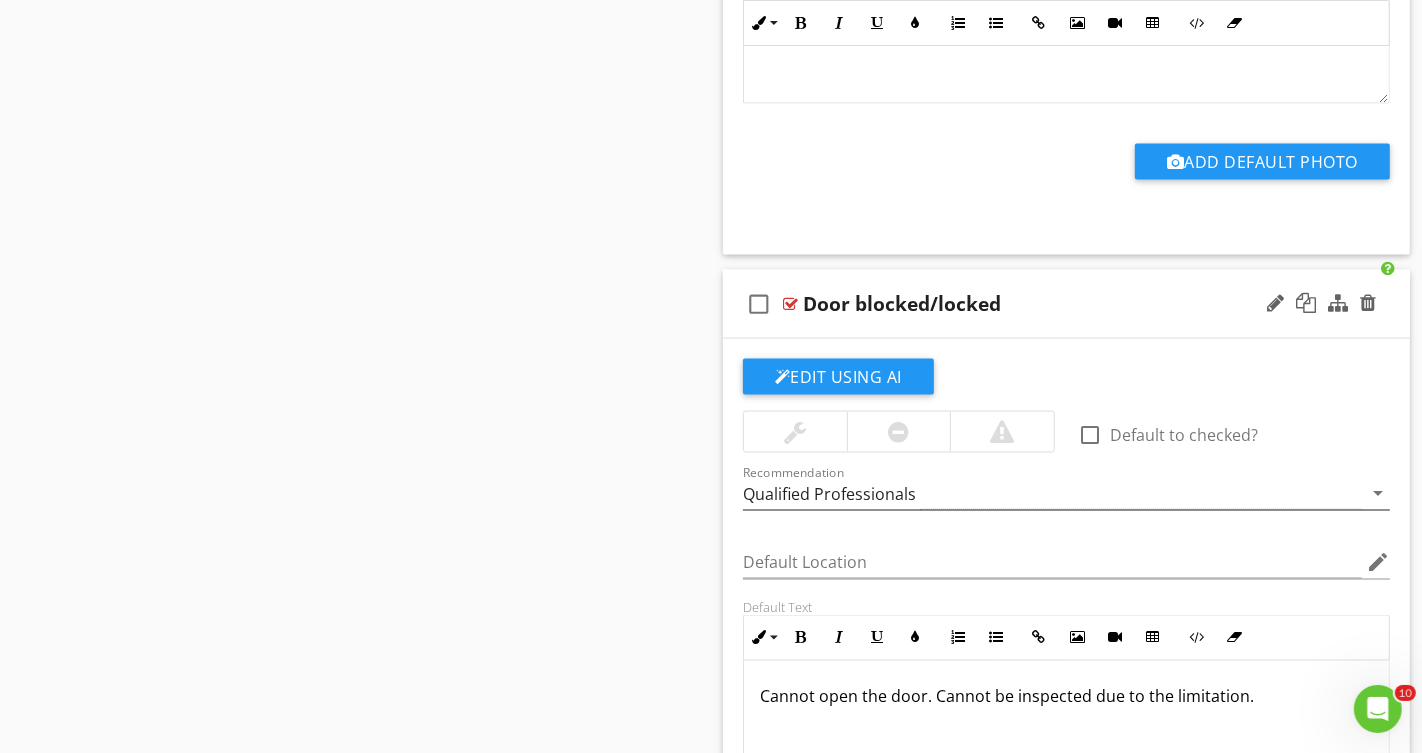click on "Qualified Professionals" at bounding box center [1052, 493] 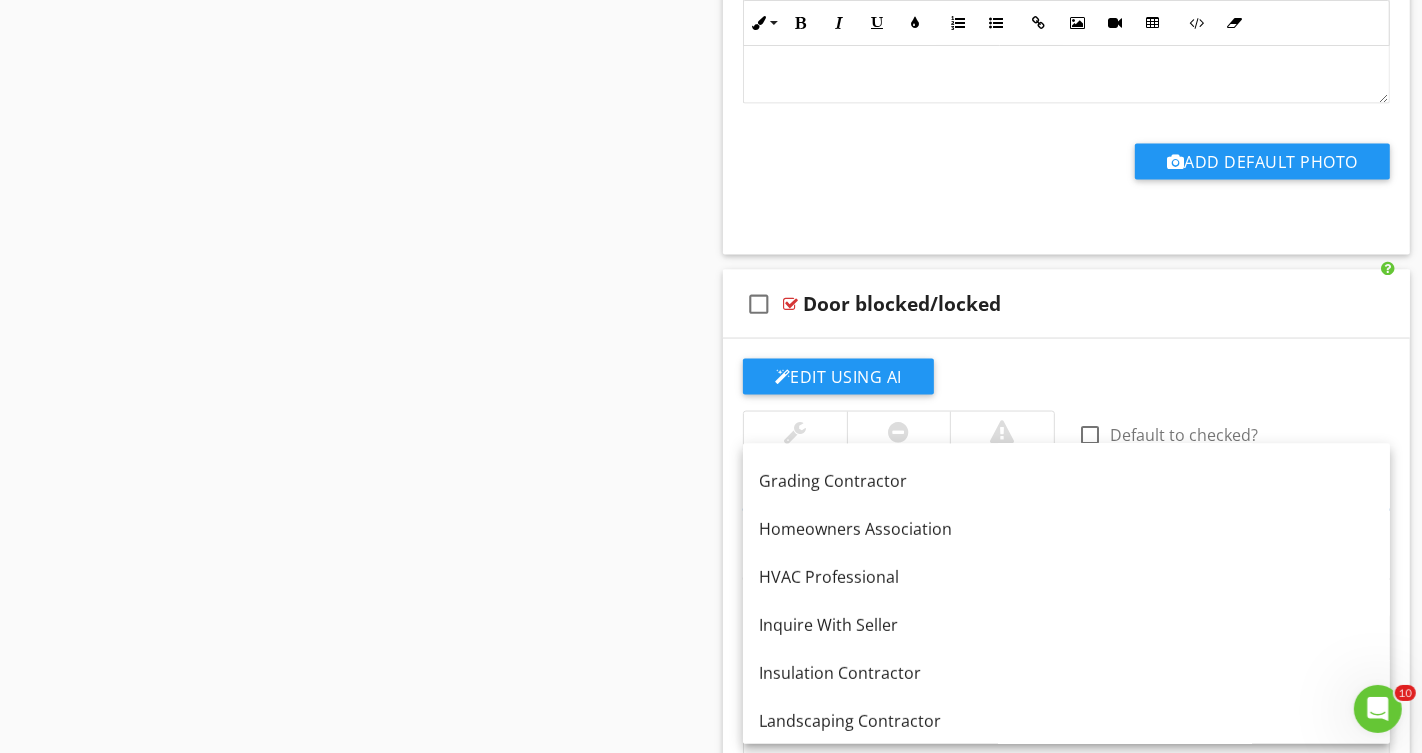 scroll, scrollTop: 831, scrollLeft: 0, axis: vertical 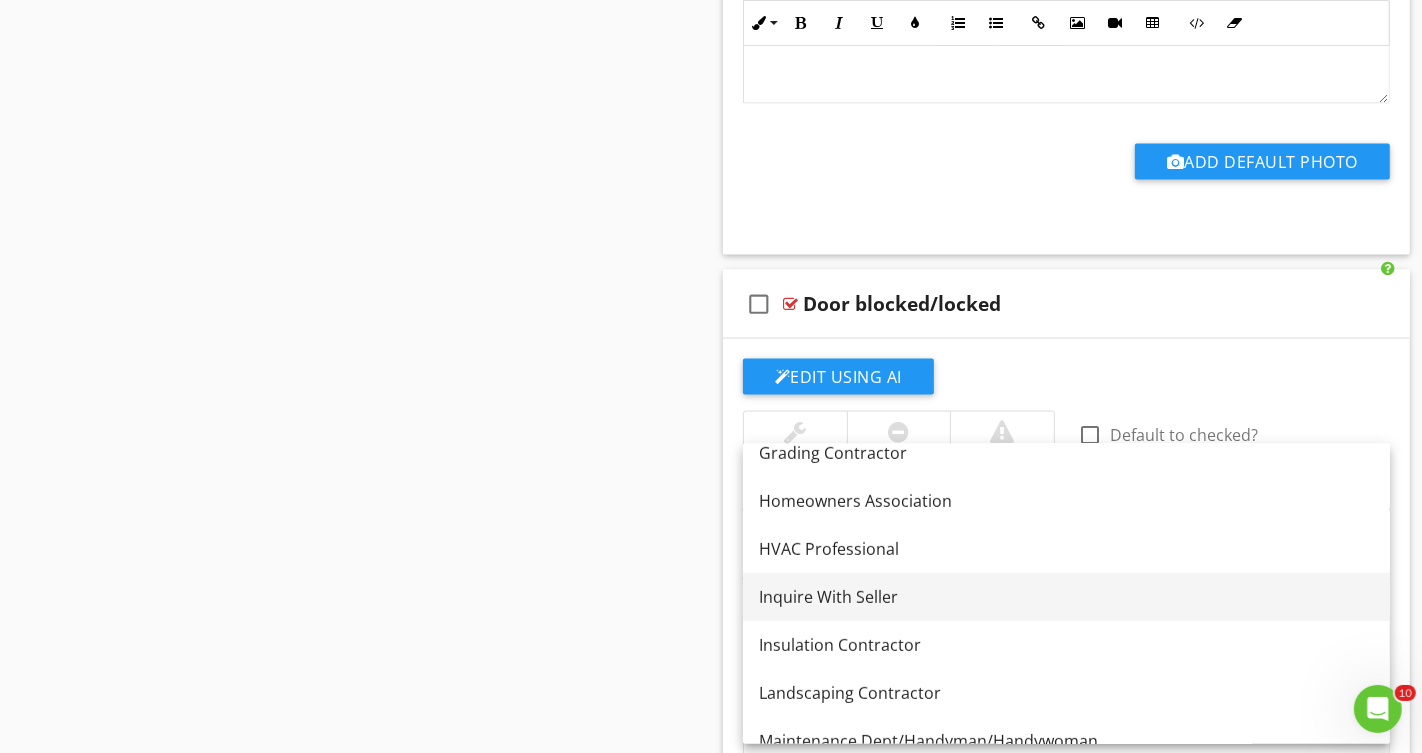 click on "Inquire With Seller" at bounding box center (1066, 597) 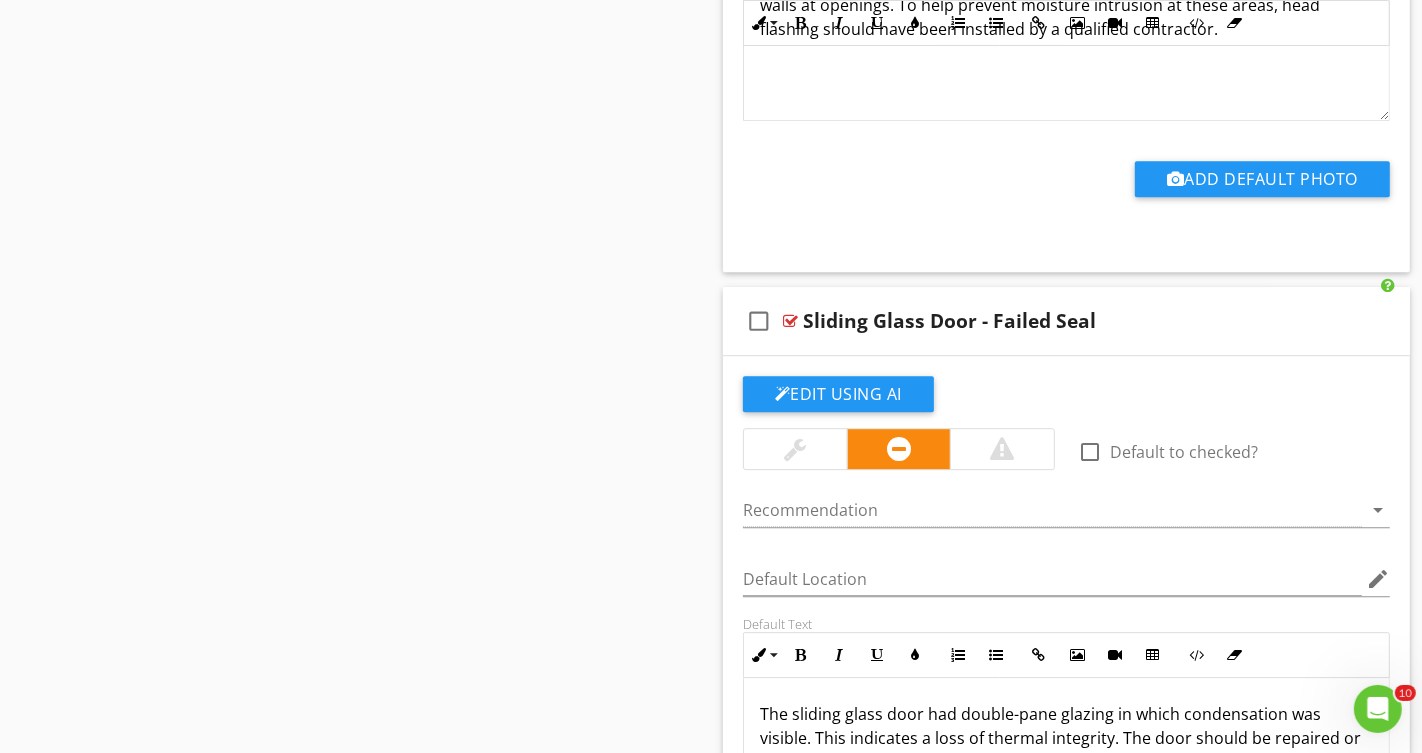 scroll, scrollTop: 11306, scrollLeft: 0, axis: vertical 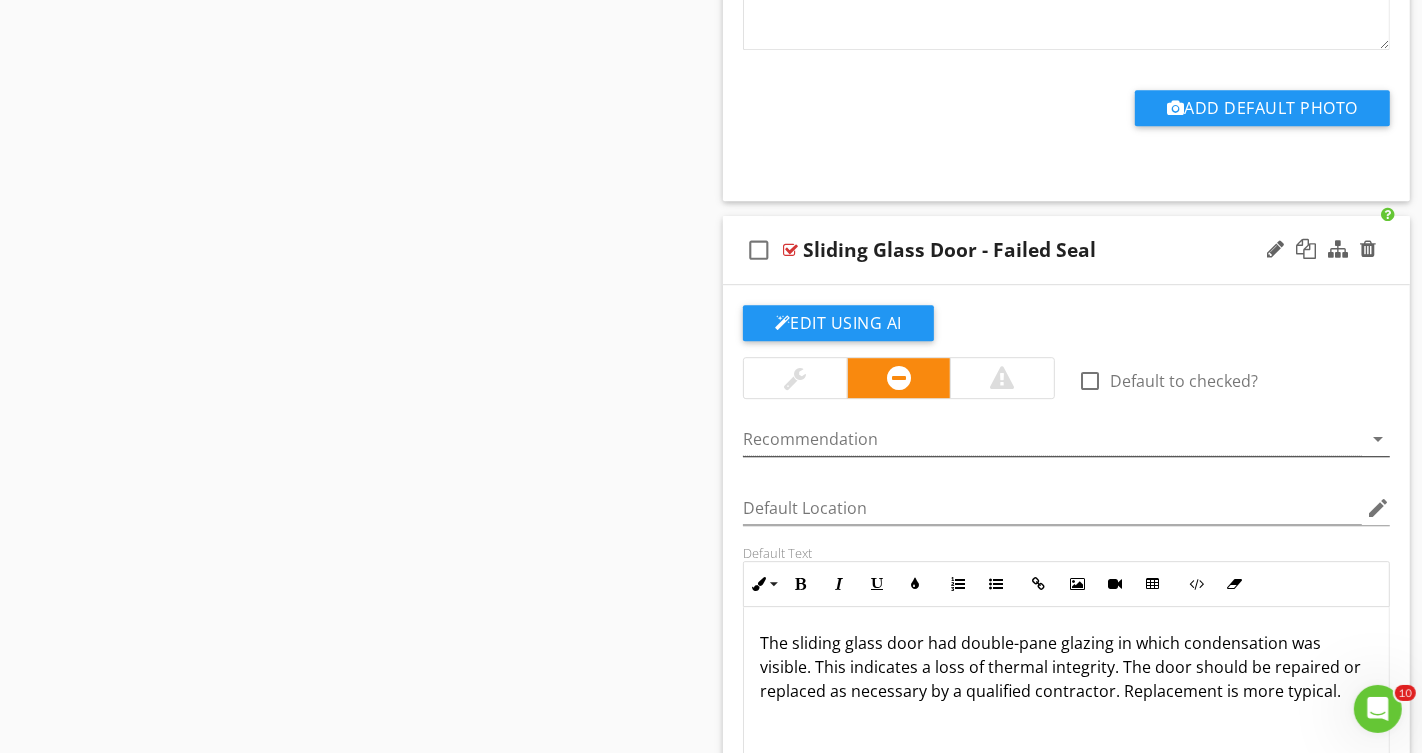 click at bounding box center [1052, 439] 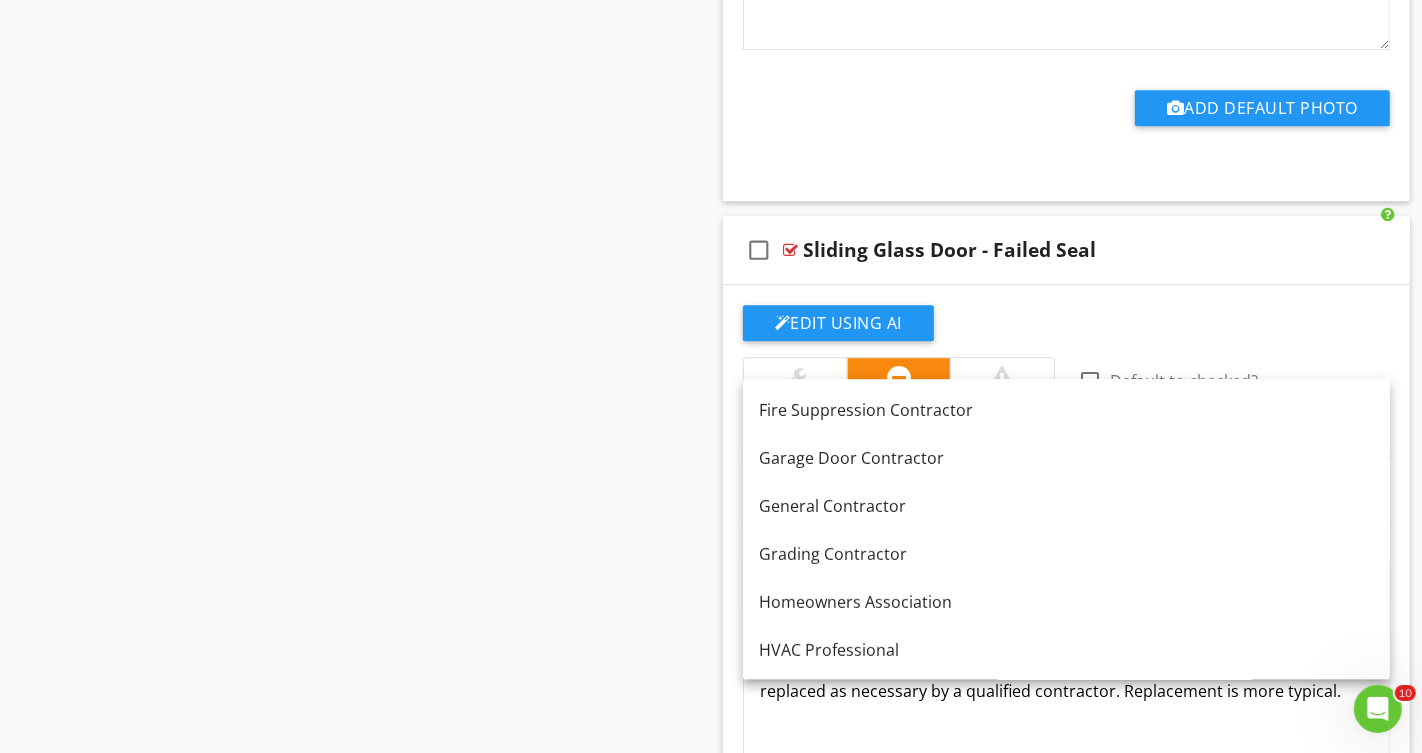 scroll, scrollTop: 686, scrollLeft: 0, axis: vertical 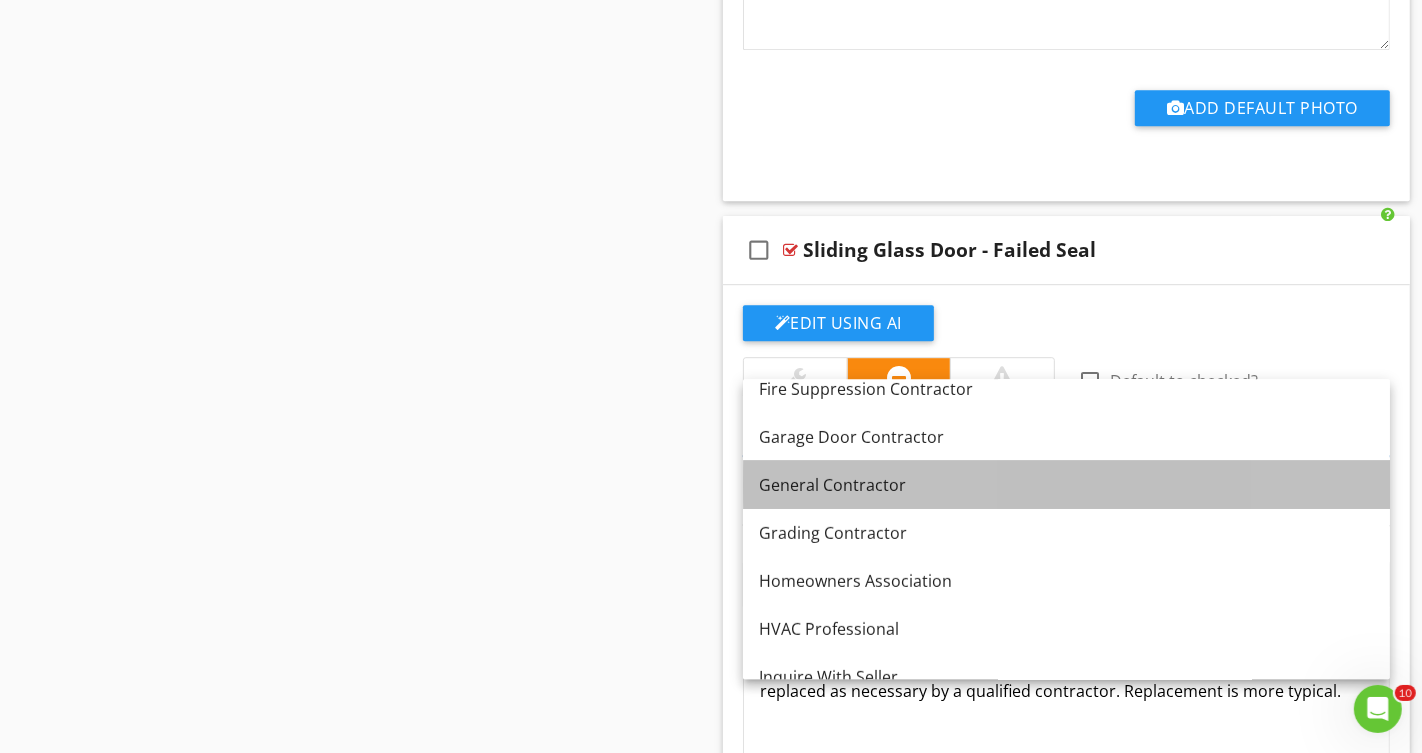click on "General Contractor" at bounding box center (1066, 485) 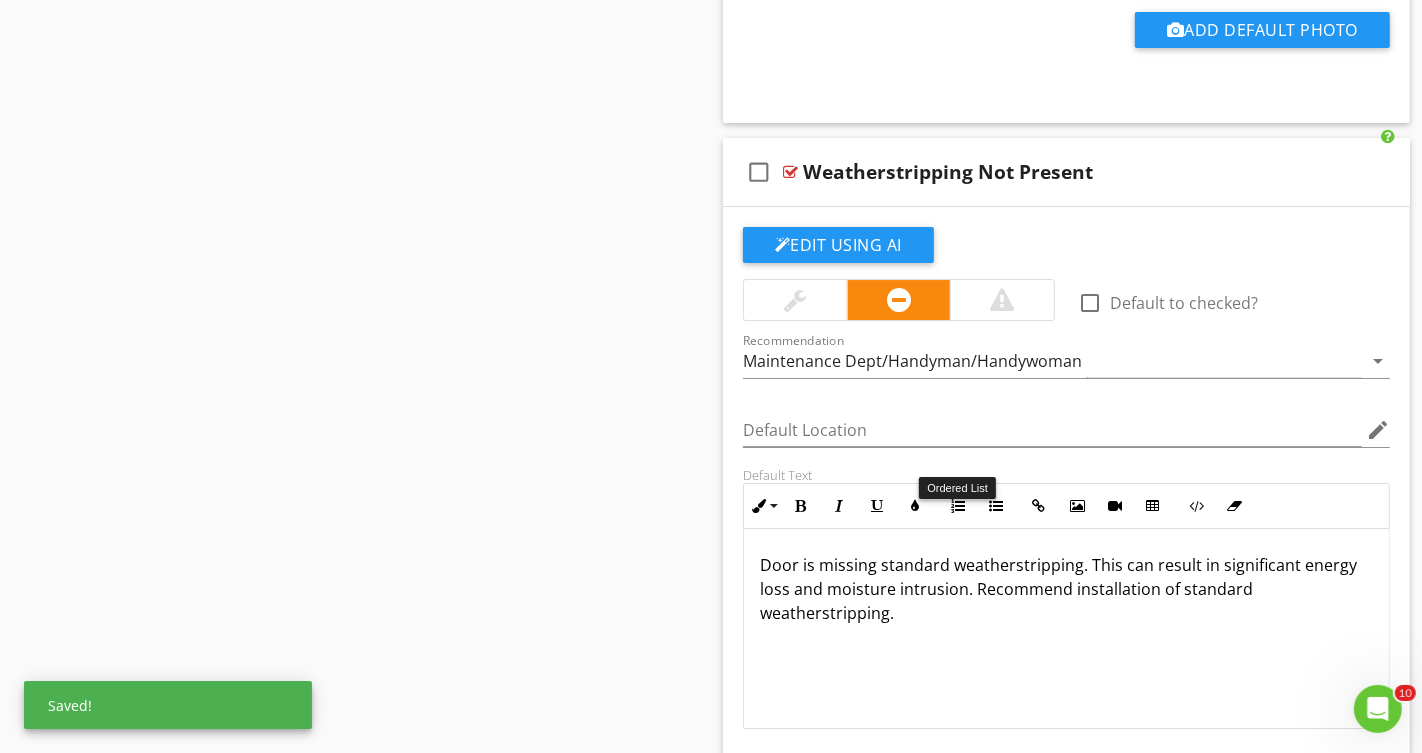 scroll, scrollTop: 12205, scrollLeft: 0, axis: vertical 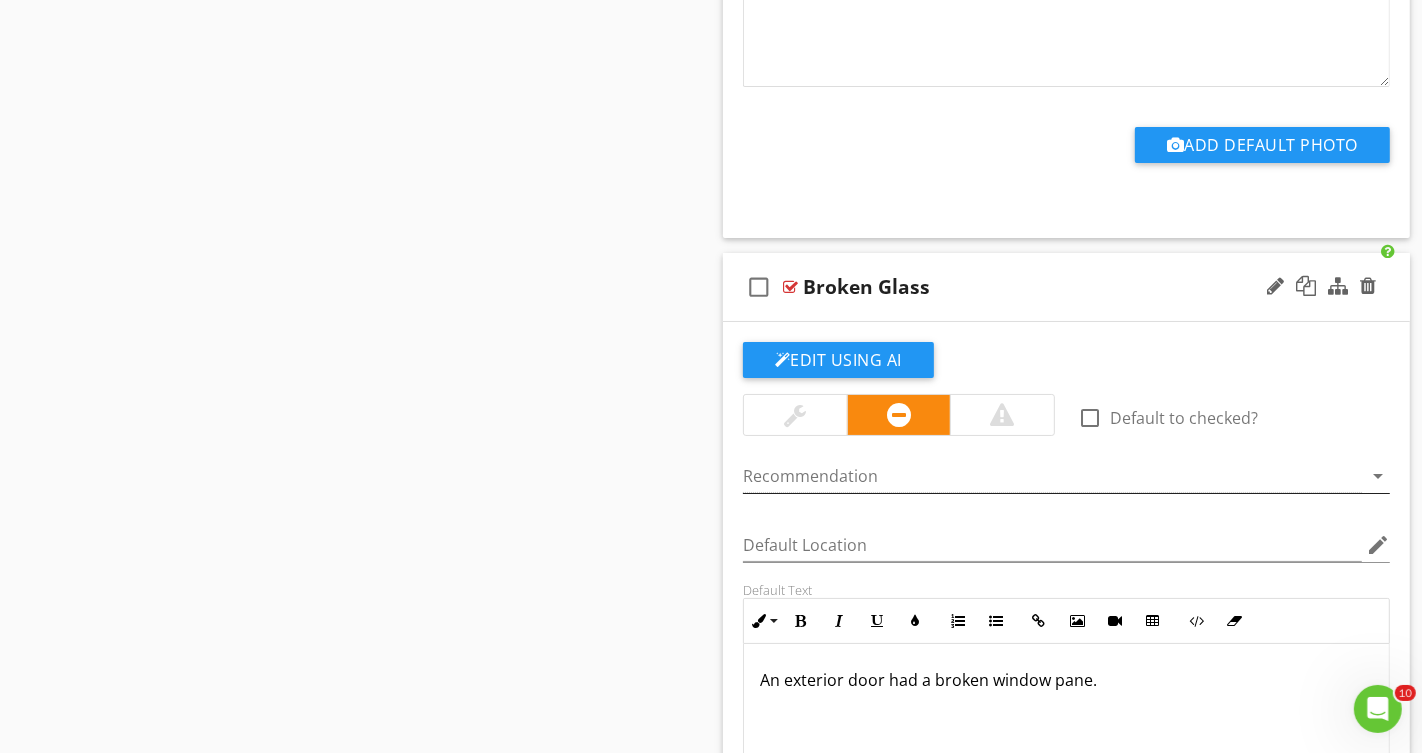 click at bounding box center (1052, 476) 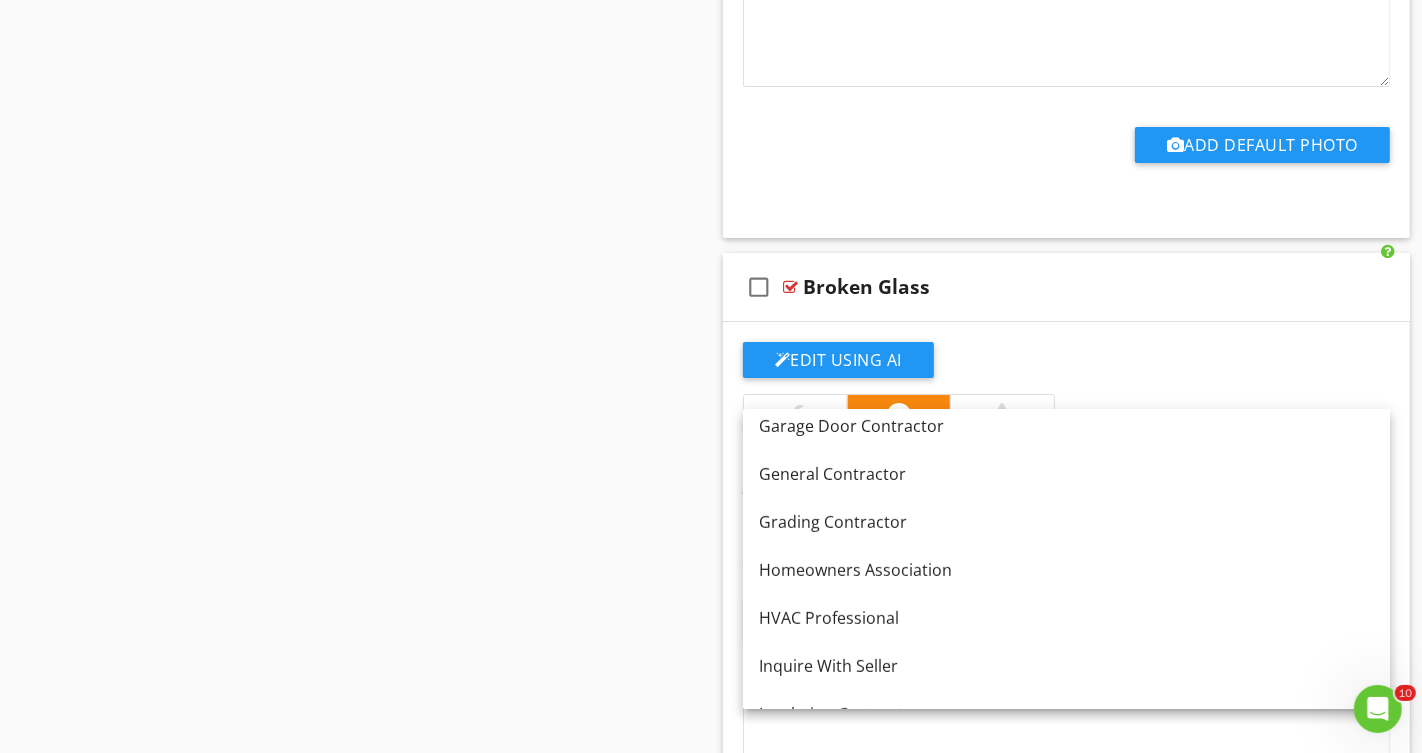 scroll, scrollTop: 768, scrollLeft: 0, axis: vertical 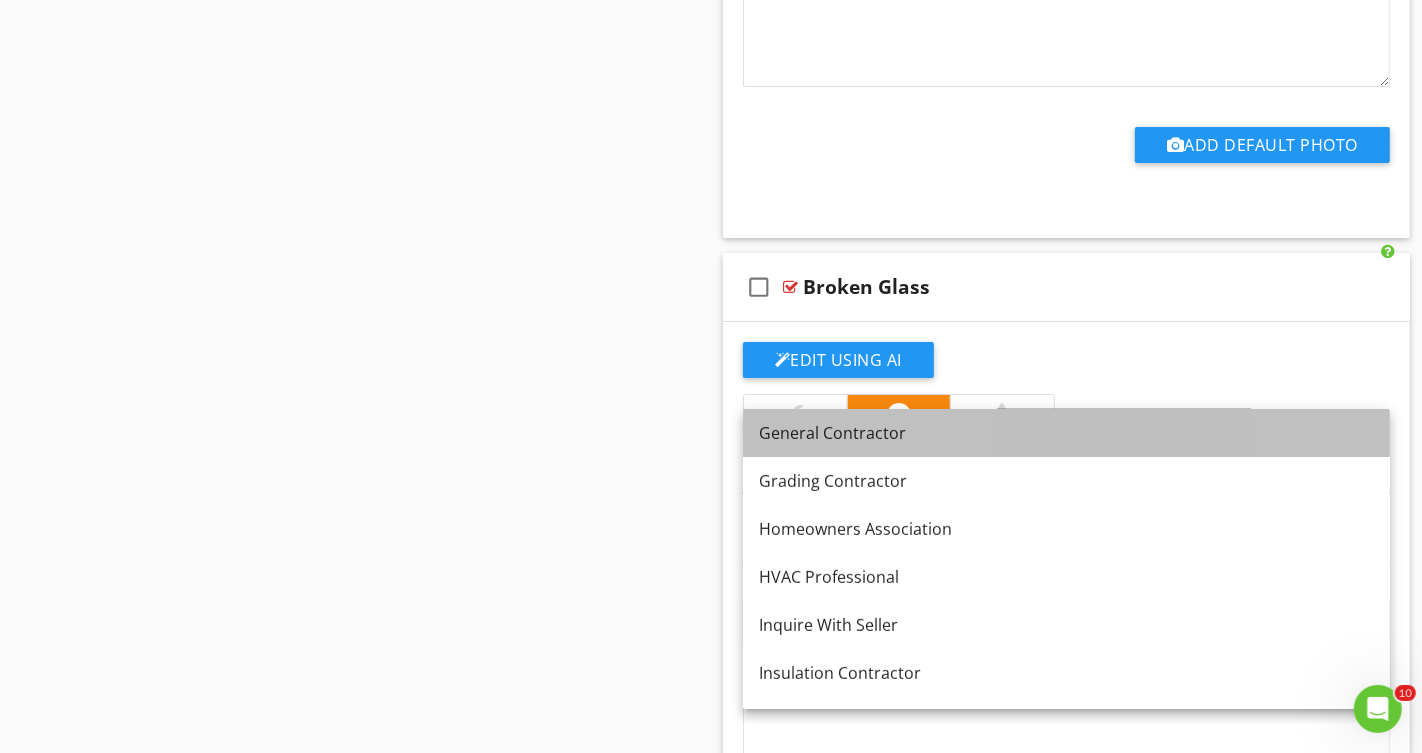 click on "General Contractor" at bounding box center [1066, 433] 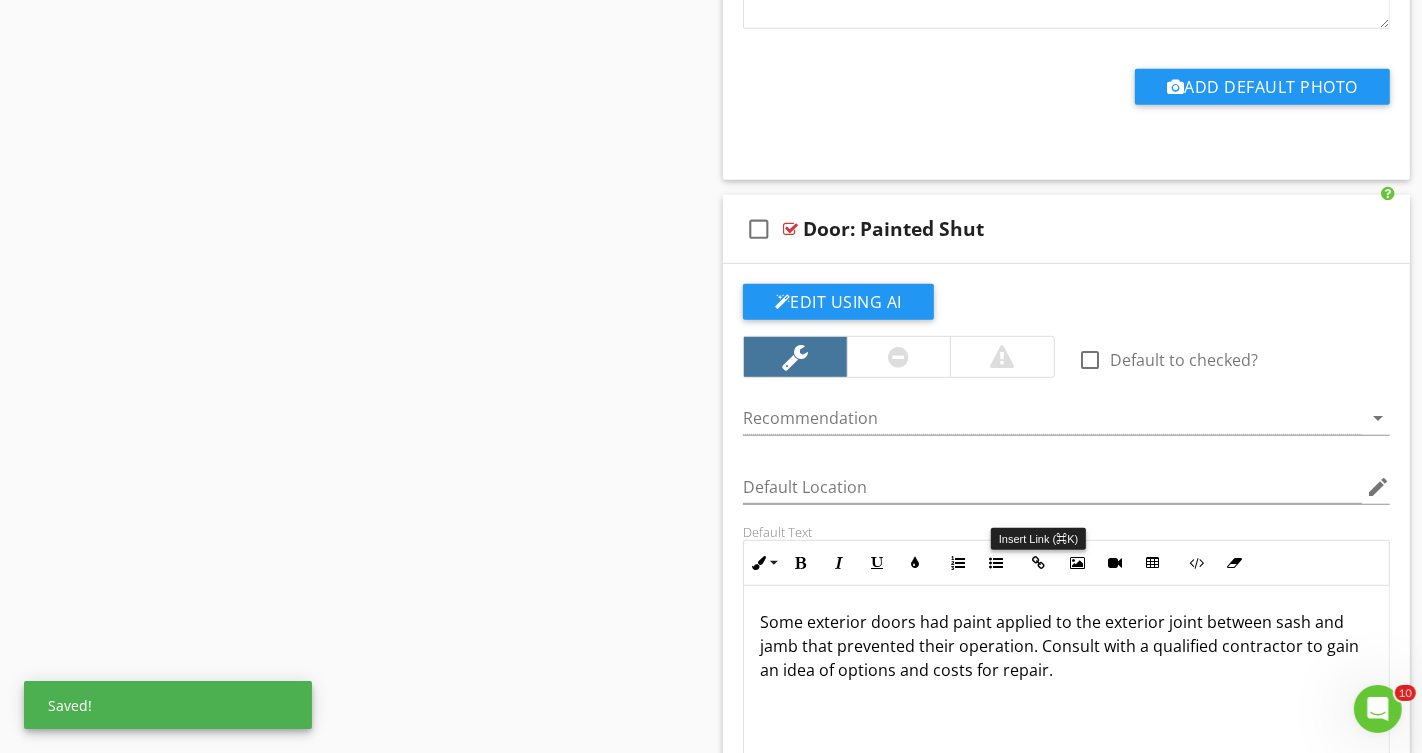 scroll, scrollTop: 13603, scrollLeft: 0, axis: vertical 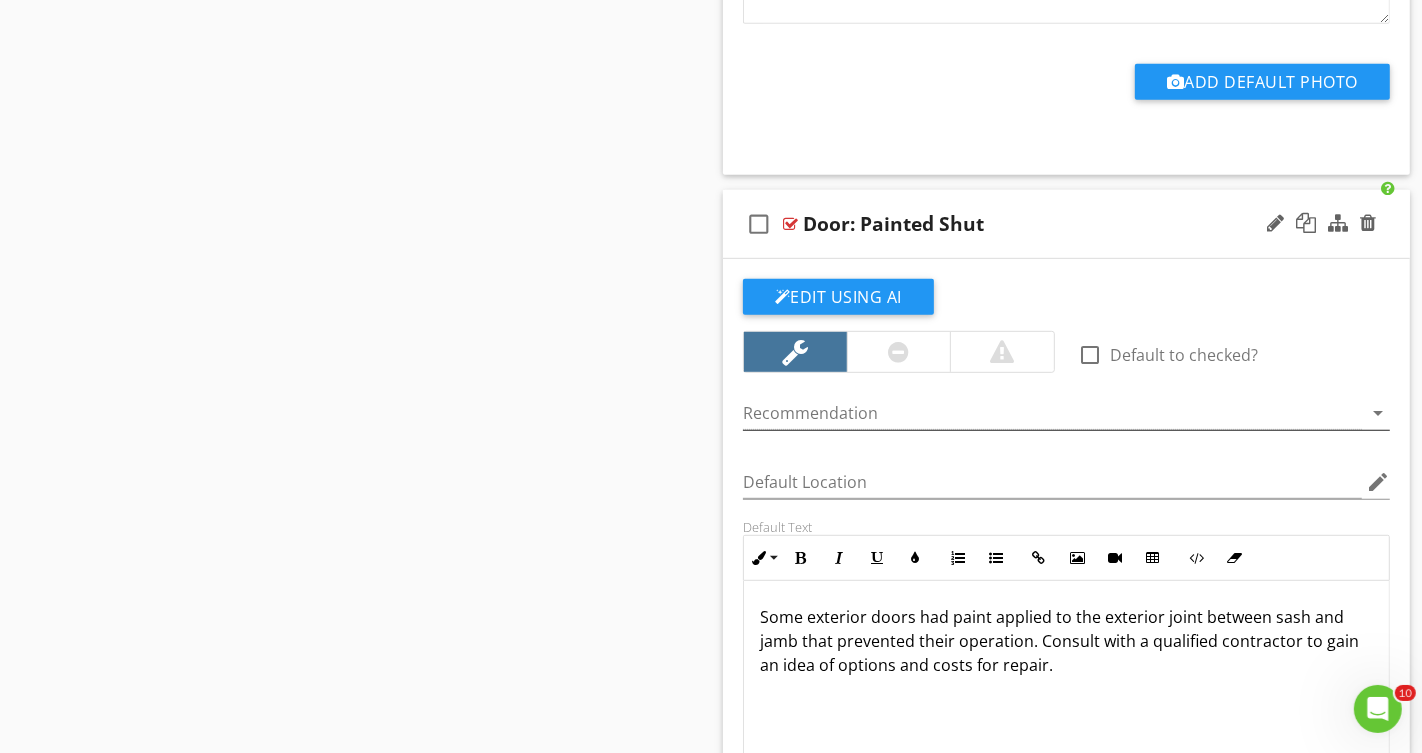 click at bounding box center (1052, 413) 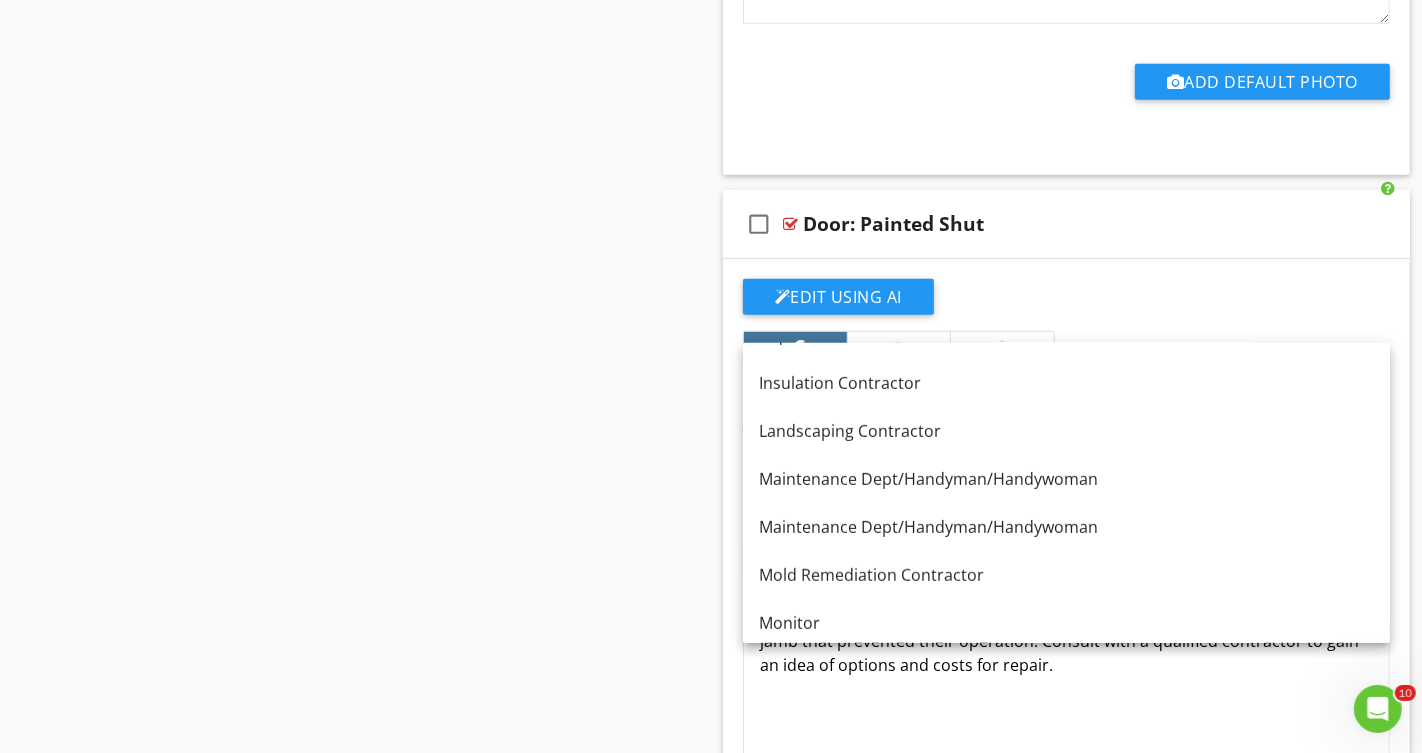 scroll, scrollTop: 1002, scrollLeft: 0, axis: vertical 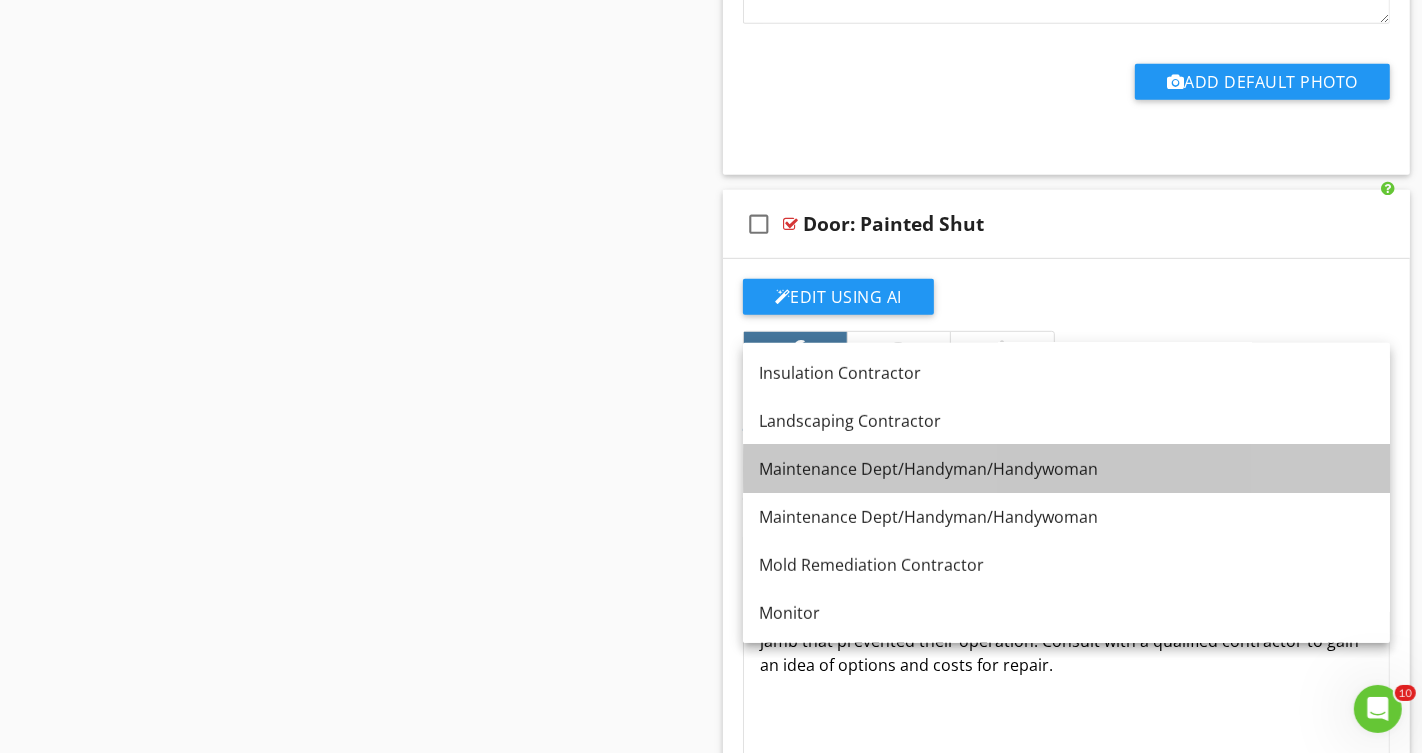click on "Maintenance Dept/Handyman/Handywoman" at bounding box center (1066, 469) 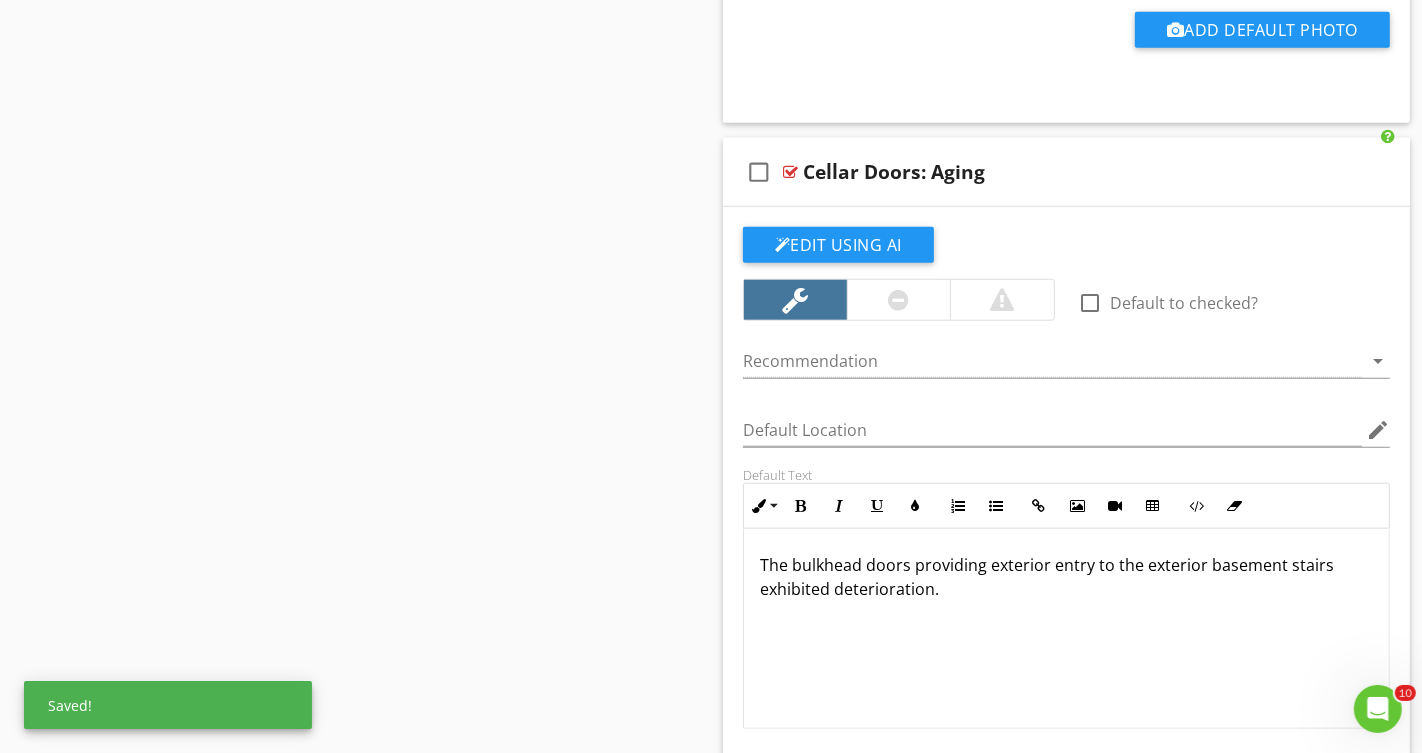 scroll, scrollTop: 14426, scrollLeft: 0, axis: vertical 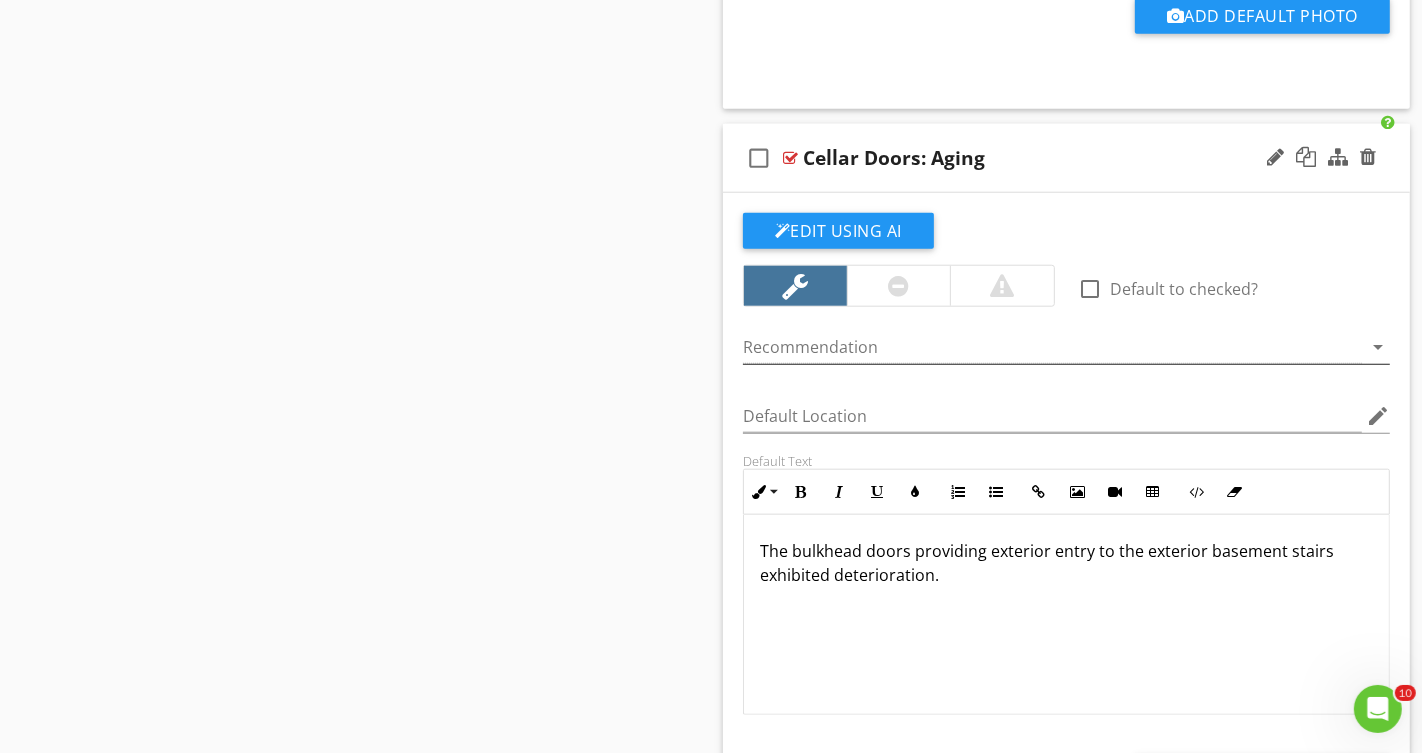 click at bounding box center [1052, 347] 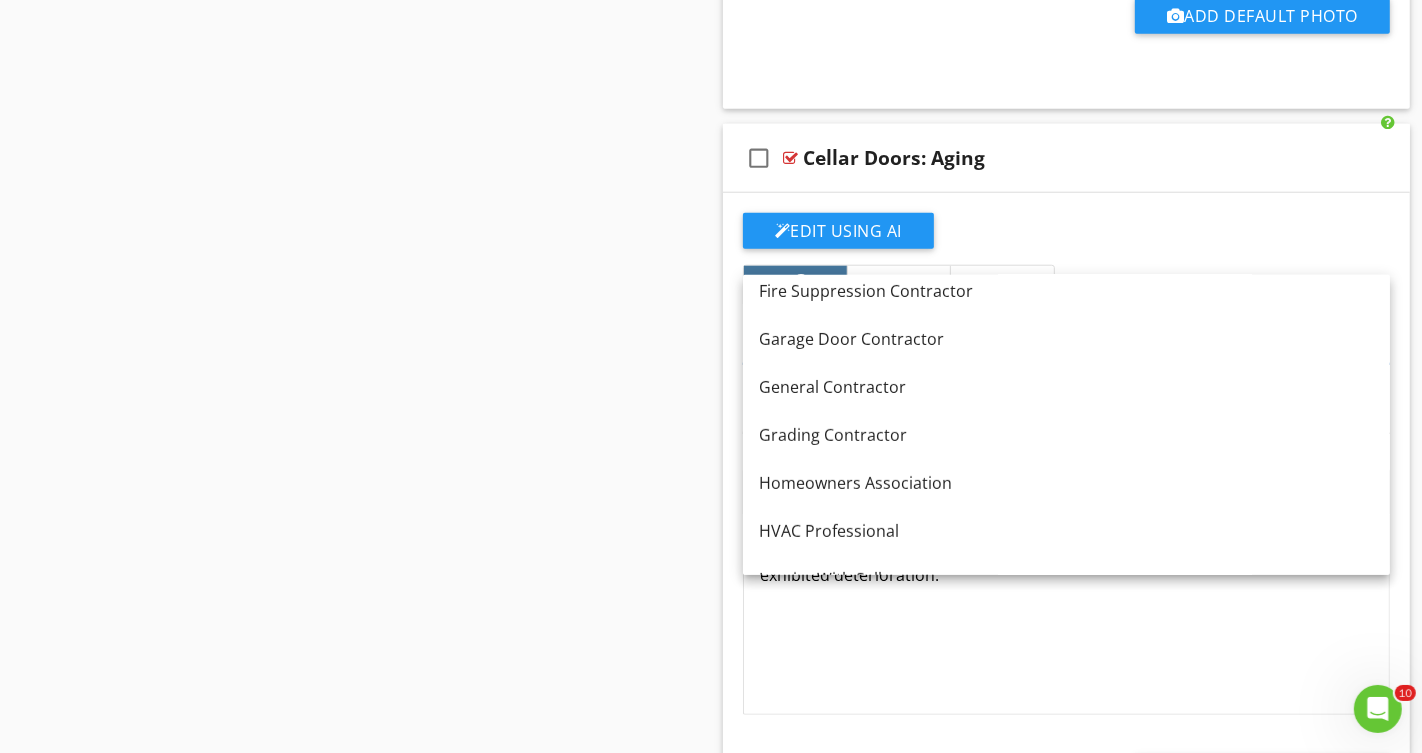 scroll, scrollTop: 694, scrollLeft: 0, axis: vertical 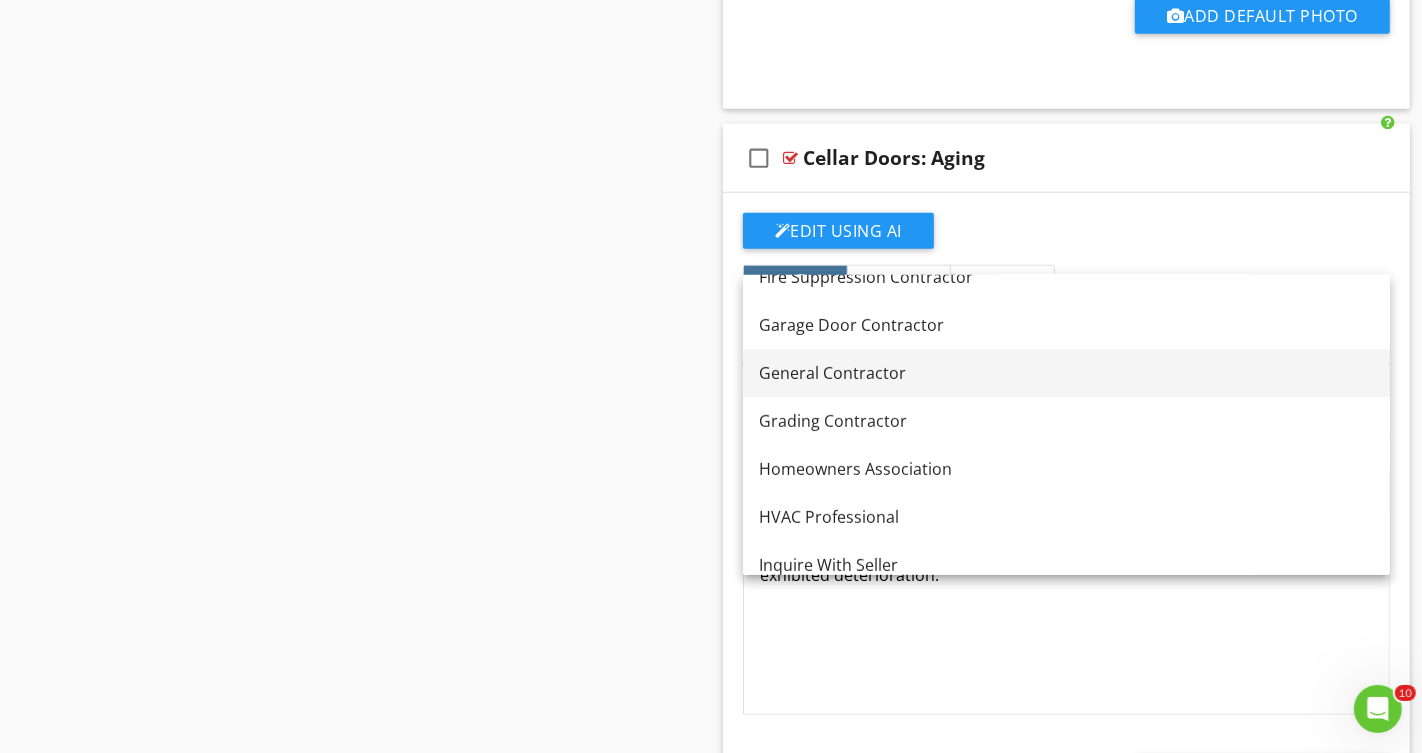 click on "General Contractor" at bounding box center (1066, 373) 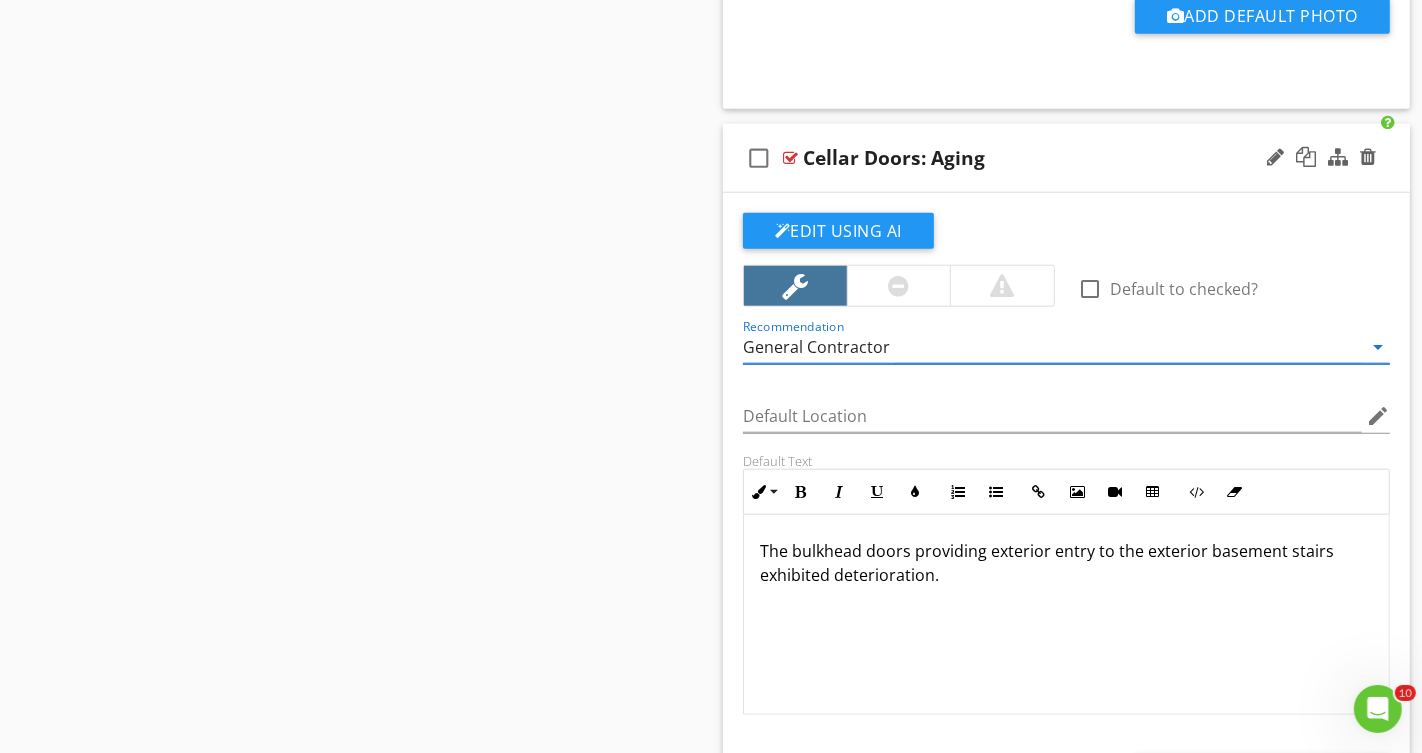 scroll, scrollTop: 0, scrollLeft: 0, axis: both 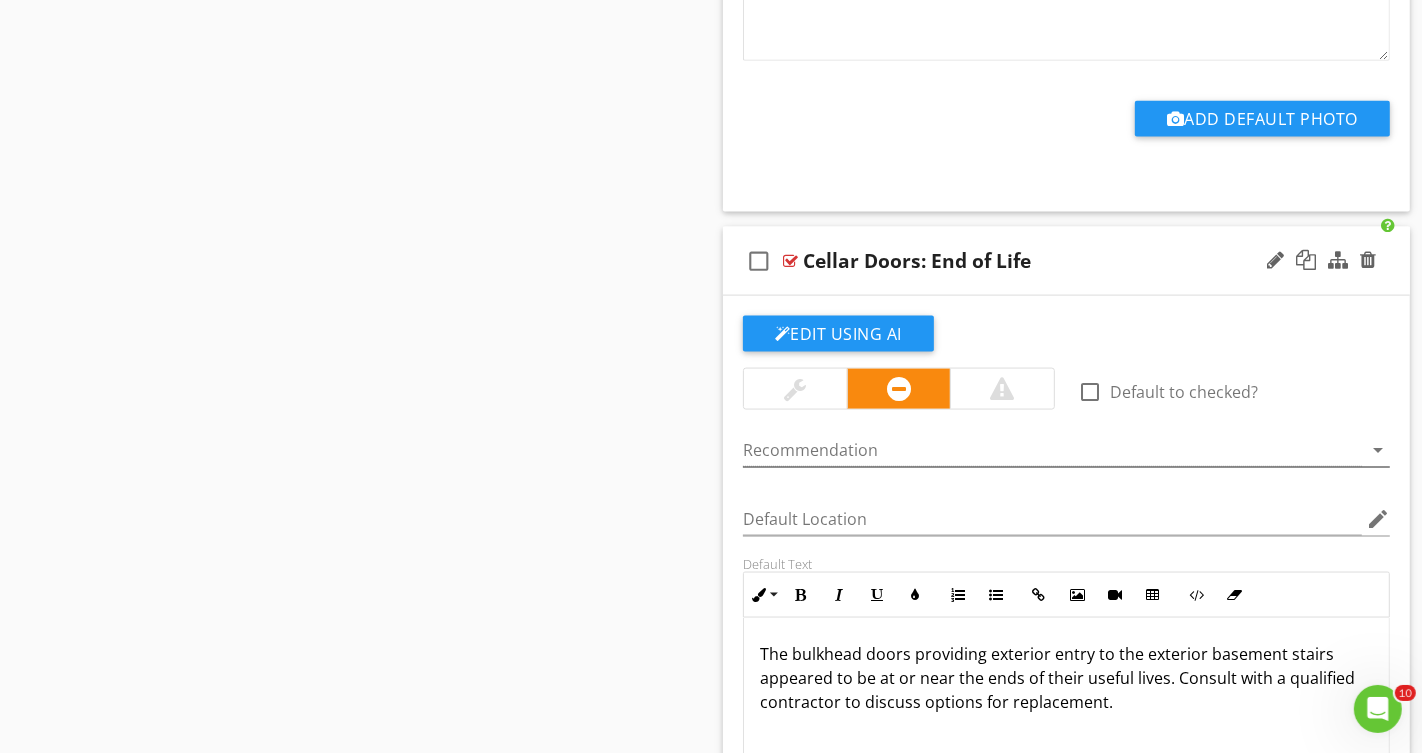 click at bounding box center (1052, 450) 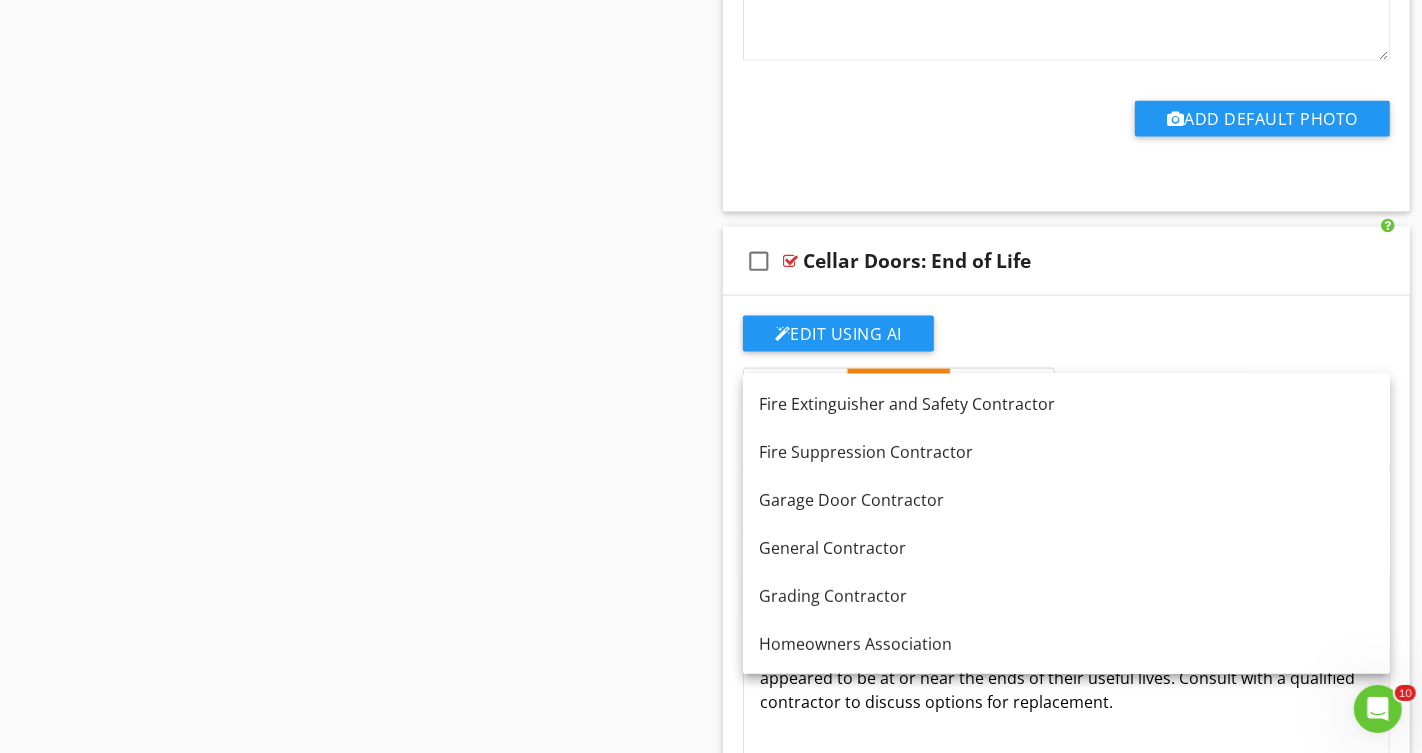 scroll, scrollTop: 620, scrollLeft: 0, axis: vertical 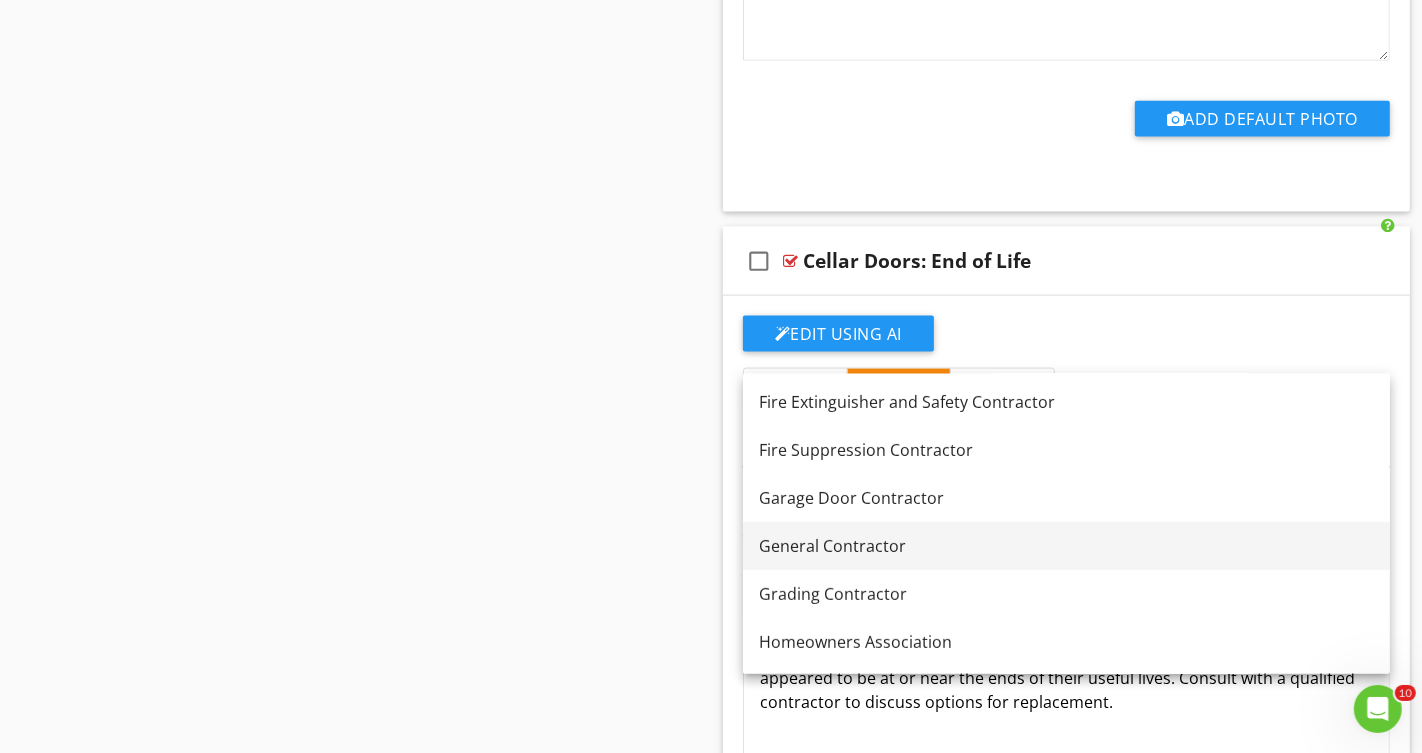 click on "General Contractor" at bounding box center (1066, 546) 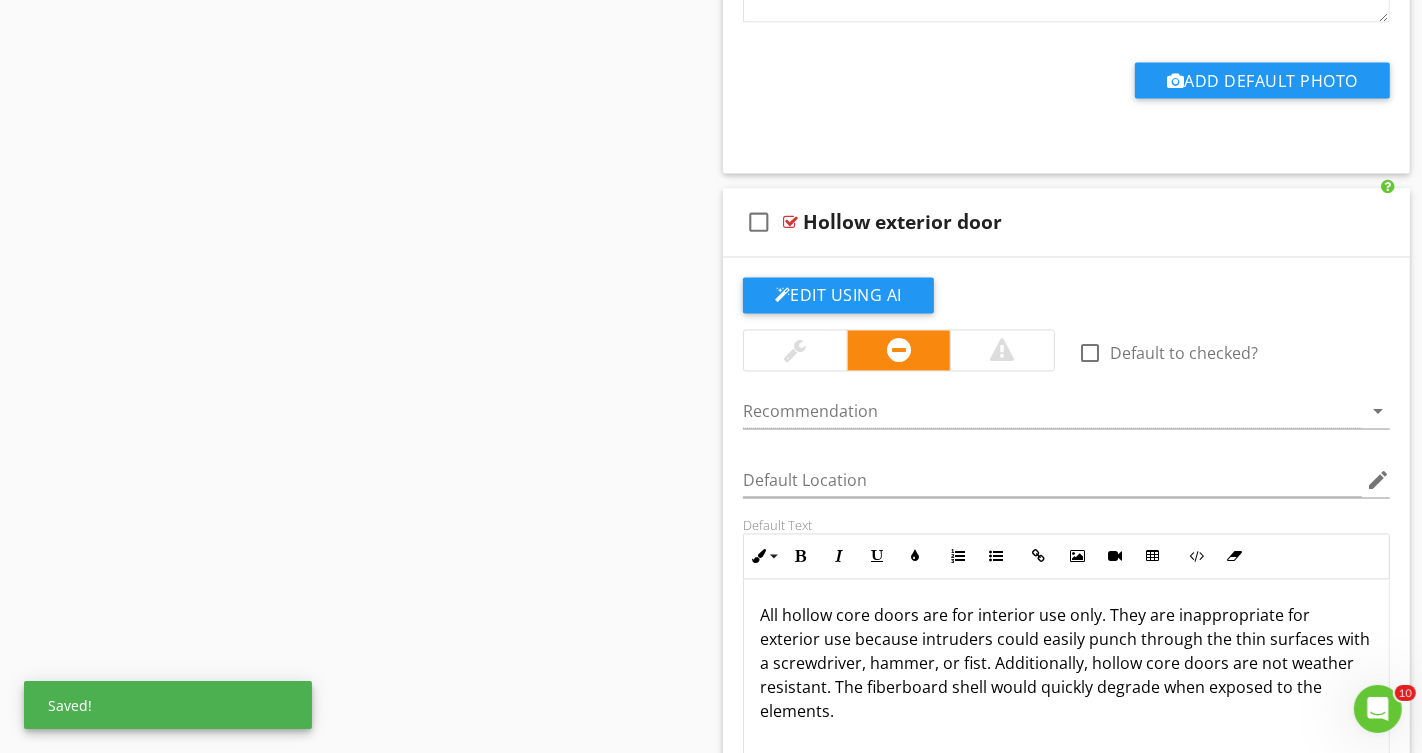scroll, scrollTop: 15880, scrollLeft: 0, axis: vertical 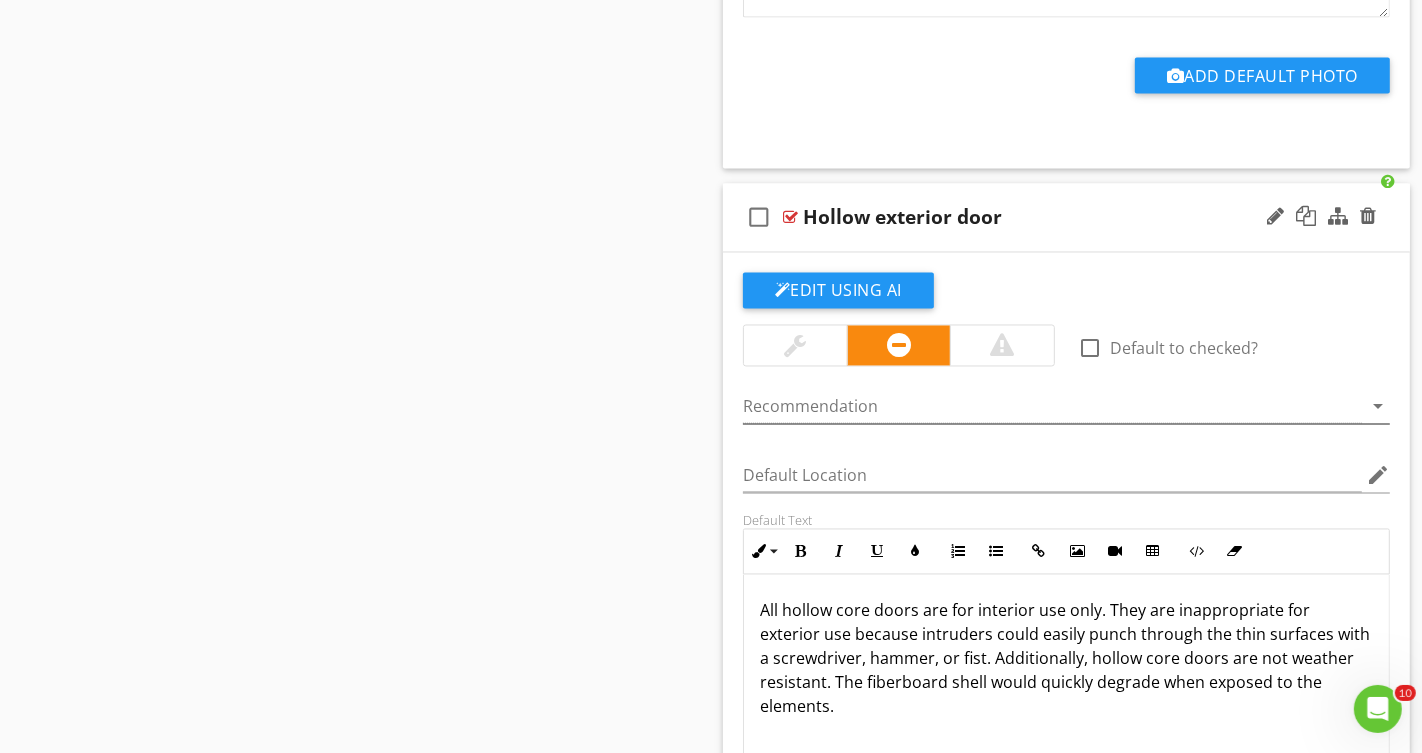 click at bounding box center (1052, 407) 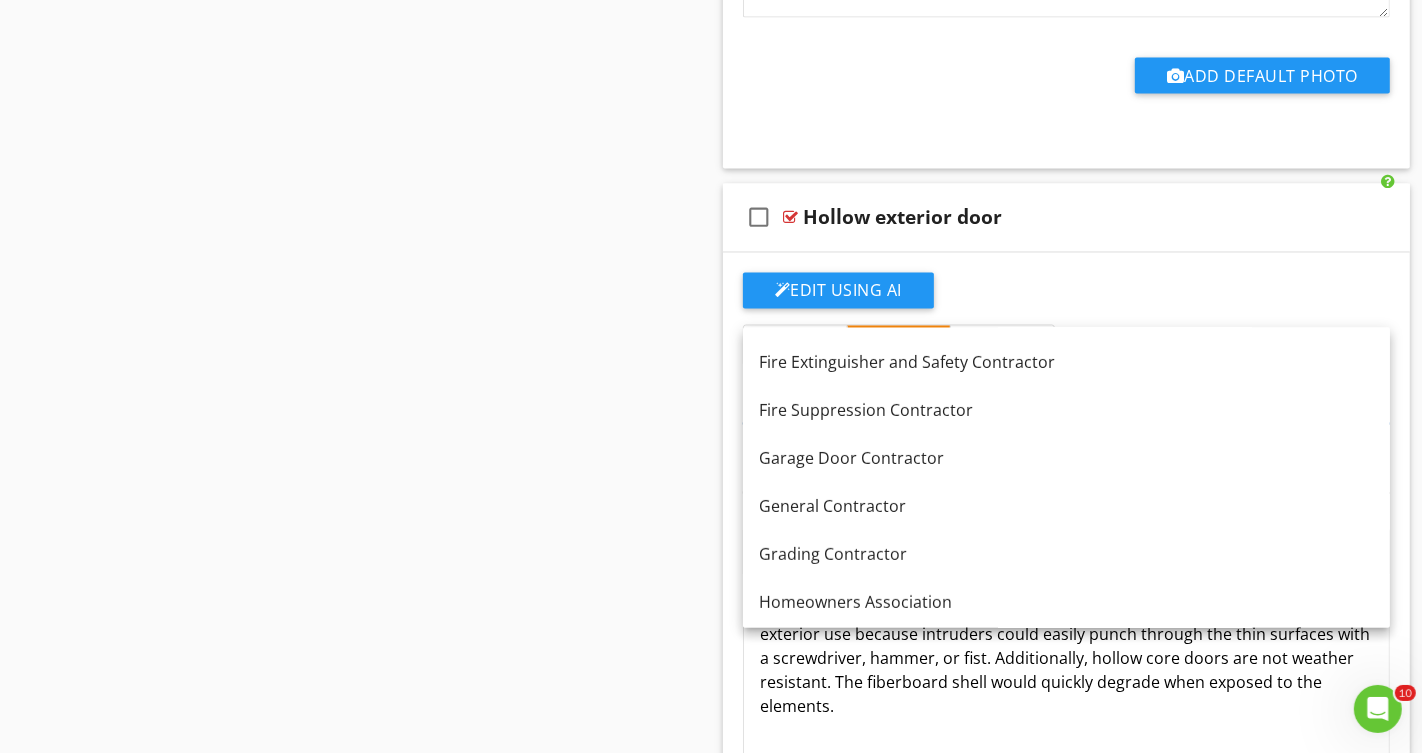 scroll, scrollTop: 617, scrollLeft: 0, axis: vertical 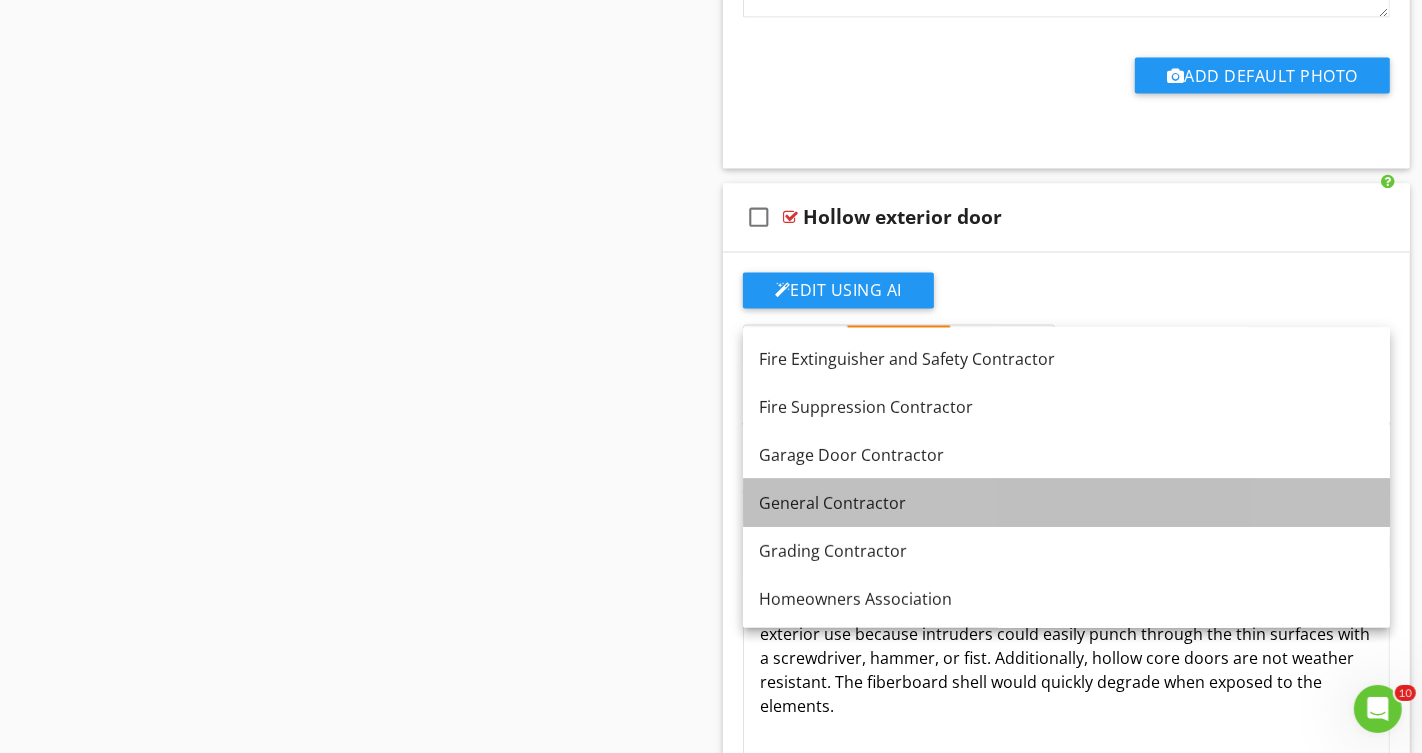 click on "General Contractor" at bounding box center [1066, 503] 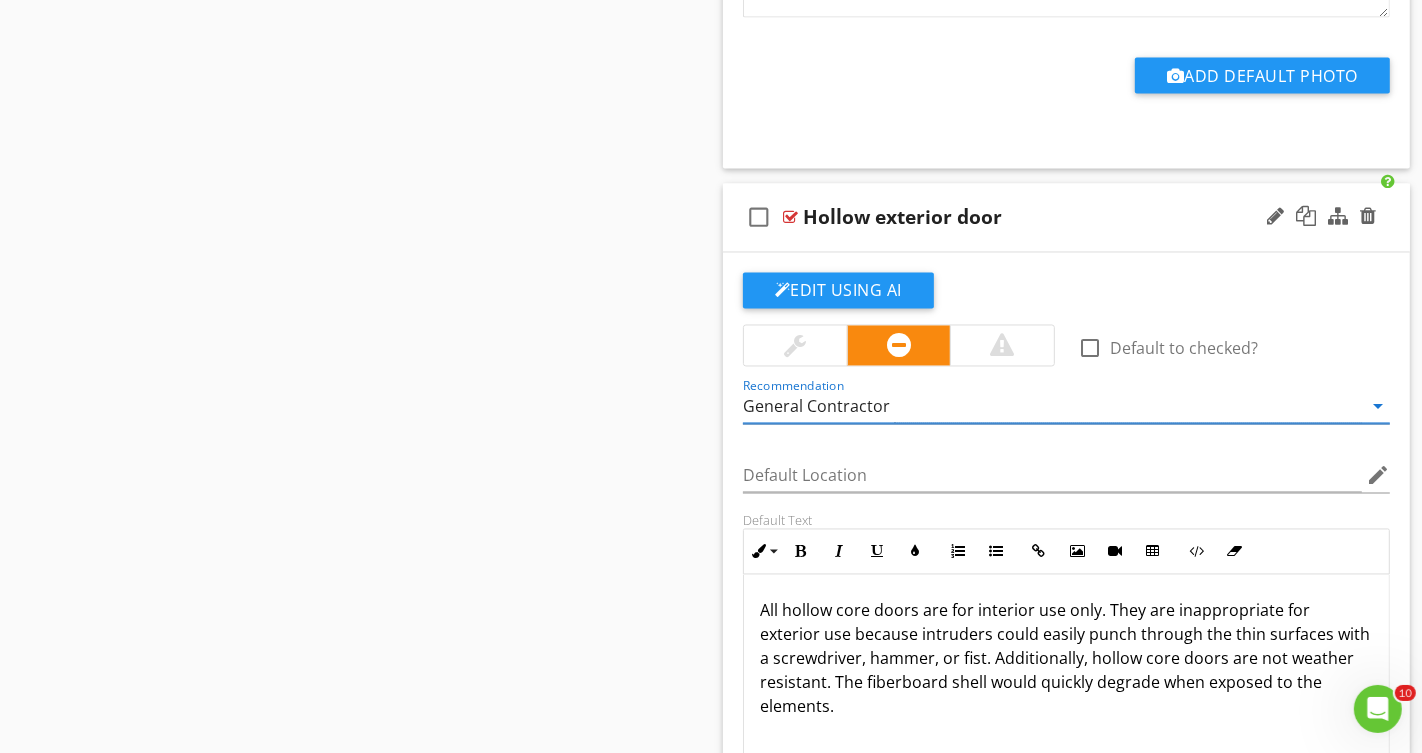 scroll, scrollTop: 0, scrollLeft: 0, axis: both 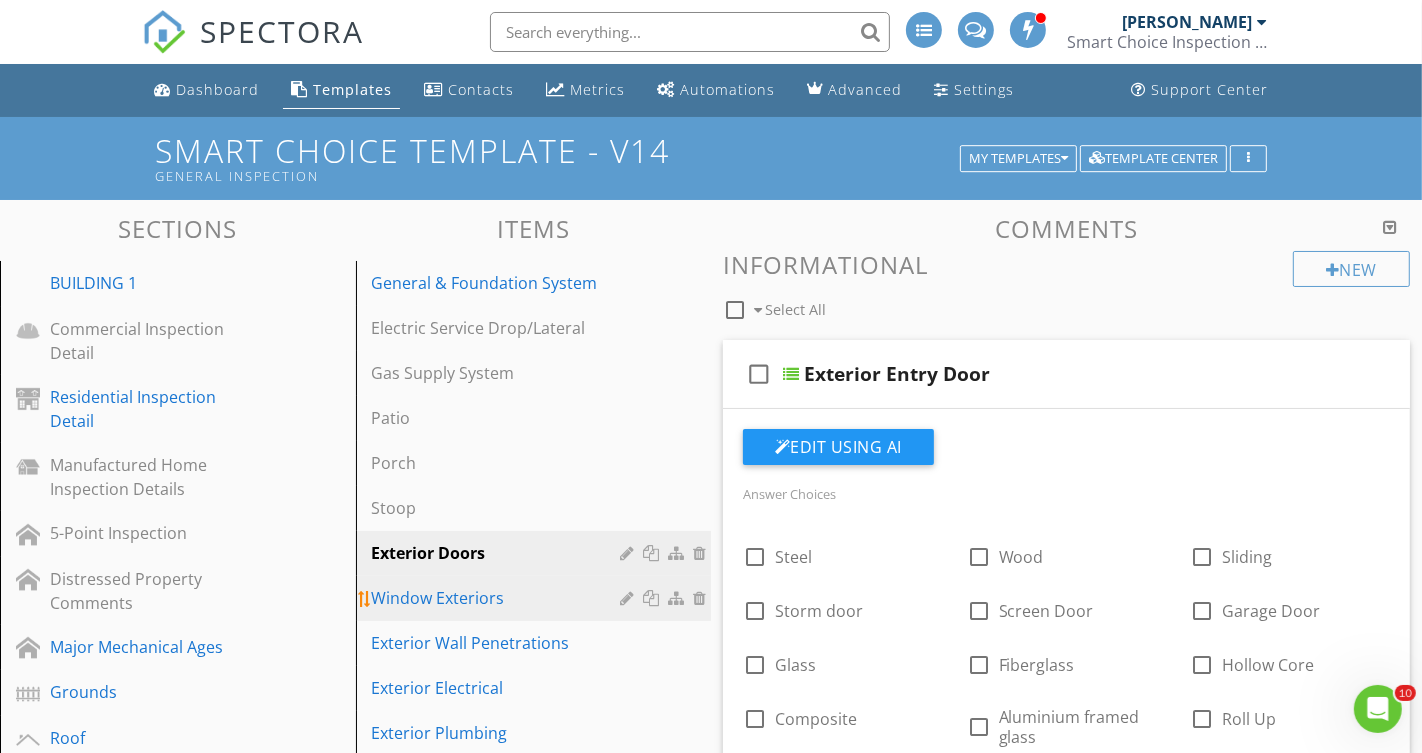 click on "Window Exteriors" at bounding box center [499, 598] 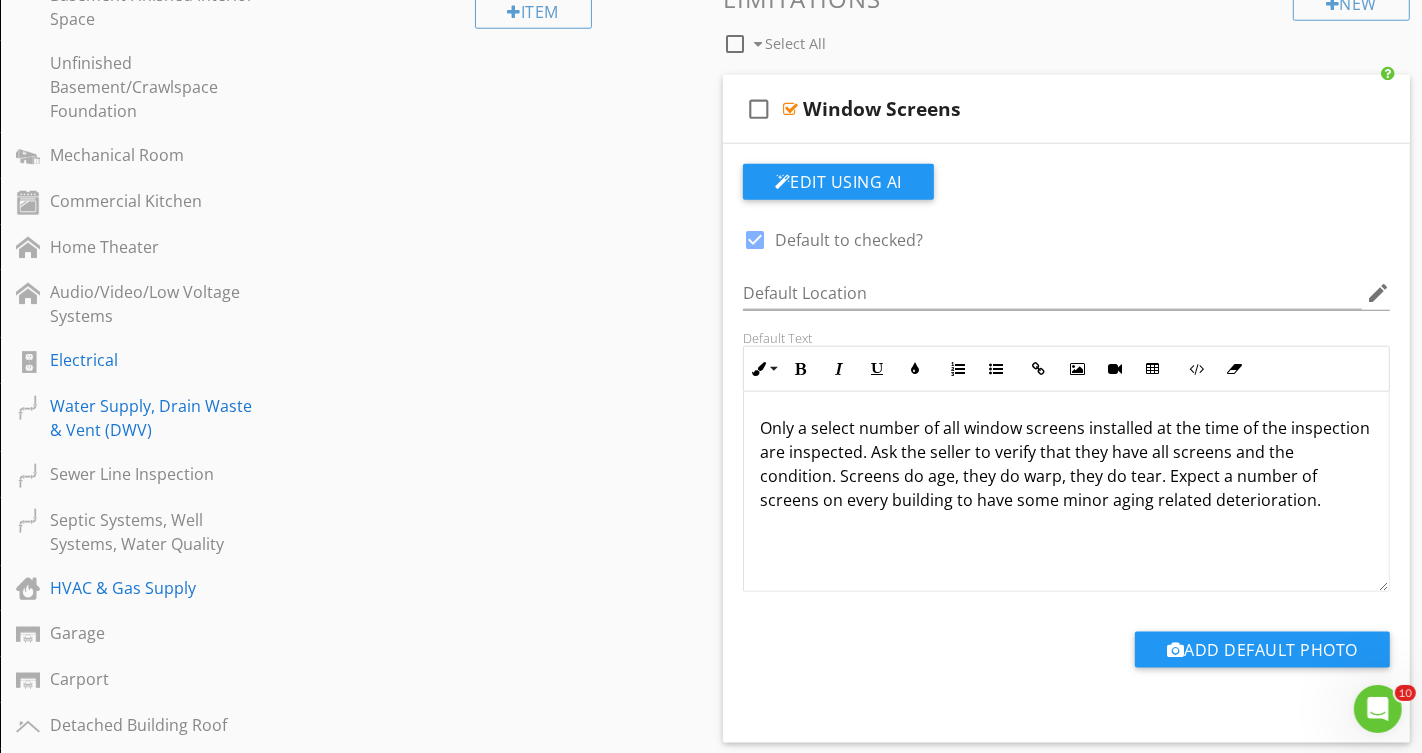 scroll, scrollTop: 1846, scrollLeft: 0, axis: vertical 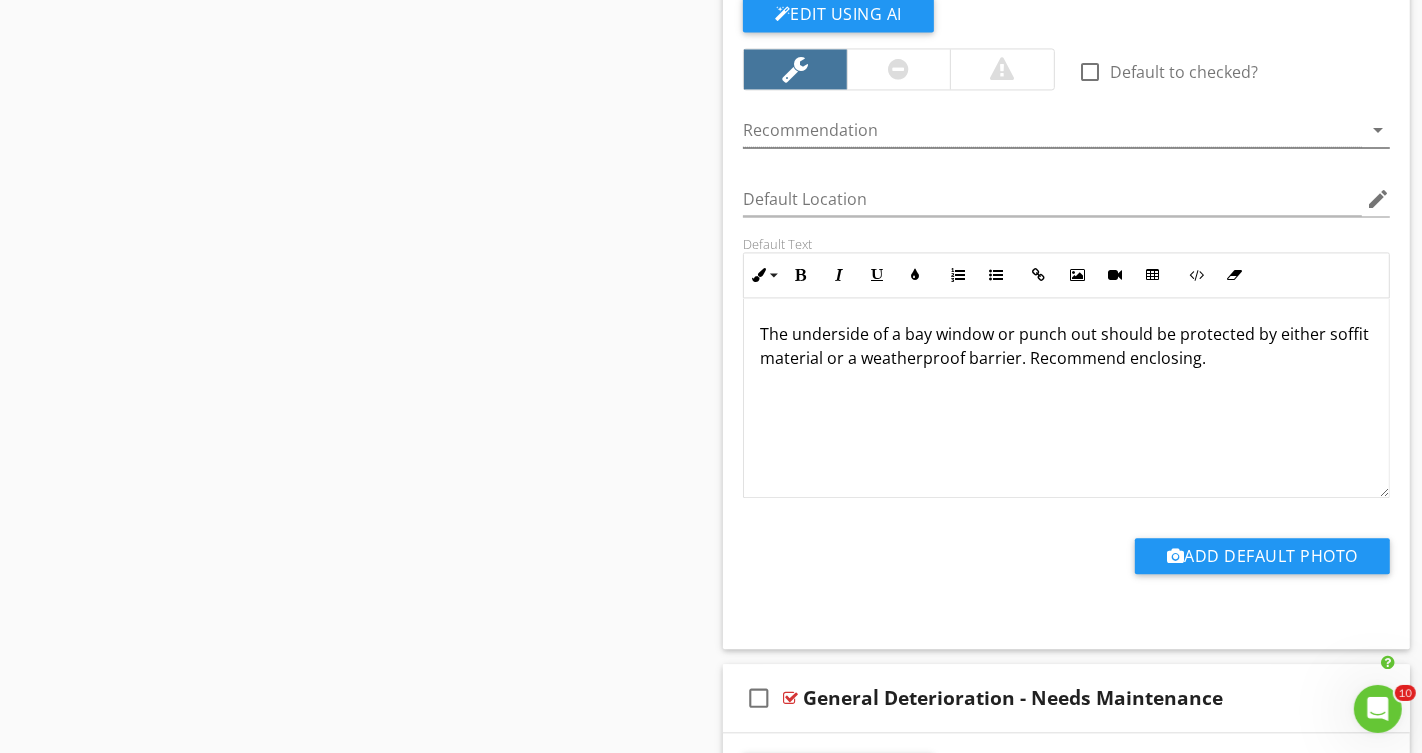 click at bounding box center (1052, 130) 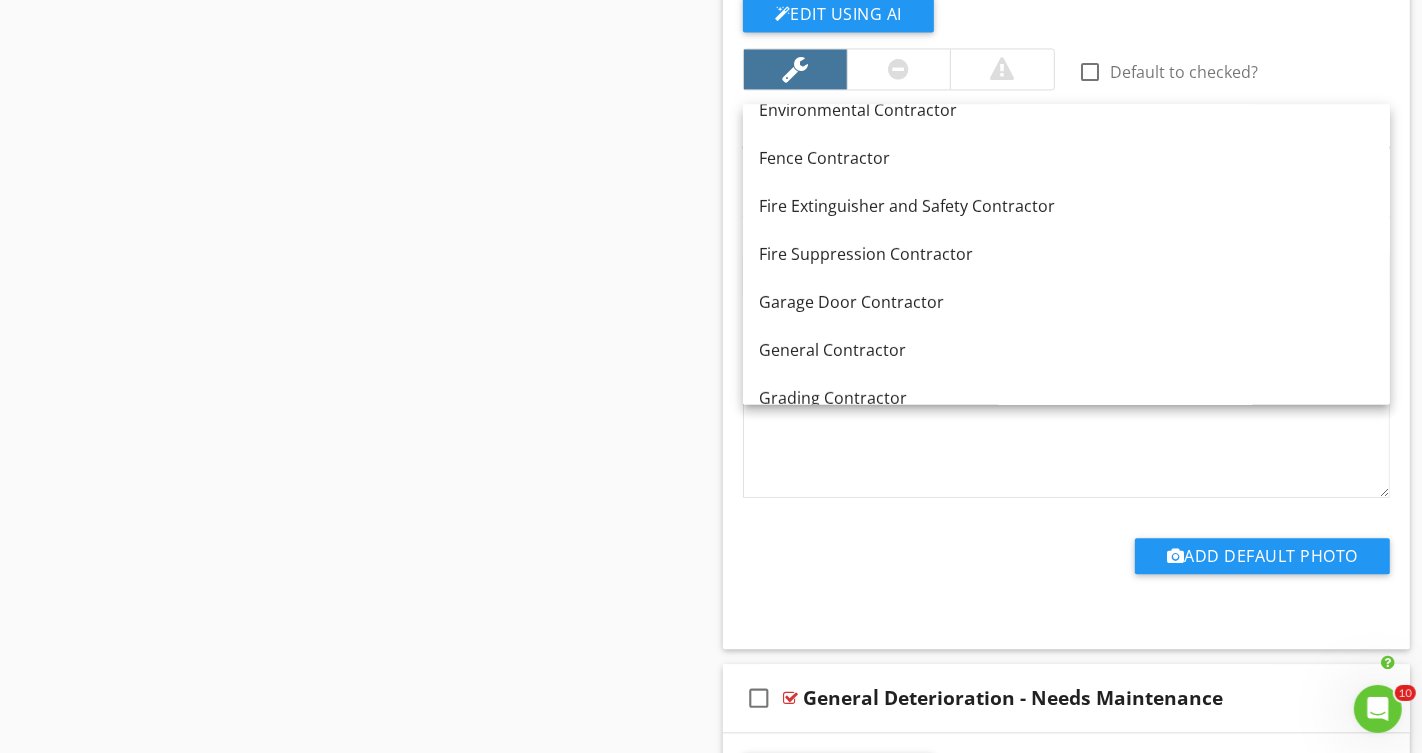 scroll, scrollTop: 551, scrollLeft: 0, axis: vertical 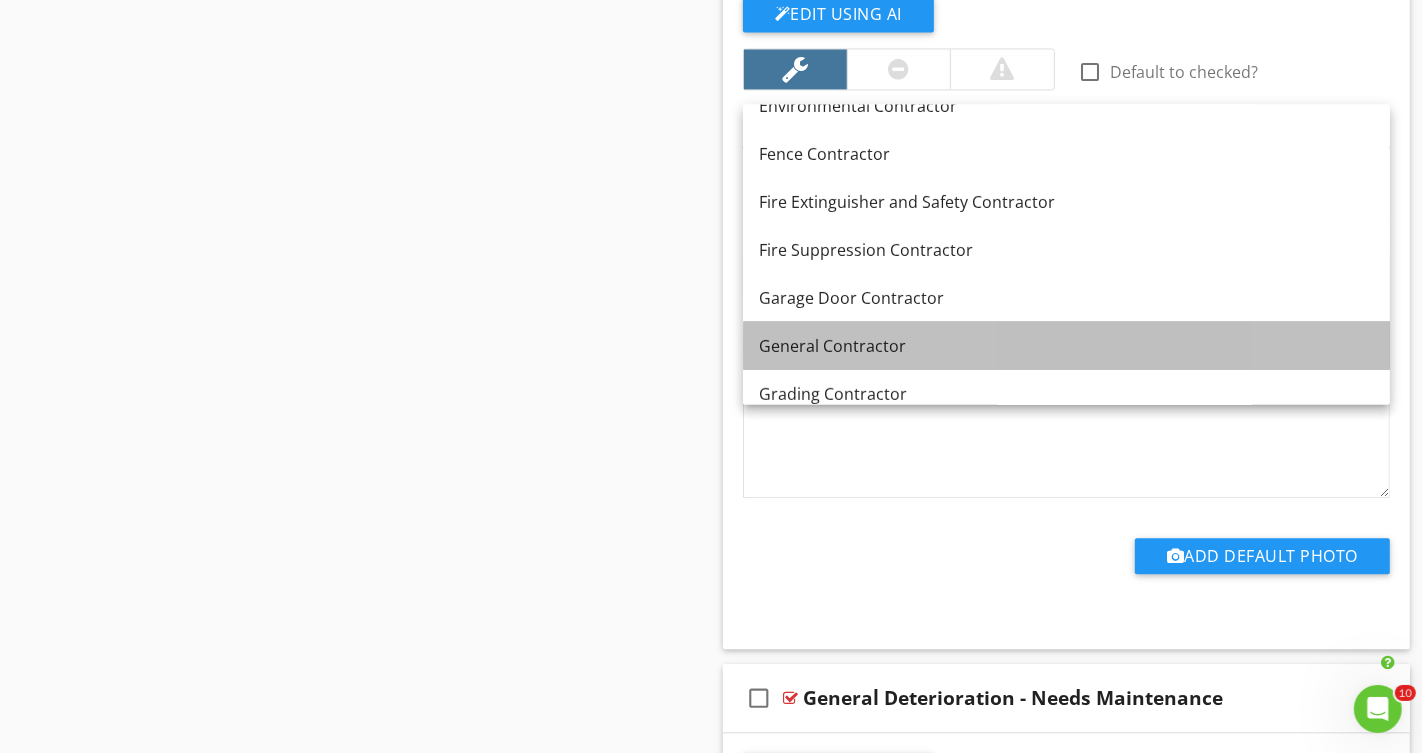 click on "General Contractor" at bounding box center [1066, 345] 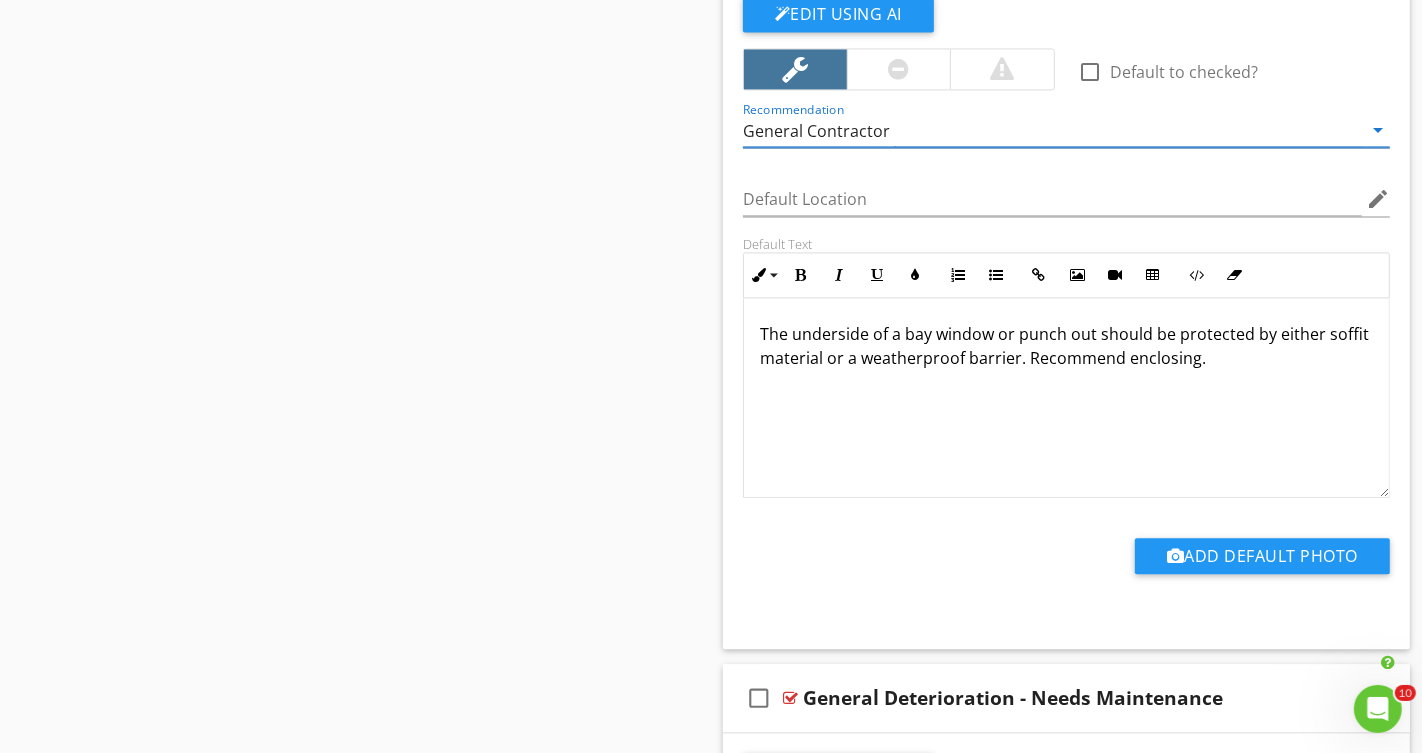 scroll, scrollTop: 0, scrollLeft: 0, axis: both 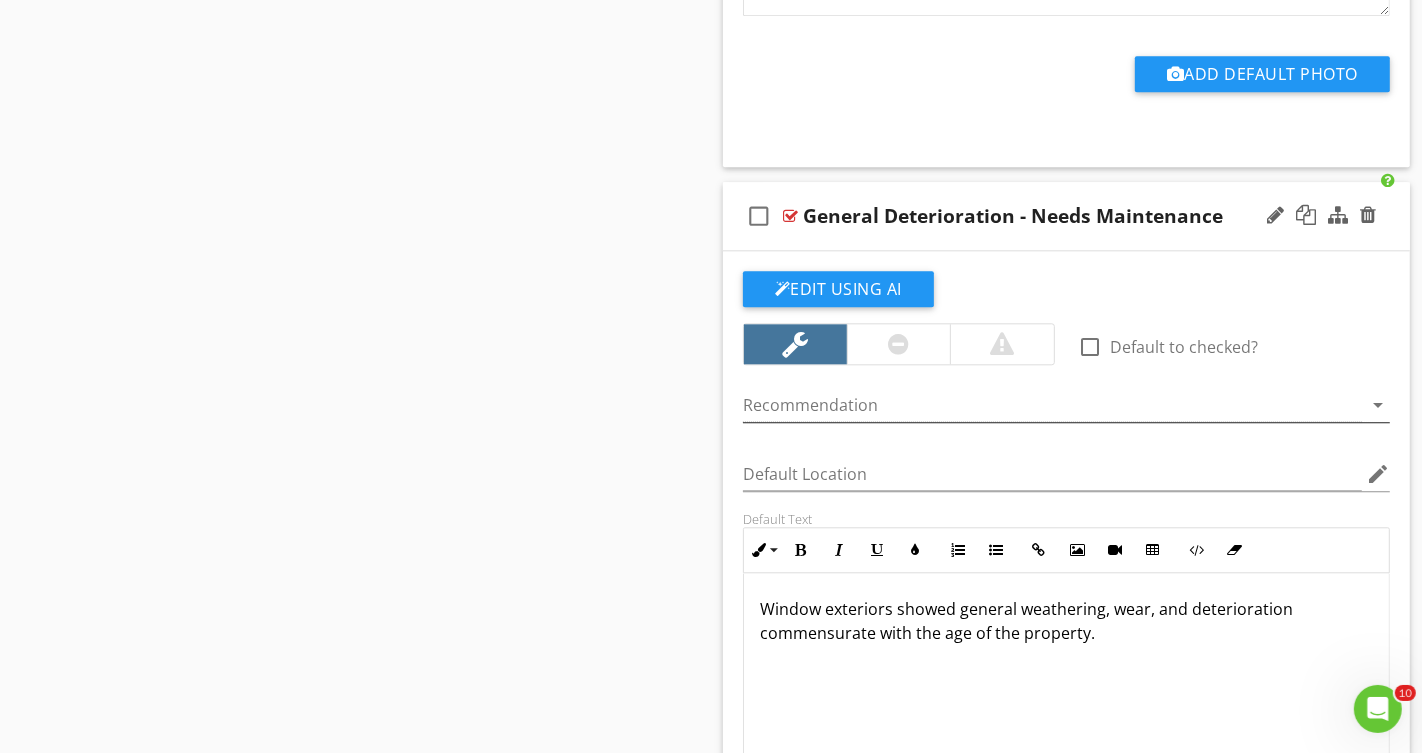 click at bounding box center (1052, 405) 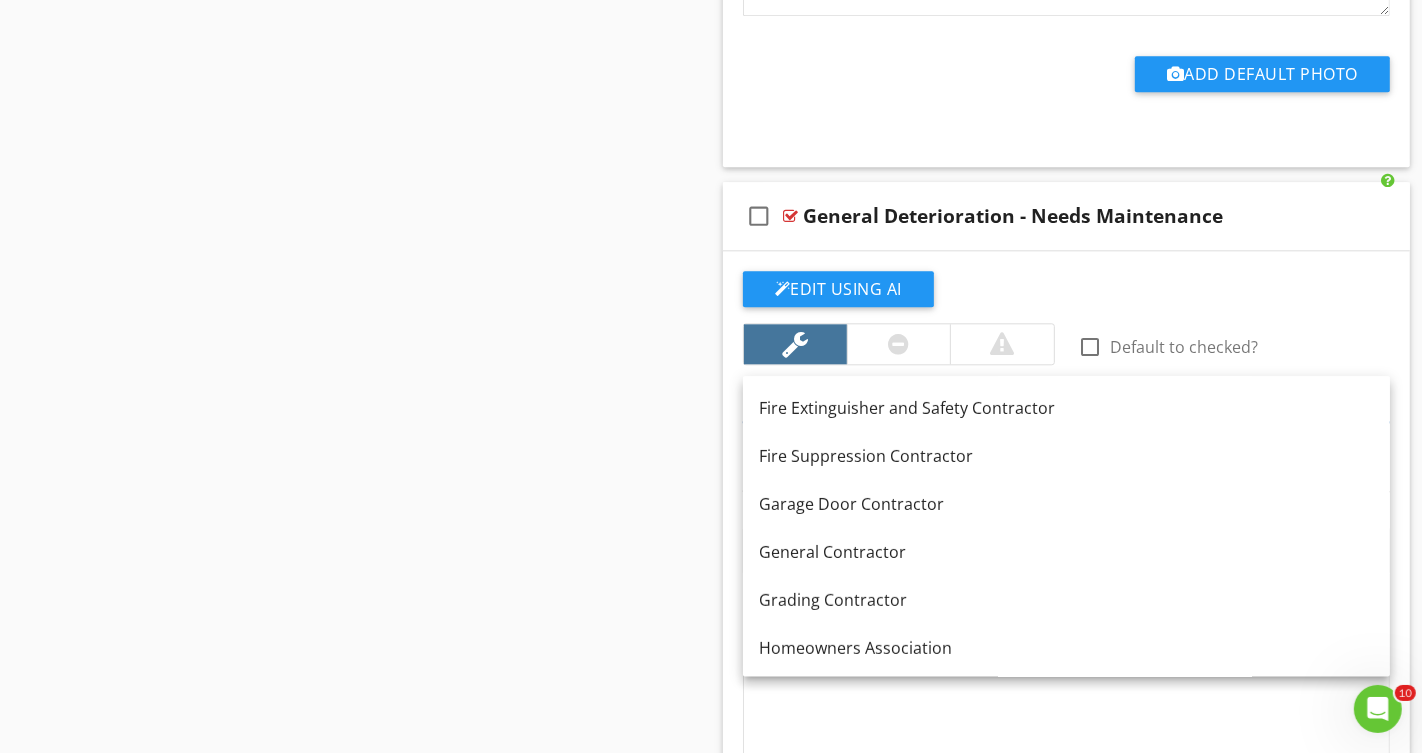 scroll, scrollTop: 635, scrollLeft: 0, axis: vertical 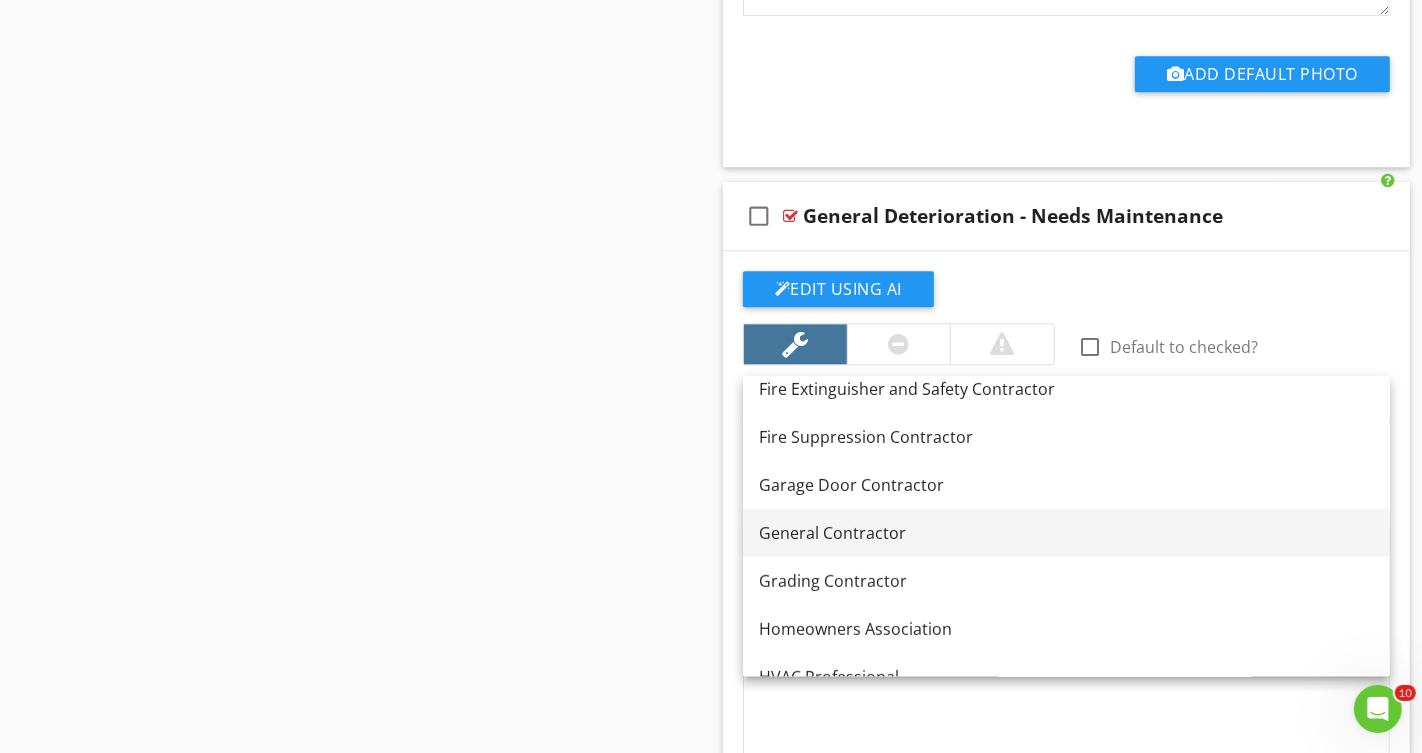 click on "General Contractor" at bounding box center [1066, 533] 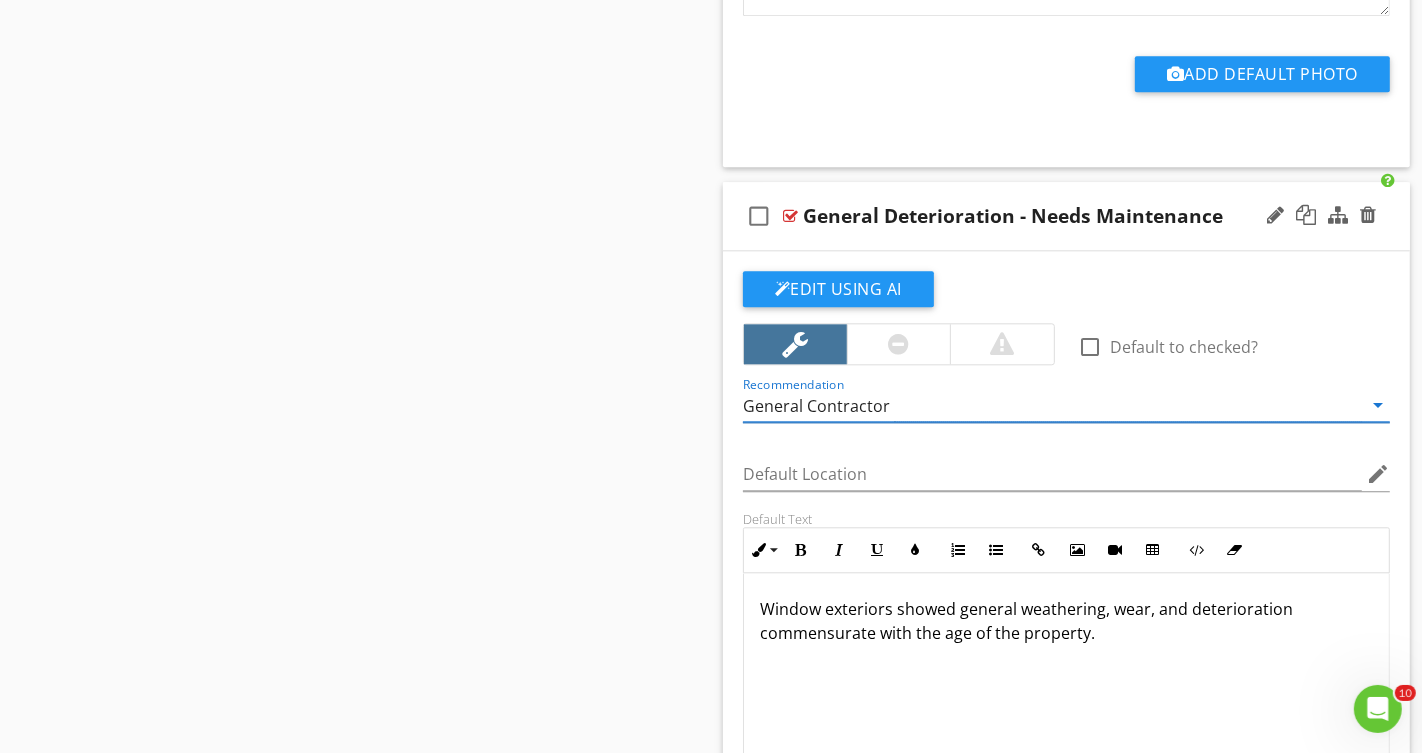 scroll, scrollTop: 0, scrollLeft: 0, axis: both 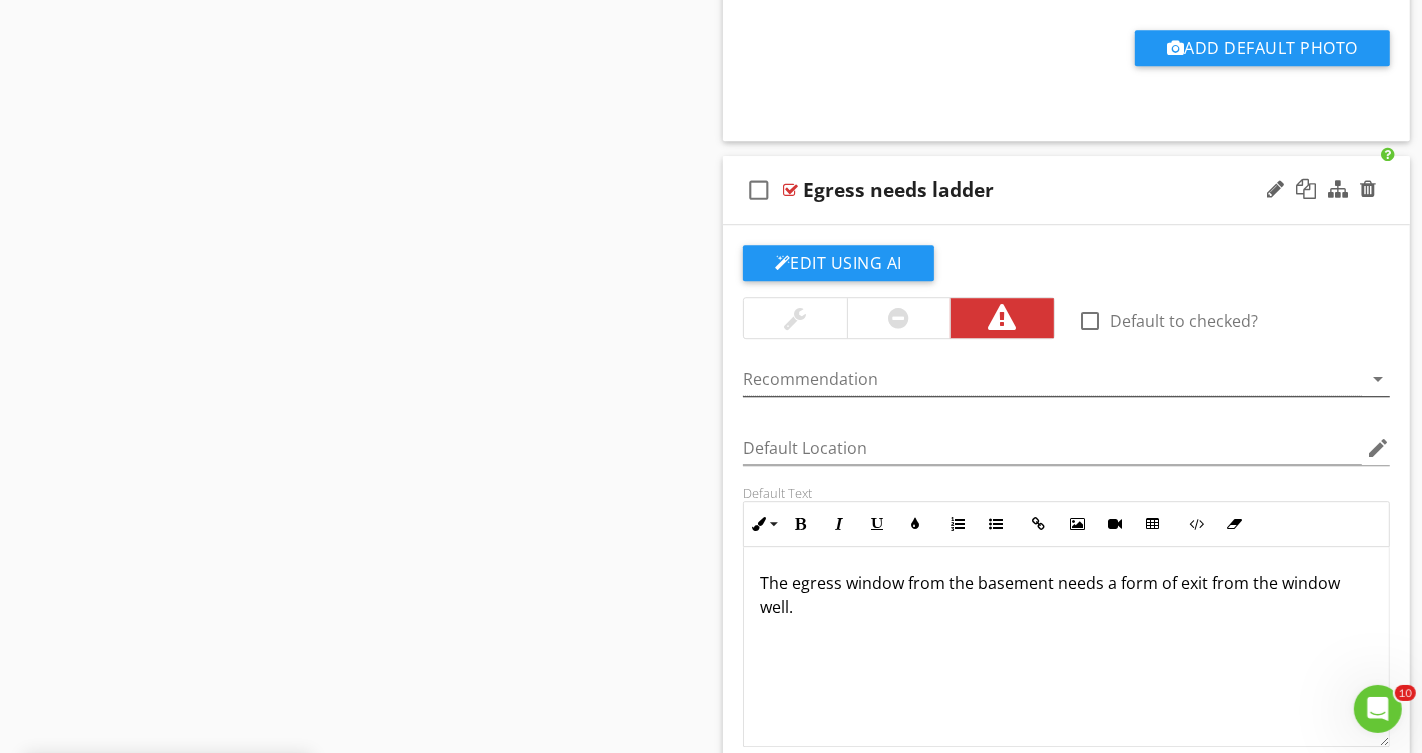 click at bounding box center [1052, 379] 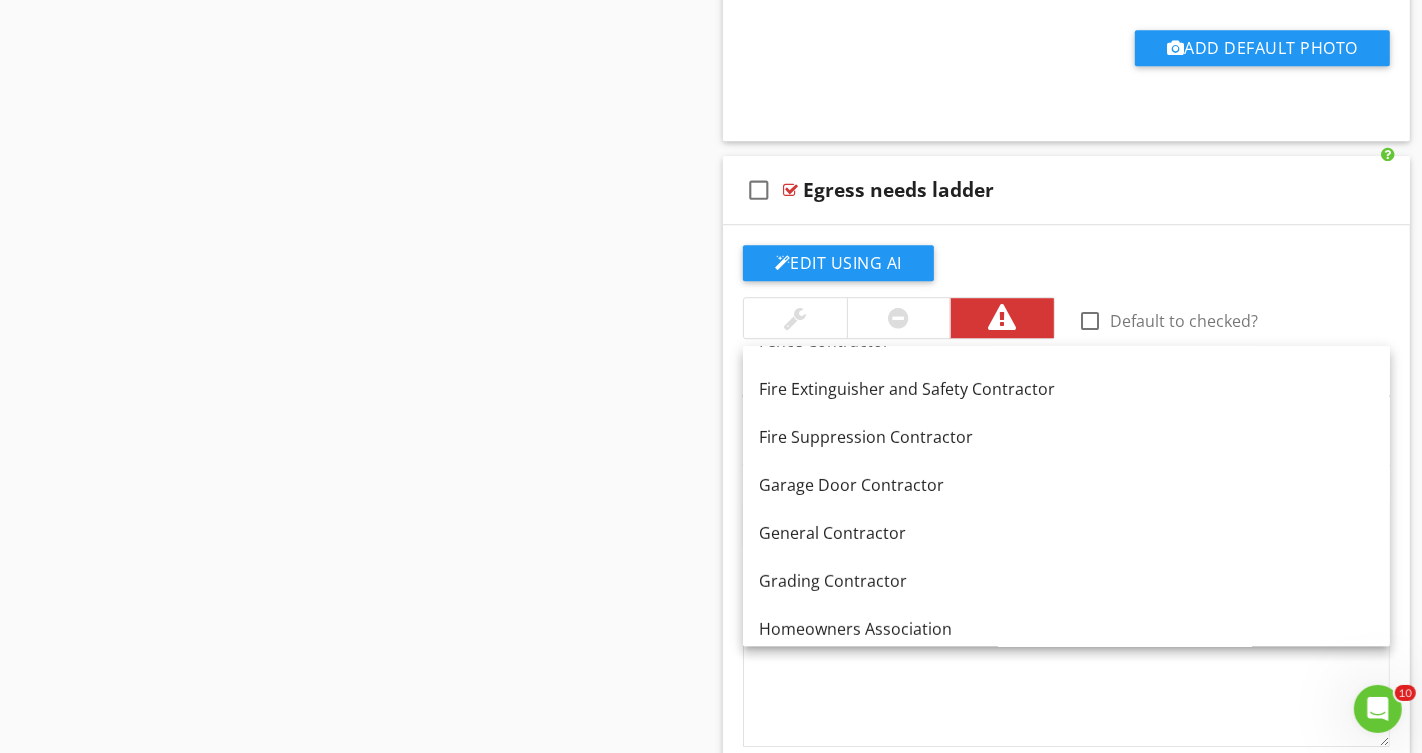scroll, scrollTop: 614, scrollLeft: 0, axis: vertical 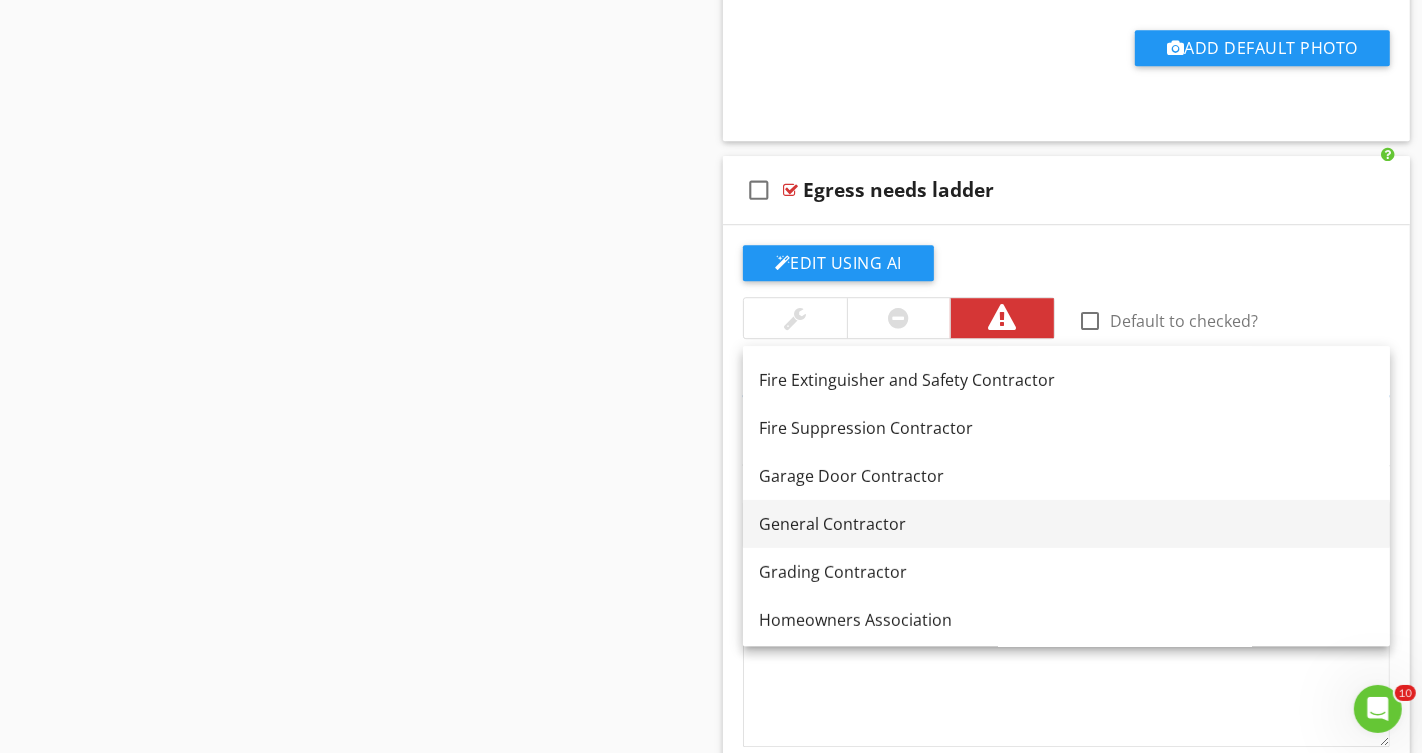 click on "General Contractor" at bounding box center (1066, 524) 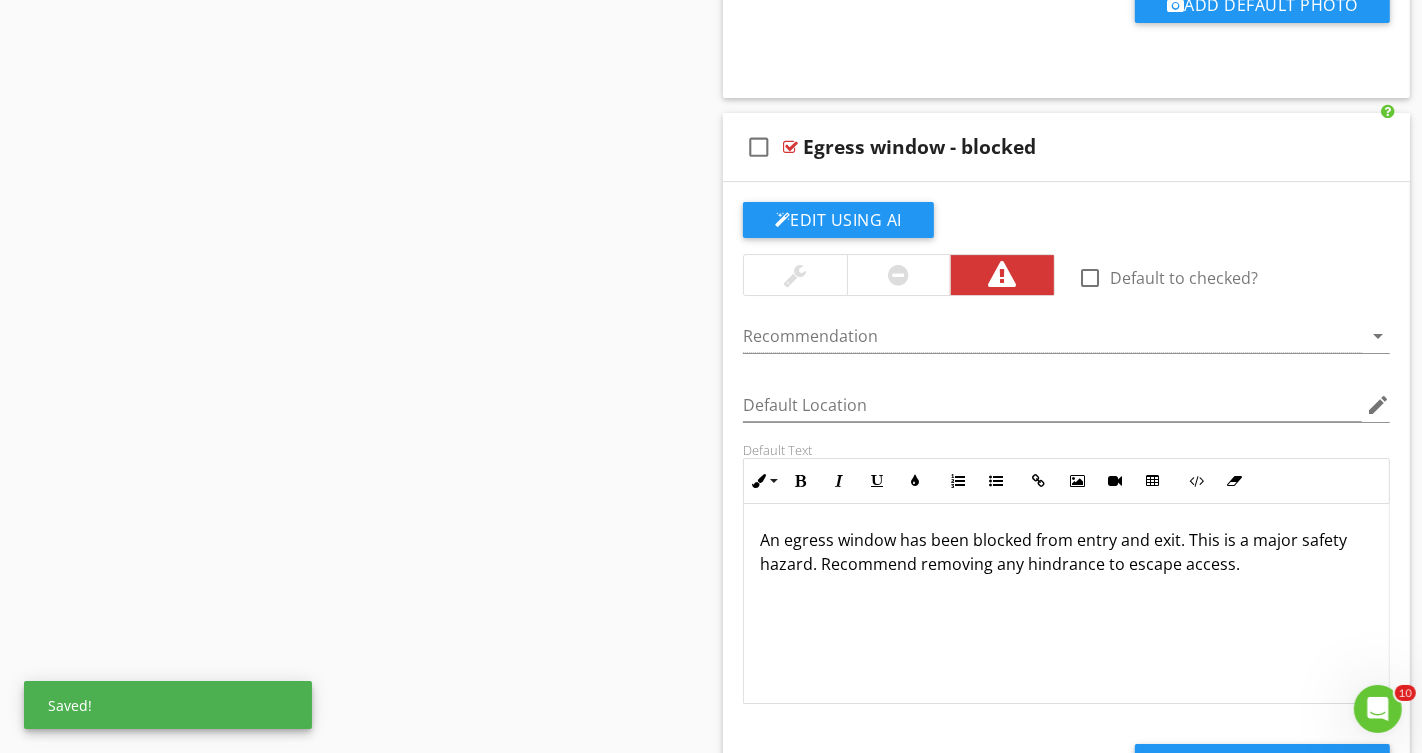 scroll, scrollTop: 5583, scrollLeft: 0, axis: vertical 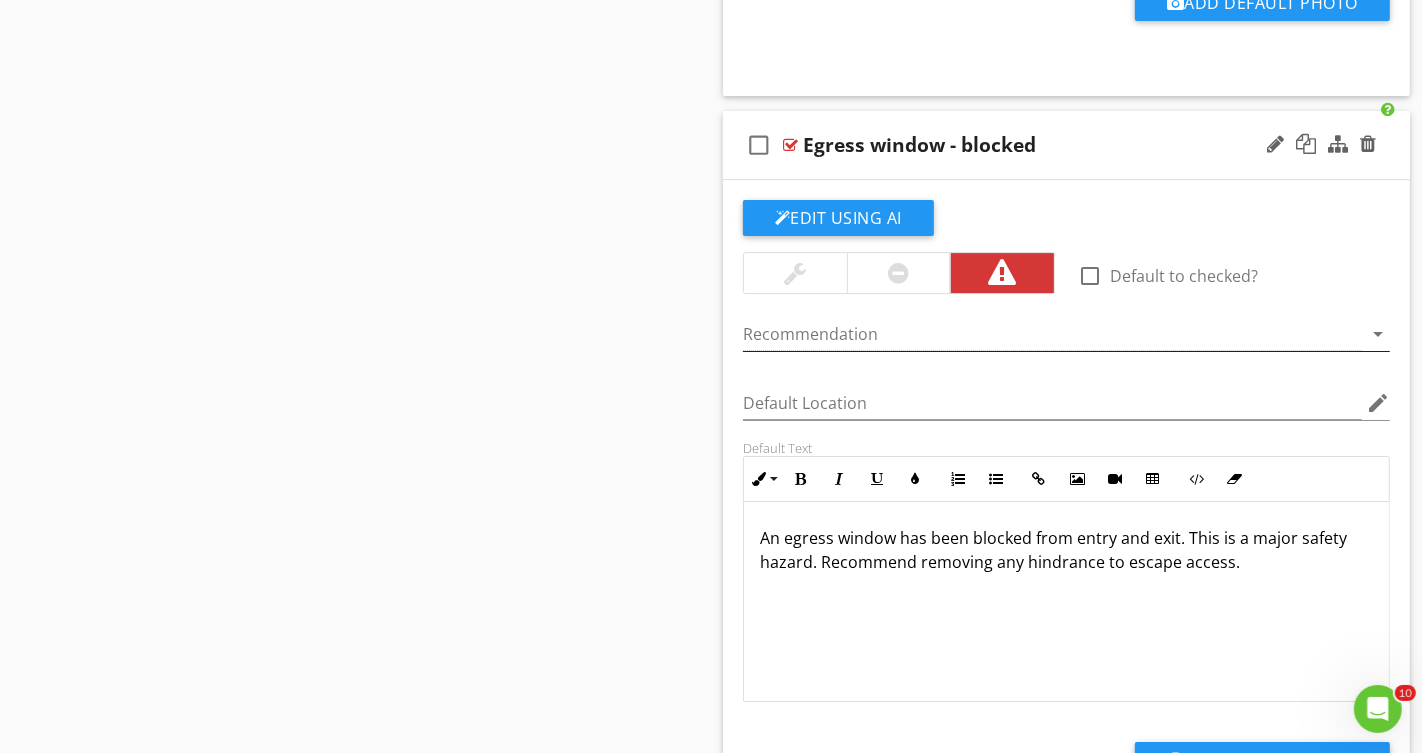 click at bounding box center (1052, 334) 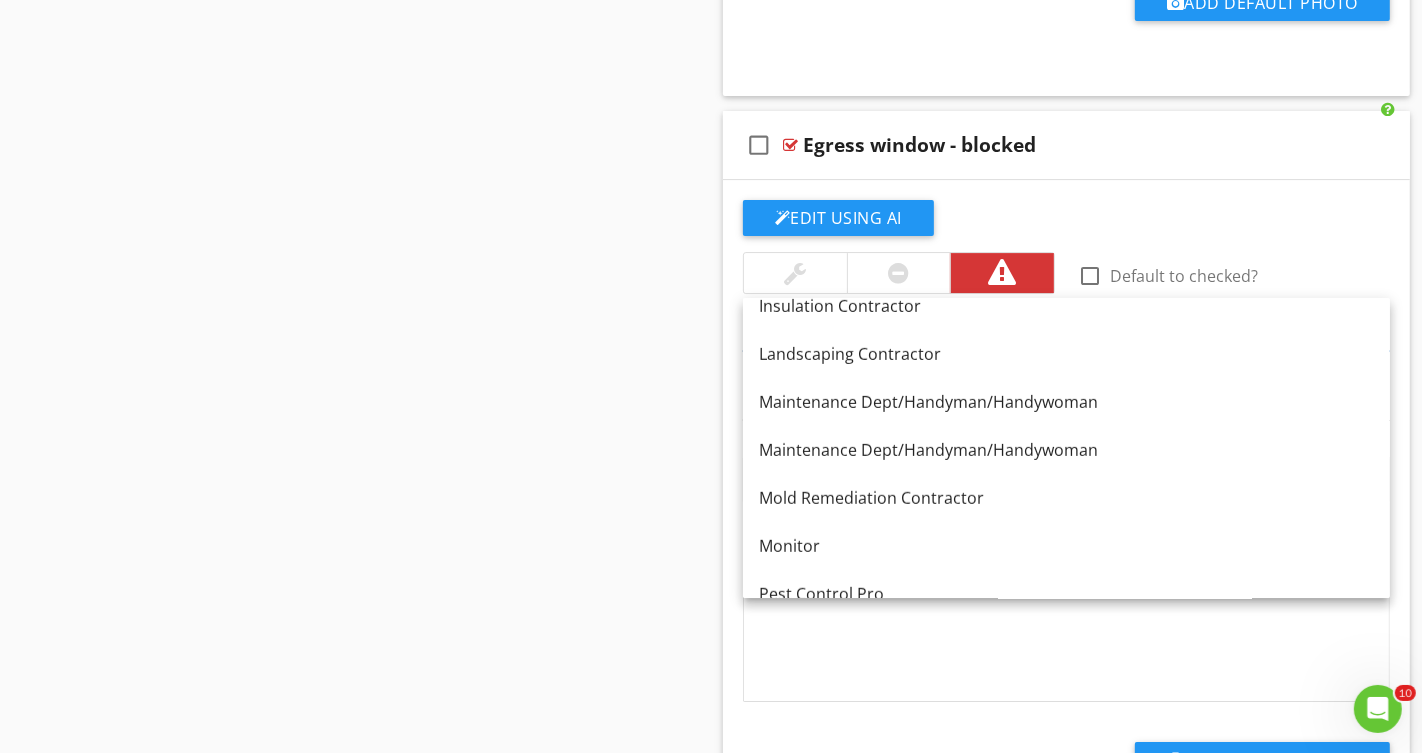 scroll, scrollTop: 1031, scrollLeft: 0, axis: vertical 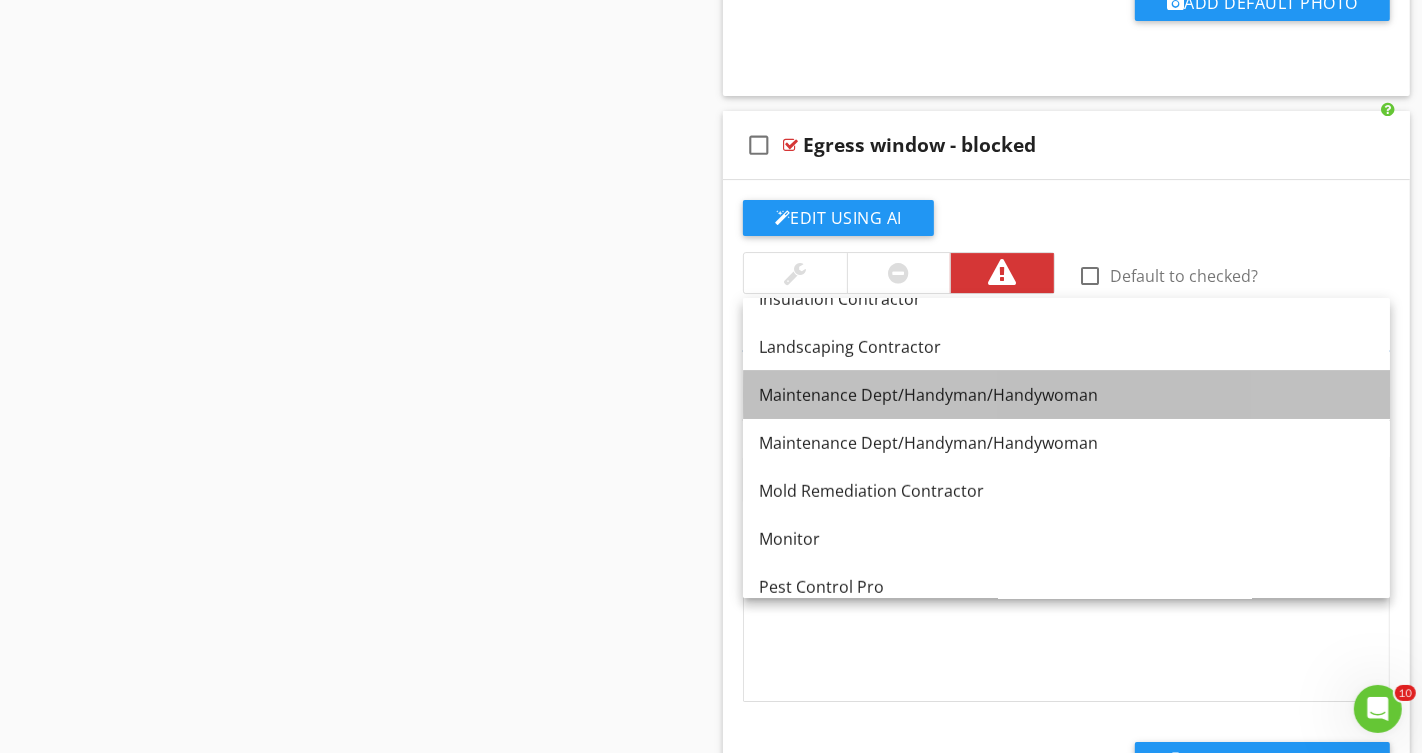 click on "Maintenance Dept/Handyman/Handywoman" at bounding box center (1066, 395) 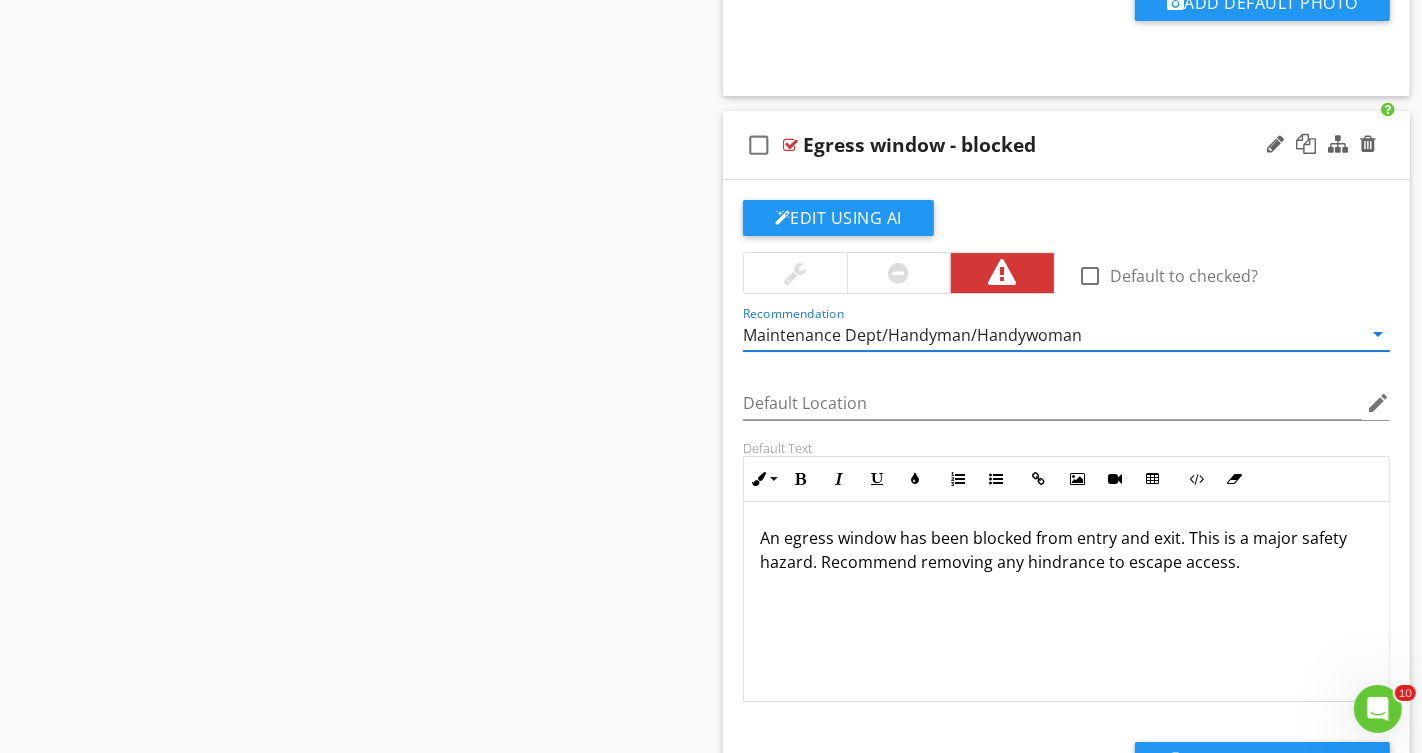 scroll, scrollTop: 0, scrollLeft: 0, axis: both 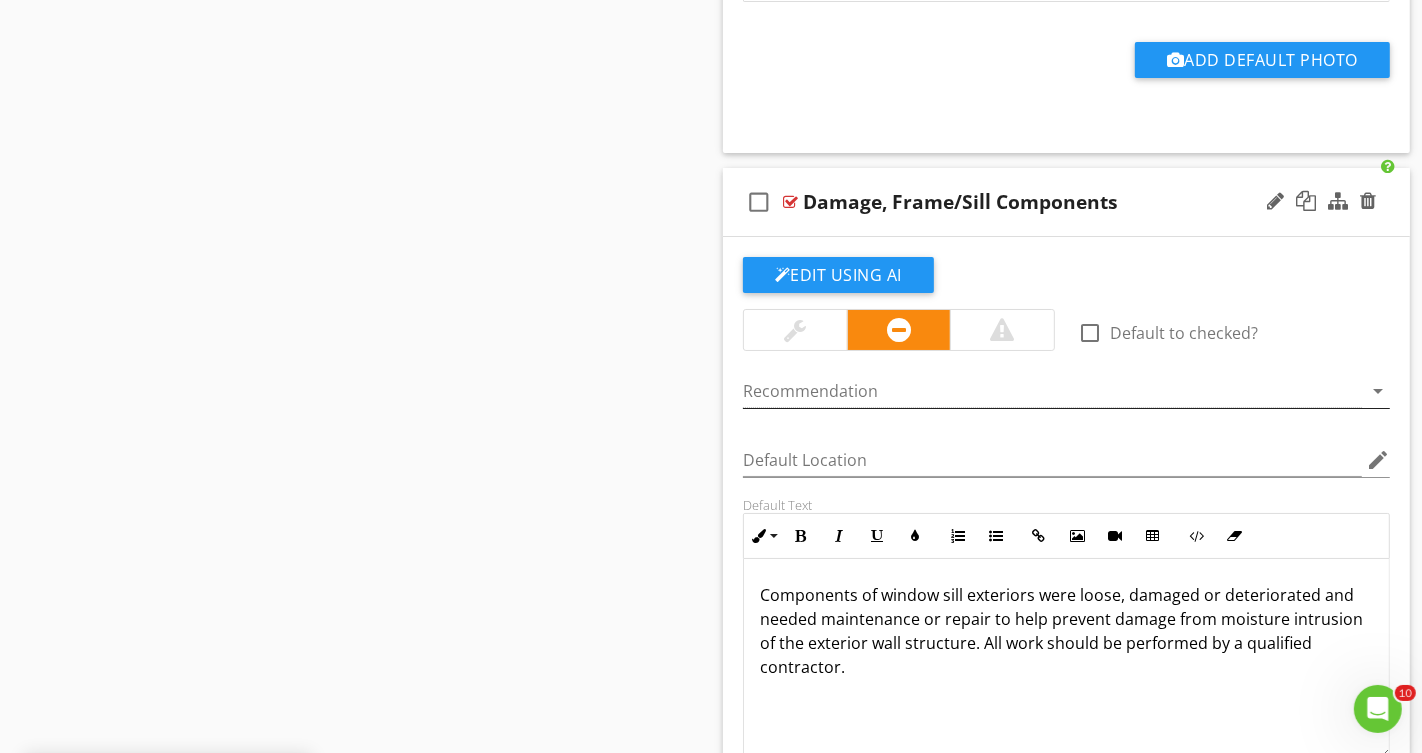 click at bounding box center (1052, 391) 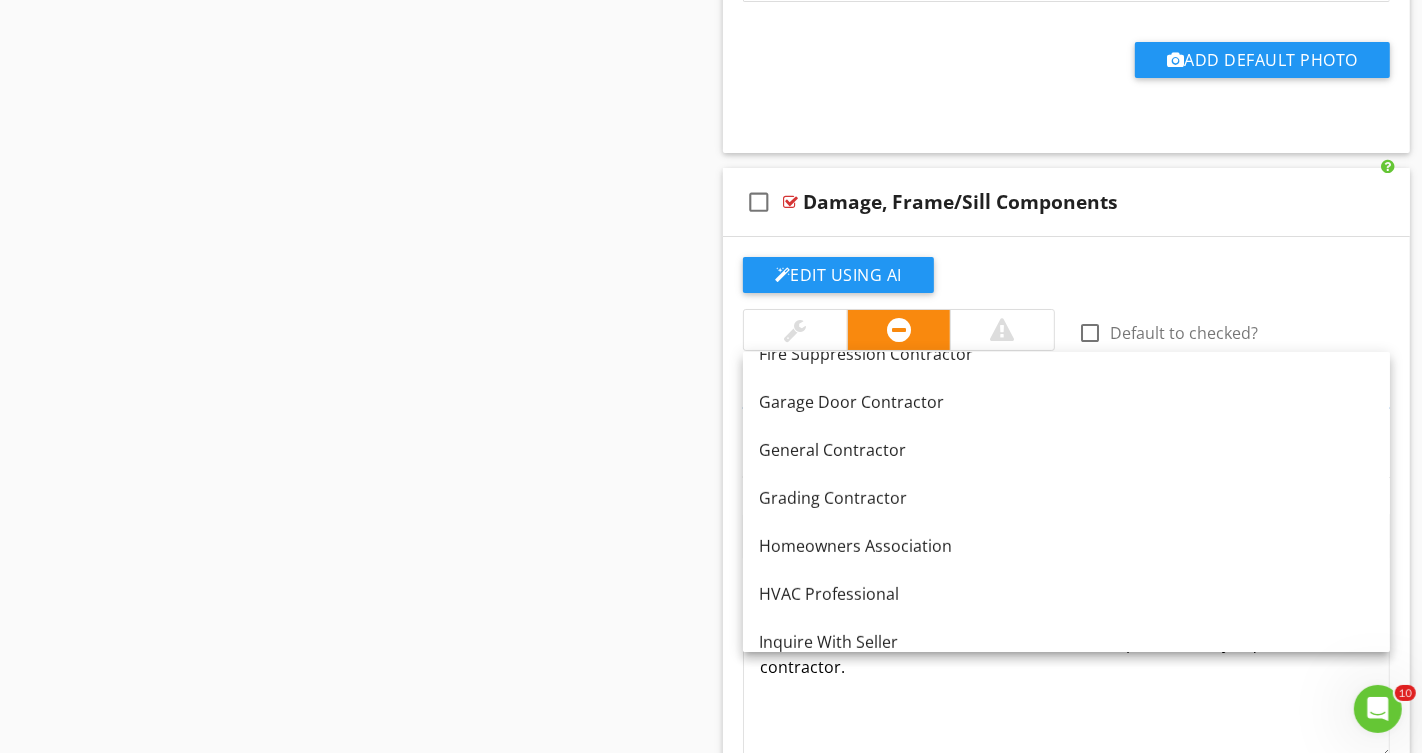 scroll, scrollTop: 708, scrollLeft: 0, axis: vertical 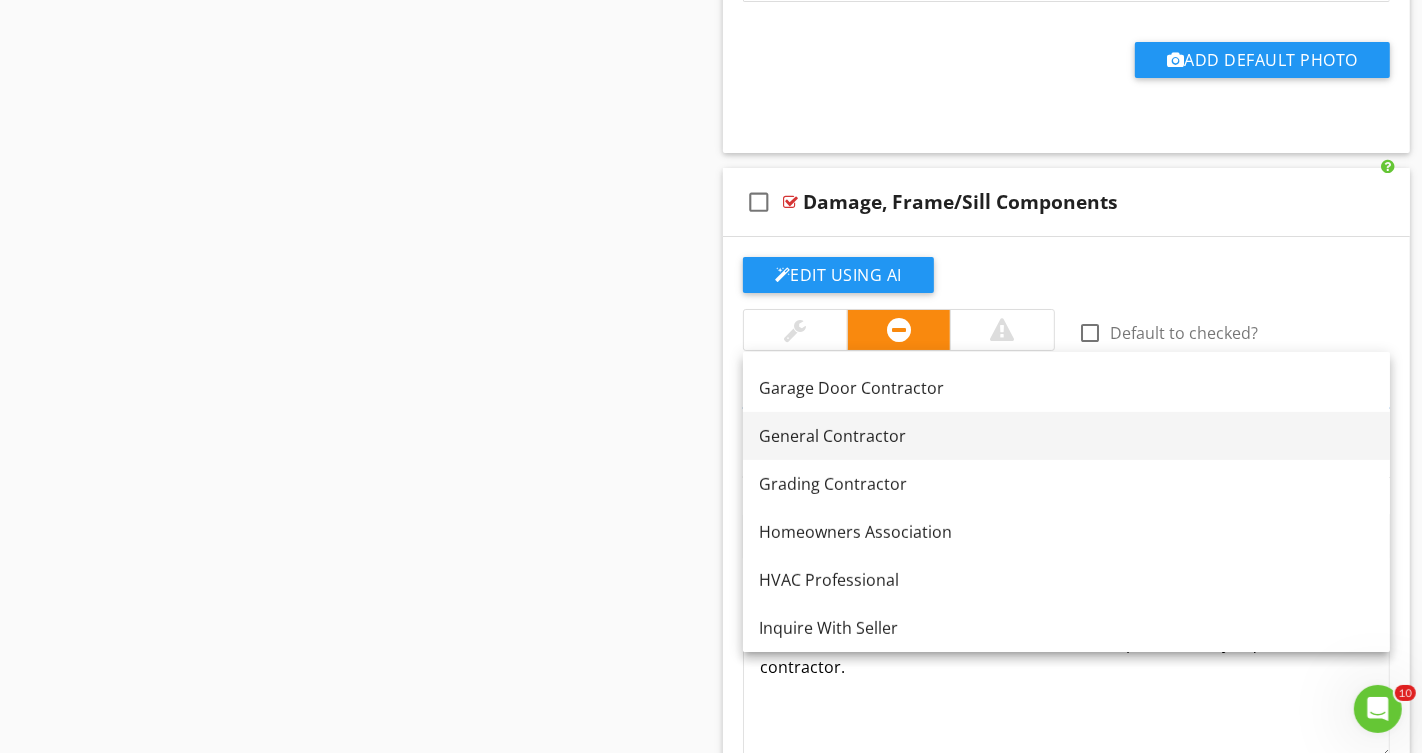 click on "General Contractor" at bounding box center (1066, 436) 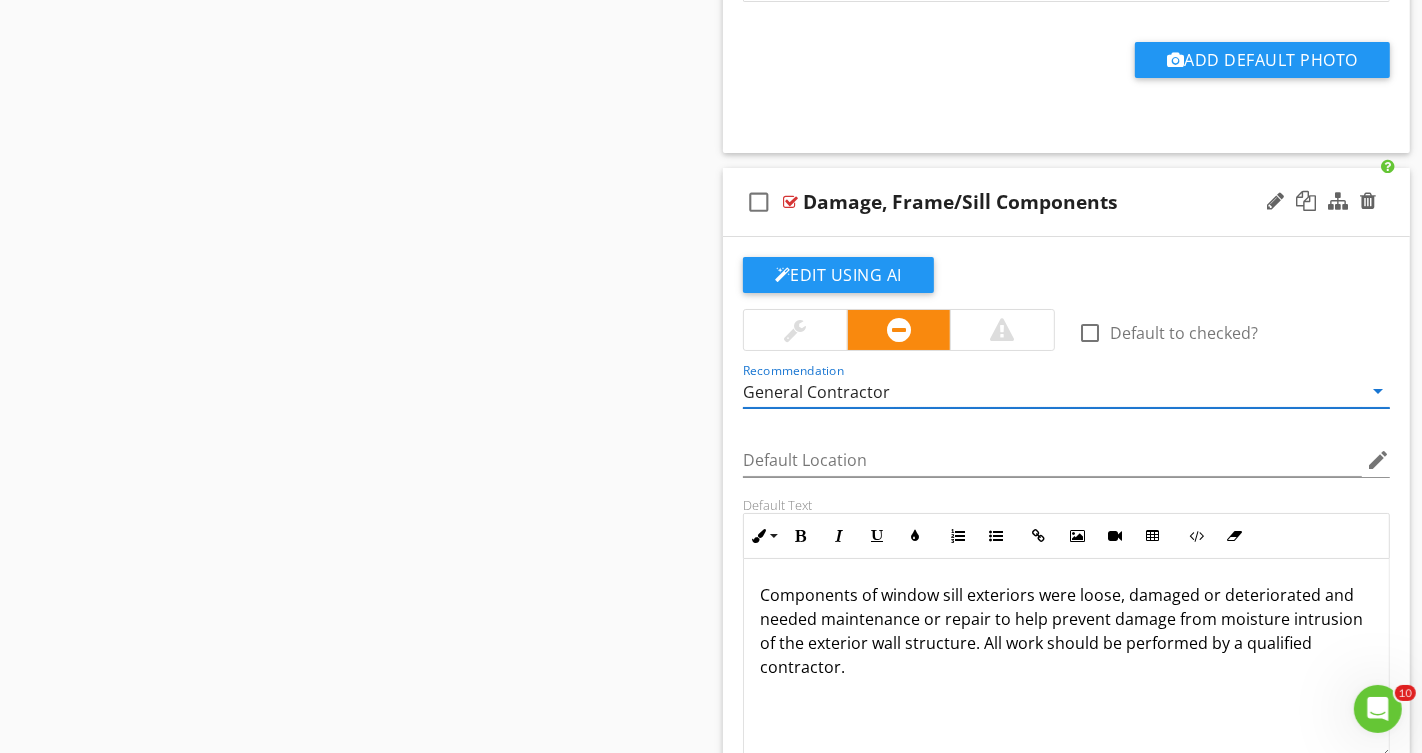 scroll, scrollTop: 0, scrollLeft: 0, axis: both 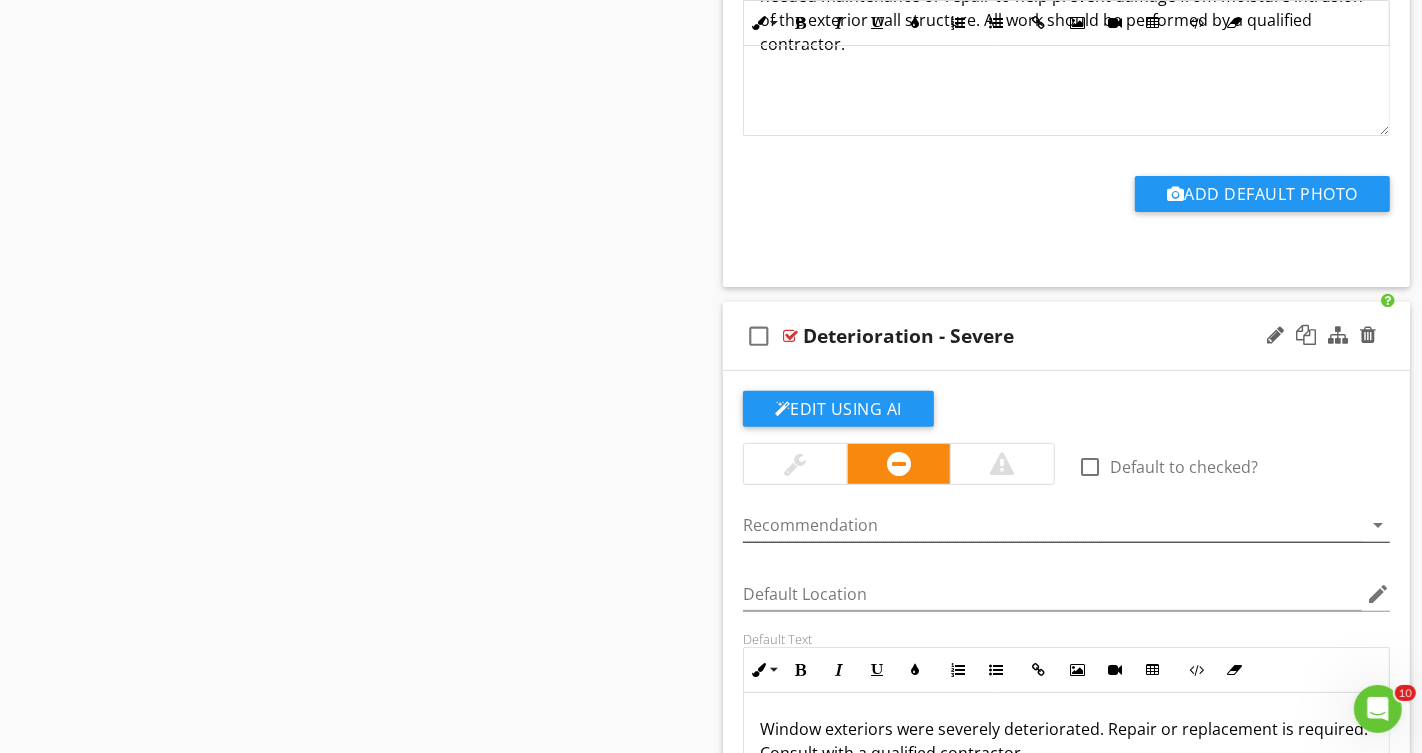 click at bounding box center [1052, 525] 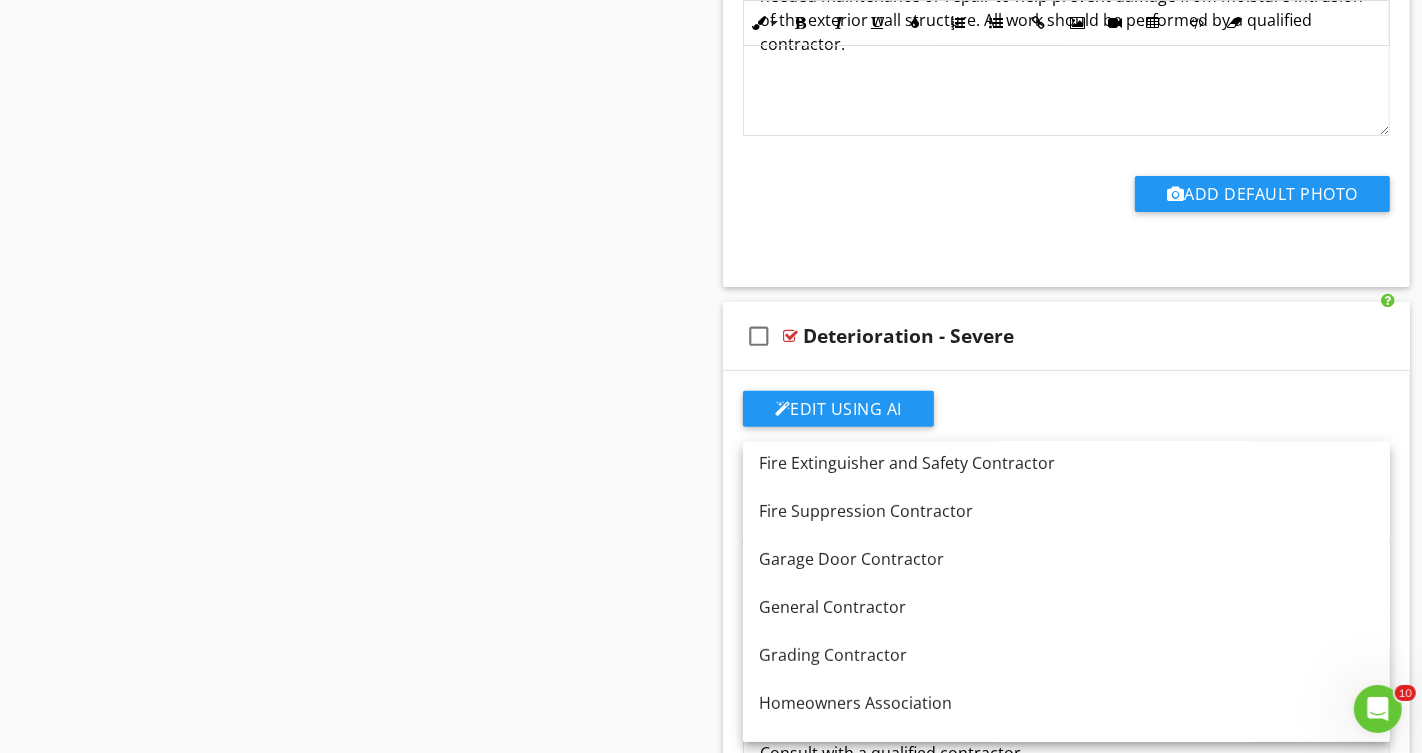 scroll, scrollTop: 637, scrollLeft: 0, axis: vertical 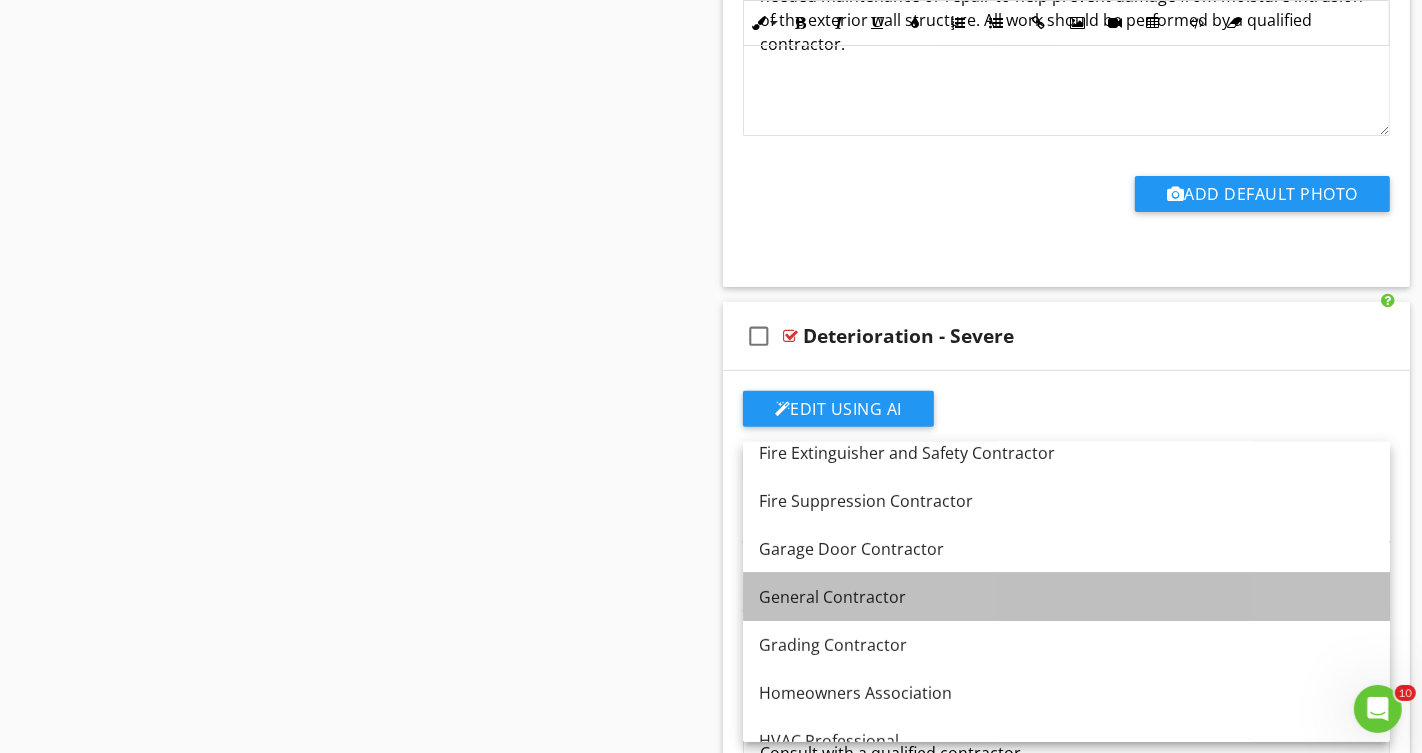 click on "General Contractor" at bounding box center [1066, 597] 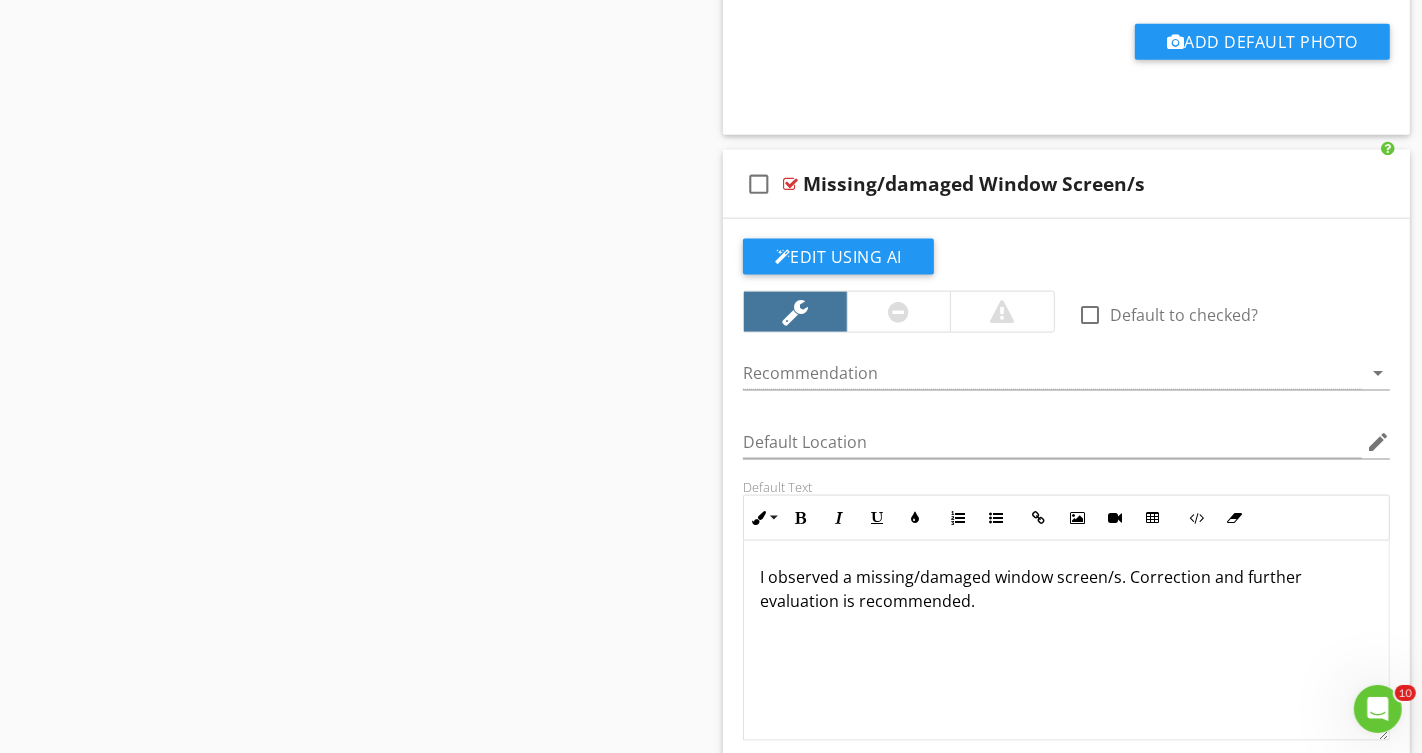 scroll, scrollTop: 8581, scrollLeft: 0, axis: vertical 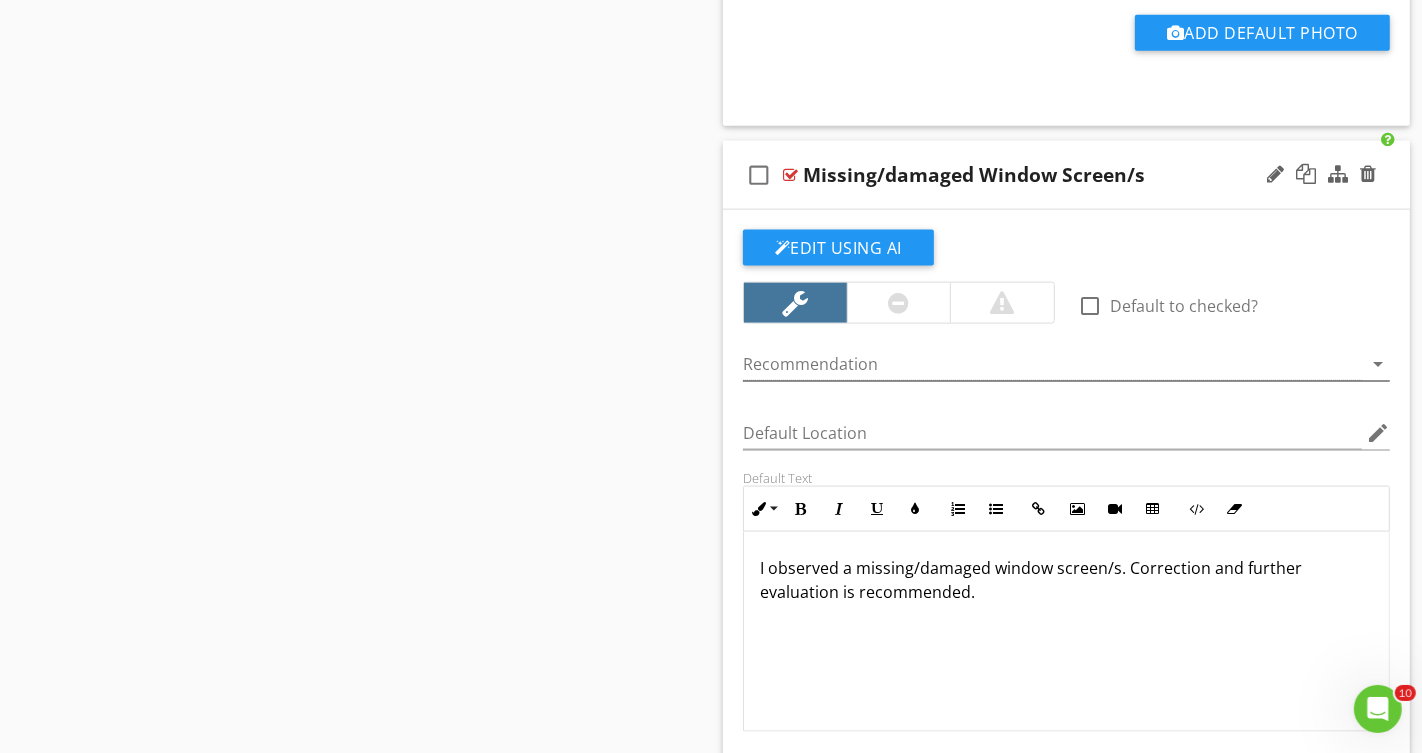 click at bounding box center (1052, 364) 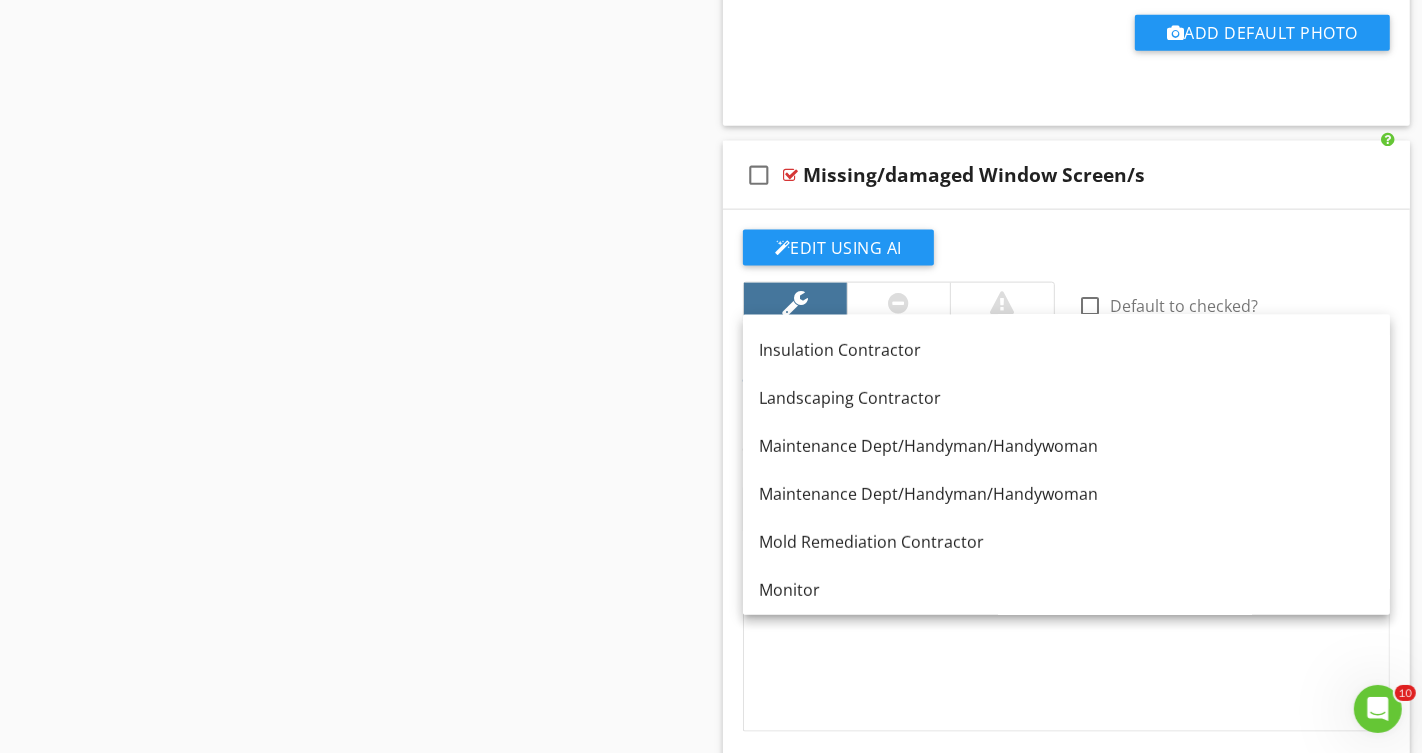scroll, scrollTop: 1013, scrollLeft: 0, axis: vertical 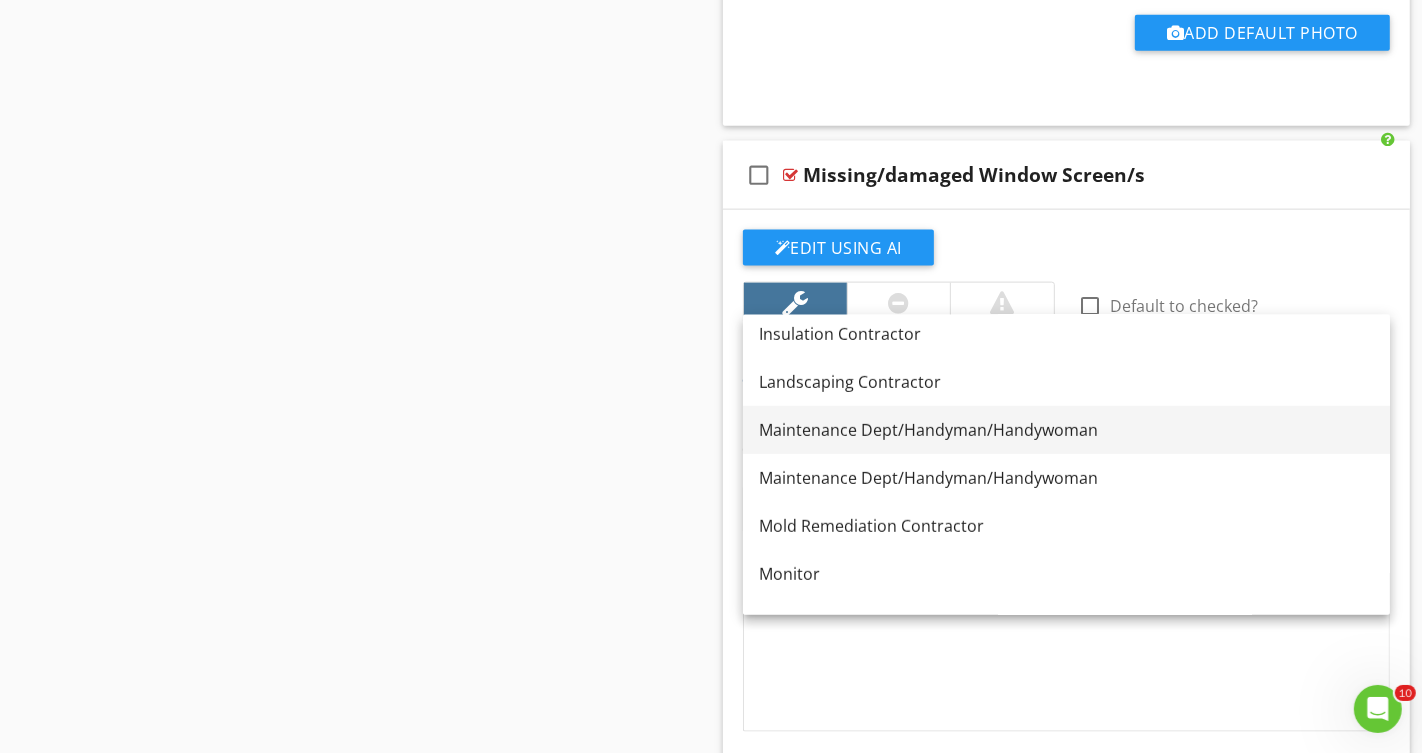 click on "Maintenance Dept/Handyman/Handywoman" at bounding box center (1066, 430) 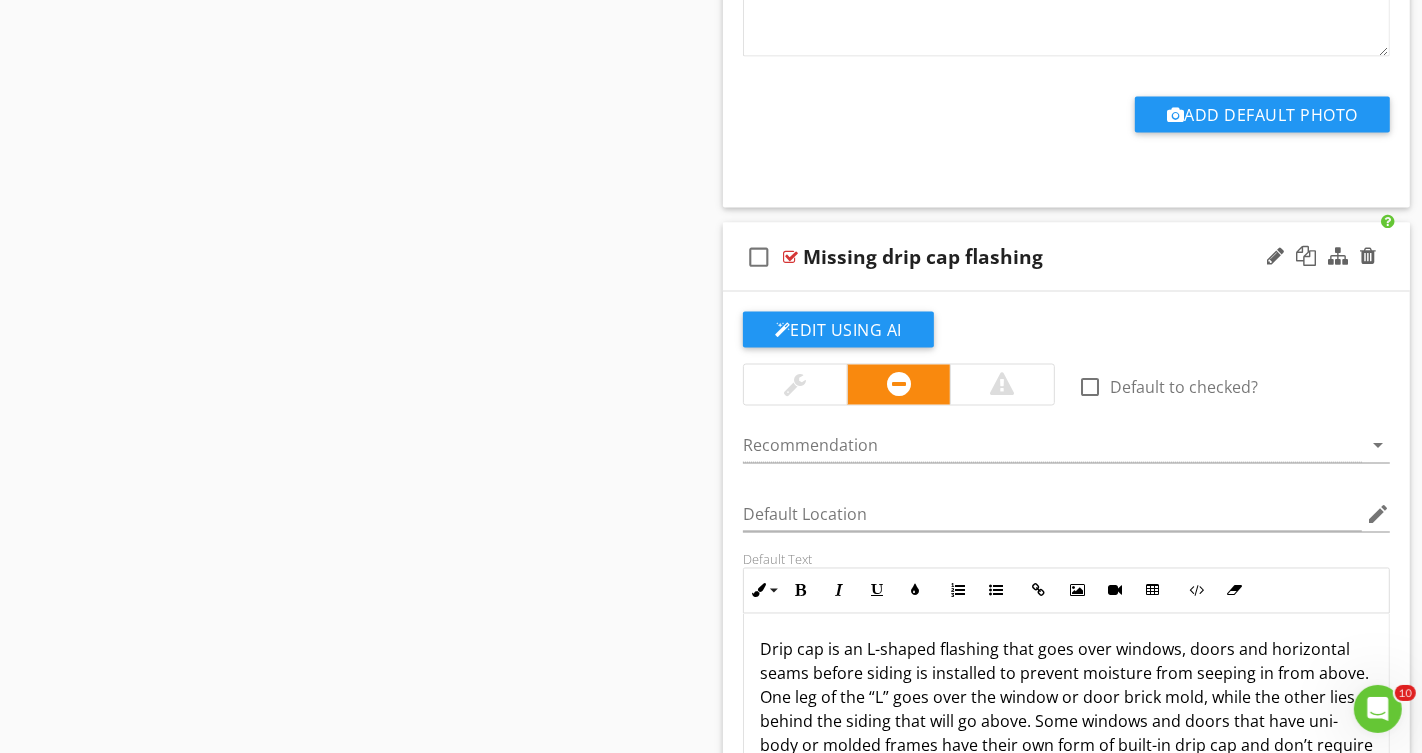 scroll, scrollTop: 9258, scrollLeft: 0, axis: vertical 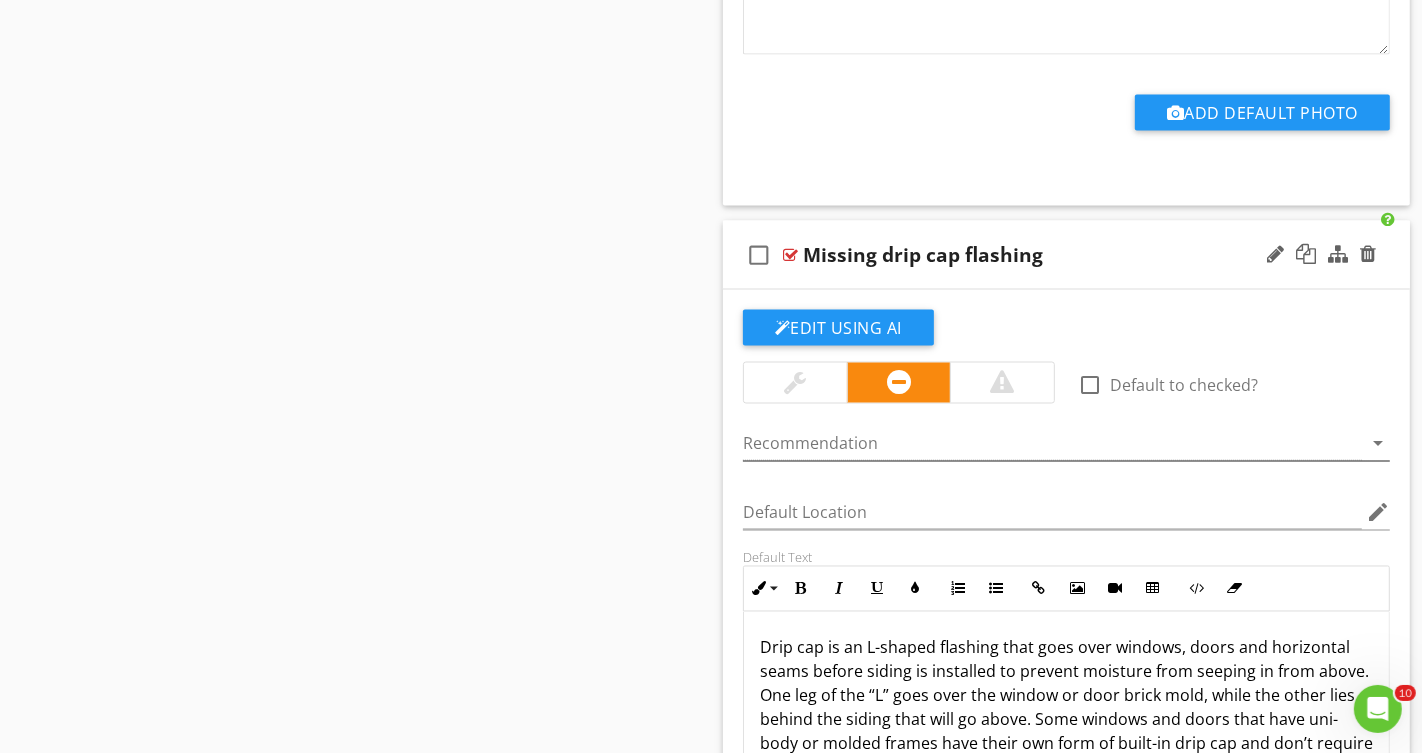 click at bounding box center [1052, 444] 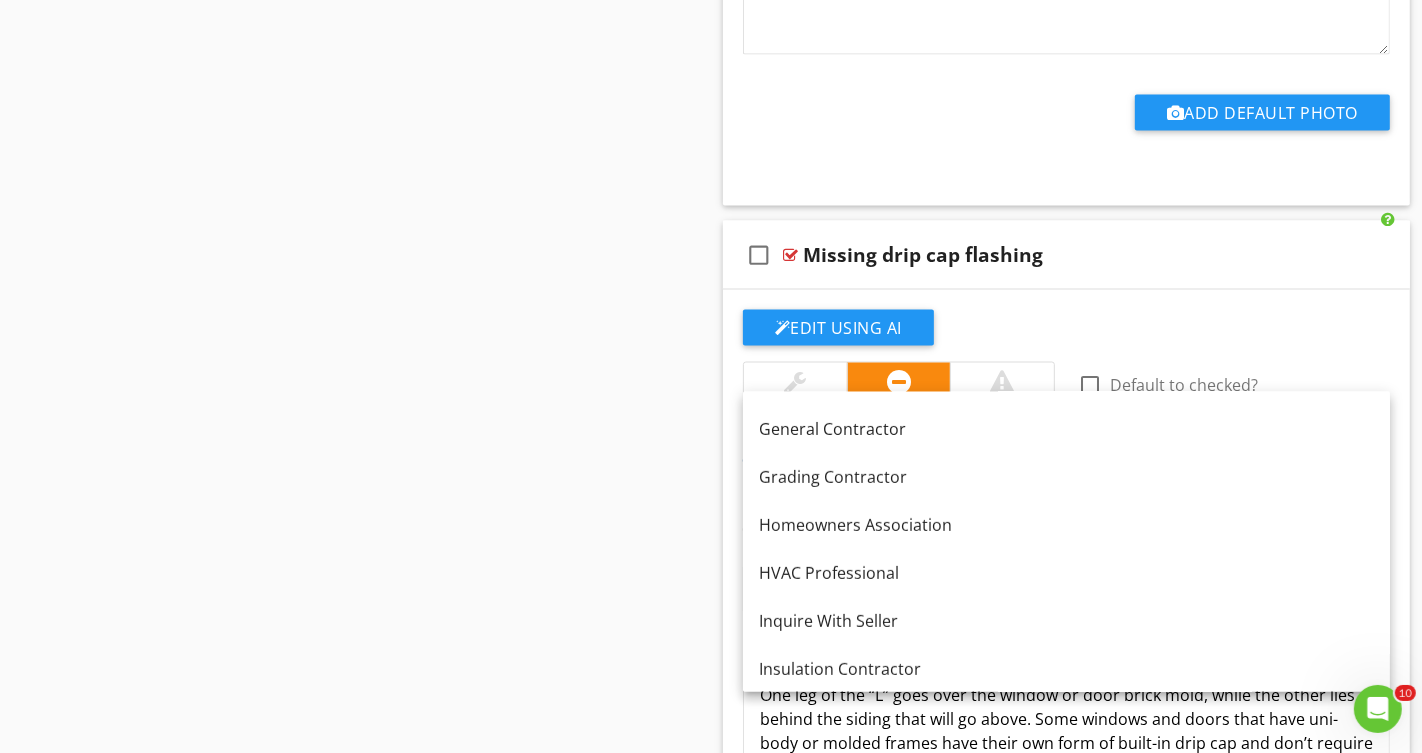 scroll, scrollTop: 753, scrollLeft: 0, axis: vertical 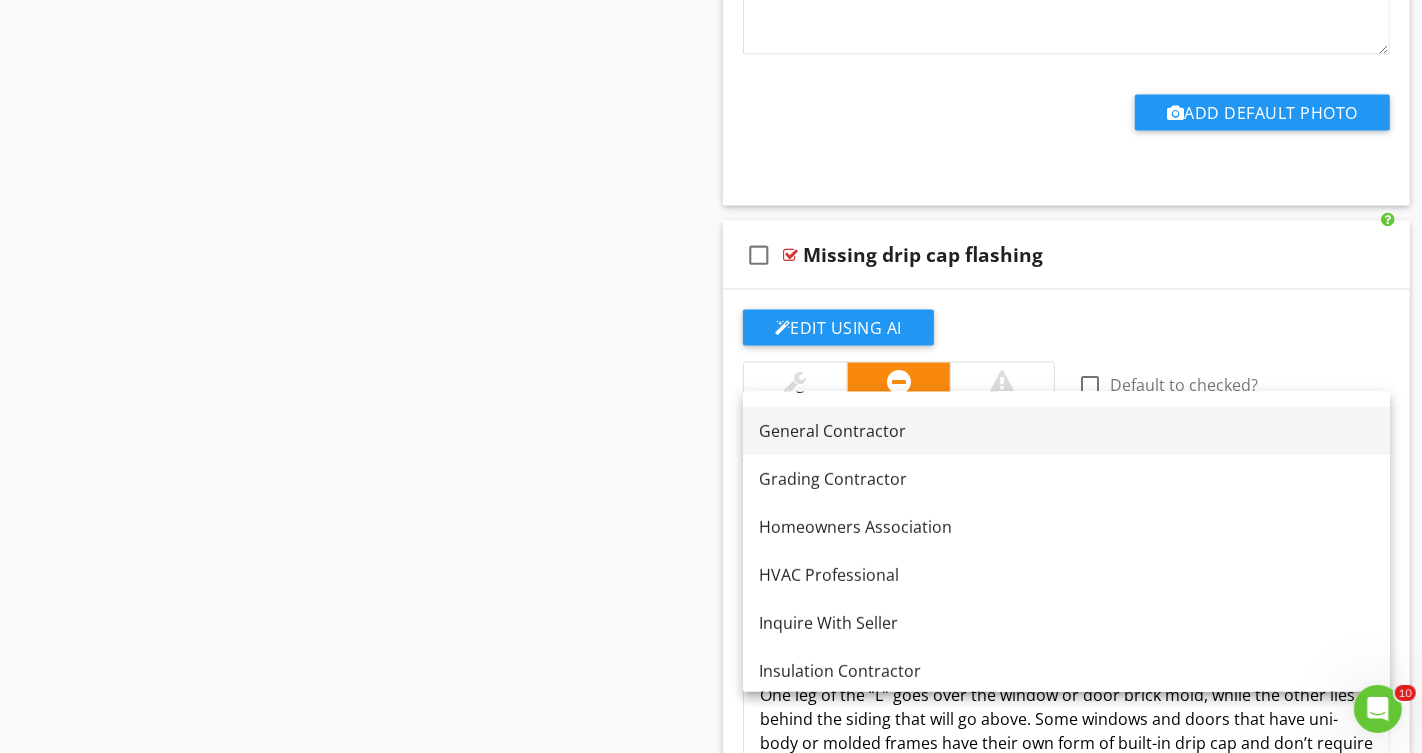 click on "General Contractor" at bounding box center (1066, 431) 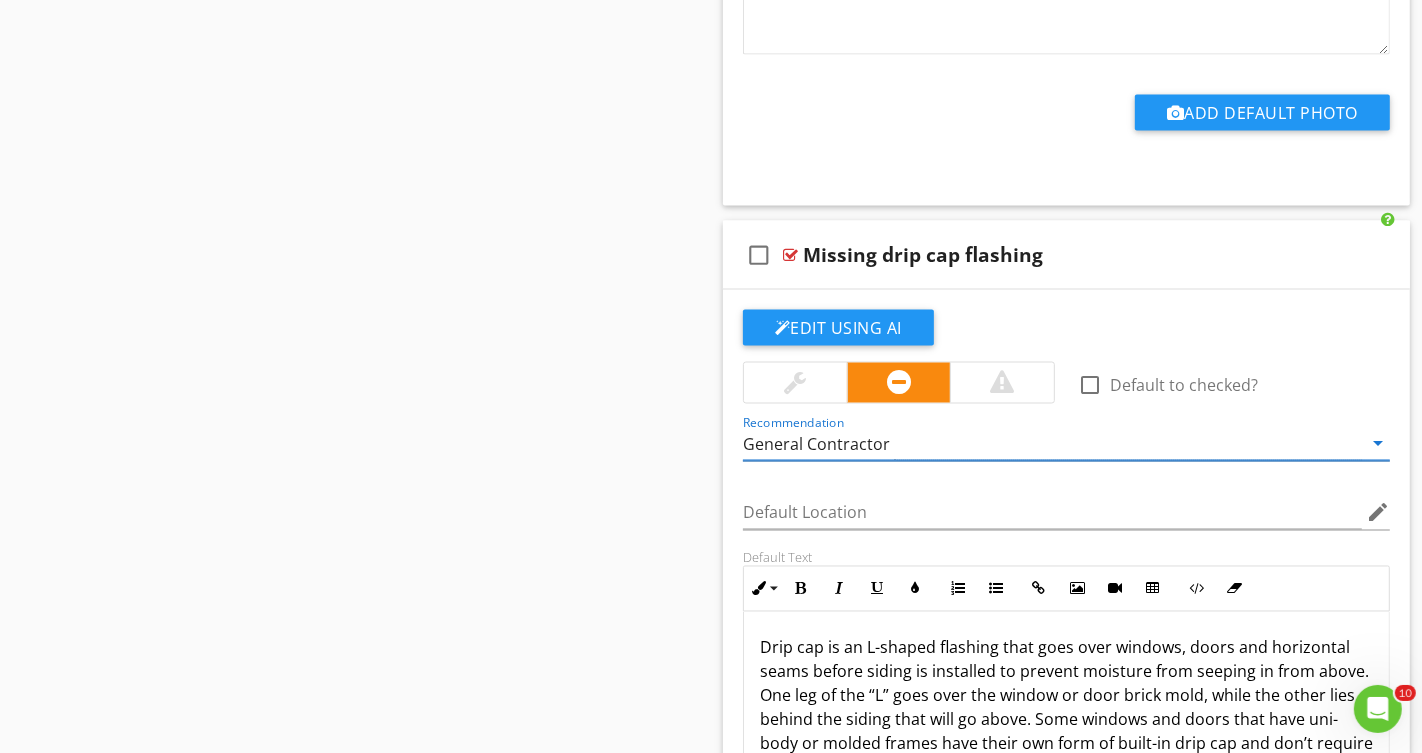 scroll, scrollTop: 48, scrollLeft: 0, axis: vertical 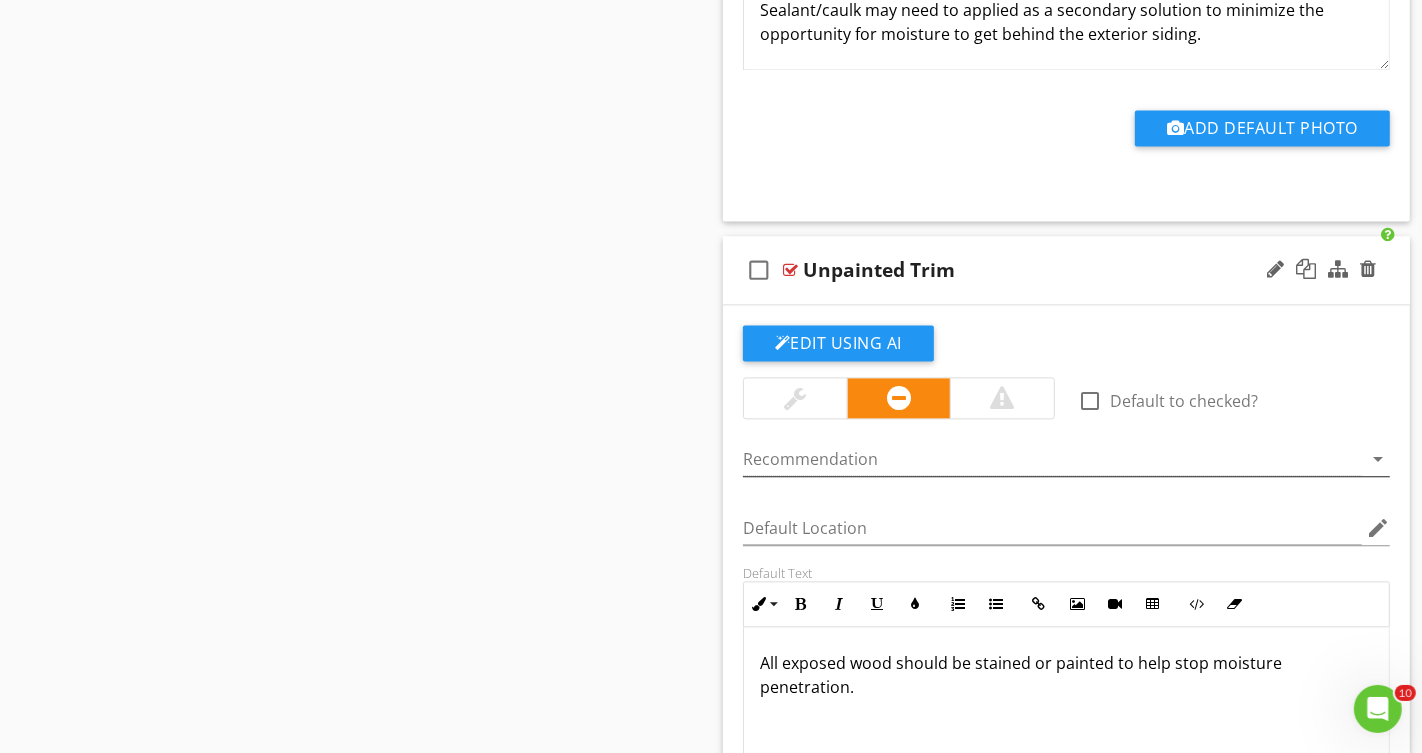 click at bounding box center (1052, 459) 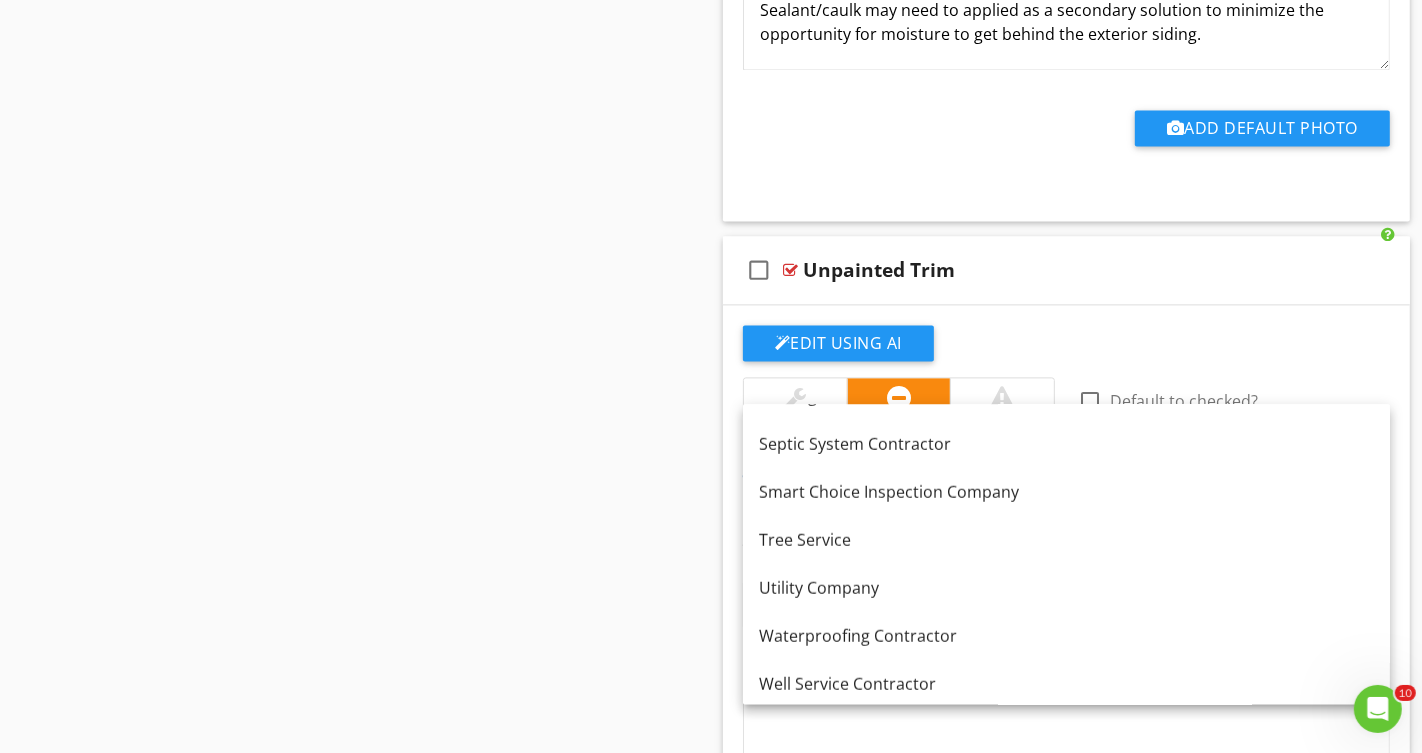 scroll, scrollTop: 1523, scrollLeft: 0, axis: vertical 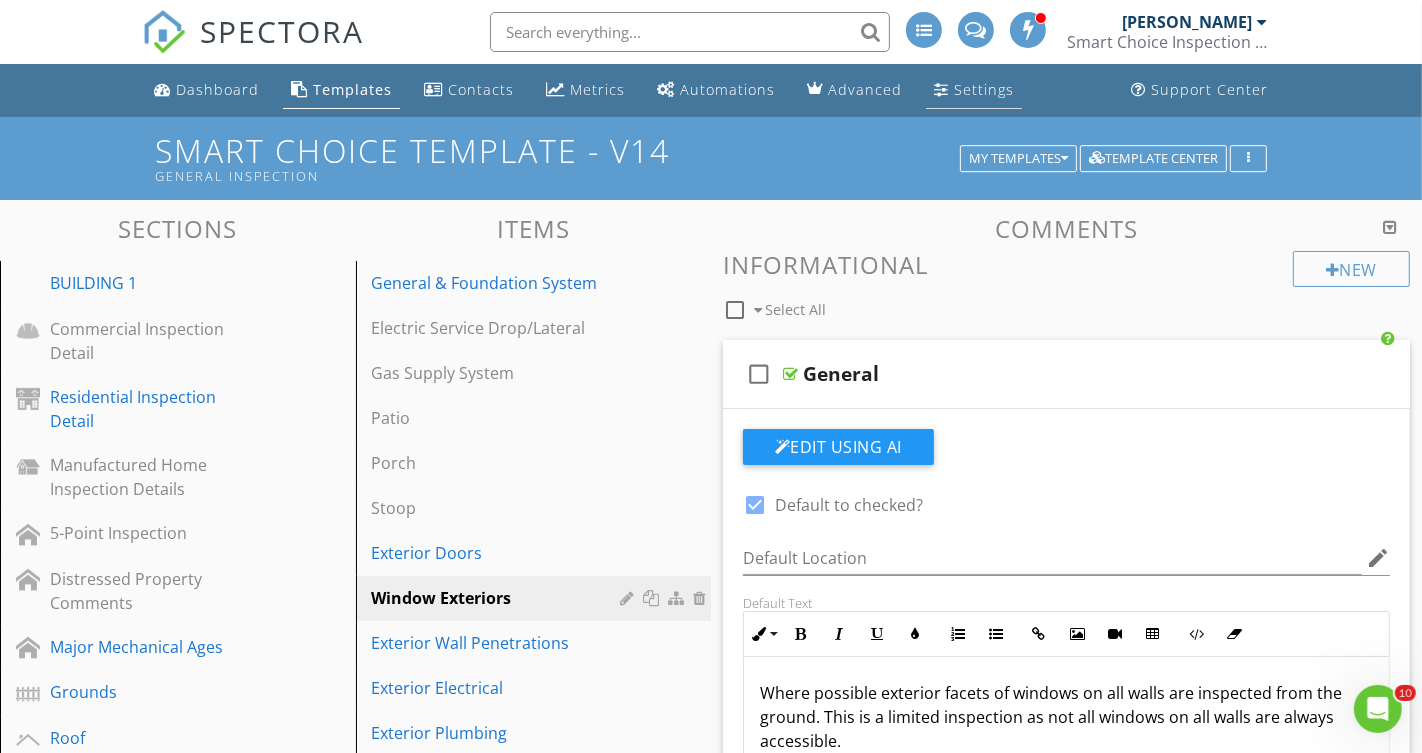 click on "Settings" at bounding box center (984, 89) 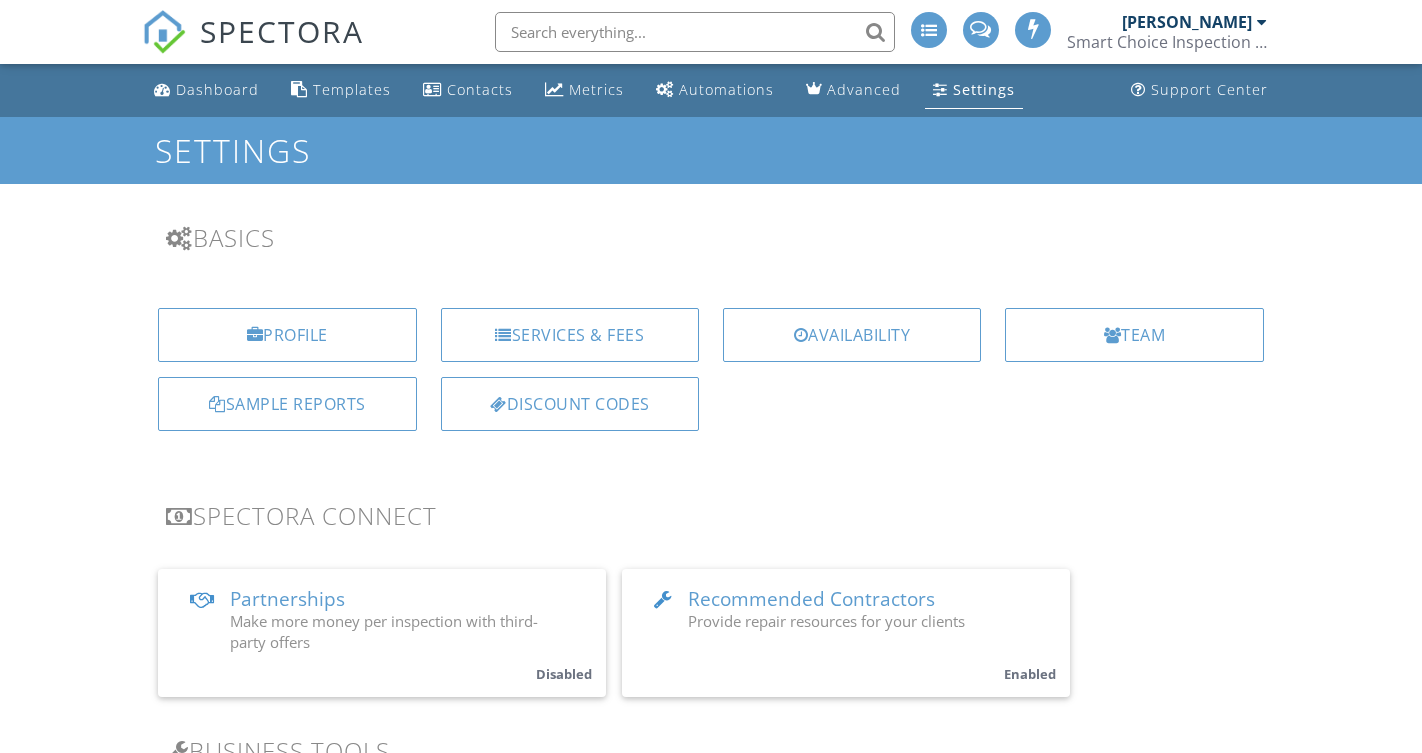scroll, scrollTop: 0, scrollLeft: 0, axis: both 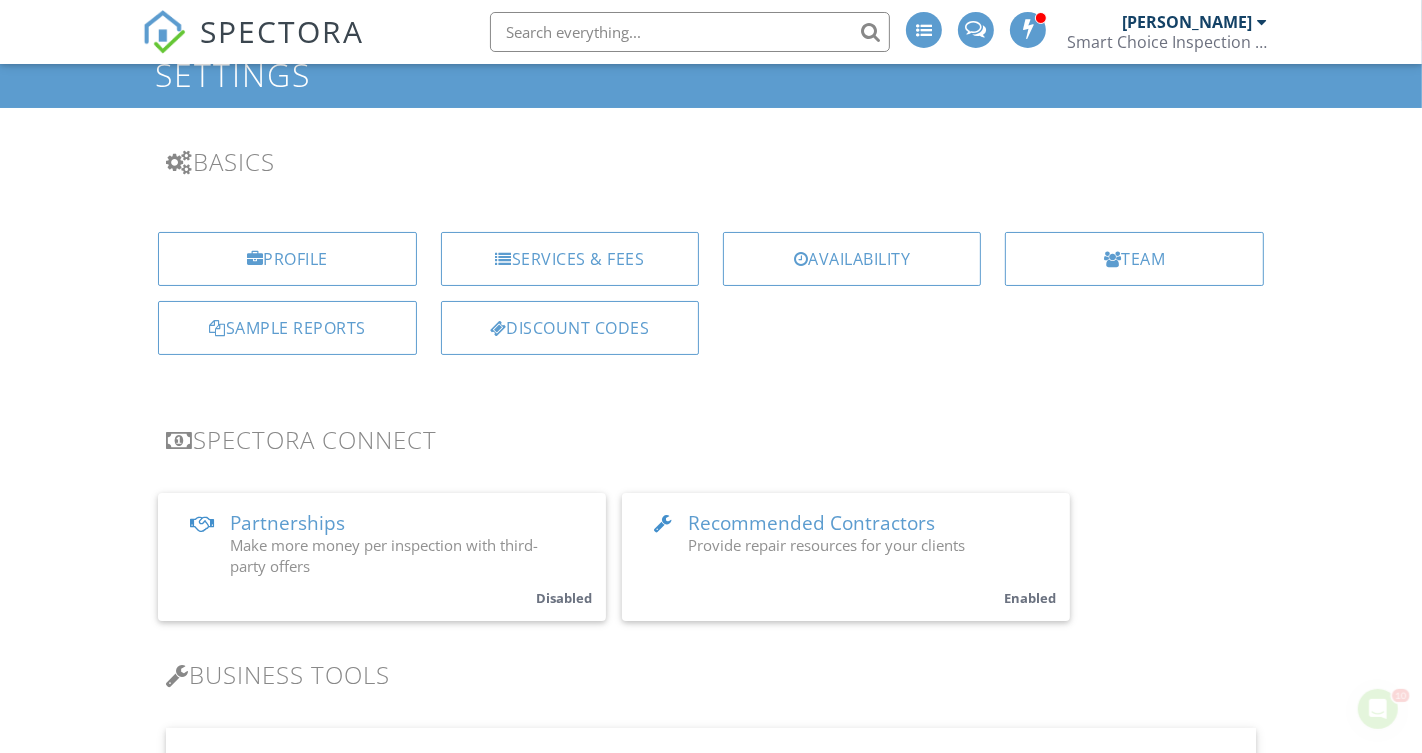 click on "Recommended Contractors" at bounding box center [811, 523] 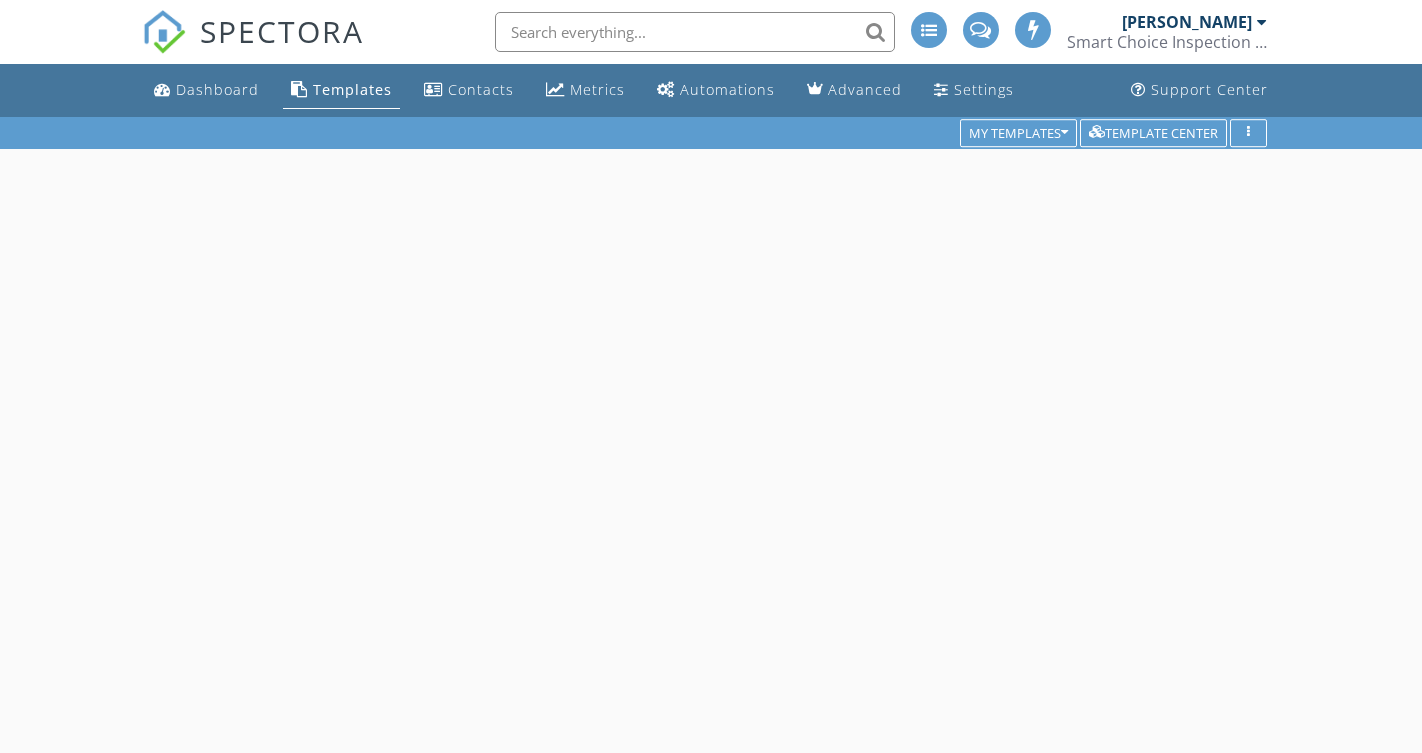 scroll, scrollTop: 0, scrollLeft: 0, axis: both 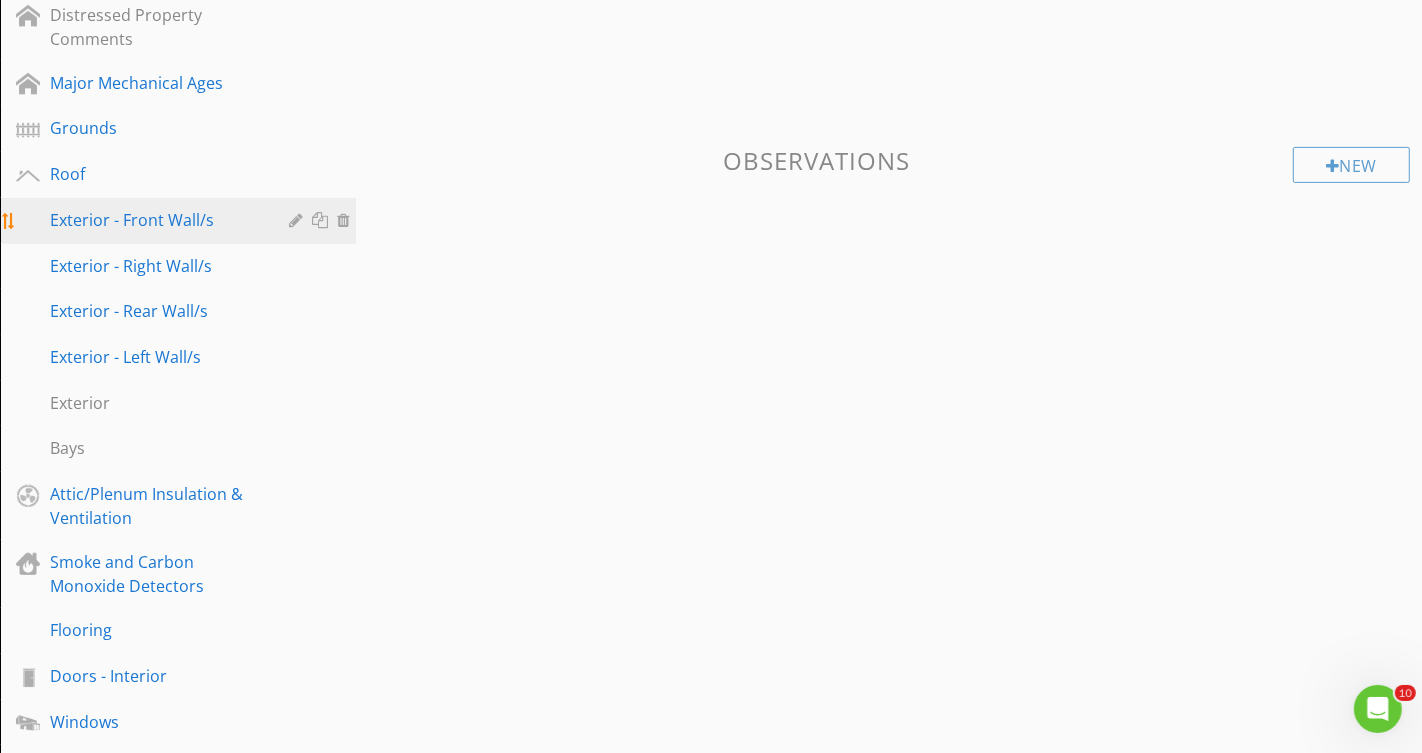click on "Exterior - Front Wall/s" at bounding box center [155, 220] 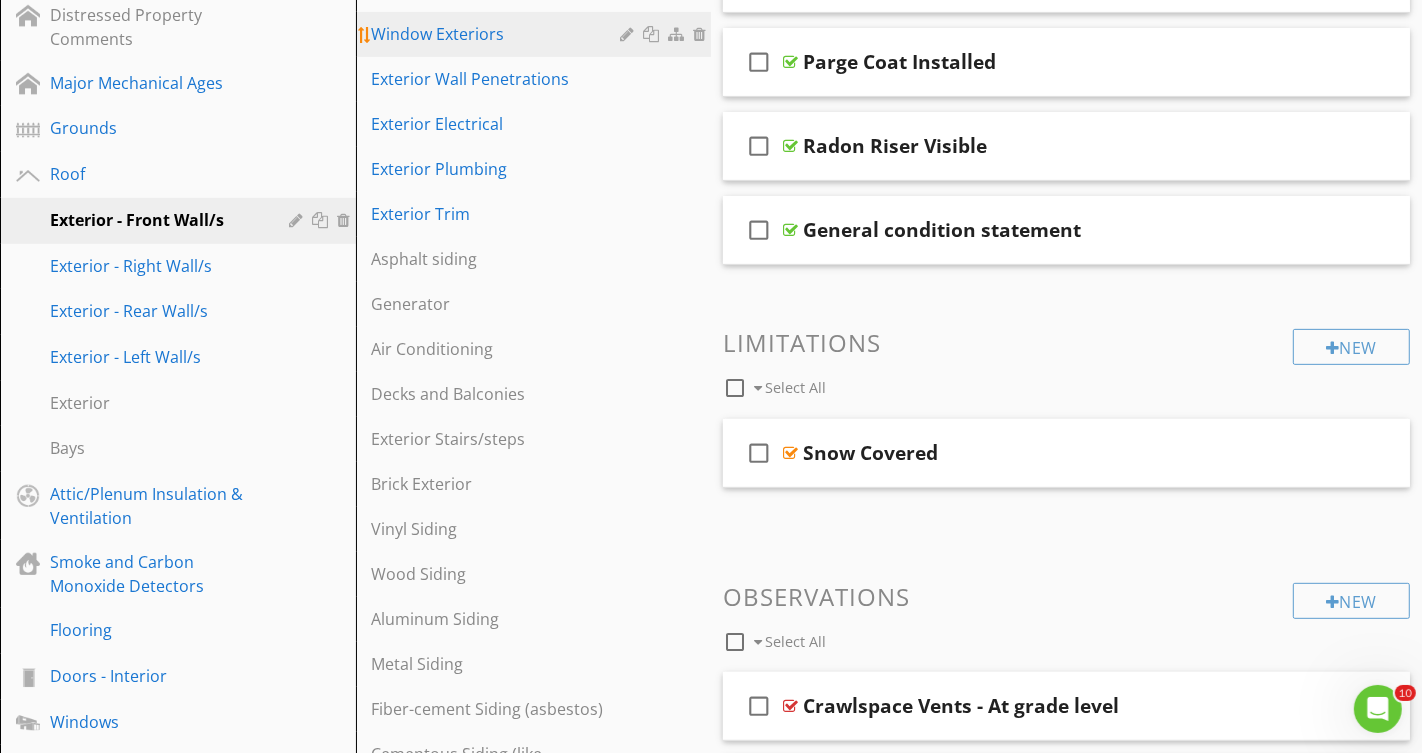 click on "Window Exteriors" at bounding box center [499, 34] 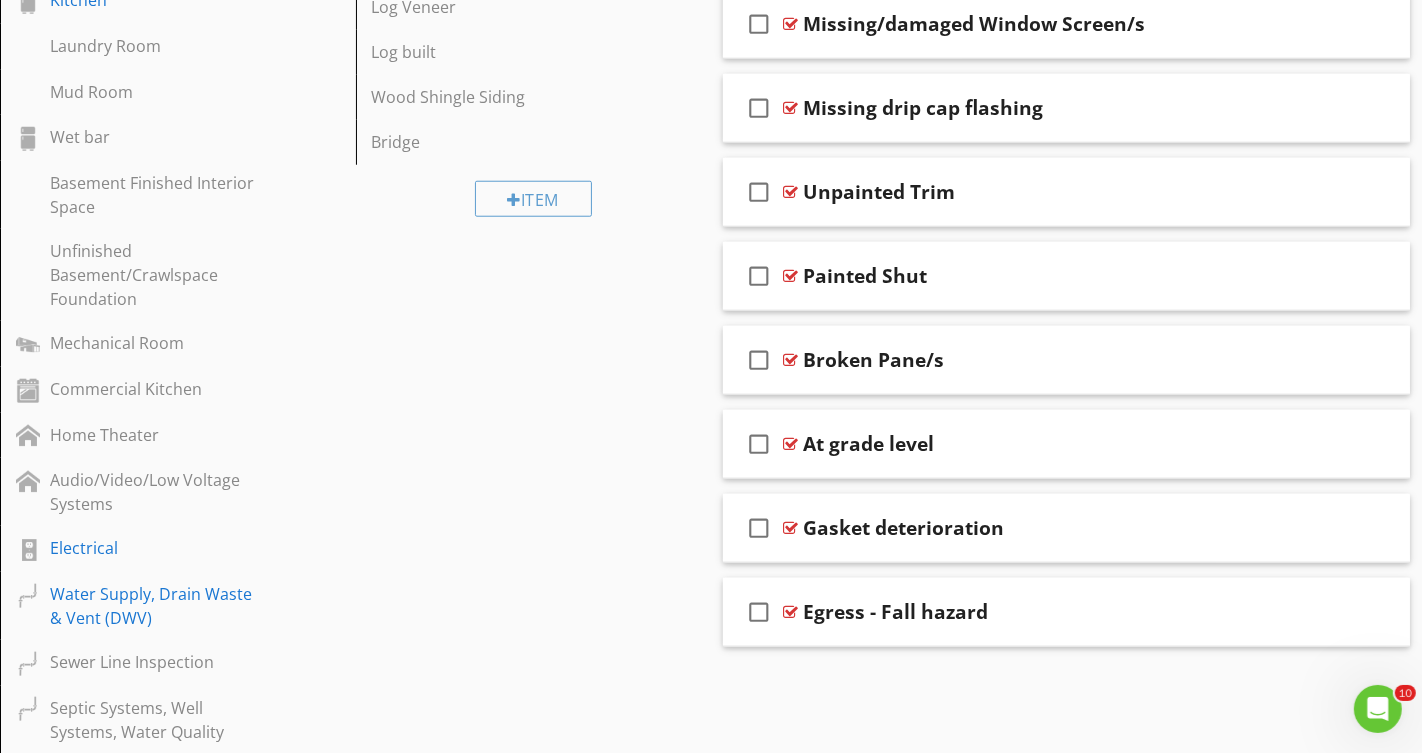 scroll, scrollTop: 1572, scrollLeft: 0, axis: vertical 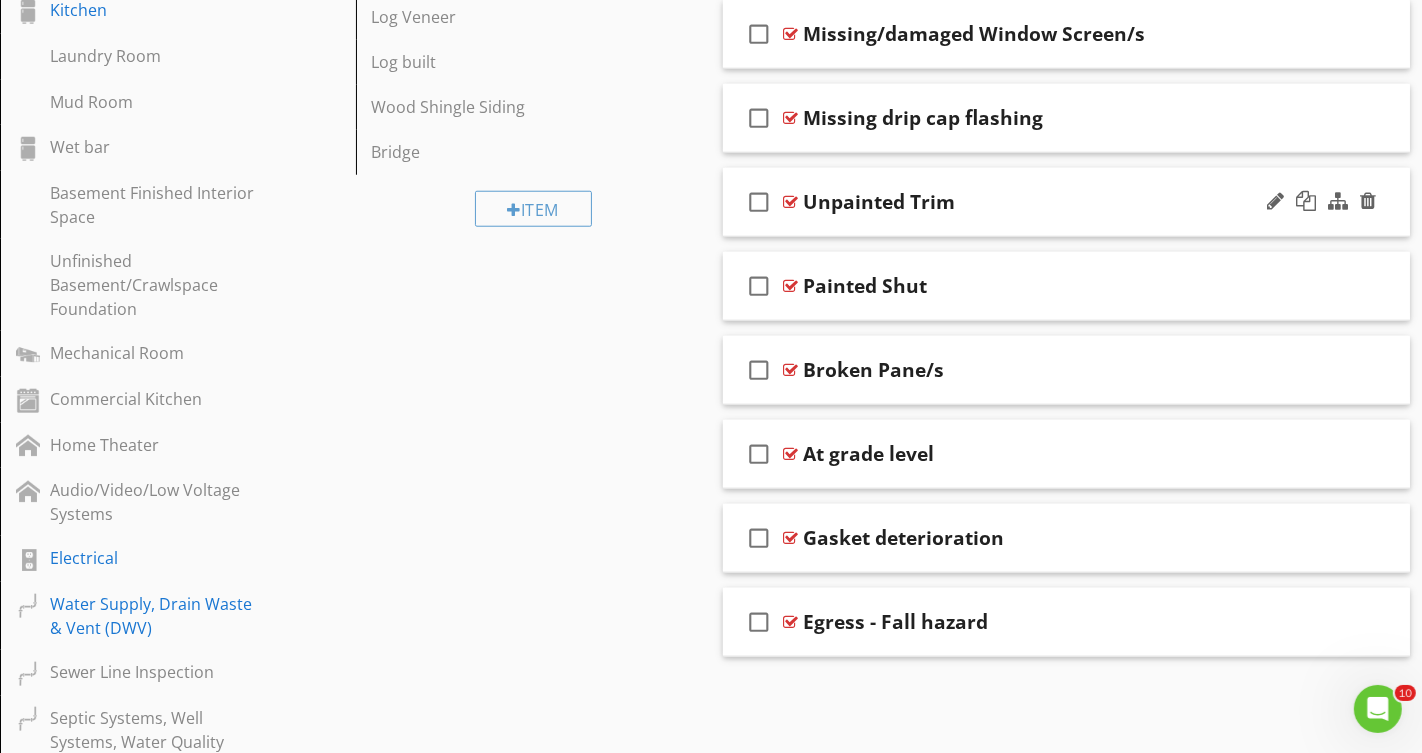 click on "Unpainted Trim" at bounding box center (1045, 202) 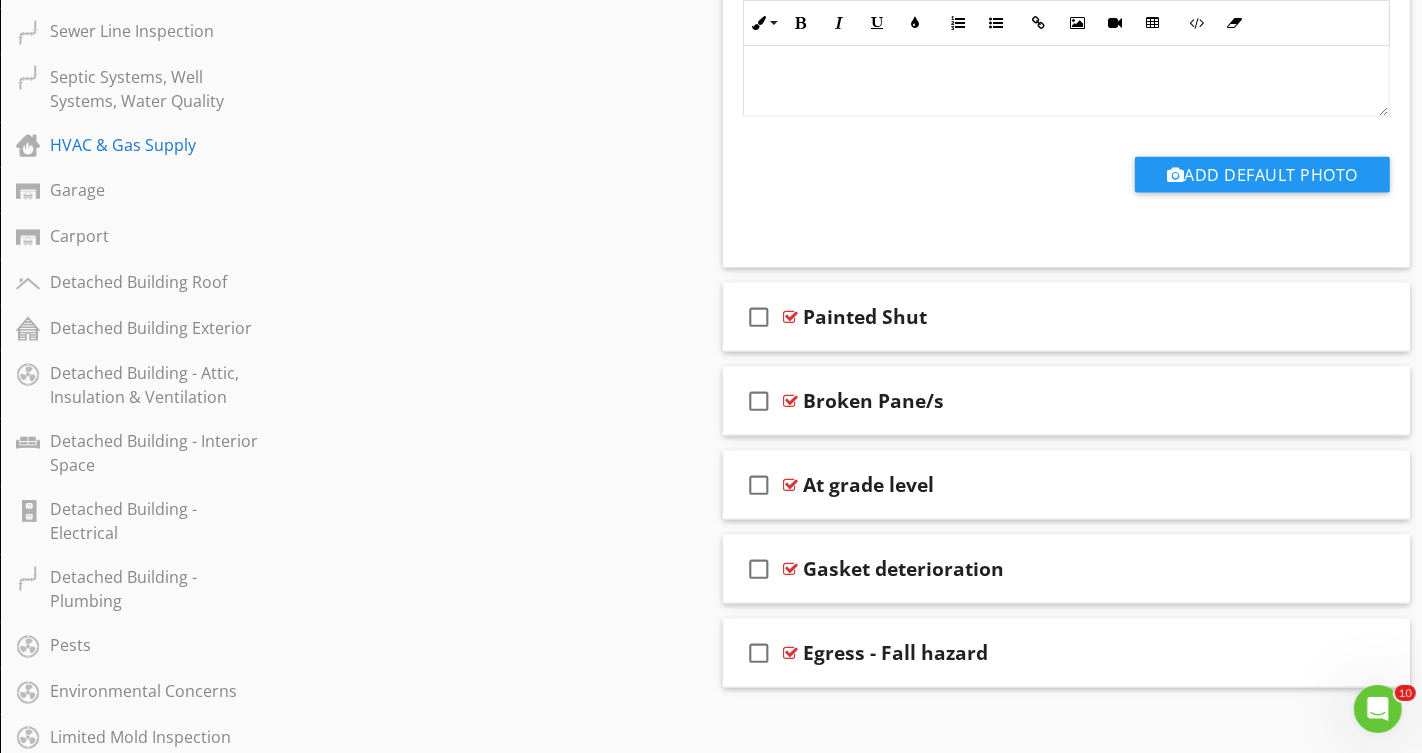 scroll, scrollTop: 2220, scrollLeft: 0, axis: vertical 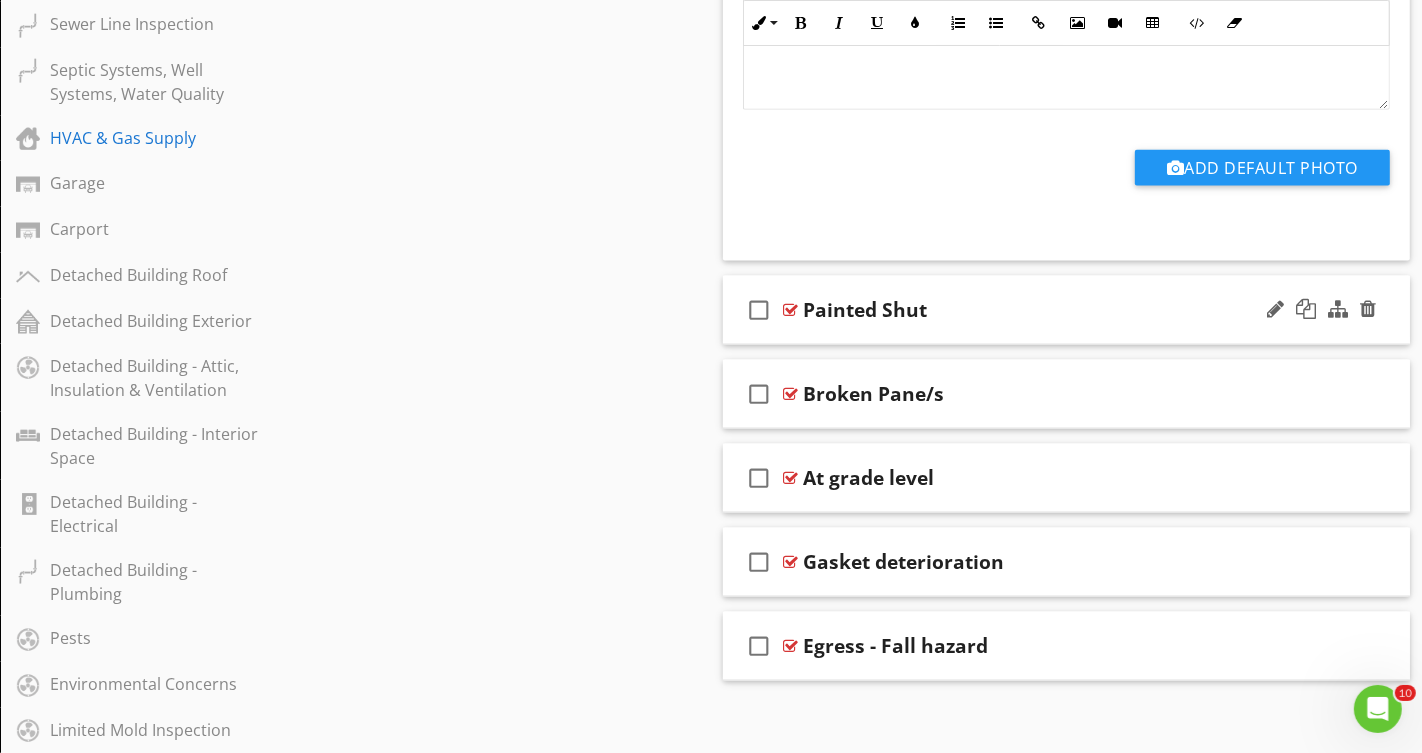click on "Painted Shut" at bounding box center [1045, 310] 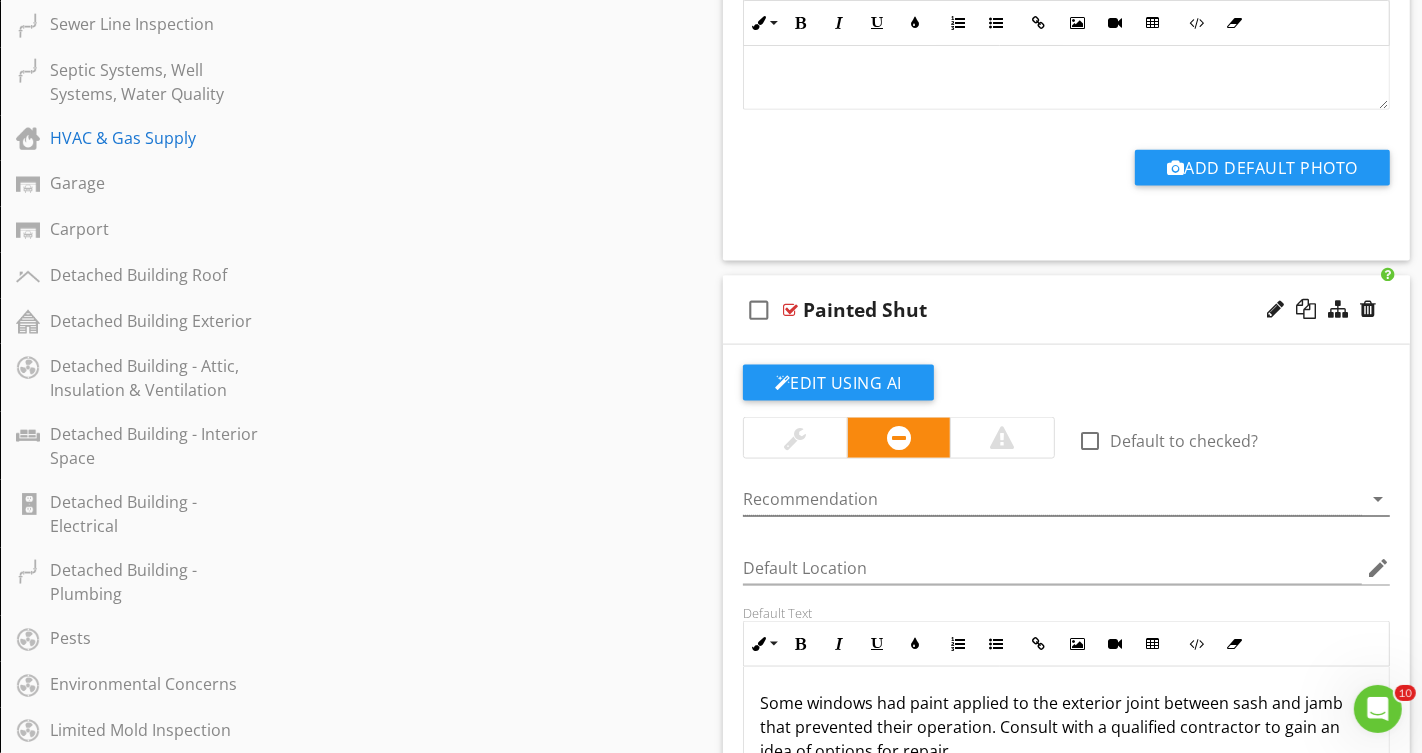 click at bounding box center (1052, 499) 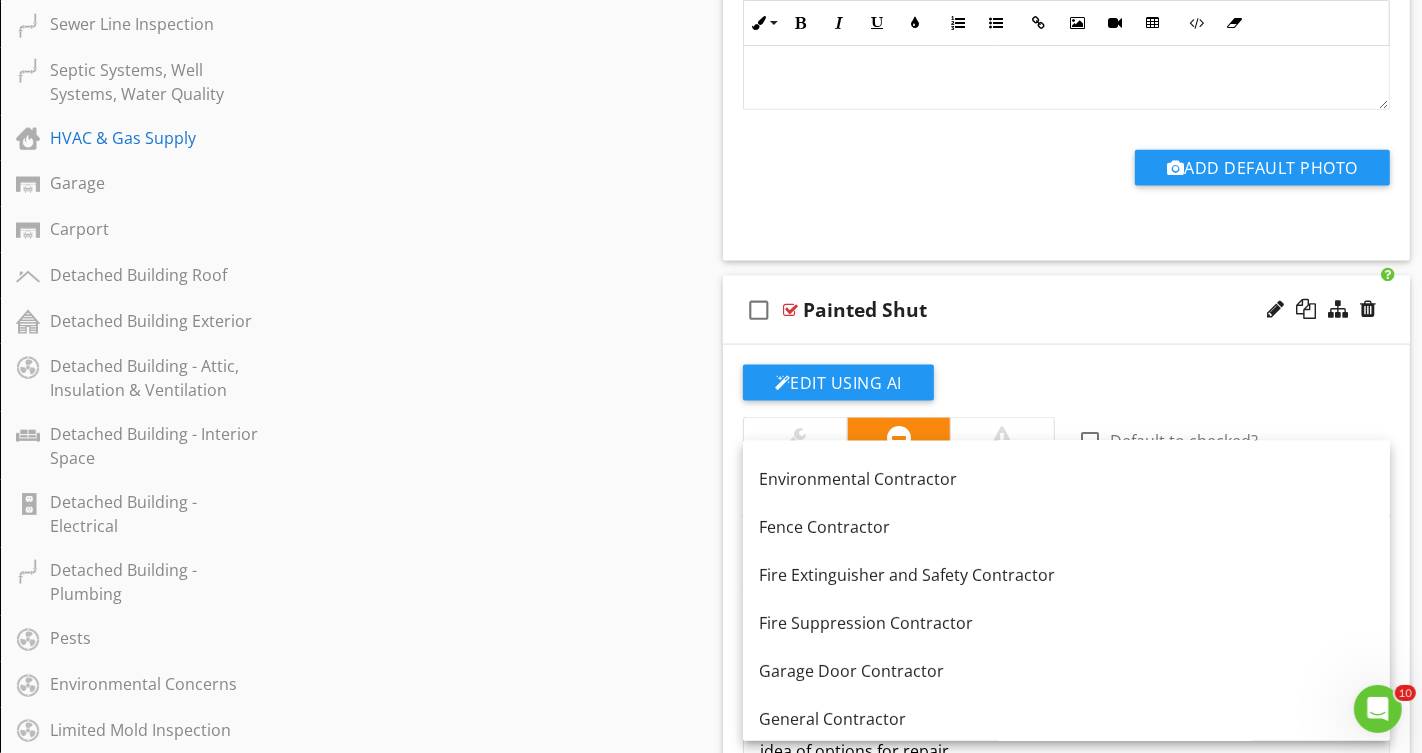 scroll, scrollTop: 612, scrollLeft: 0, axis: vertical 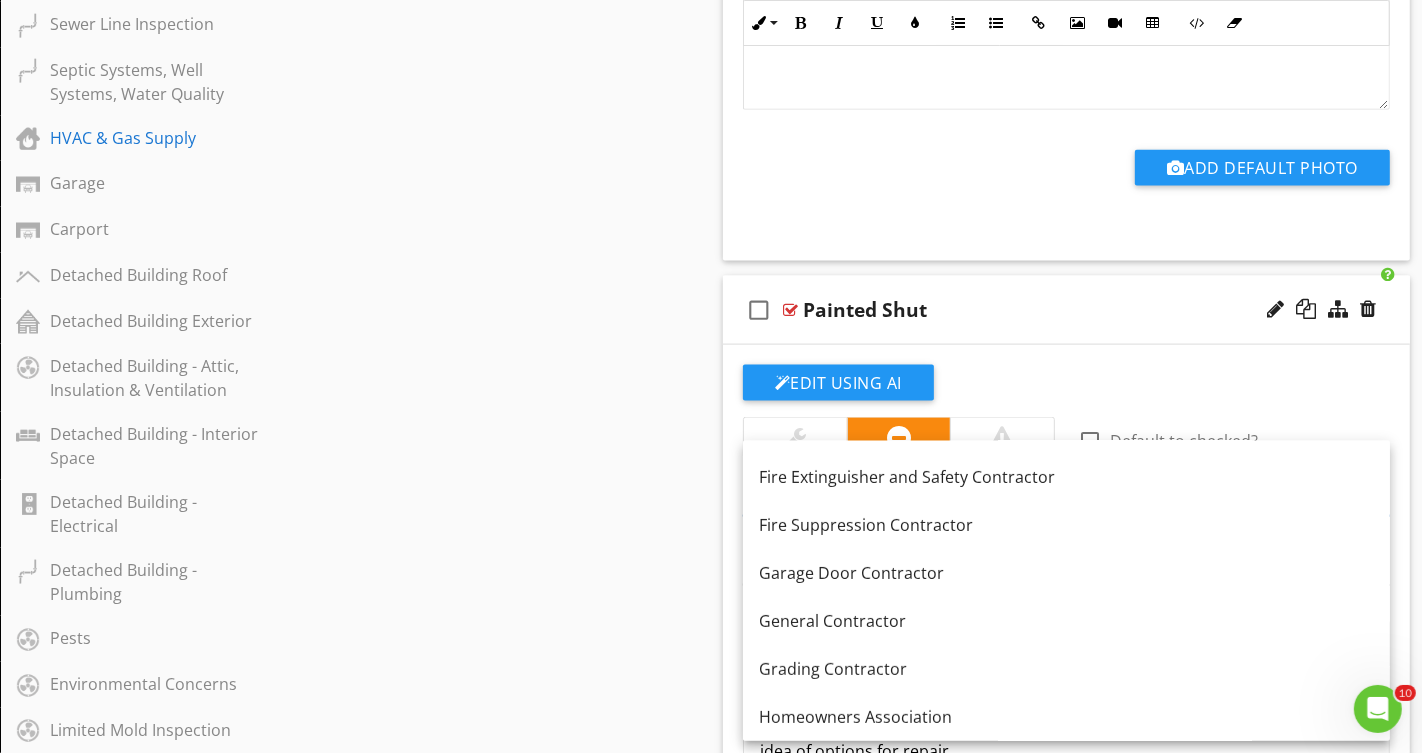 click on "General Contractor" at bounding box center (1066, 621) 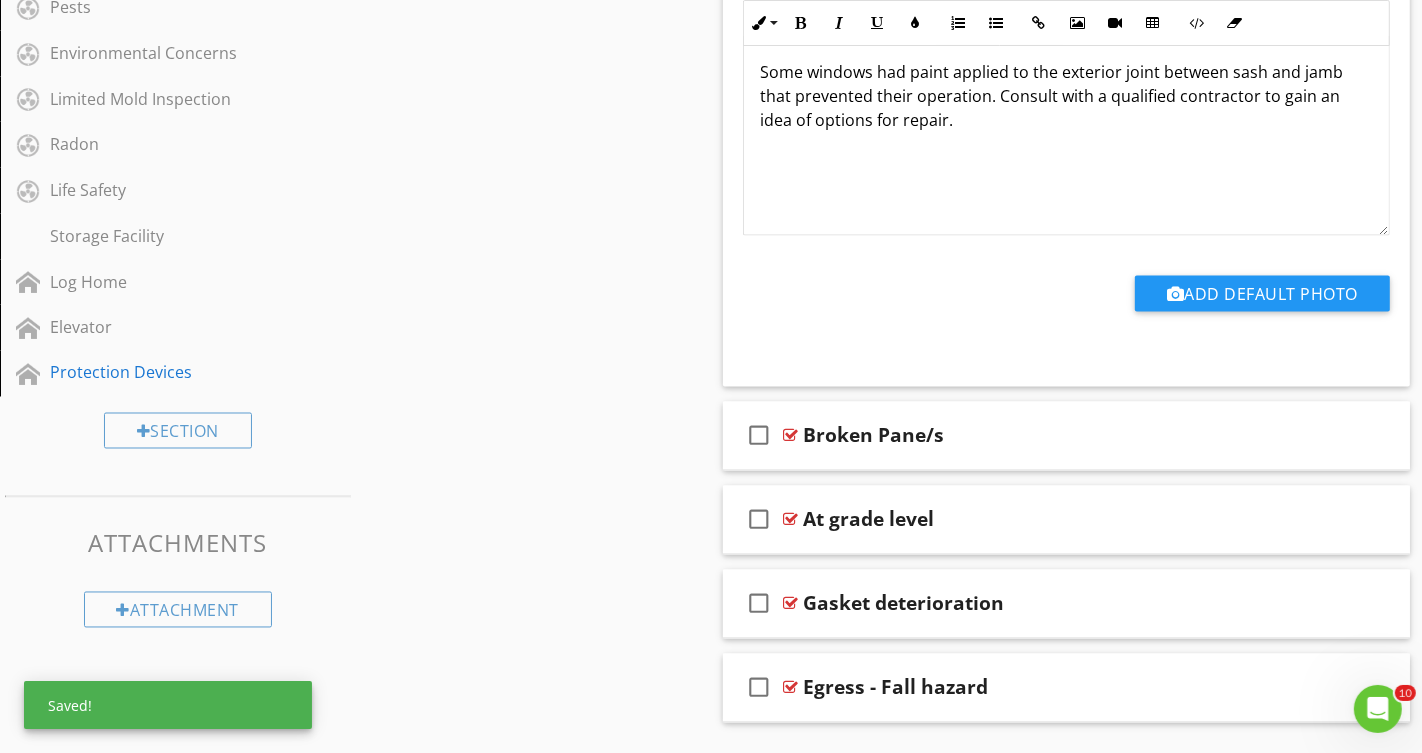 scroll, scrollTop: 2864, scrollLeft: 0, axis: vertical 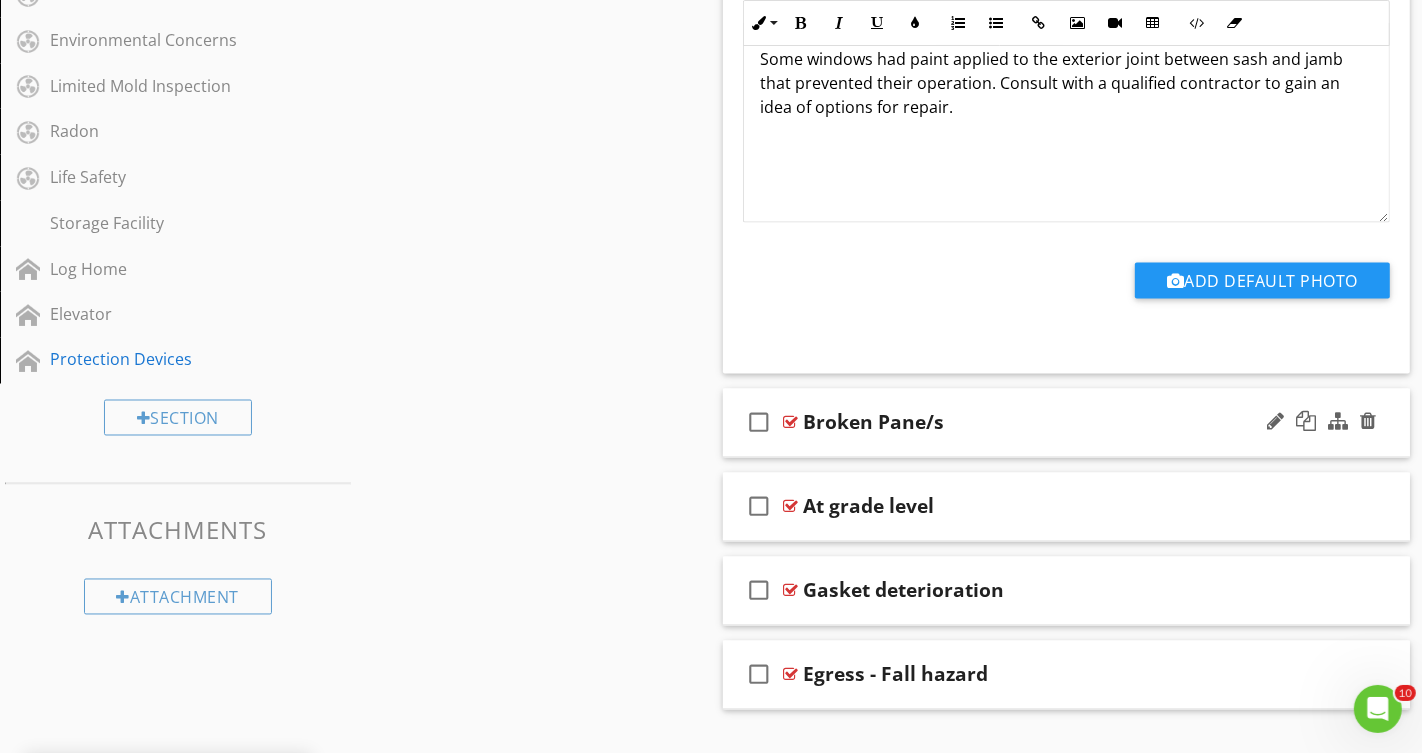 click on "Broken Pane/s" at bounding box center [1045, 423] 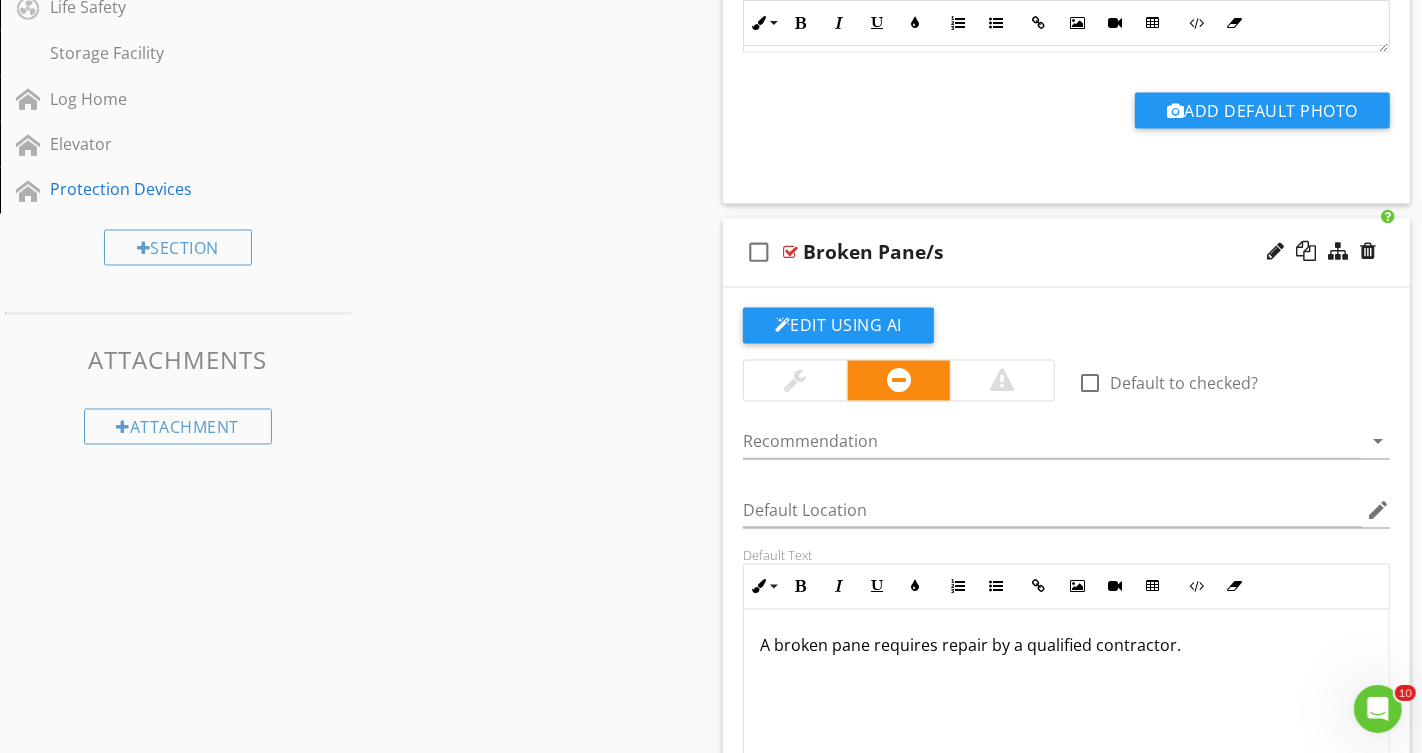 scroll, scrollTop: 3100, scrollLeft: 0, axis: vertical 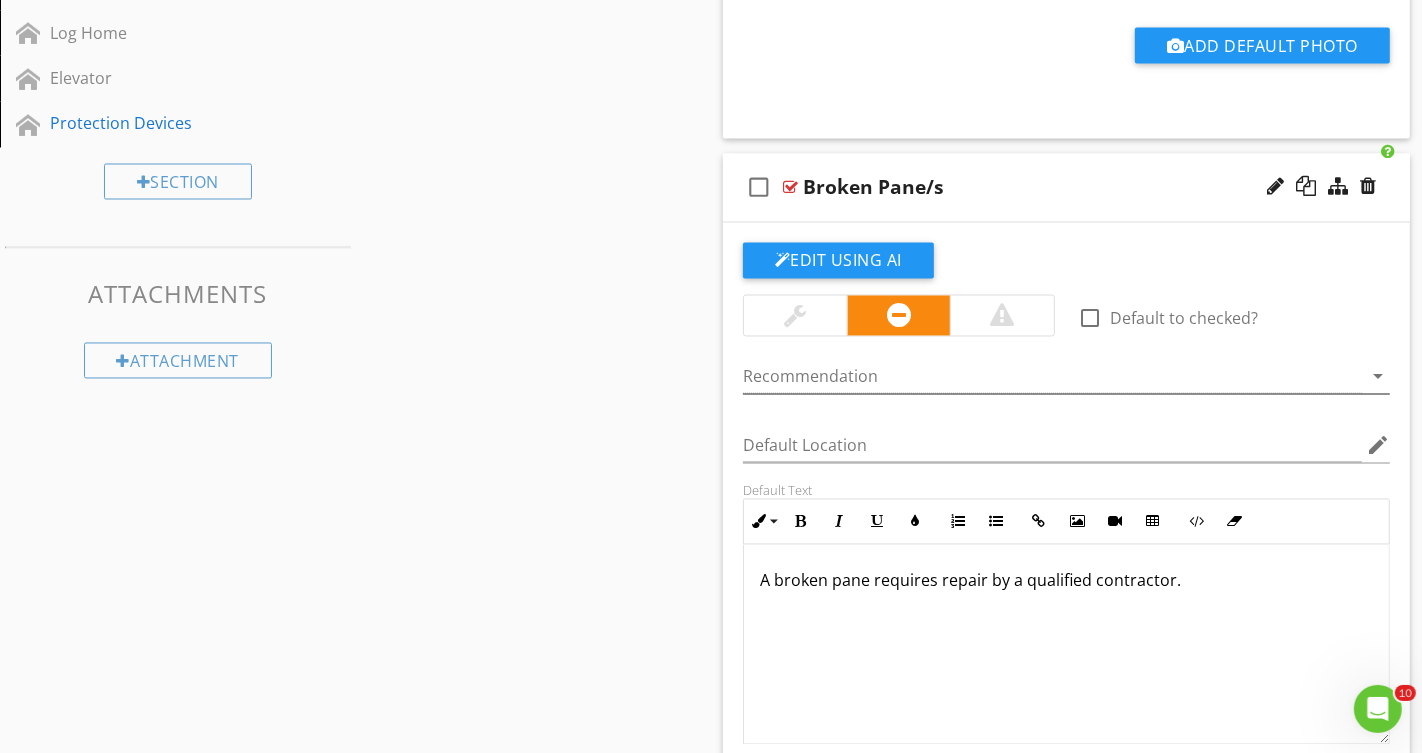 click at bounding box center (1052, 377) 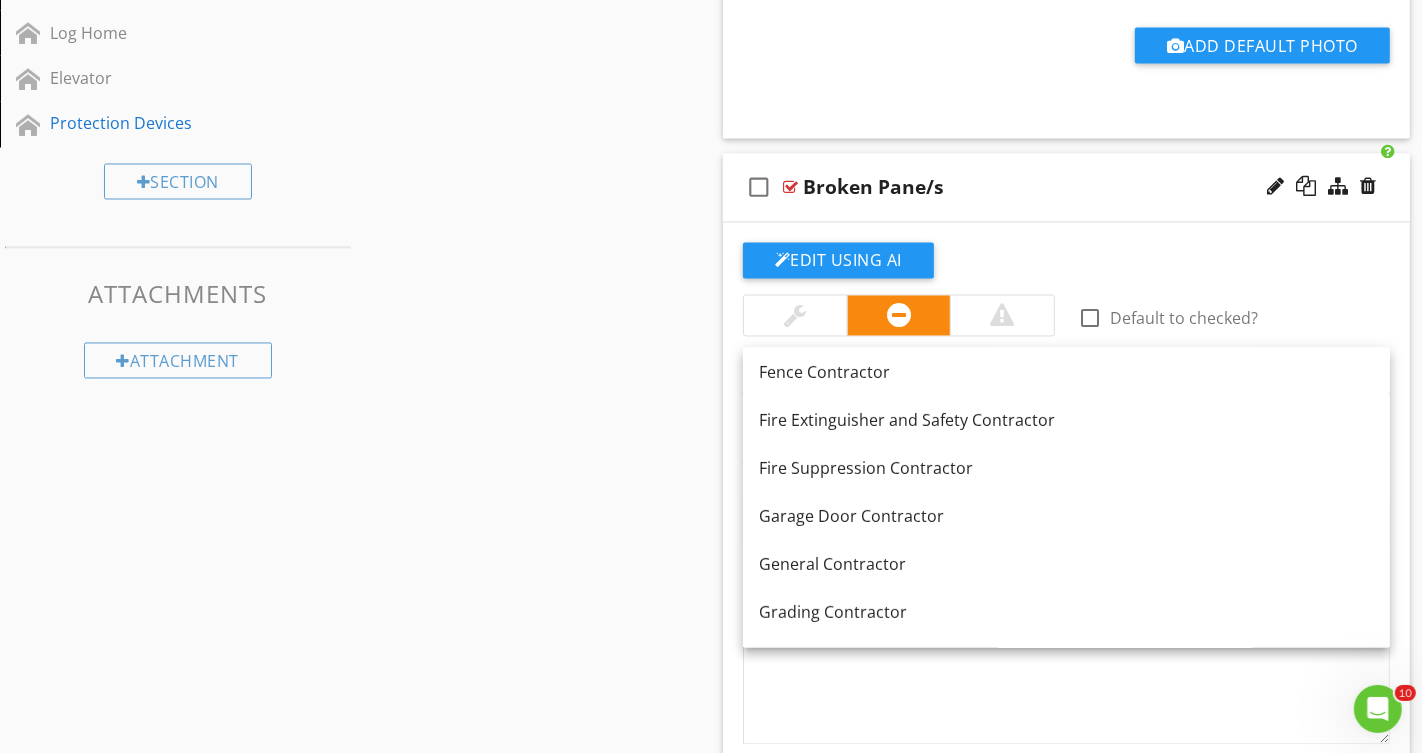 scroll, scrollTop: 612, scrollLeft: 0, axis: vertical 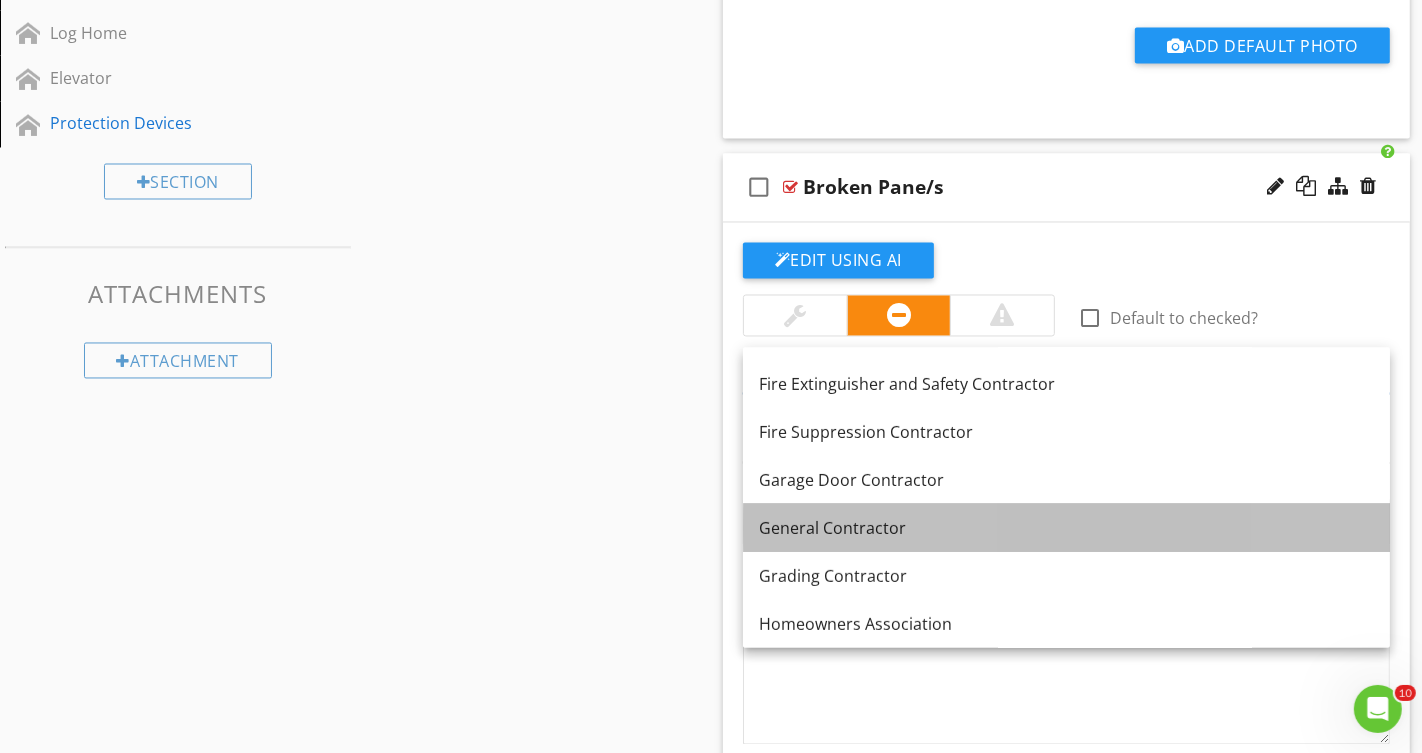 click on "General Contractor" at bounding box center (1066, 528) 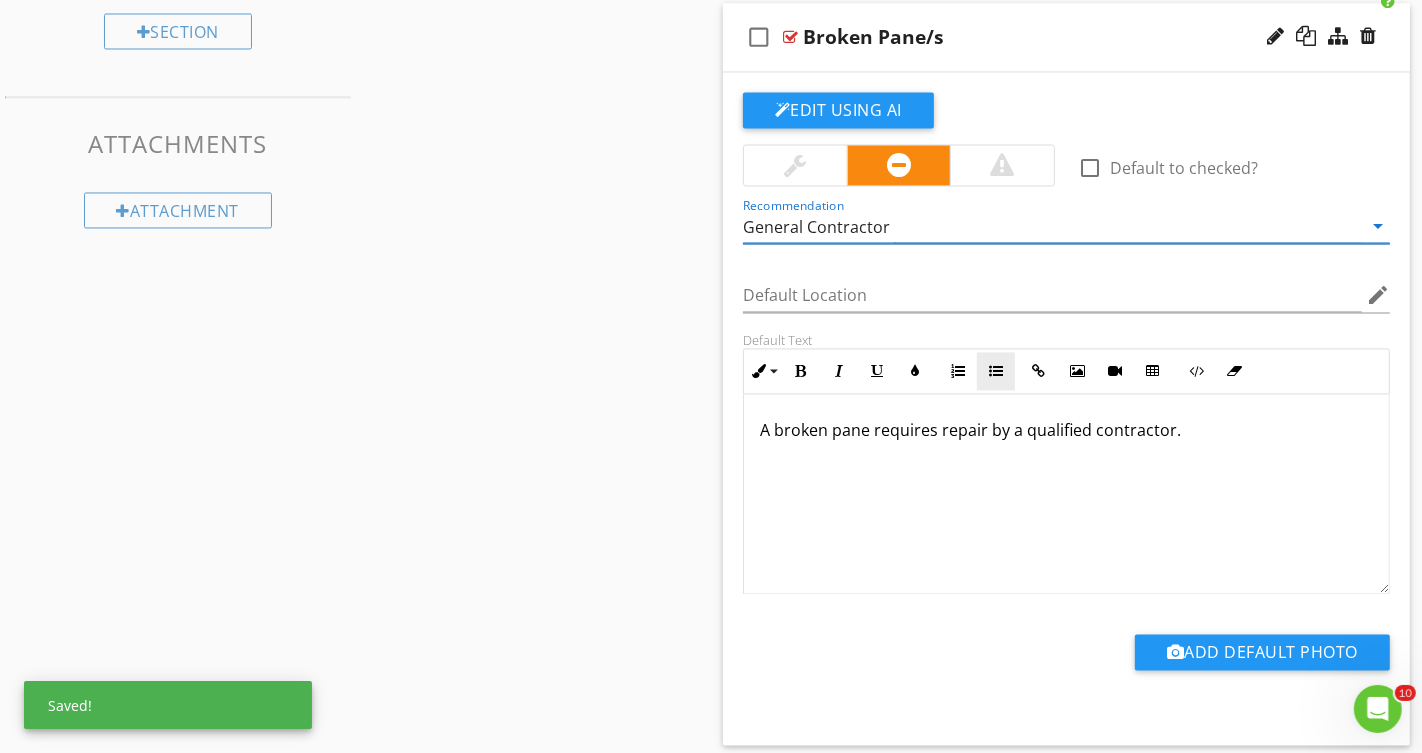 scroll, scrollTop: 3562, scrollLeft: 0, axis: vertical 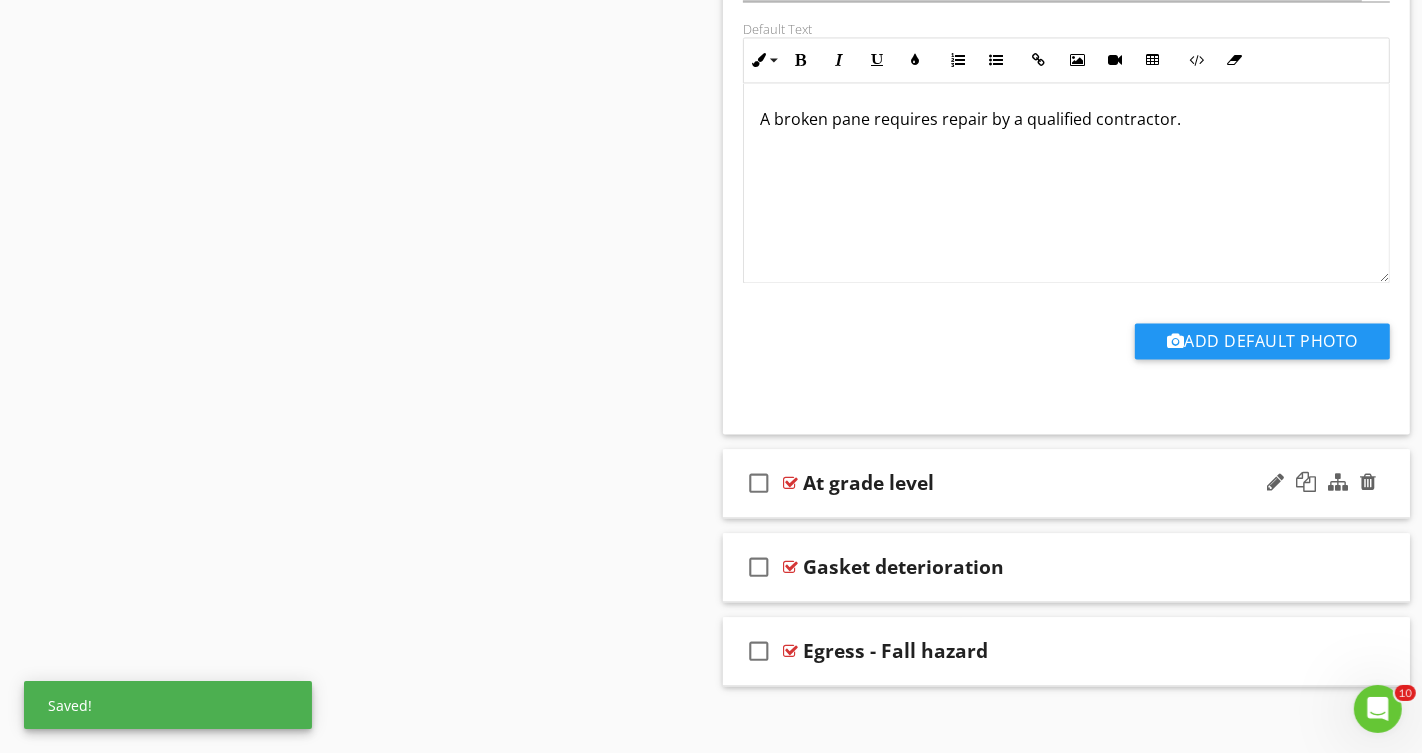 click on "At grade level" at bounding box center (1045, 483) 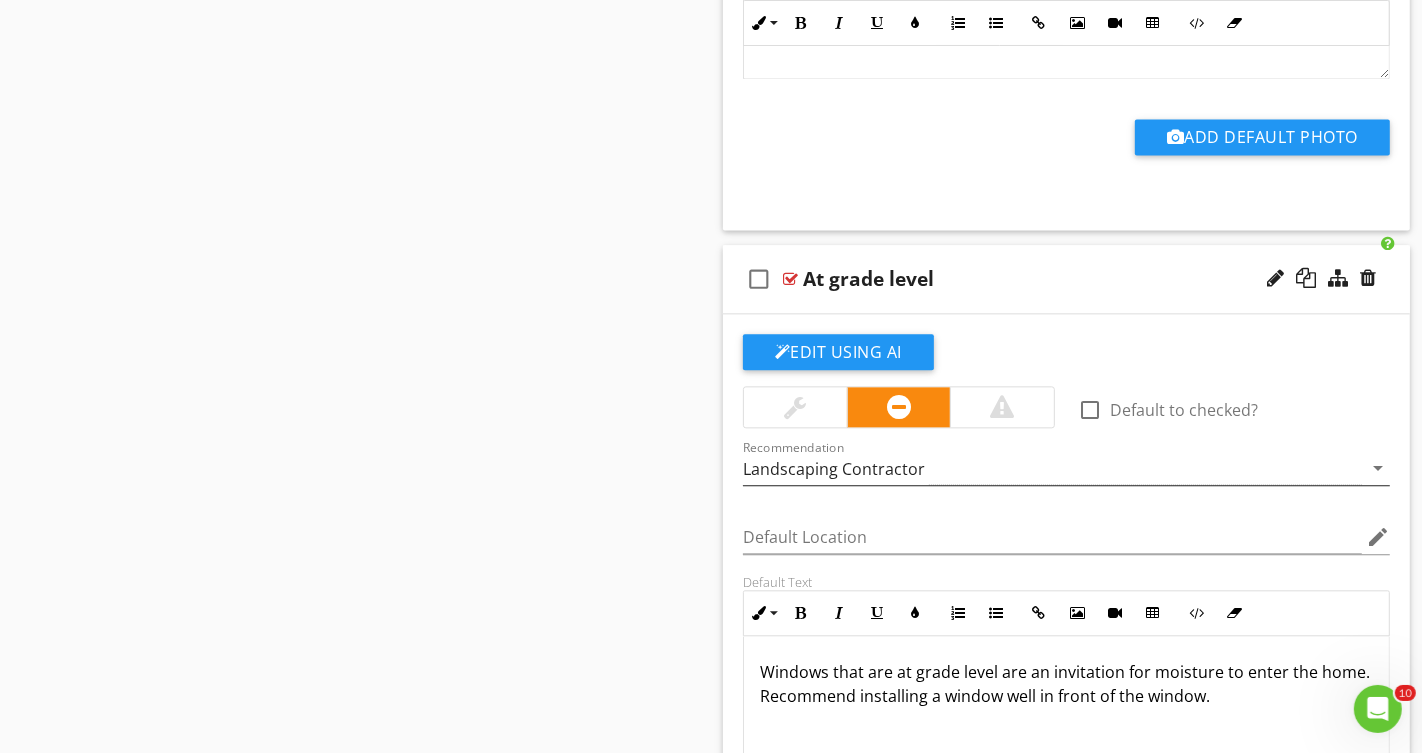 scroll, scrollTop: 3804, scrollLeft: 0, axis: vertical 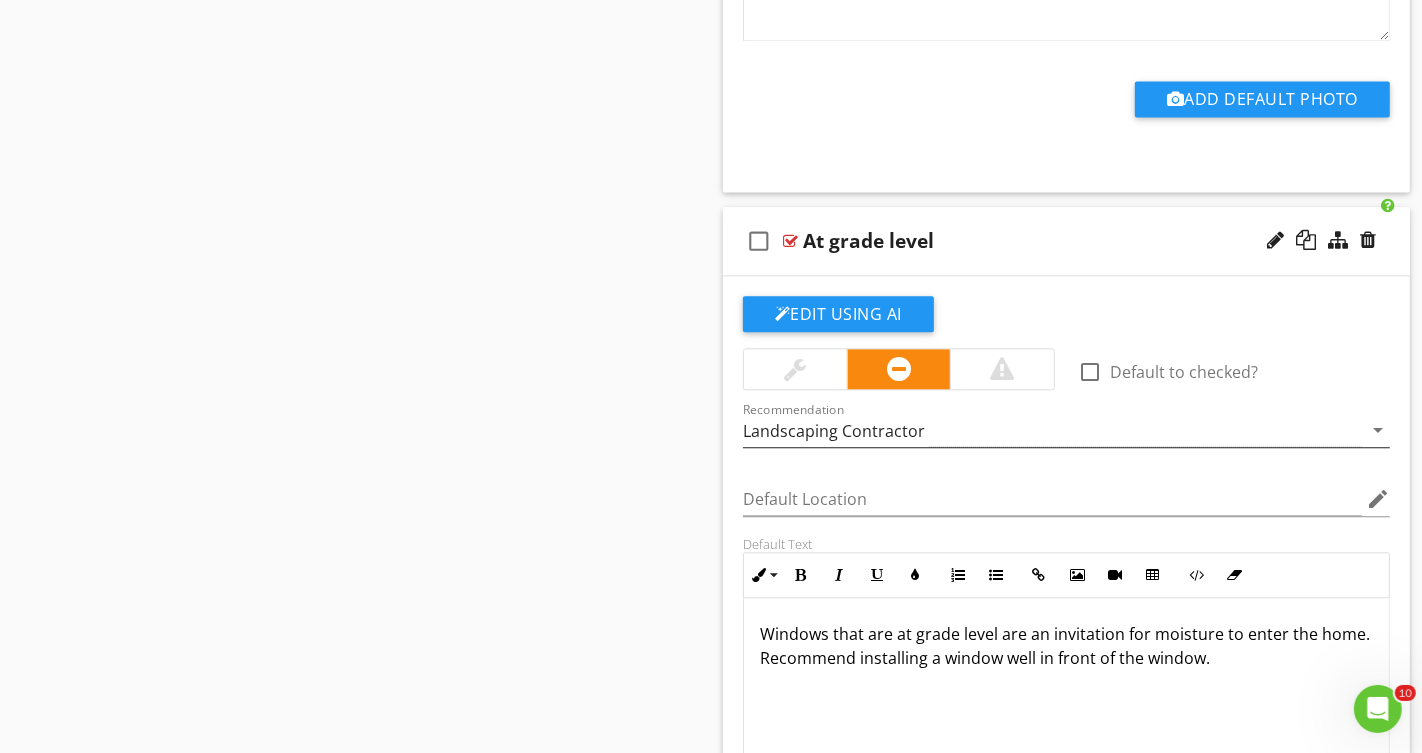 click on "Landscaping Contractor" at bounding box center (1052, 430) 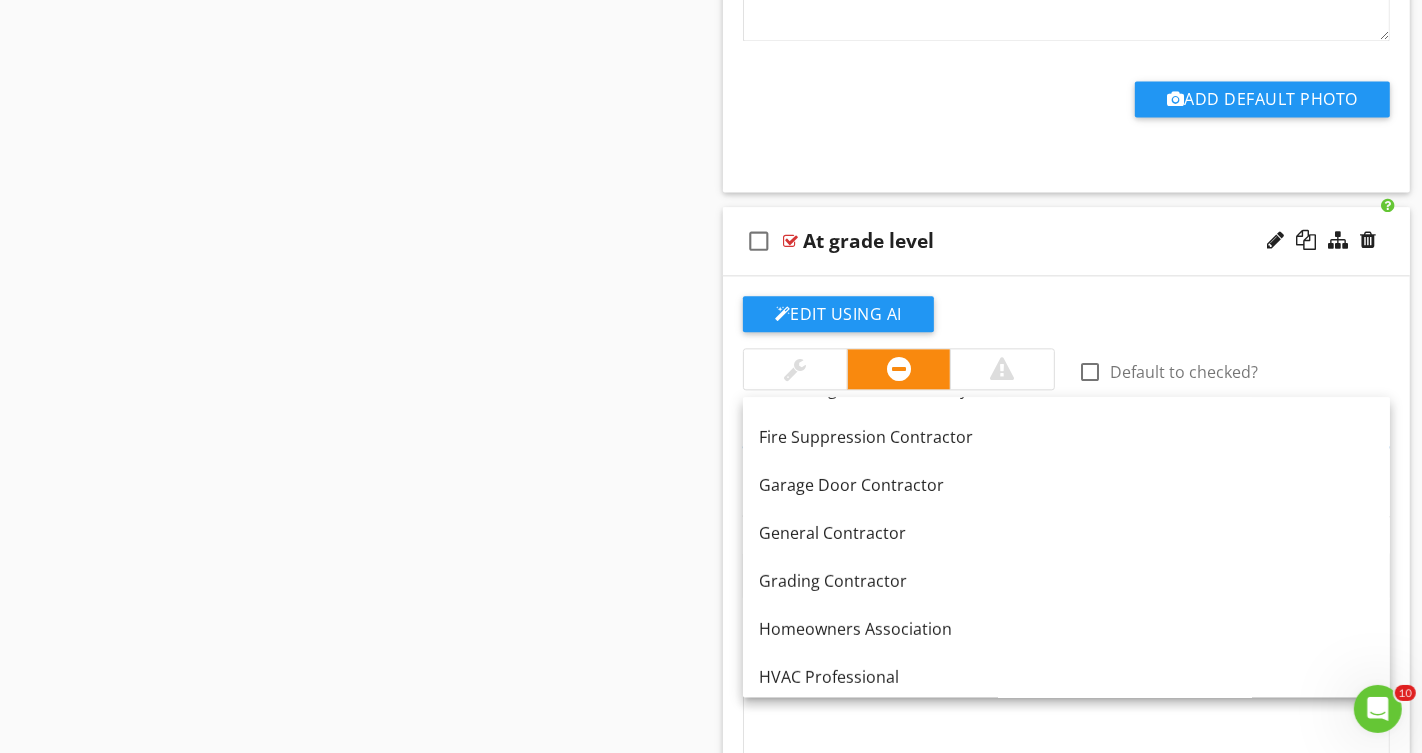 scroll, scrollTop: 693, scrollLeft: 0, axis: vertical 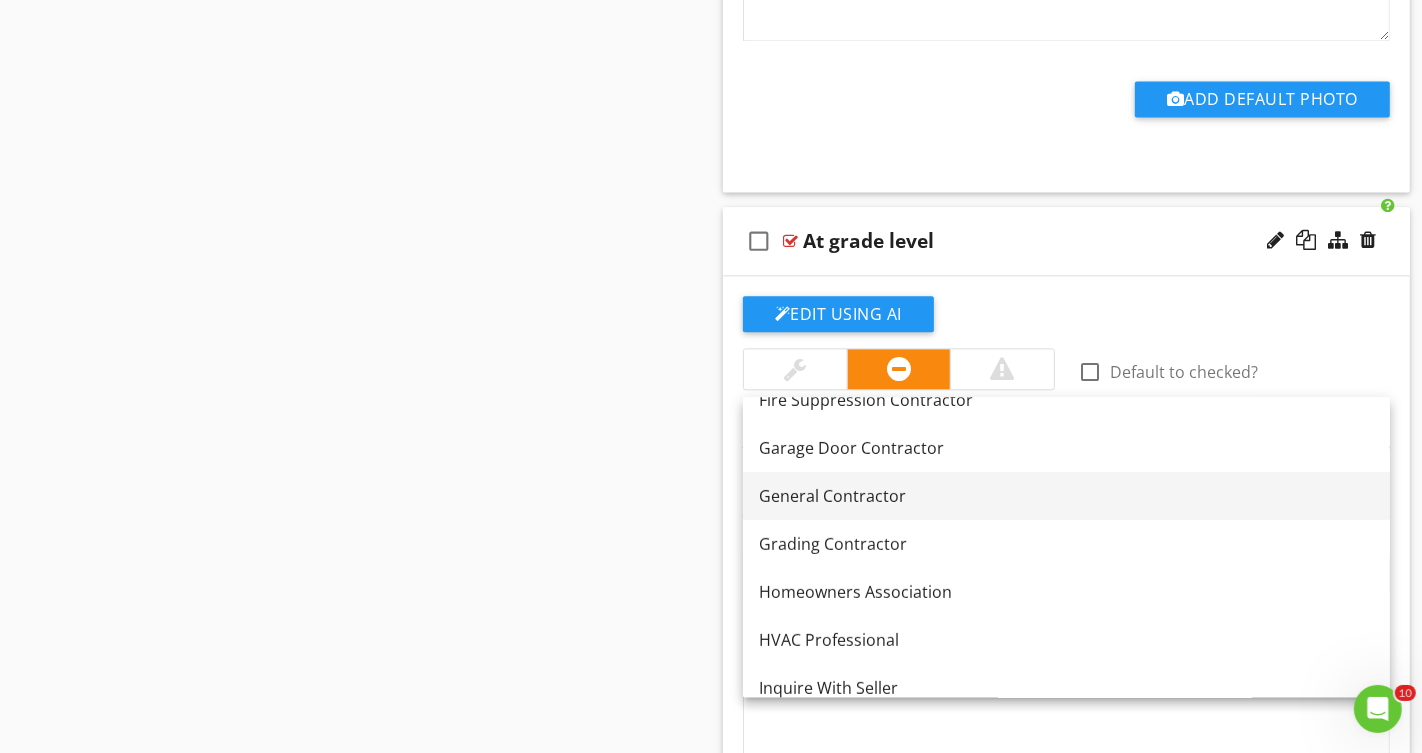 click on "General Contractor" at bounding box center [1066, 496] 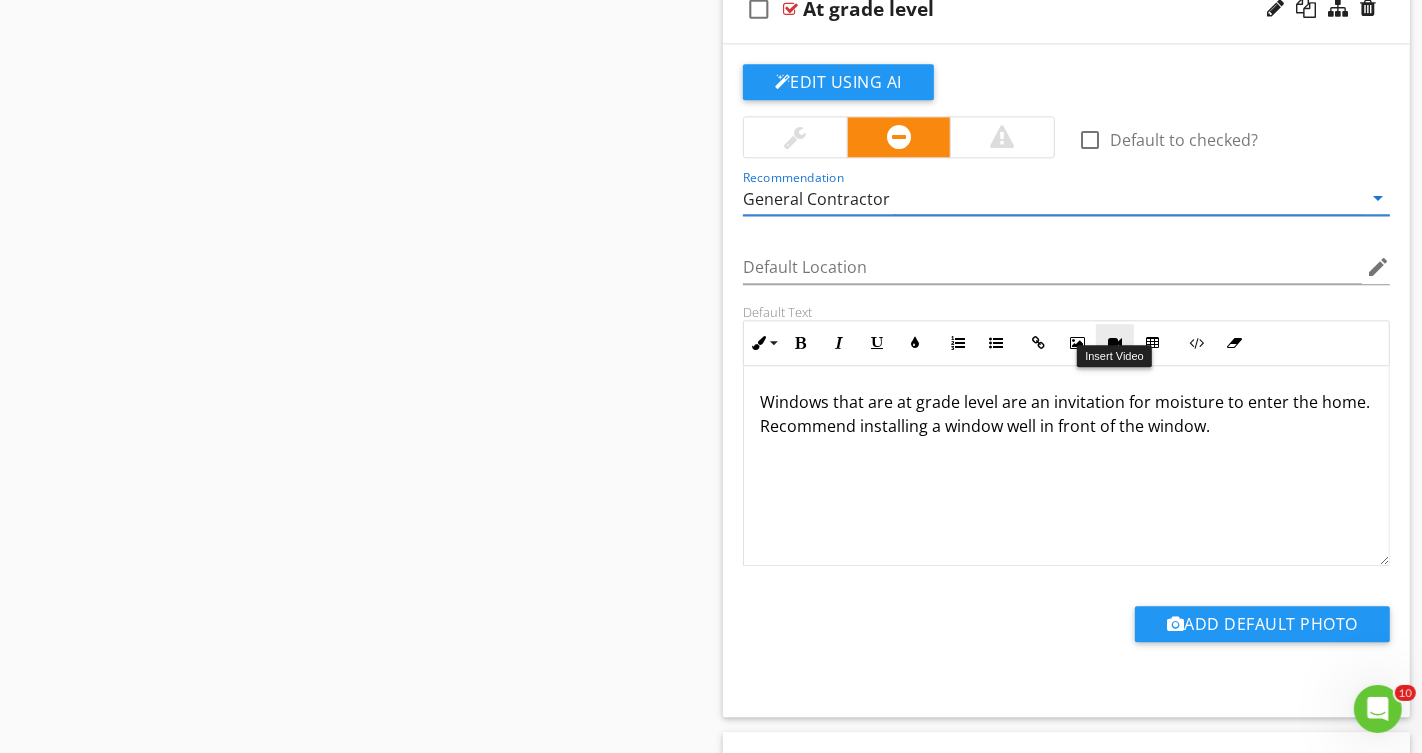 scroll, scrollTop: 4232, scrollLeft: 0, axis: vertical 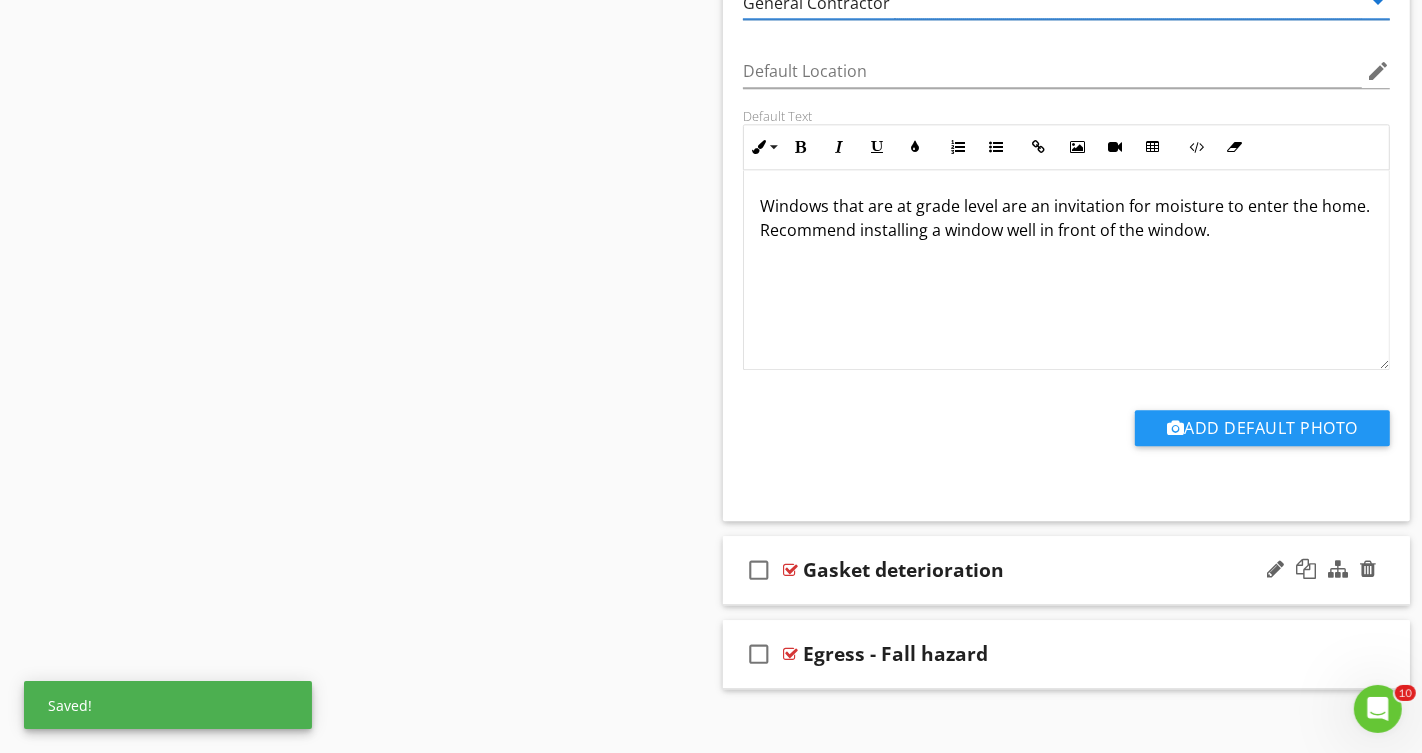 click on "Gasket deterioration" at bounding box center [1045, 570] 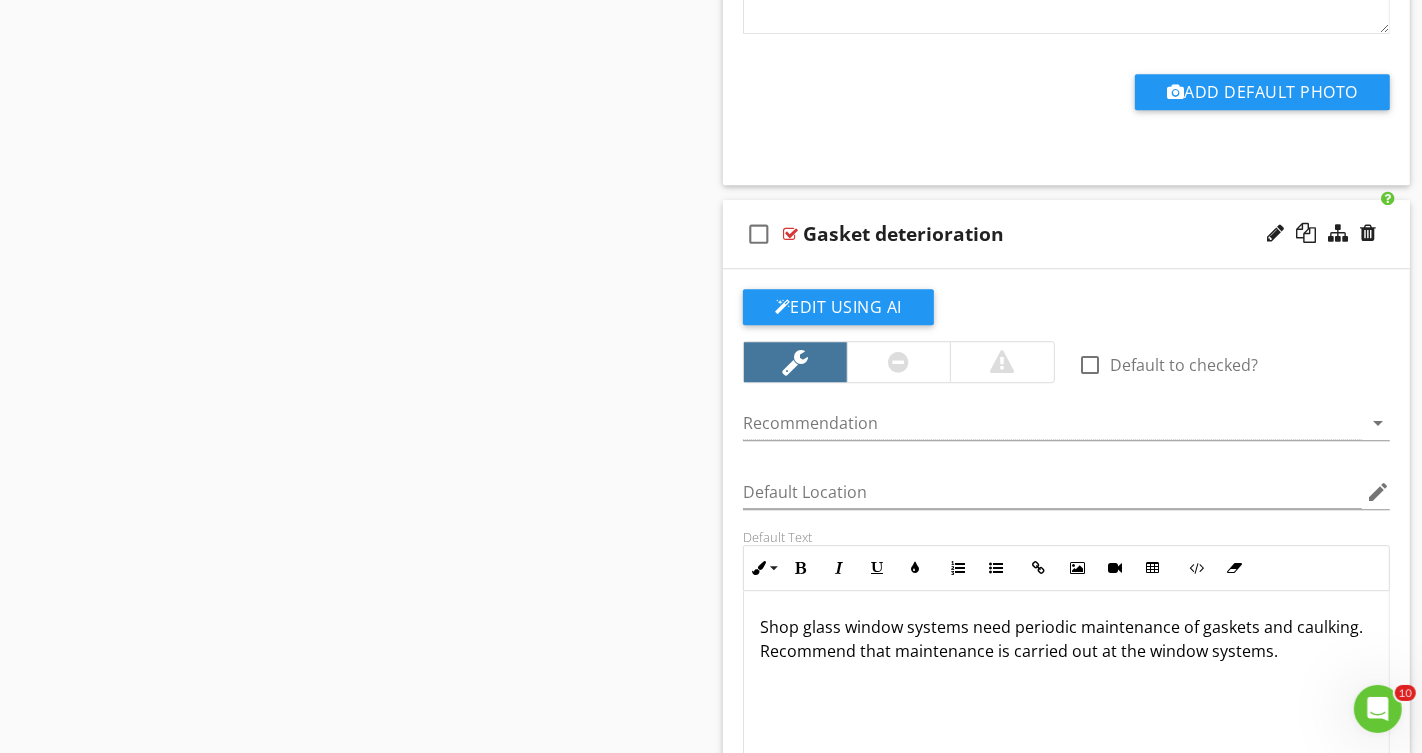 scroll, scrollTop: 4600, scrollLeft: 0, axis: vertical 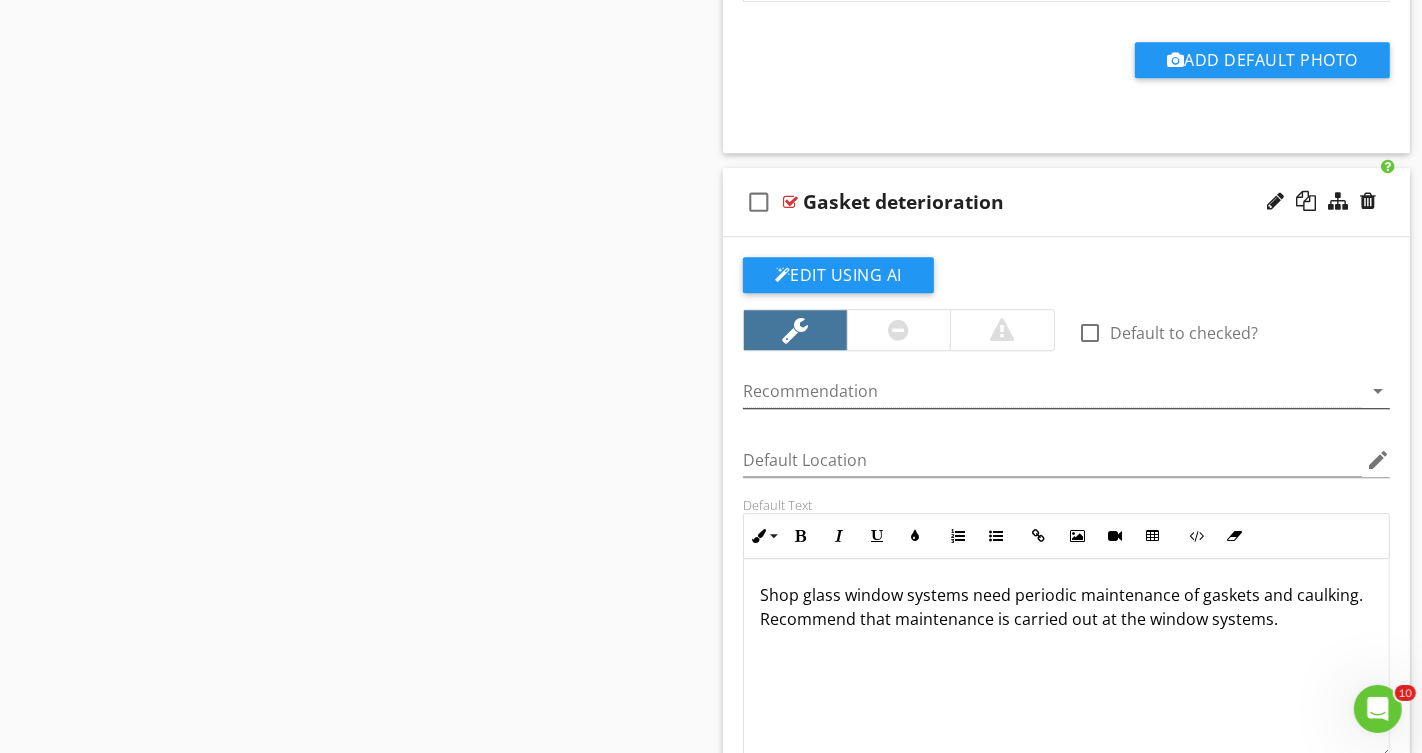 click at bounding box center (1052, 391) 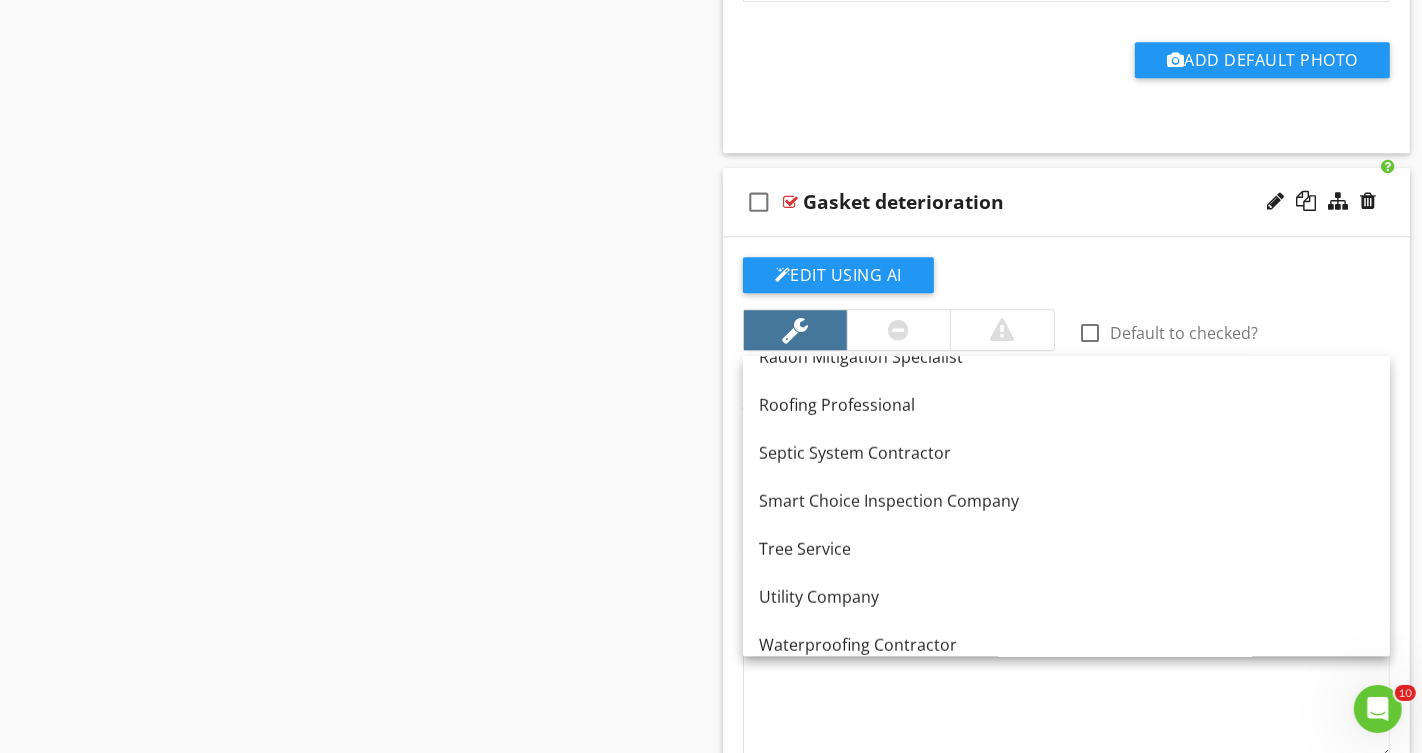 scroll, scrollTop: 1571, scrollLeft: 0, axis: vertical 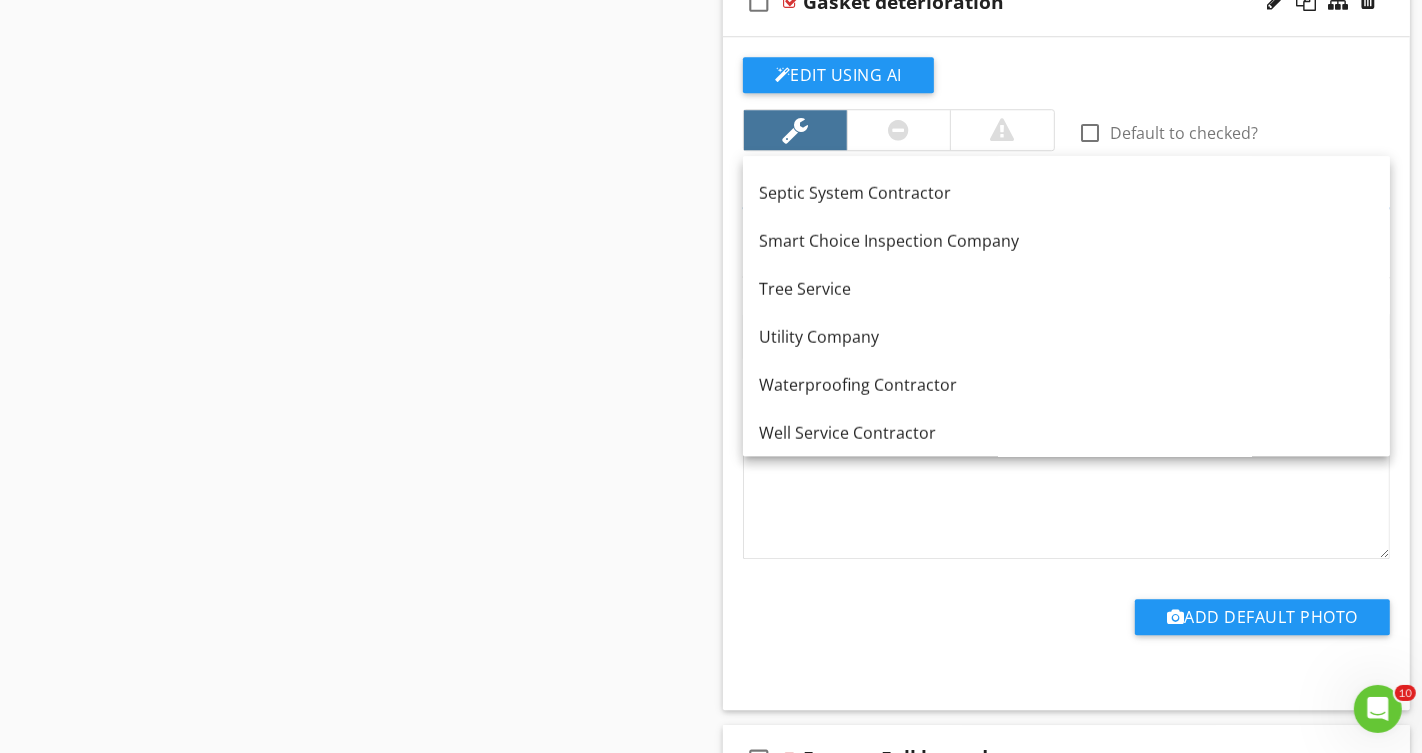 click on "Sections
BUILDING 1           Commercial Inspection Detail           Residential Inspection Detail           Manufactured Home Inspection Details           5-Point Inspection           Distressed Property Comments           Major Mechanical Ages           Grounds           Roof           Exterior - Front Wall/s           Exterior - Right Wall/s           Exterior - Rear Wall/s           Exterior - Left Wall/s           Exterior           Bays           Attic/Plenum Insulation & Ventilation           Smoke and Carbon Monoxide Detectors           Flooring           Doors - Interior           Windows           Finished Interior Space           Commercial Operations Space           Bedroom 1           Bathroom 1           Restroom 1           Kitchen           Laundry Room           Mud Room           Wet bar           Basement Finished Interior Space           Unfinished Basement/Crawlspace Foundation           Mechanical Room           Commercial Kitchen           Home Theater" at bounding box center [711, -1871] 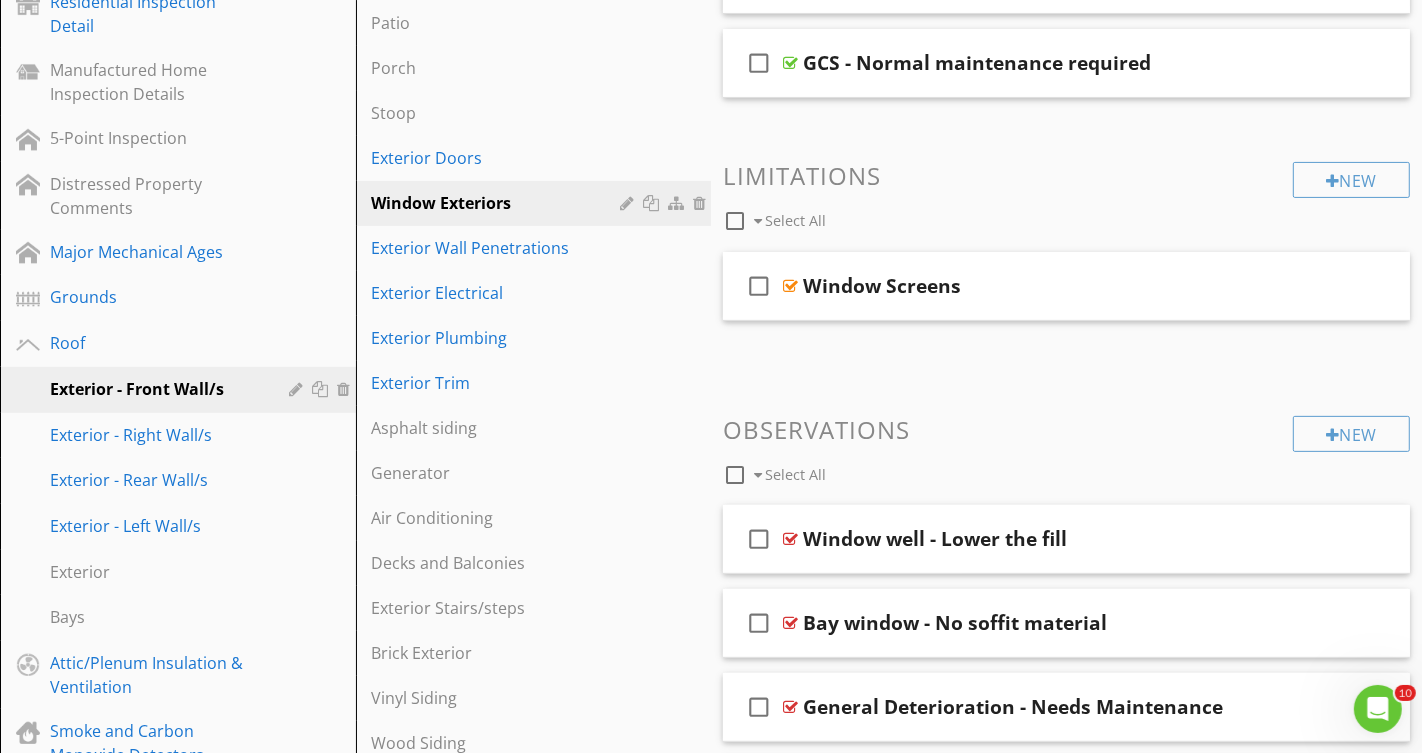 scroll, scrollTop: 0, scrollLeft: 0, axis: both 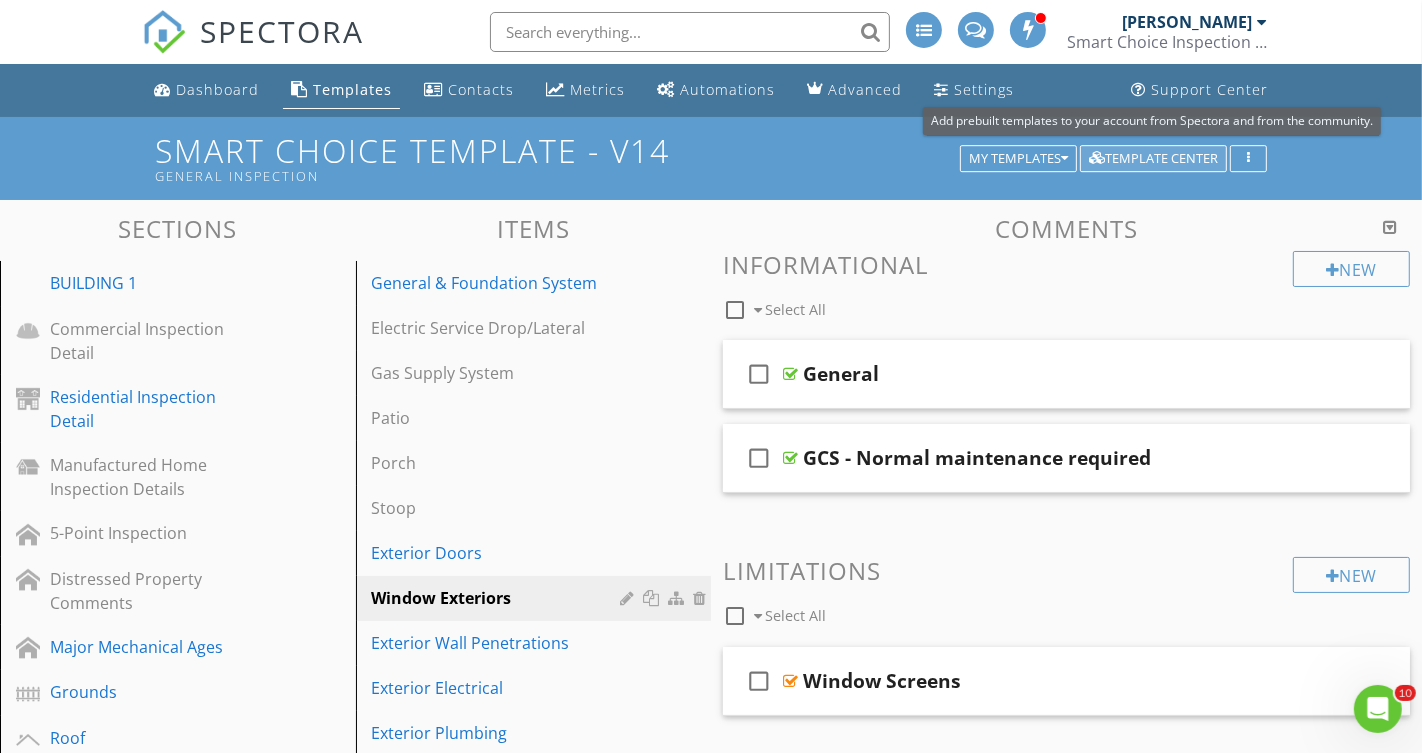 click on "Template Center" at bounding box center [1153, 159] 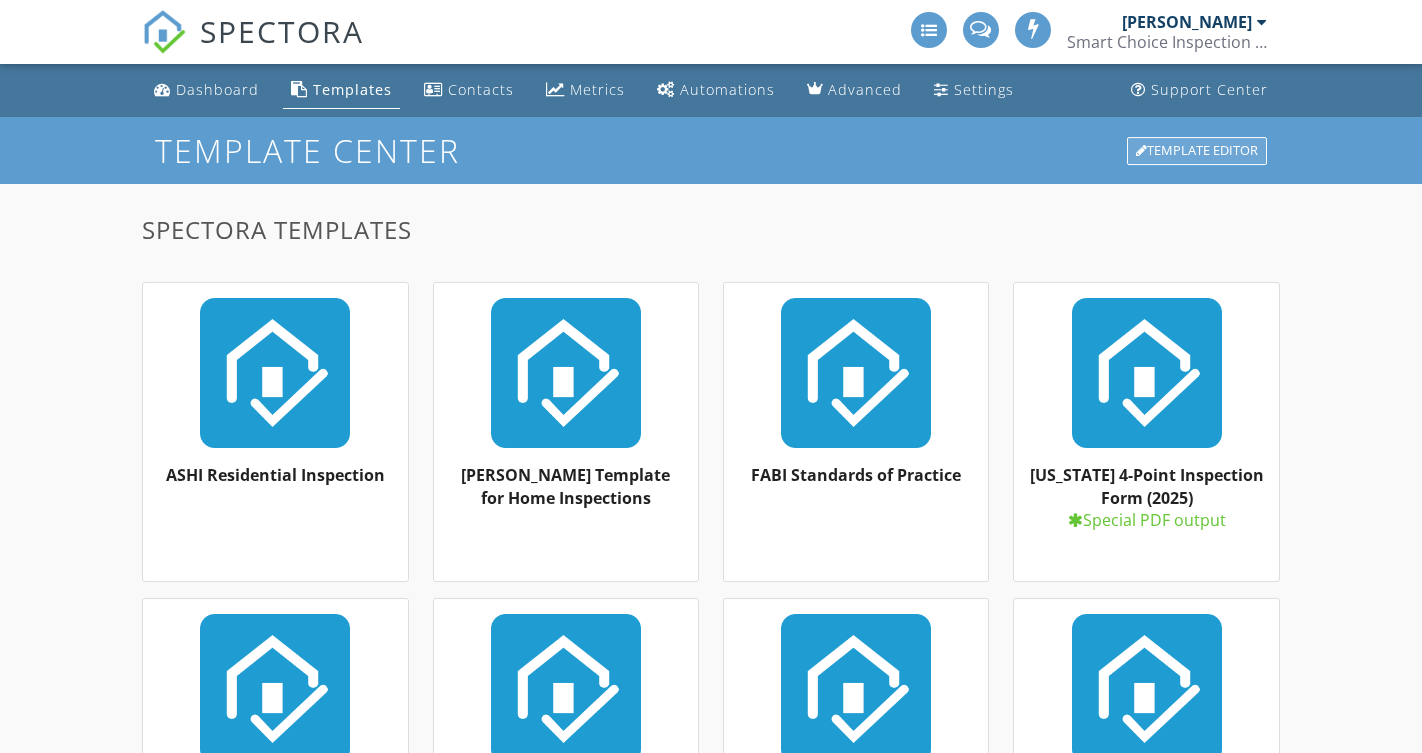 scroll, scrollTop: 0, scrollLeft: 0, axis: both 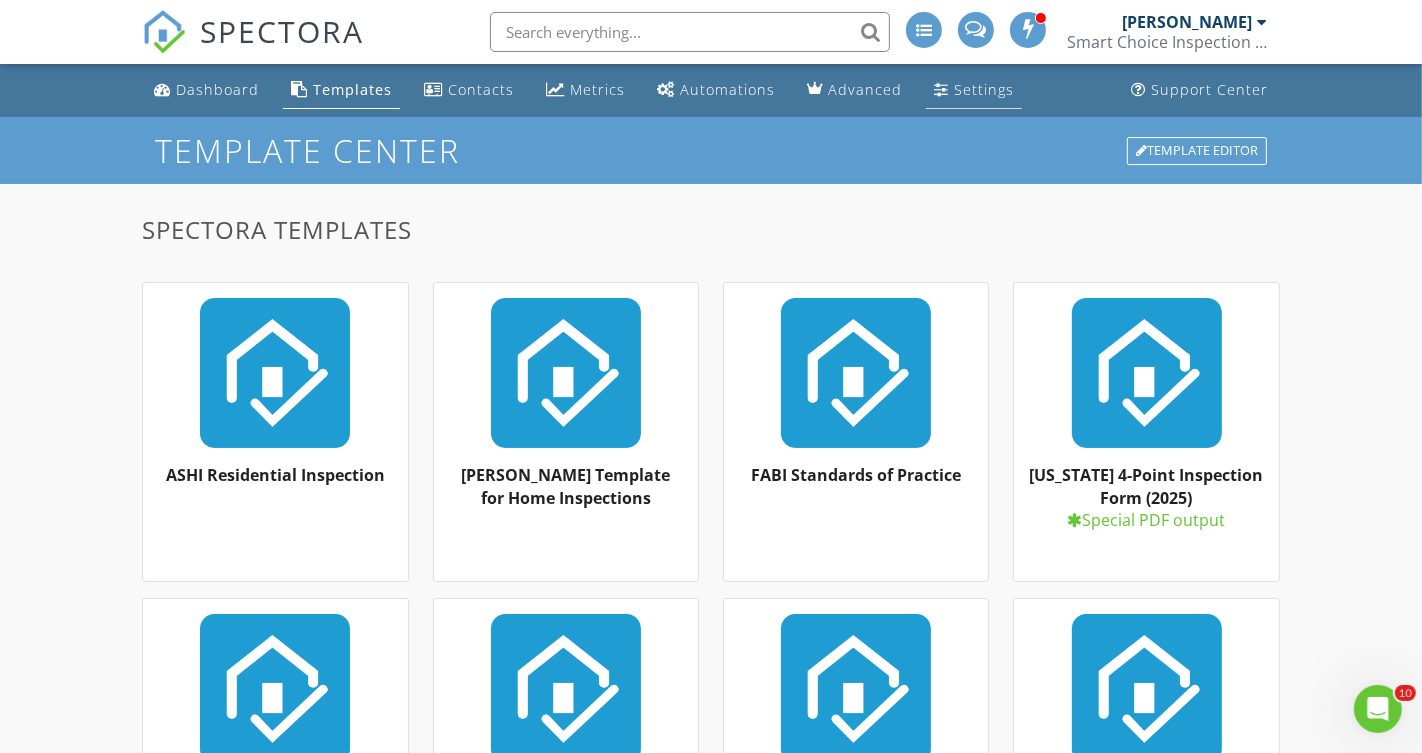 click on "Settings" at bounding box center (984, 89) 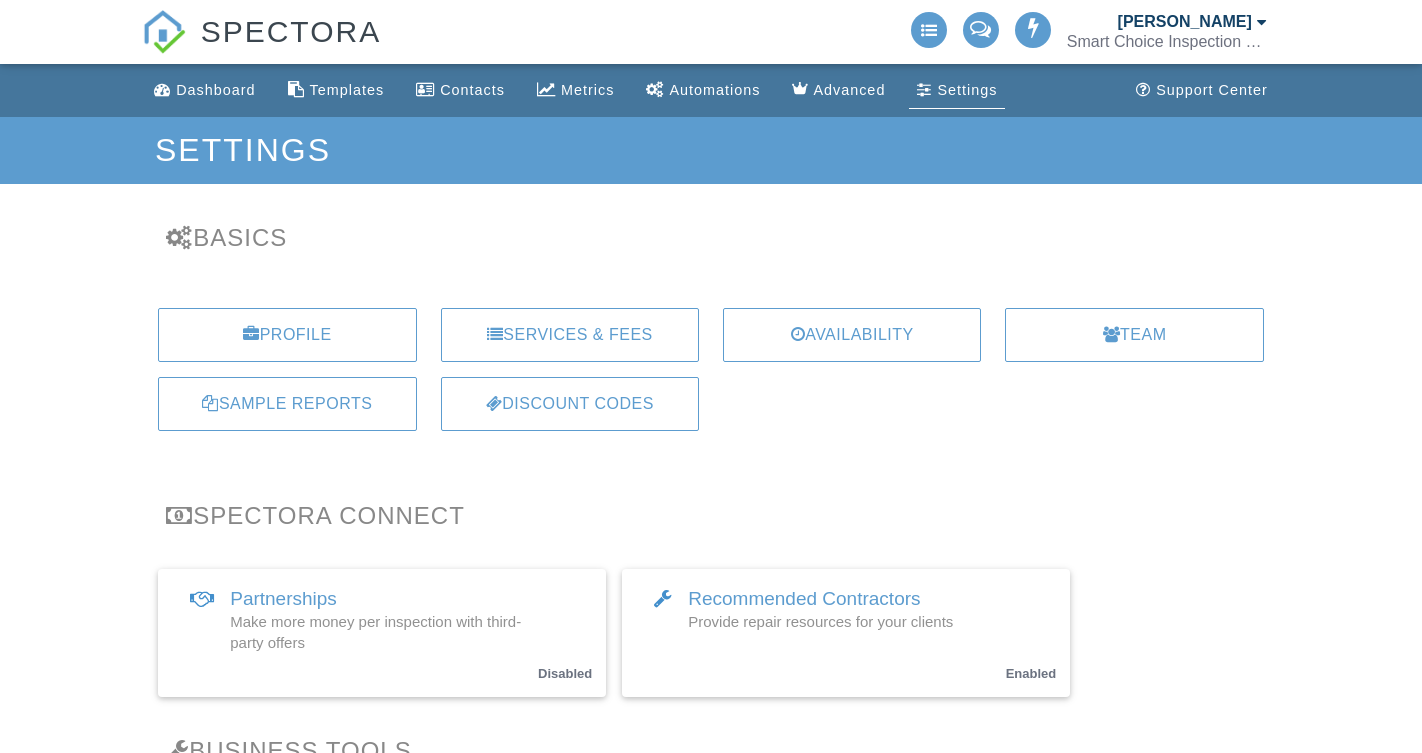 scroll, scrollTop: 0, scrollLeft: 0, axis: both 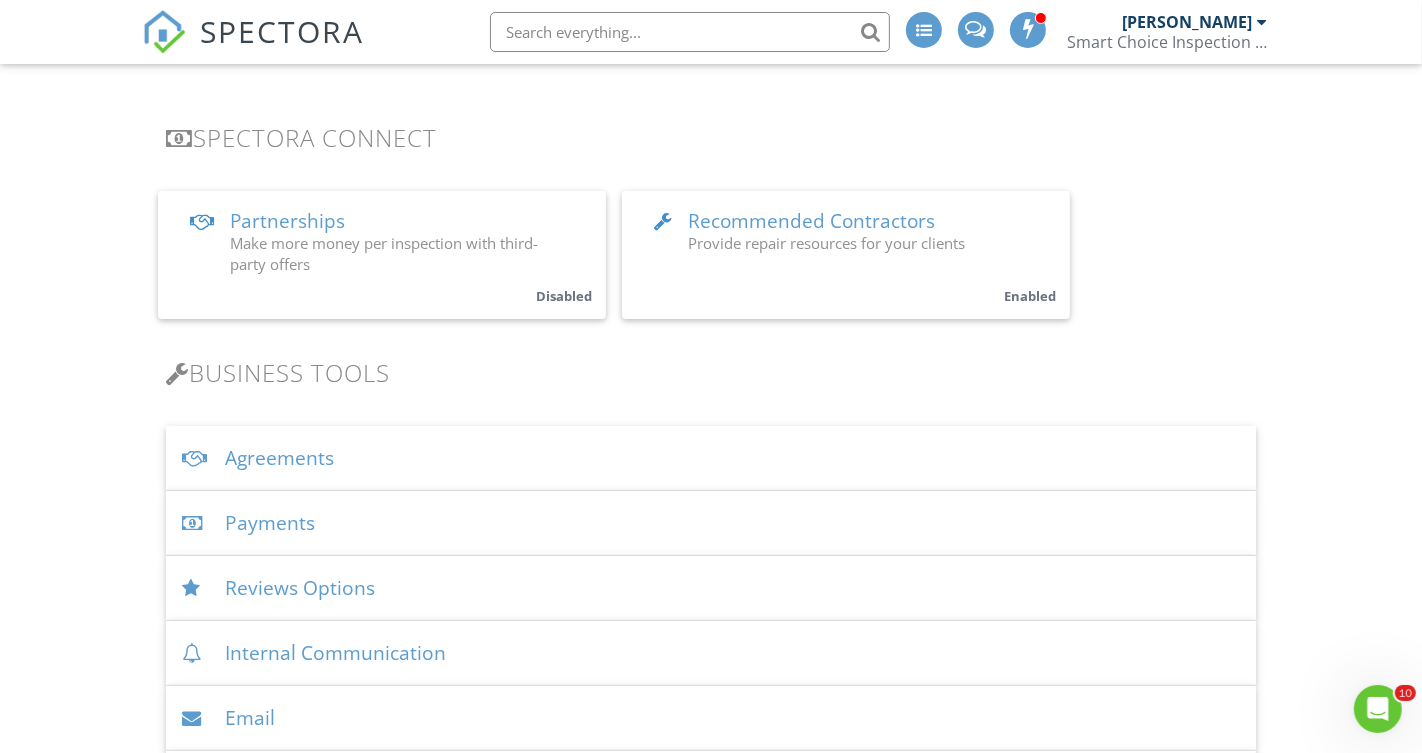 click on "Recommended Contractors" at bounding box center (811, 221) 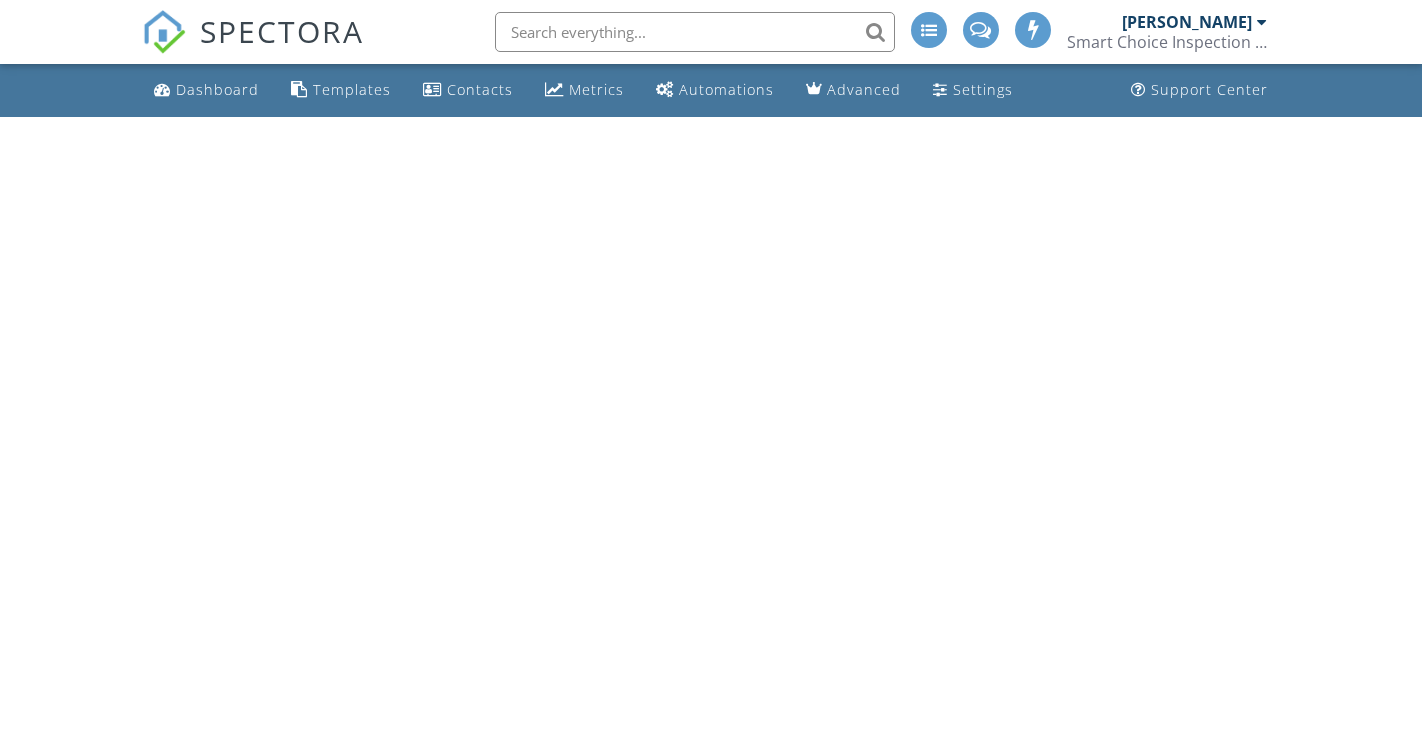 scroll, scrollTop: 0, scrollLeft: 0, axis: both 